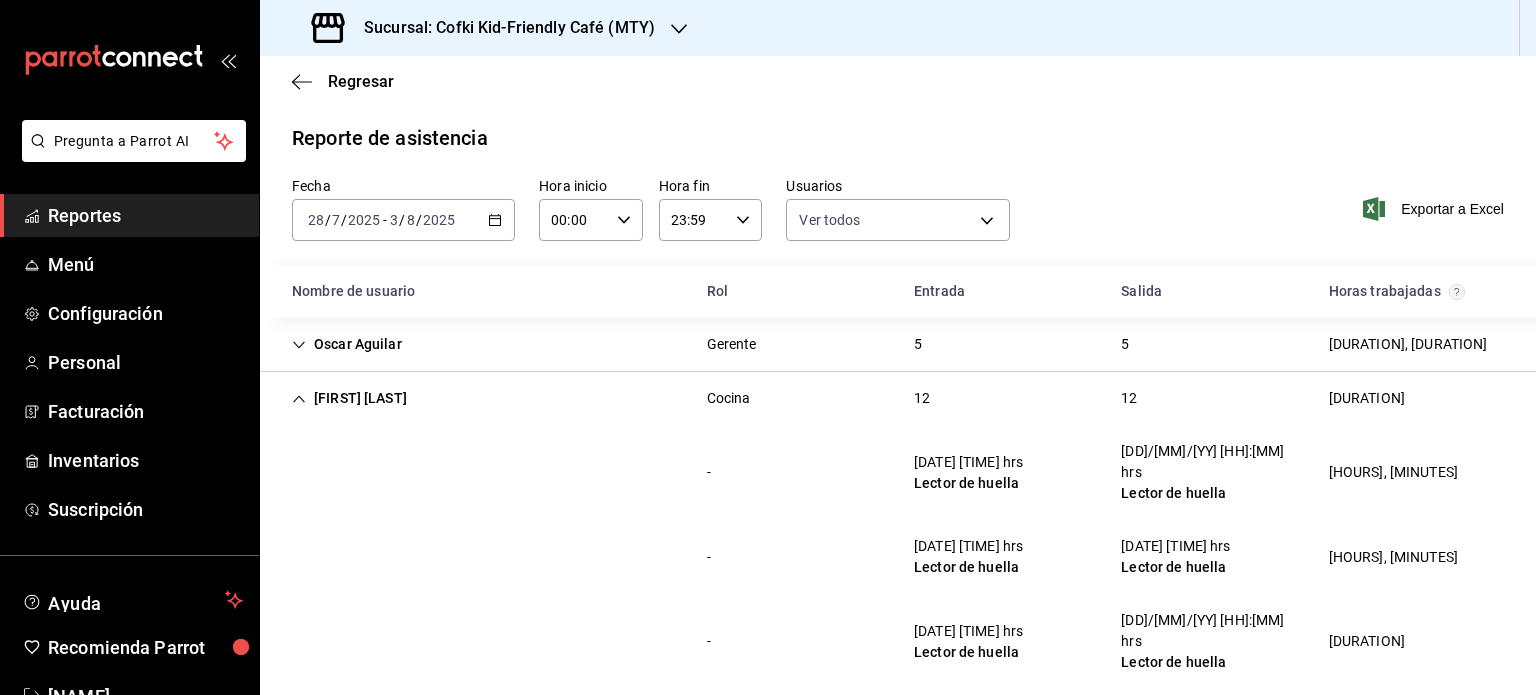 scroll, scrollTop: 0, scrollLeft: 0, axis: both 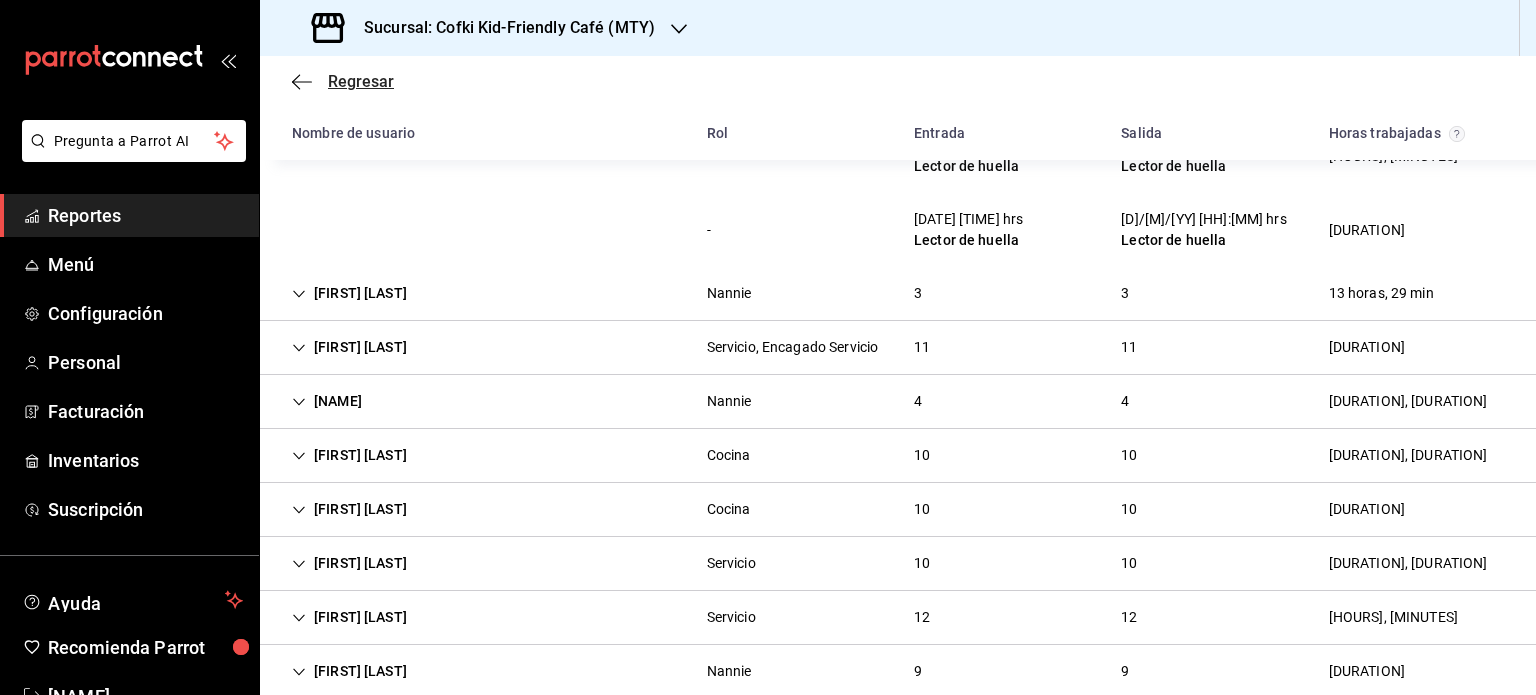 click 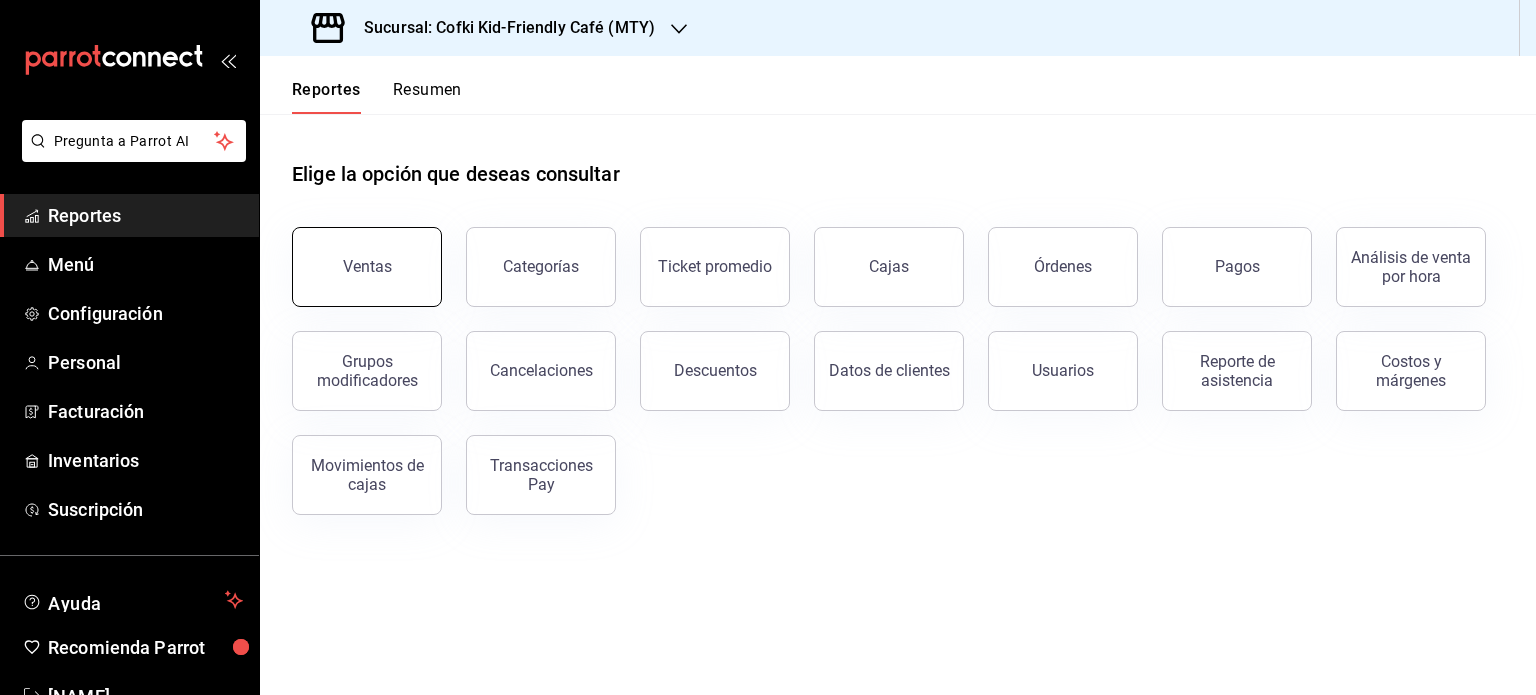click on "Ventas" at bounding box center [367, 266] 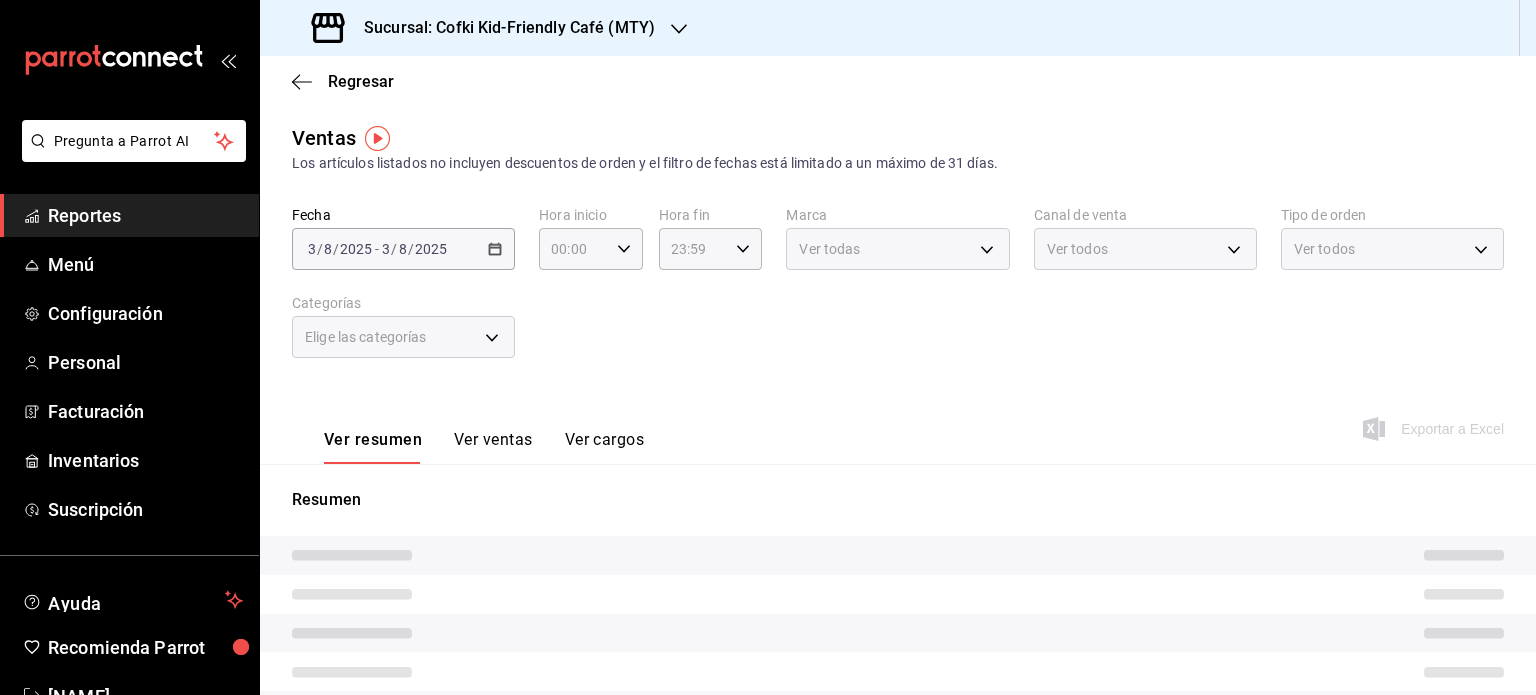 click on "2025-08-03 3 / 8 / 2025 - 2025-08-03 3 / 8 / 2025" at bounding box center [403, 249] 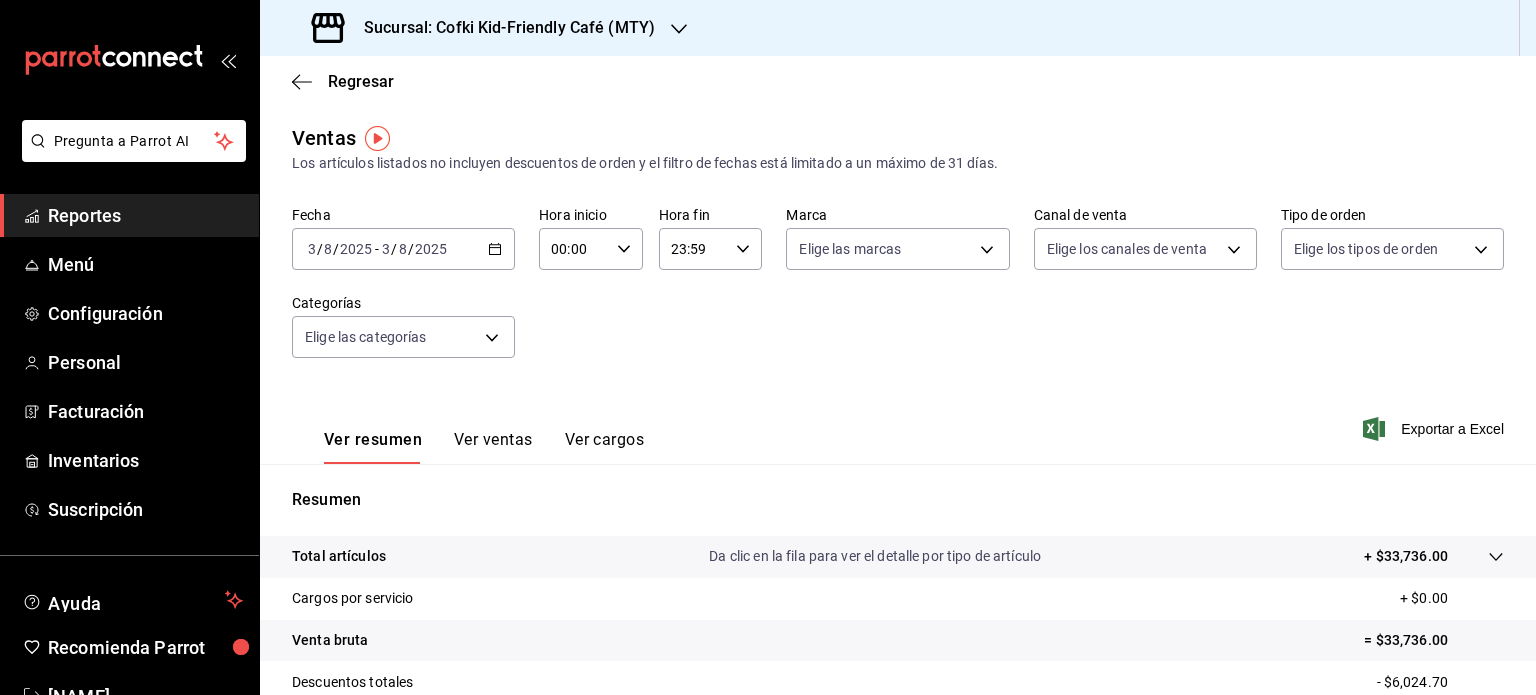 click 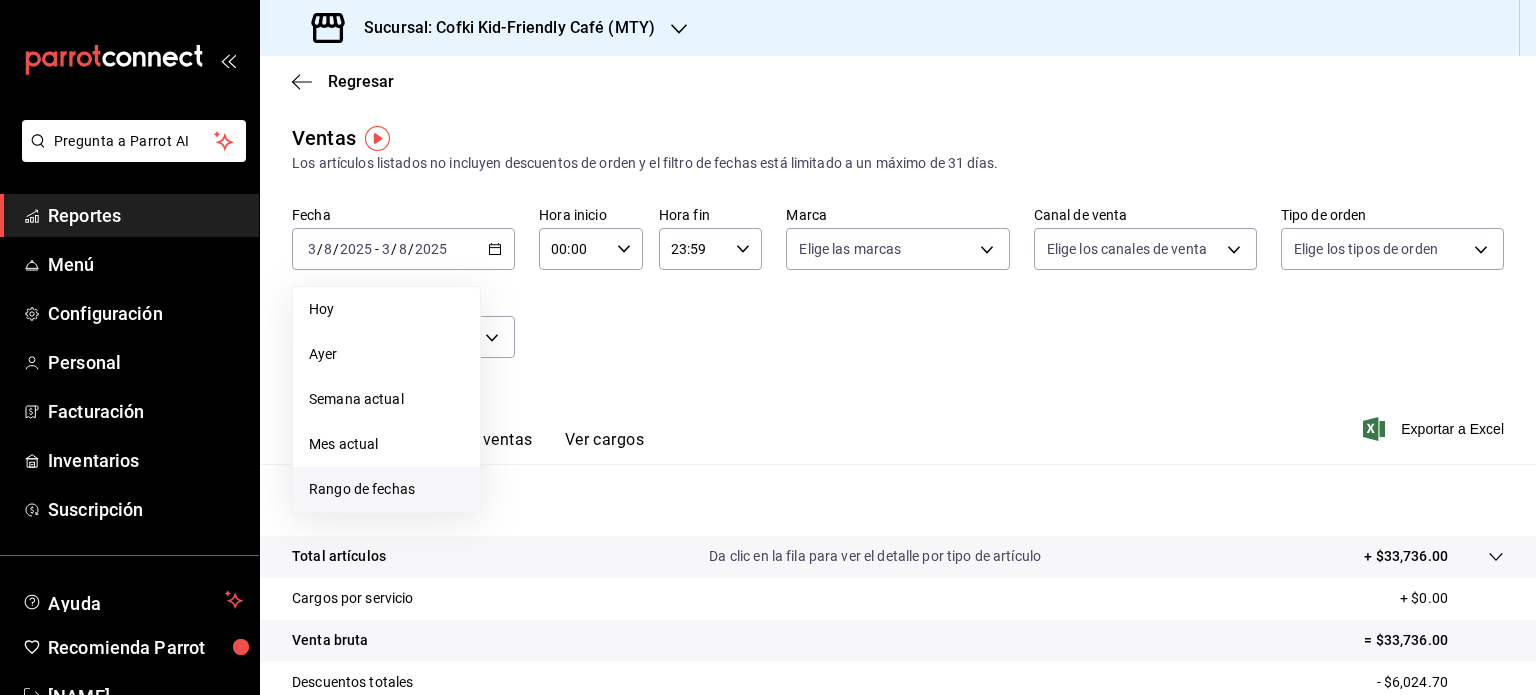 click on "Rango de fechas" at bounding box center [386, 489] 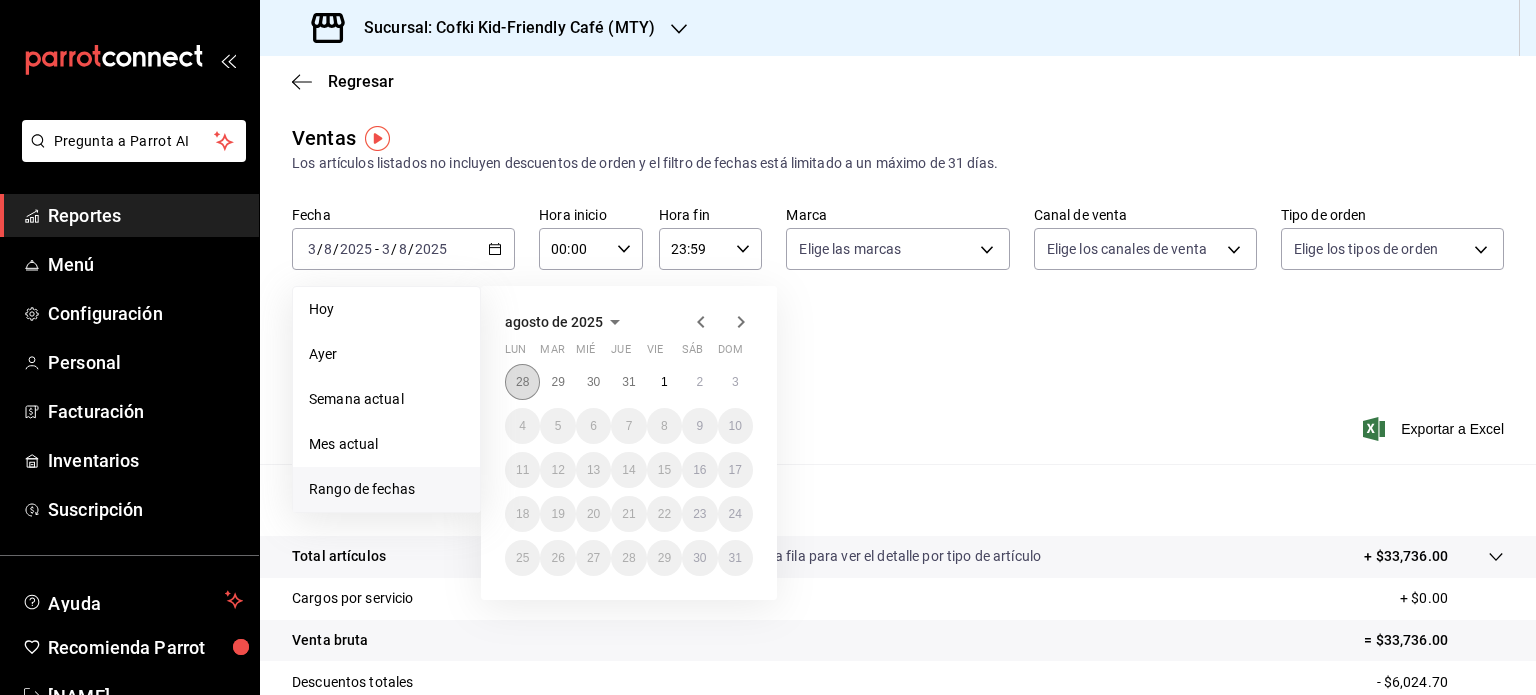 click on "28" at bounding box center [522, 382] 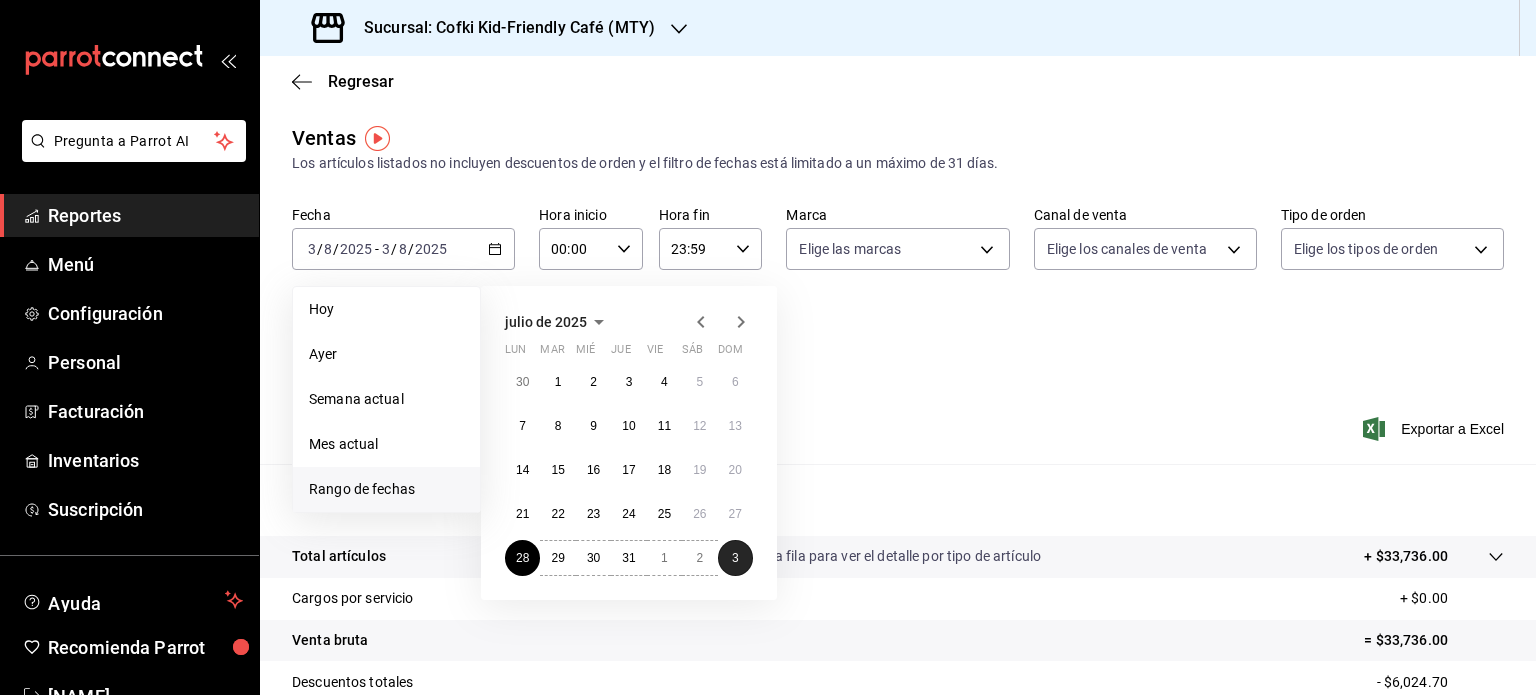 click on "3" at bounding box center [735, 558] 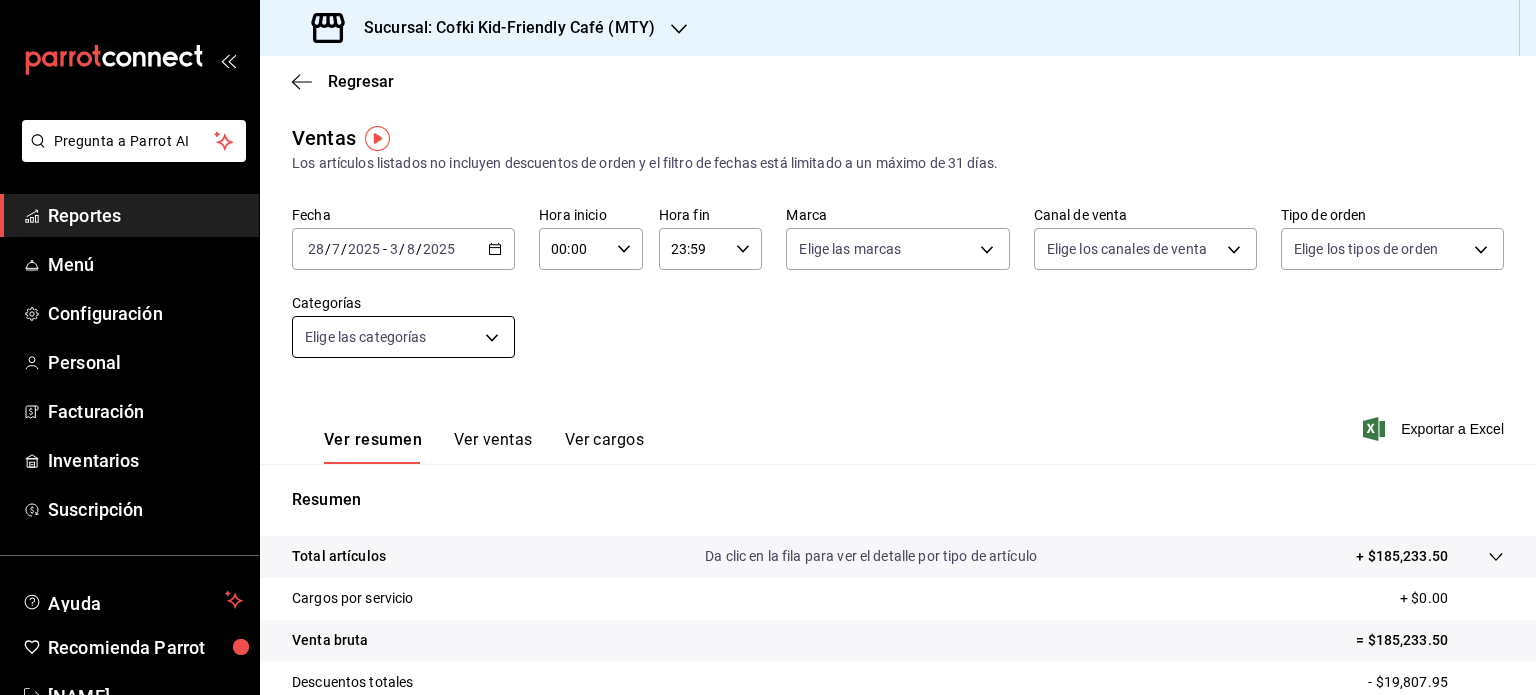 click on "Pregunta a Parrot AI Reportes   Menú   Configuración   Personal   Facturación   Inventarios   Suscripción   Ayuda Recomienda Parrot   [NAME]   Sugerir nueva función   Sucursal: Cofki Kid-Friendly Café (MTY) Regresar Ventas Los artículos listados no incluyen descuentos de orden y el filtro de fechas está limitado a un máximo de 31 días. Fecha [DATE] [DATE] - [DATE] [DATE] Hora inicio 00:00 Hora inicio Hora fin 23:59 Hora fin Marca Elige las marcas Canal de venta Elige los canales de venta Tipo de orden Elige los tipos de orden Categorías Elige las categorías Ver resumen Ver ventas Ver cargos Exportar a Excel Resumen Total artículos Da clic en la fila para ver el detalle por tipo de artículo + $185,233.50 Cargos por servicio + $0.00 Venta bruta = $185,233.50 Descuentos totales - $19,807.95 Certificados de regalo - $0.00 Venta total = $165,425.55 Impuestos - $22,817.32 Venta neta = $142,608.23 GANA 1 MES GRATIS EN TU SUSCRIPCIÓN AQUÍ Ver video tutorial Ir a video" at bounding box center (768, 347) 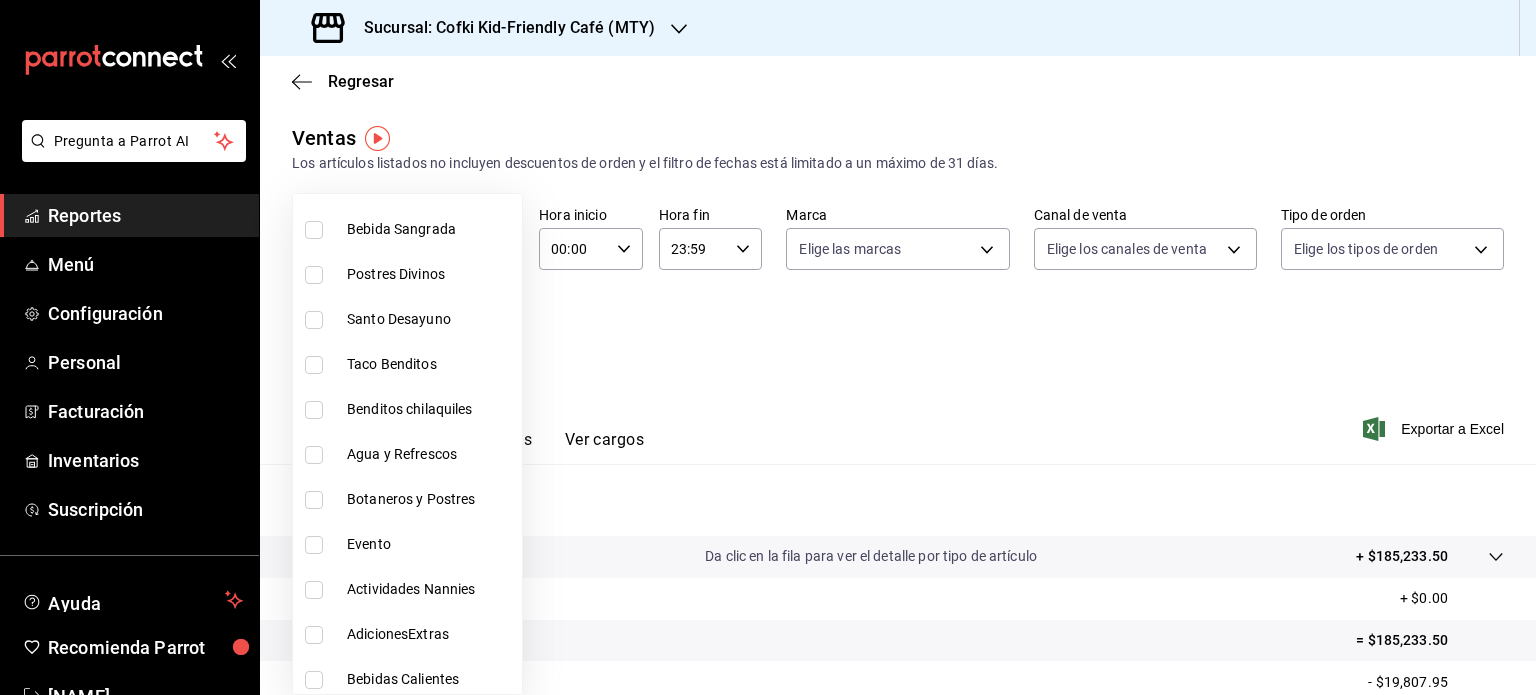 scroll, scrollTop: 1150, scrollLeft: 0, axis: vertical 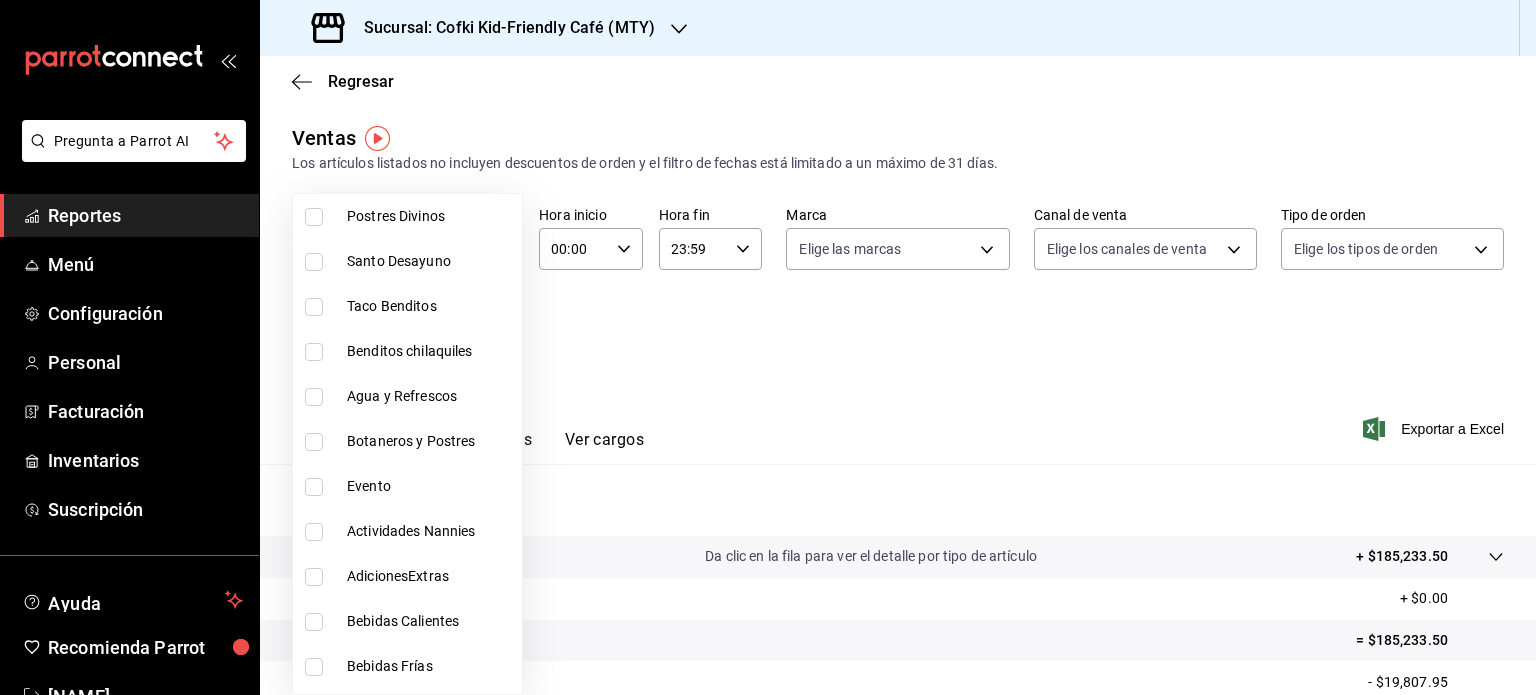 click on "Actividades Nannies" at bounding box center (430, 531) 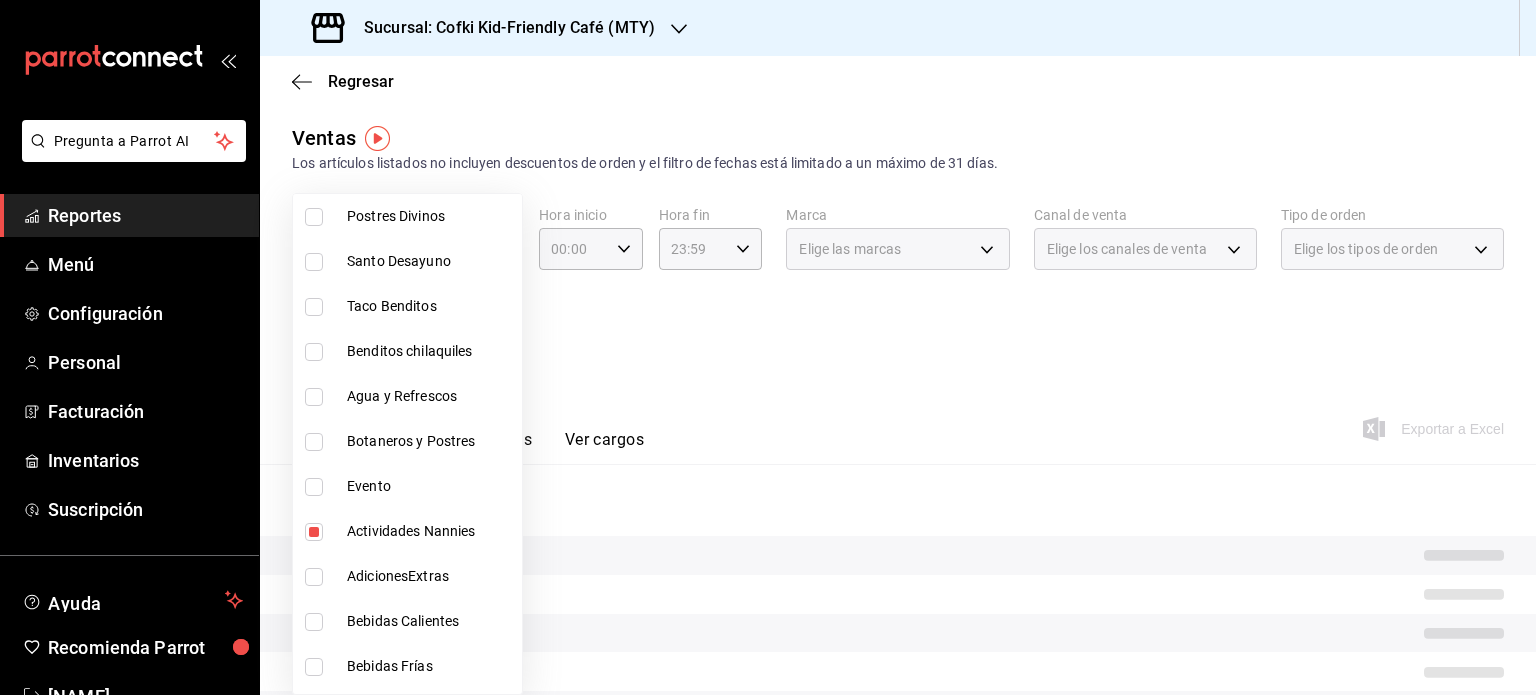 click at bounding box center (768, 347) 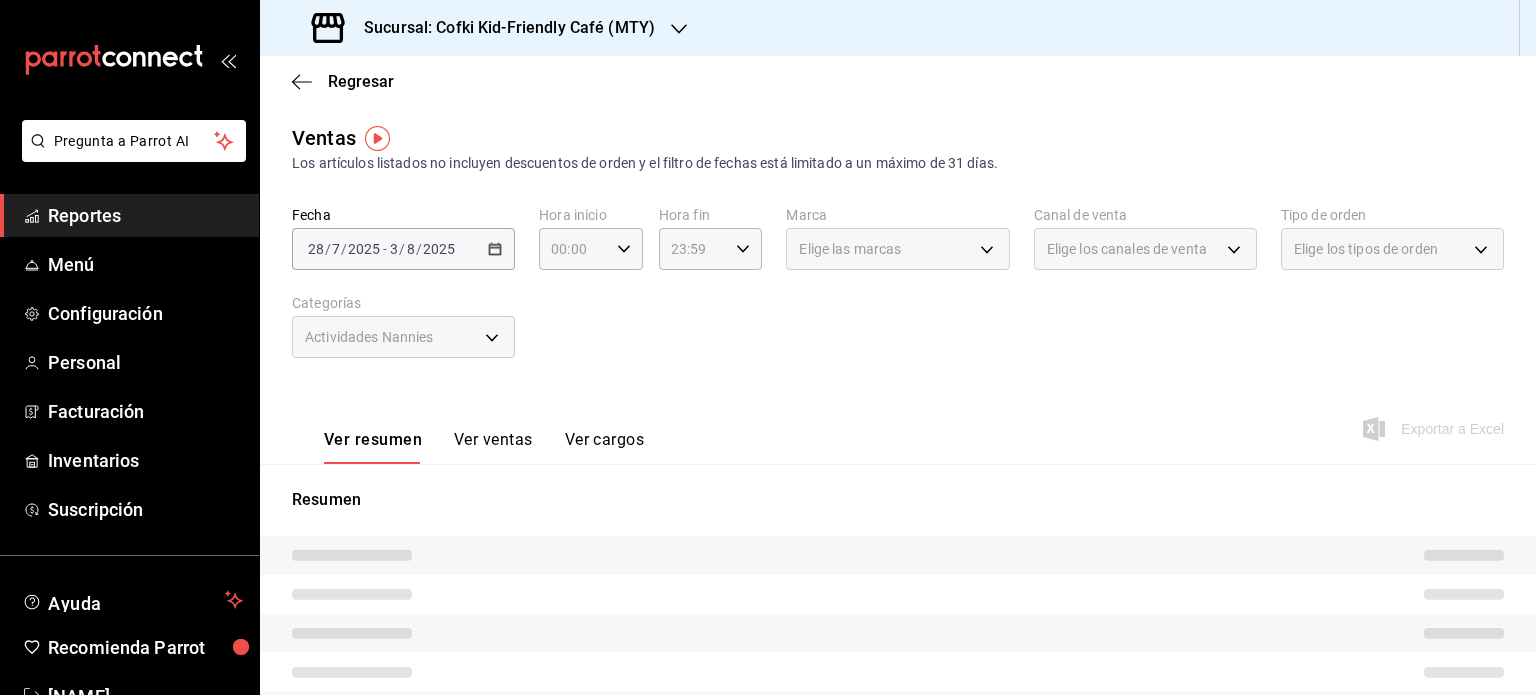 click on "[DATE] [DATE] - [DATE] [DATE]" at bounding box center [403, 249] 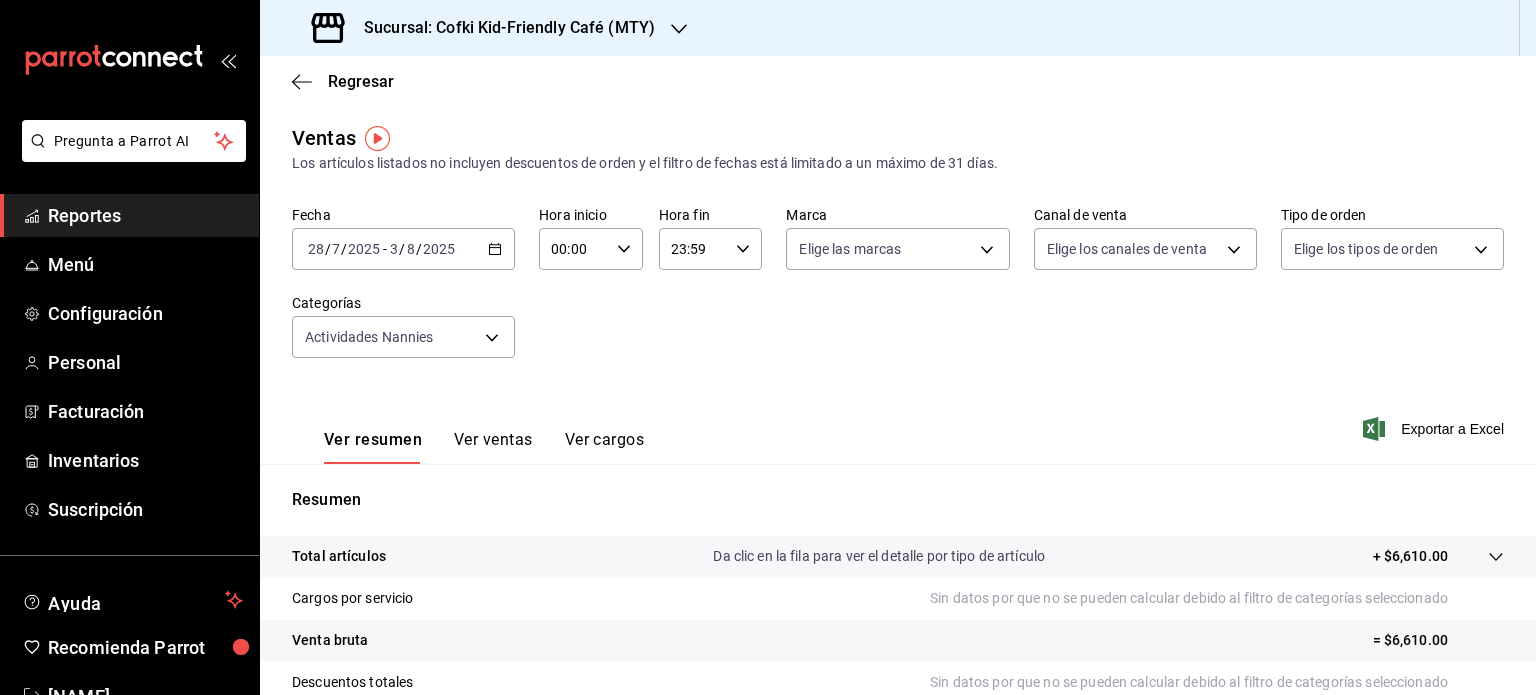 click 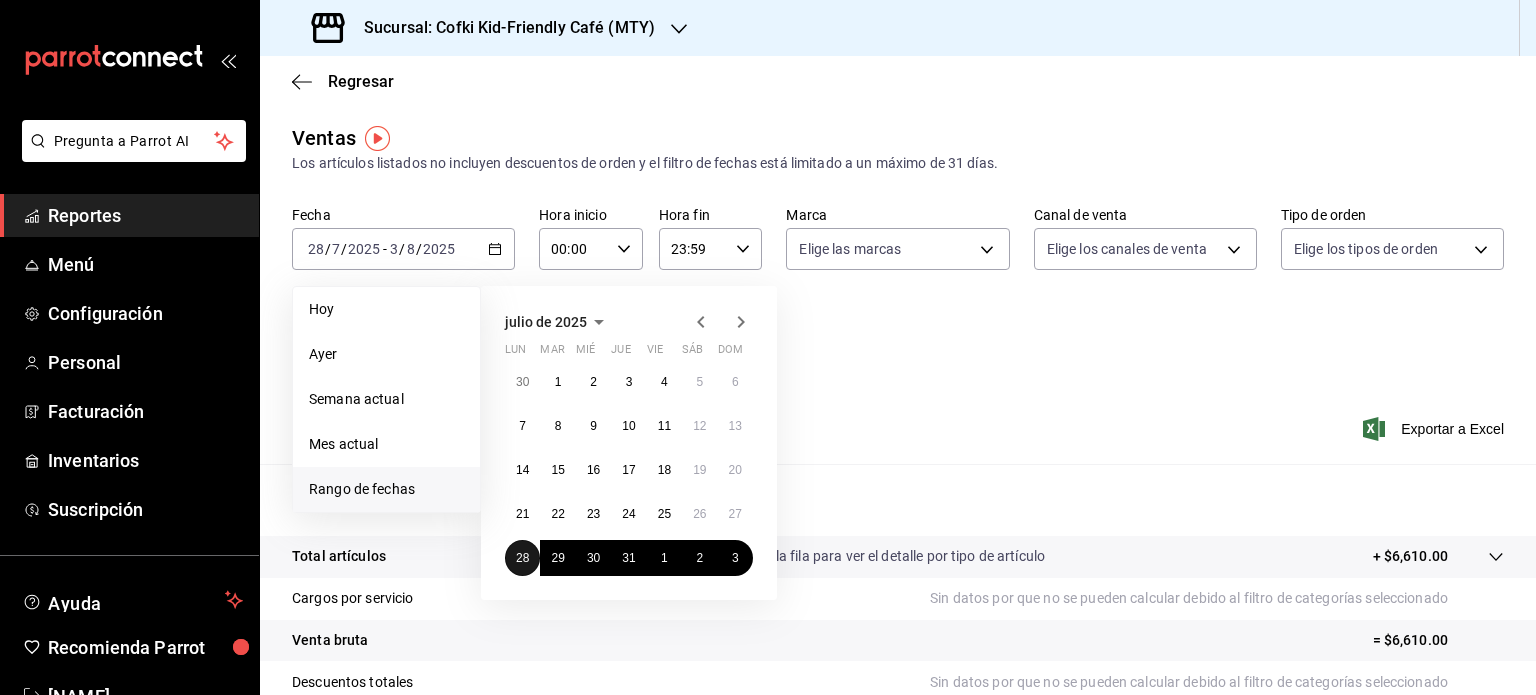 click on "28" at bounding box center [522, 558] 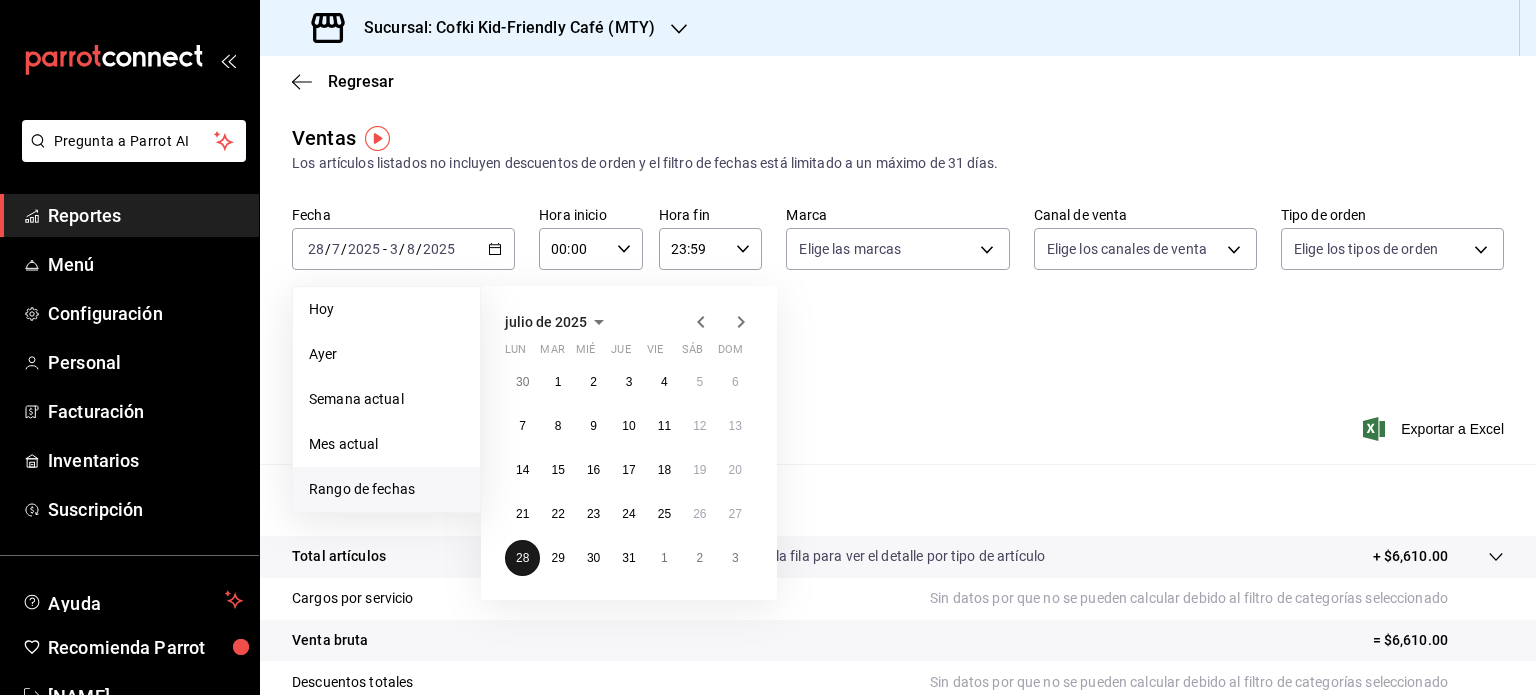 click on "28" at bounding box center (522, 558) 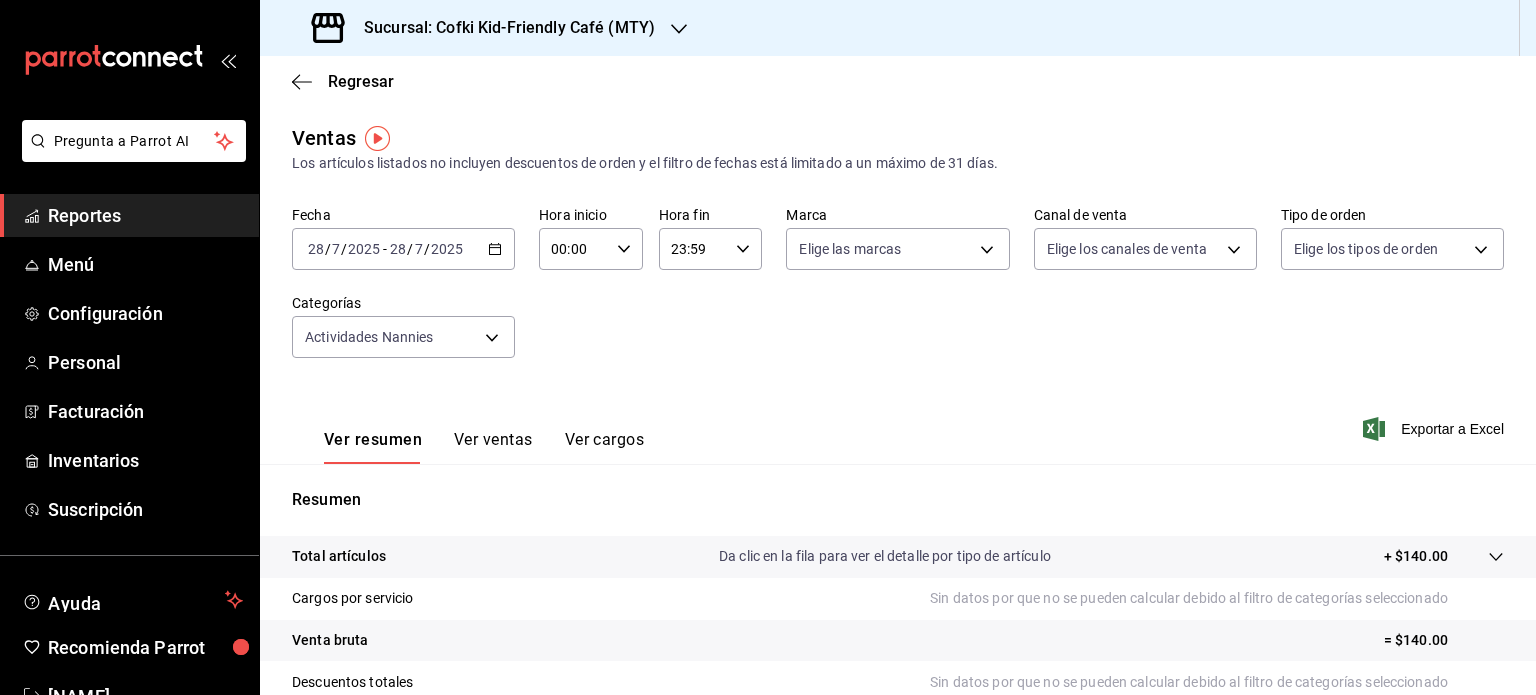 click on "Ver ventas" at bounding box center [493, 447] 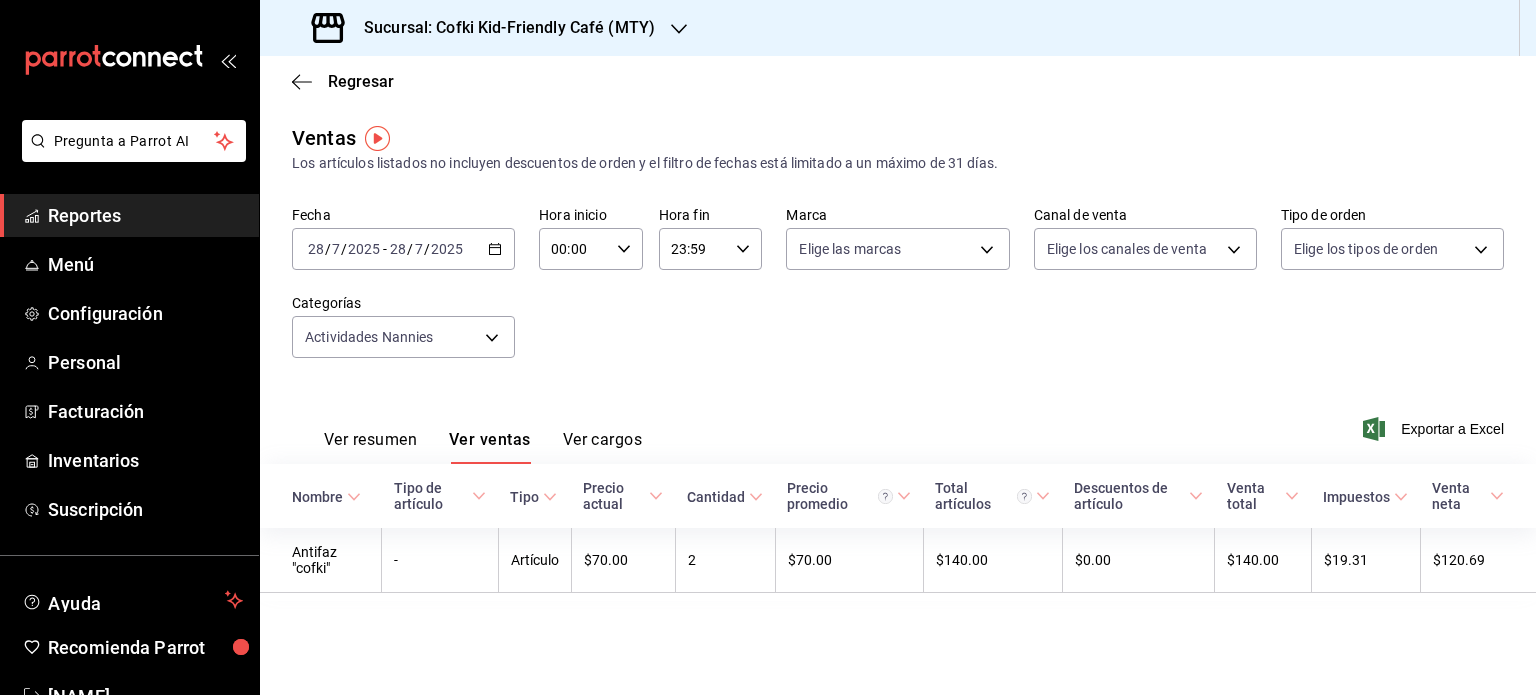 click on "00:00" at bounding box center [574, 249] 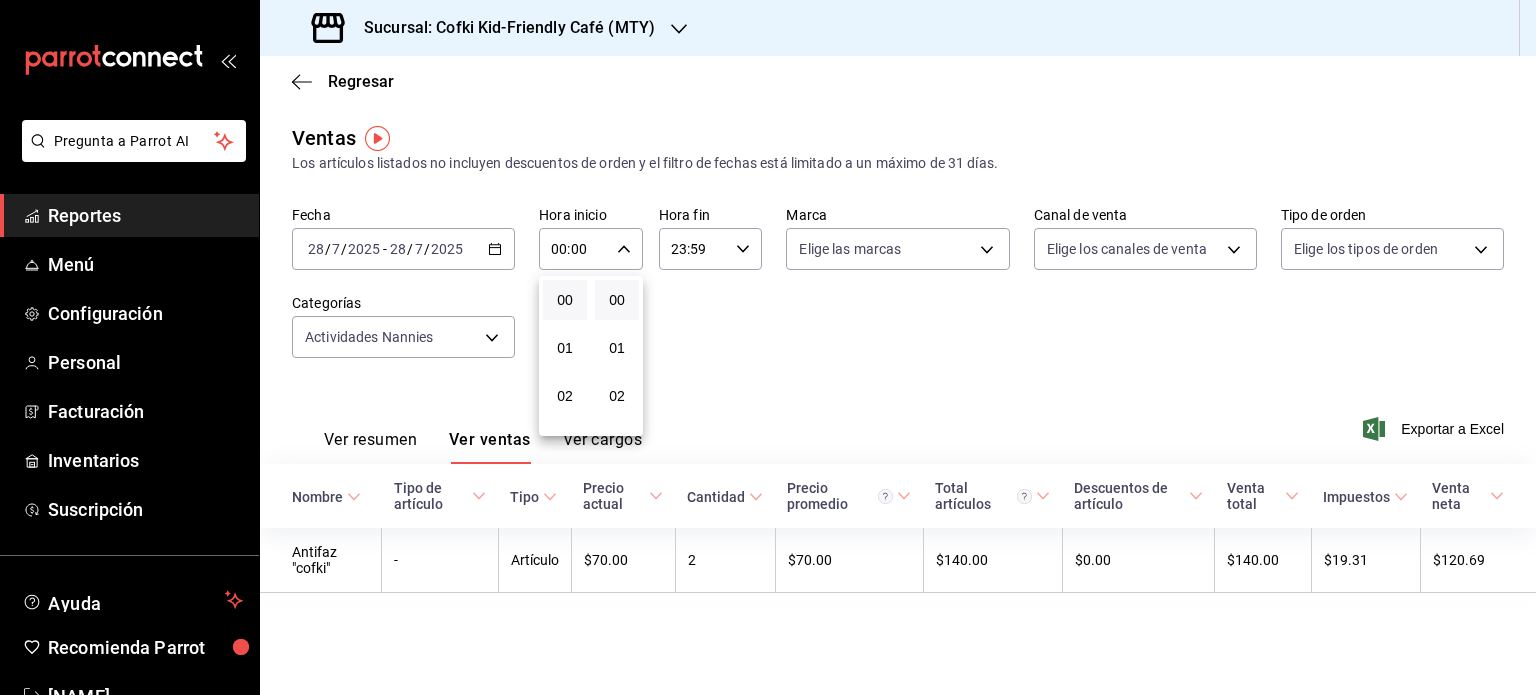 click at bounding box center [768, 347] 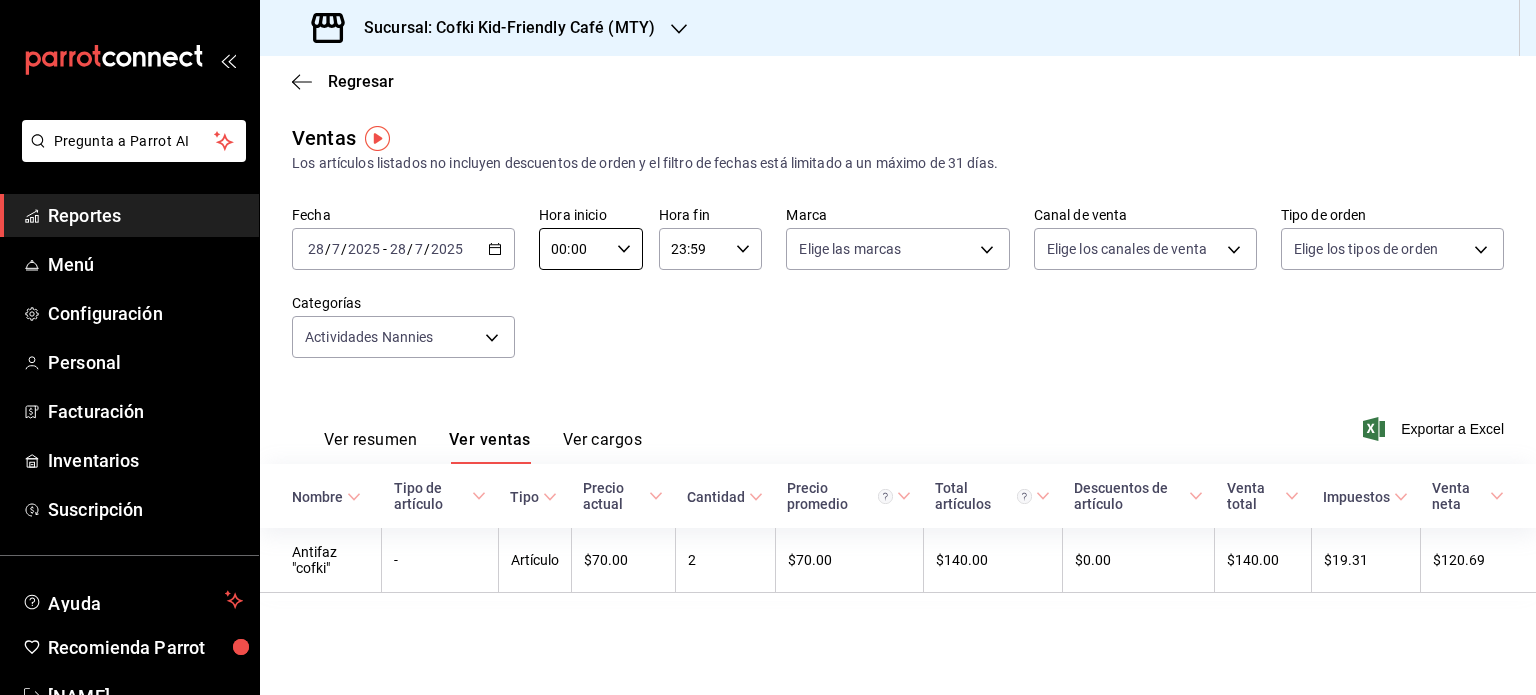 click 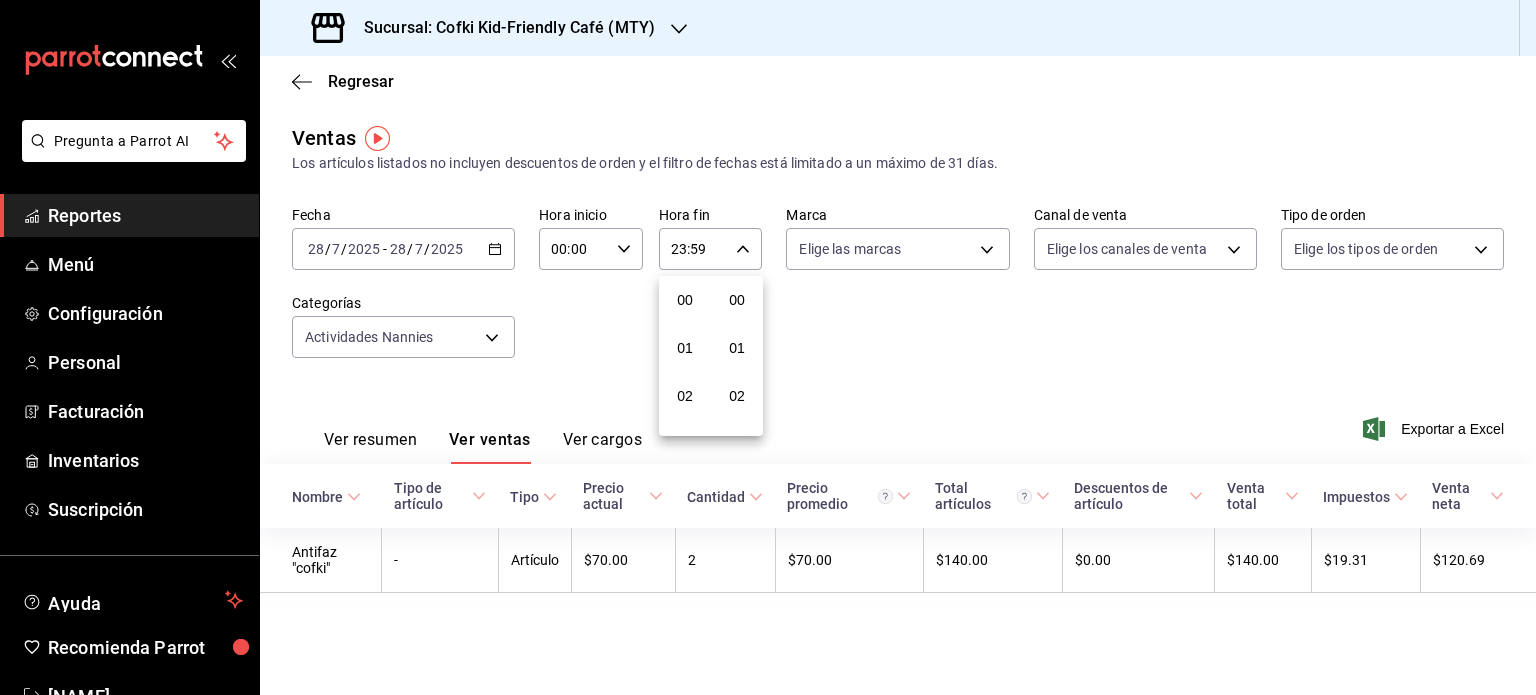 scroll, scrollTop: 1011, scrollLeft: 0, axis: vertical 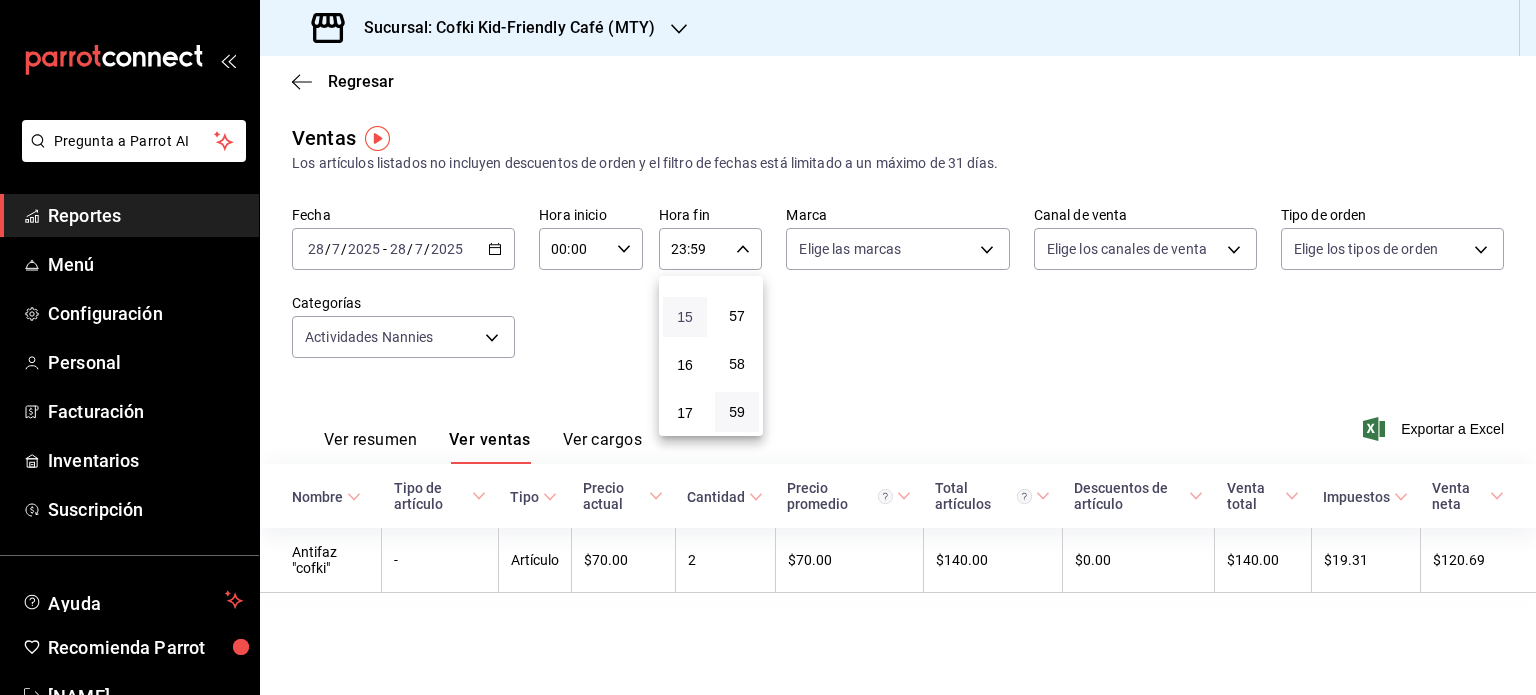 click on "15" at bounding box center [685, 317] 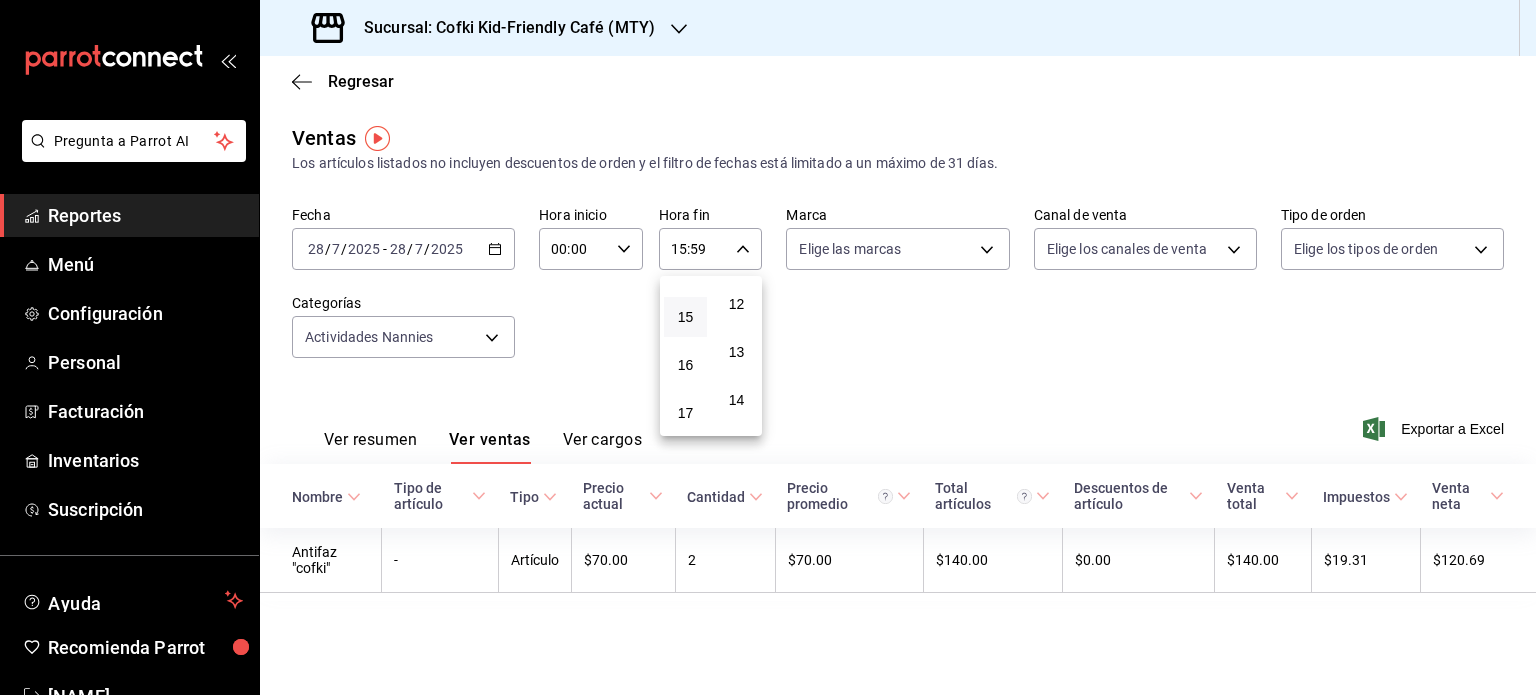 scroll, scrollTop: 0, scrollLeft: 0, axis: both 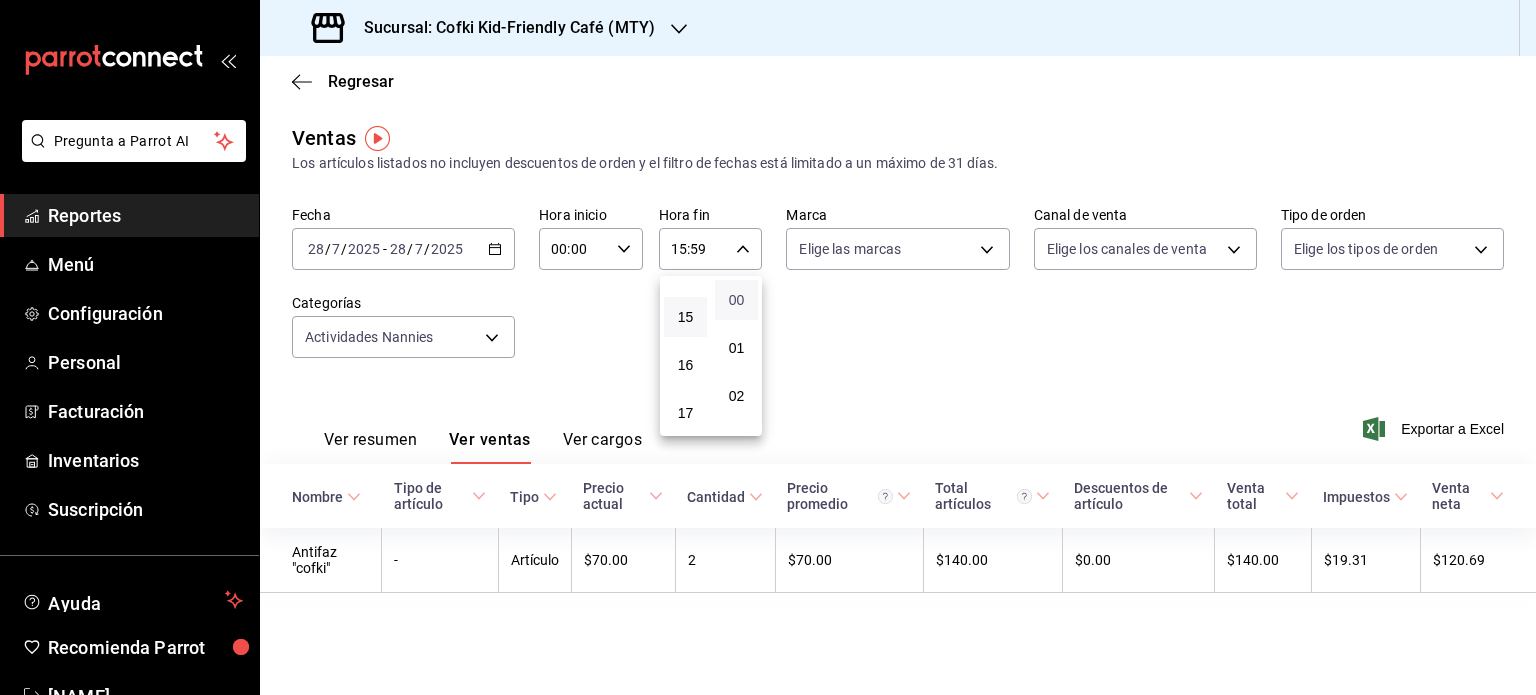 click on "00" at bounding box center [736, 300] 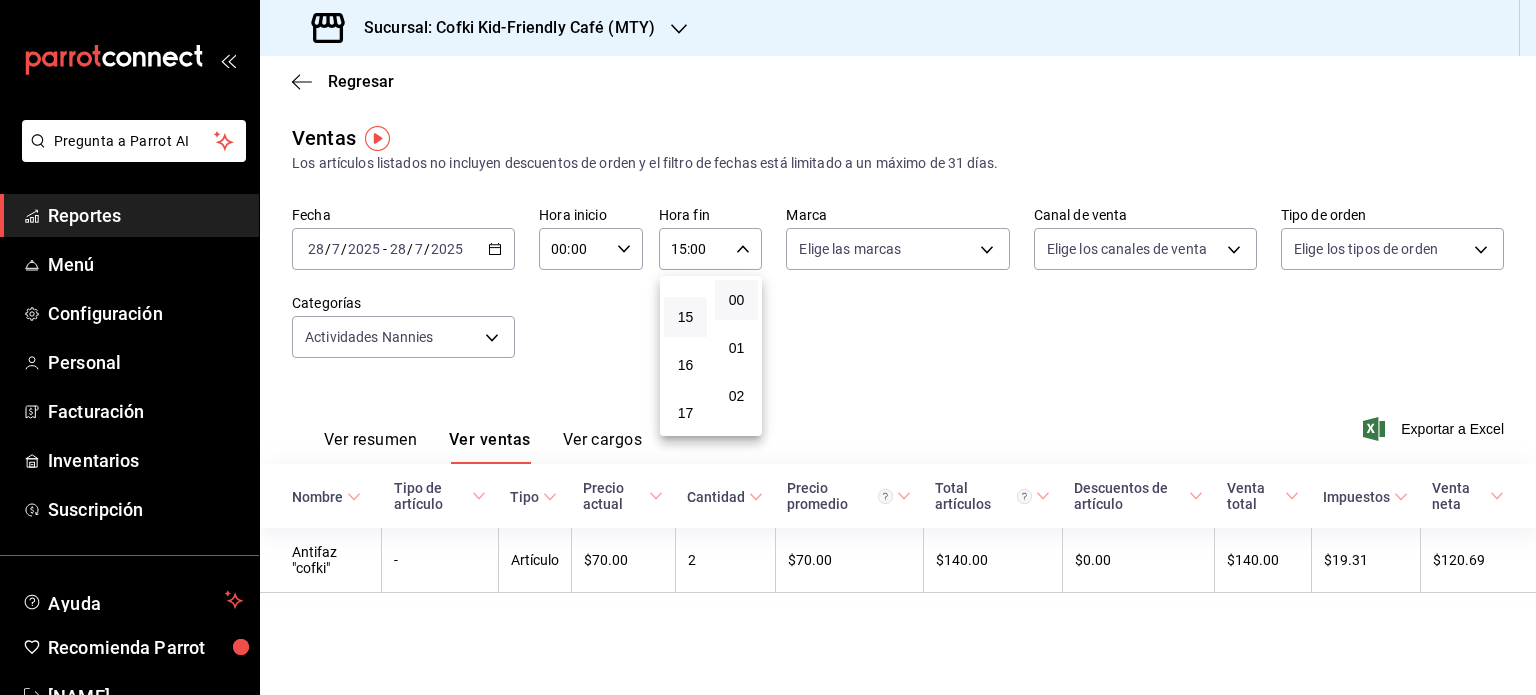 click at bounding box center (768, 347) 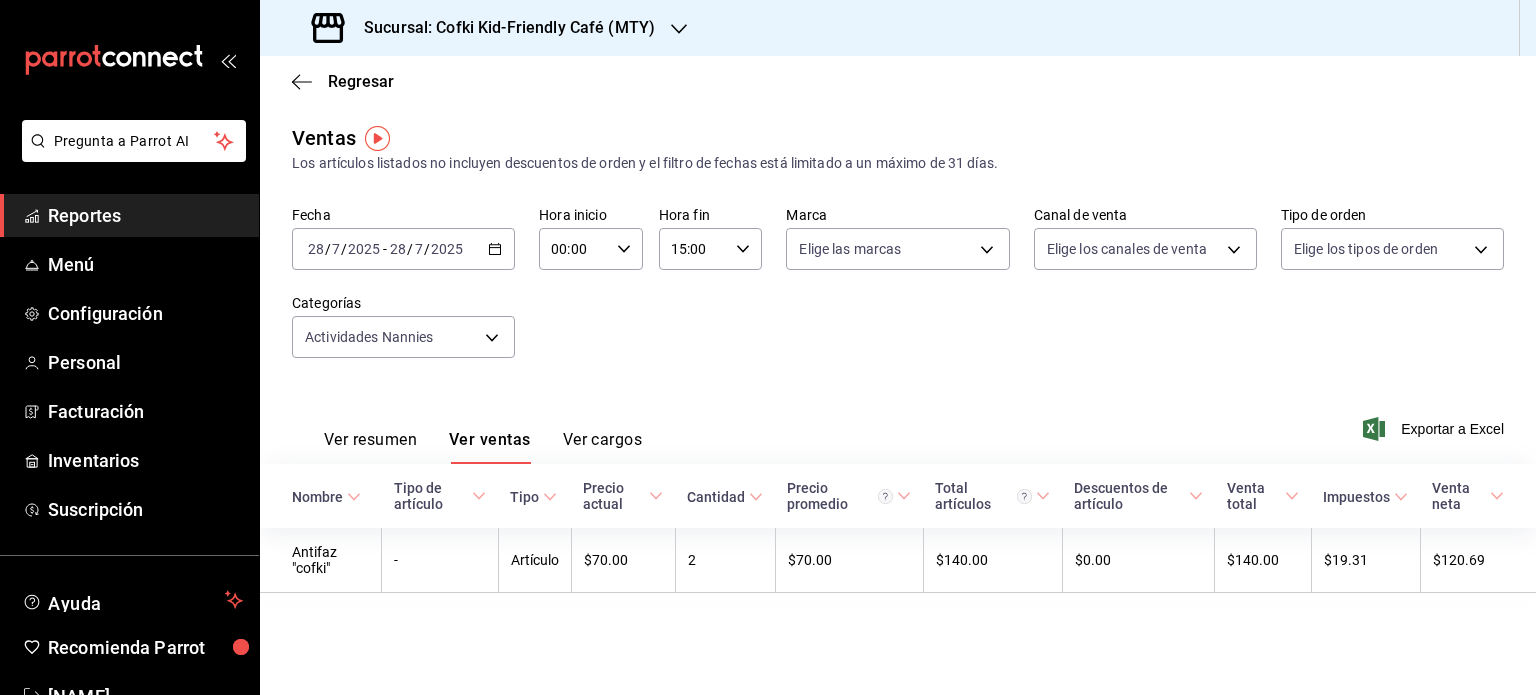click 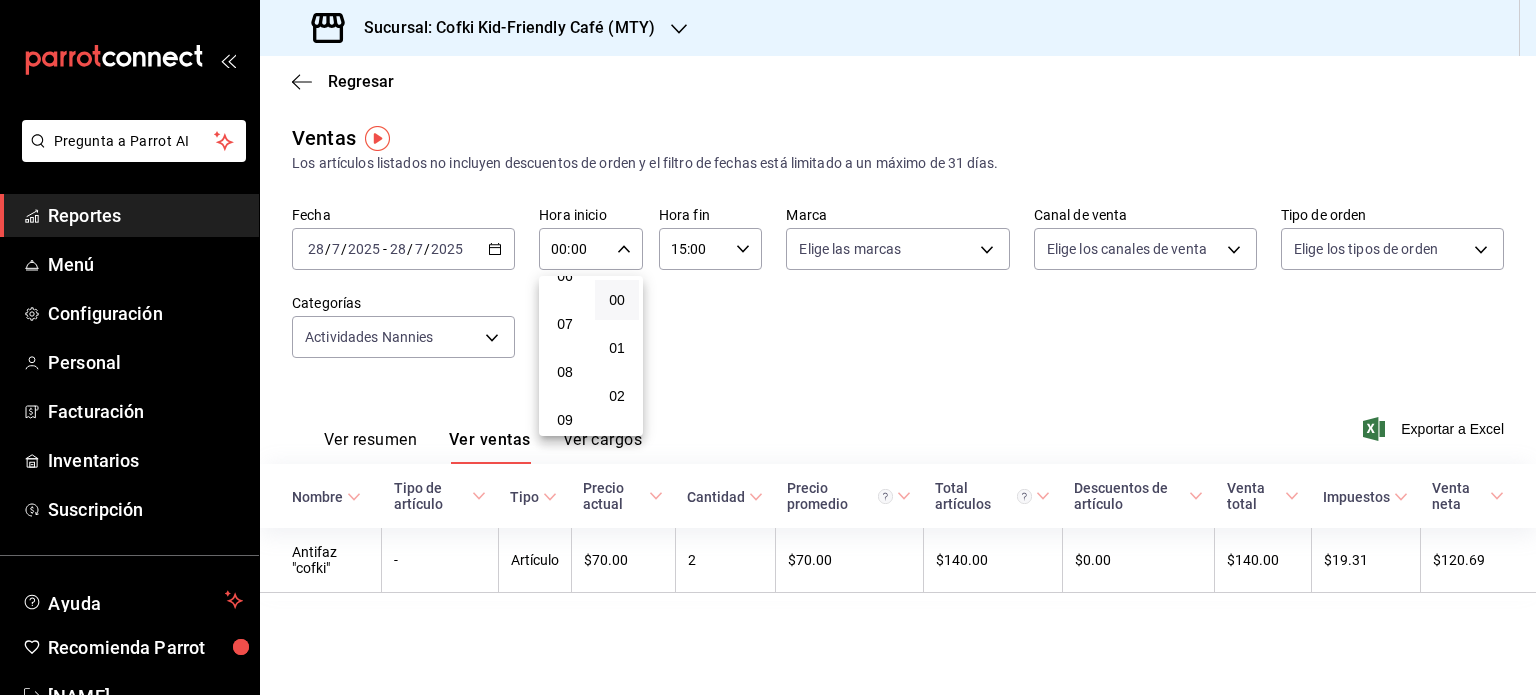 scroll, scrollTop: 316, scrollLeft: 0, axis: vertical 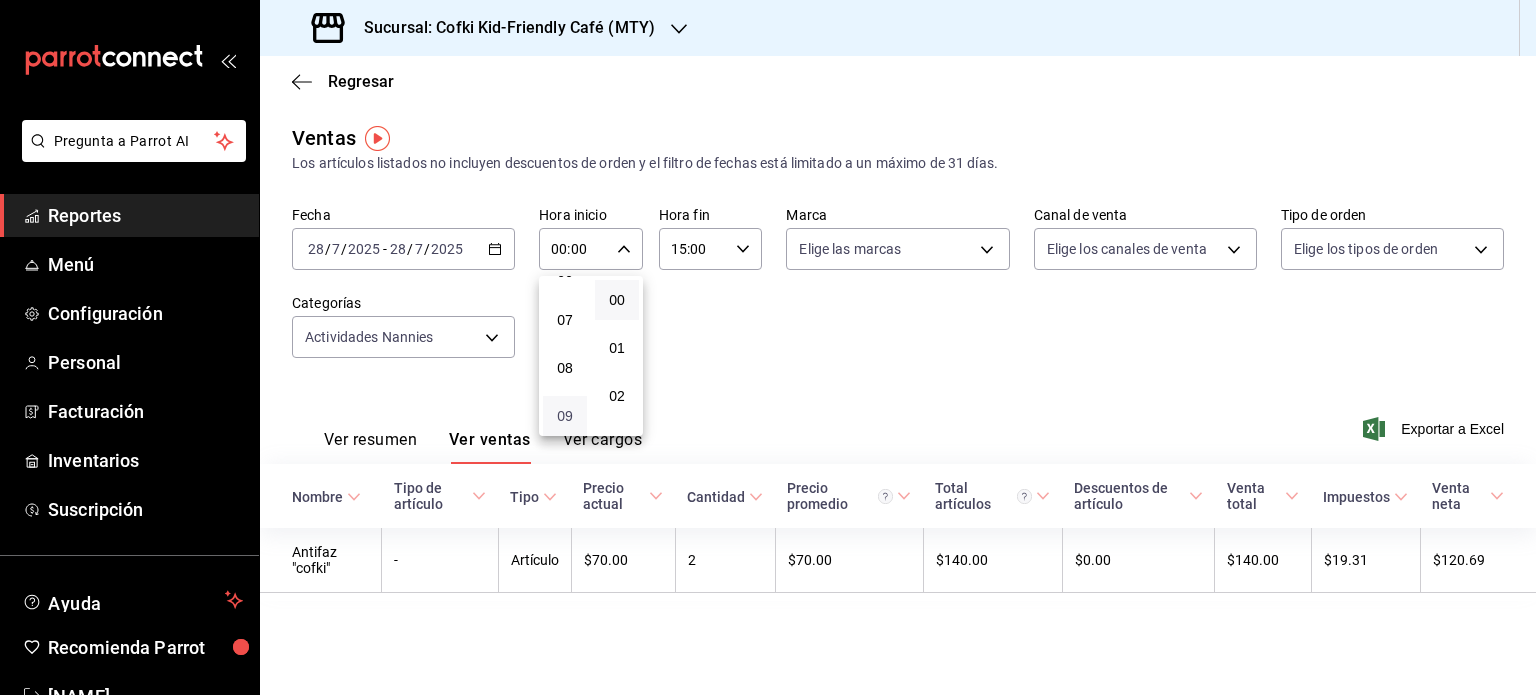 click on "09" at bounding box center [565, 416] 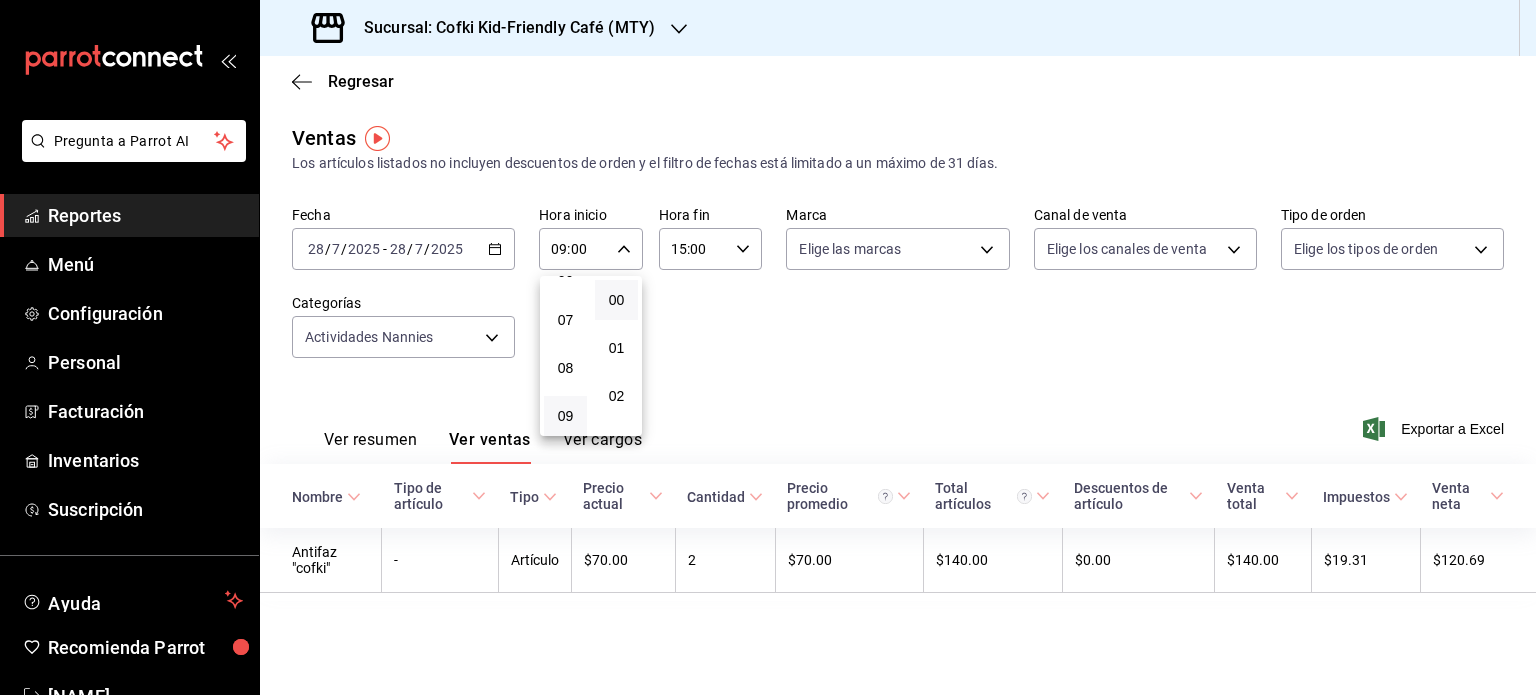 click at bounding box center [768, 347] 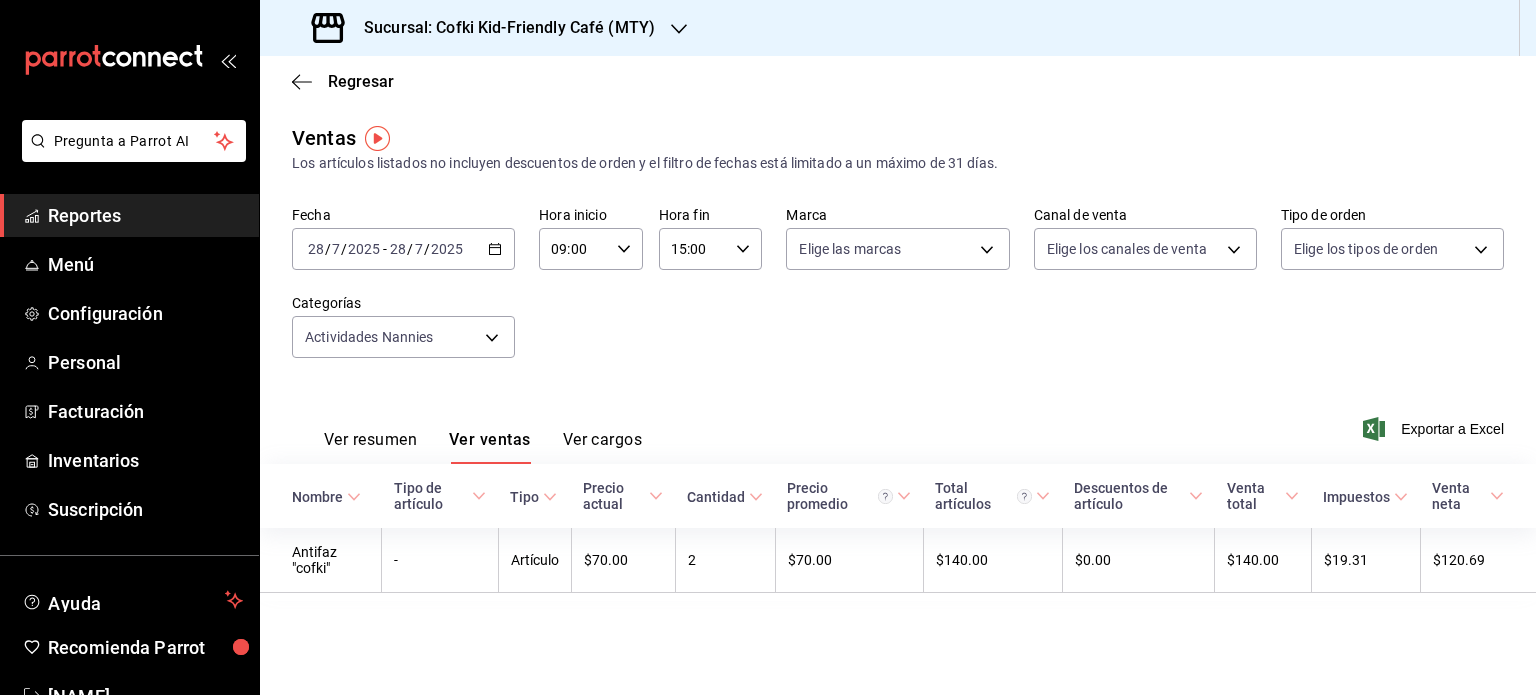 type 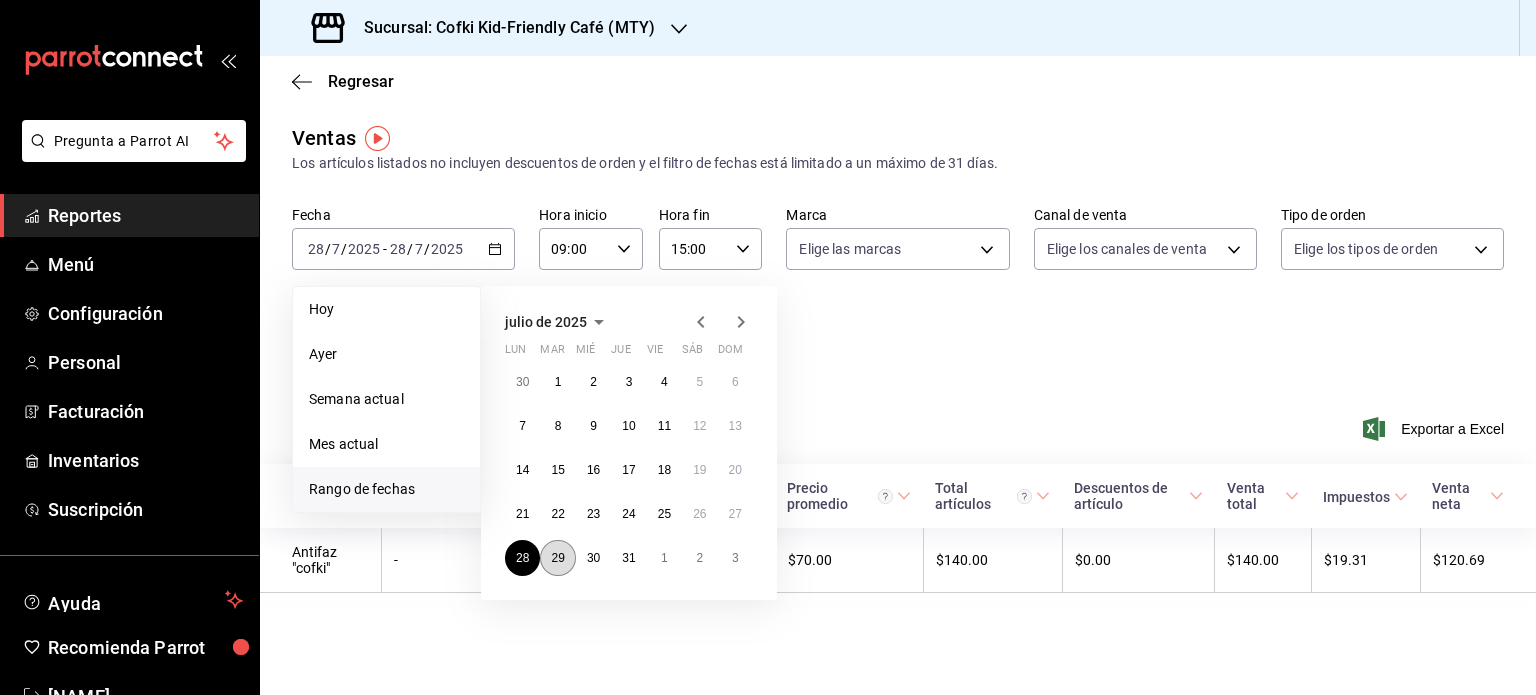 click on "29" at bounding box center [557, 558] 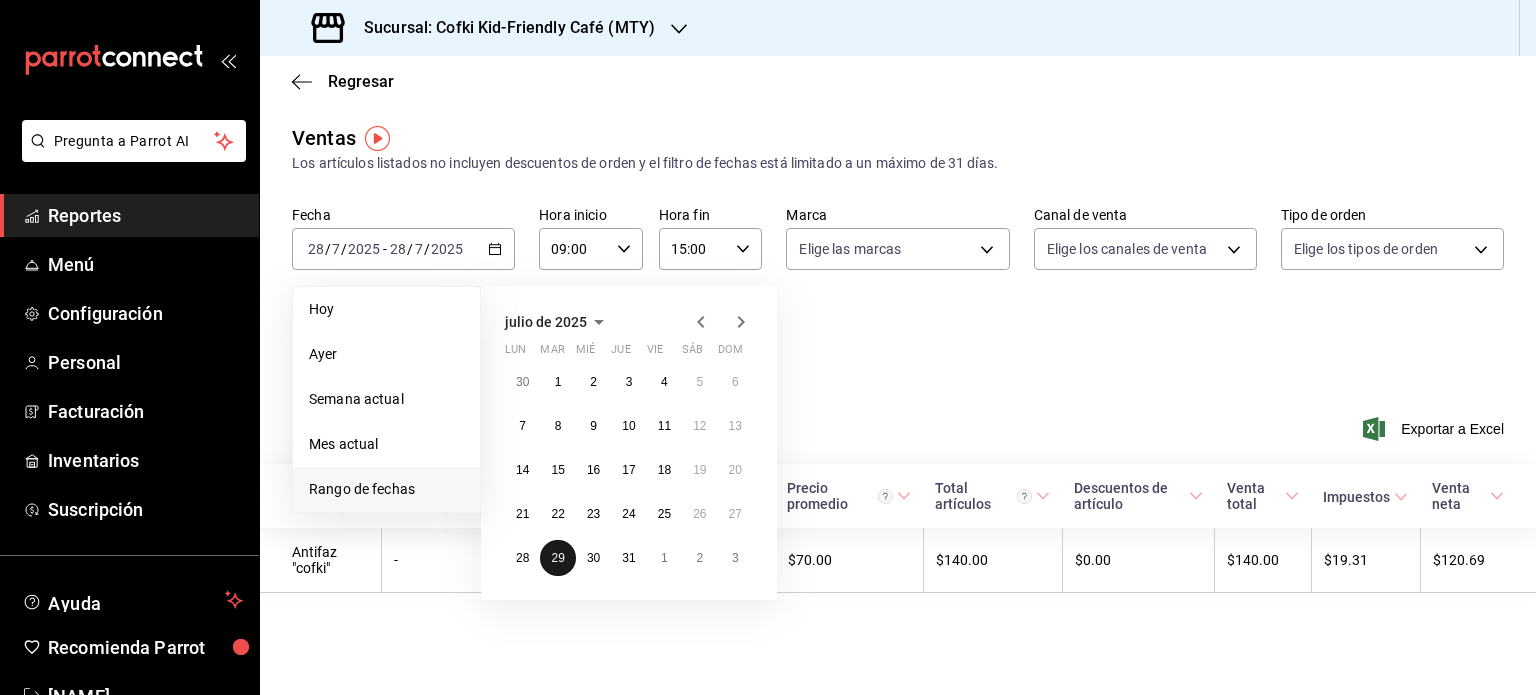 click on "29" at bounding box center [557, 558] 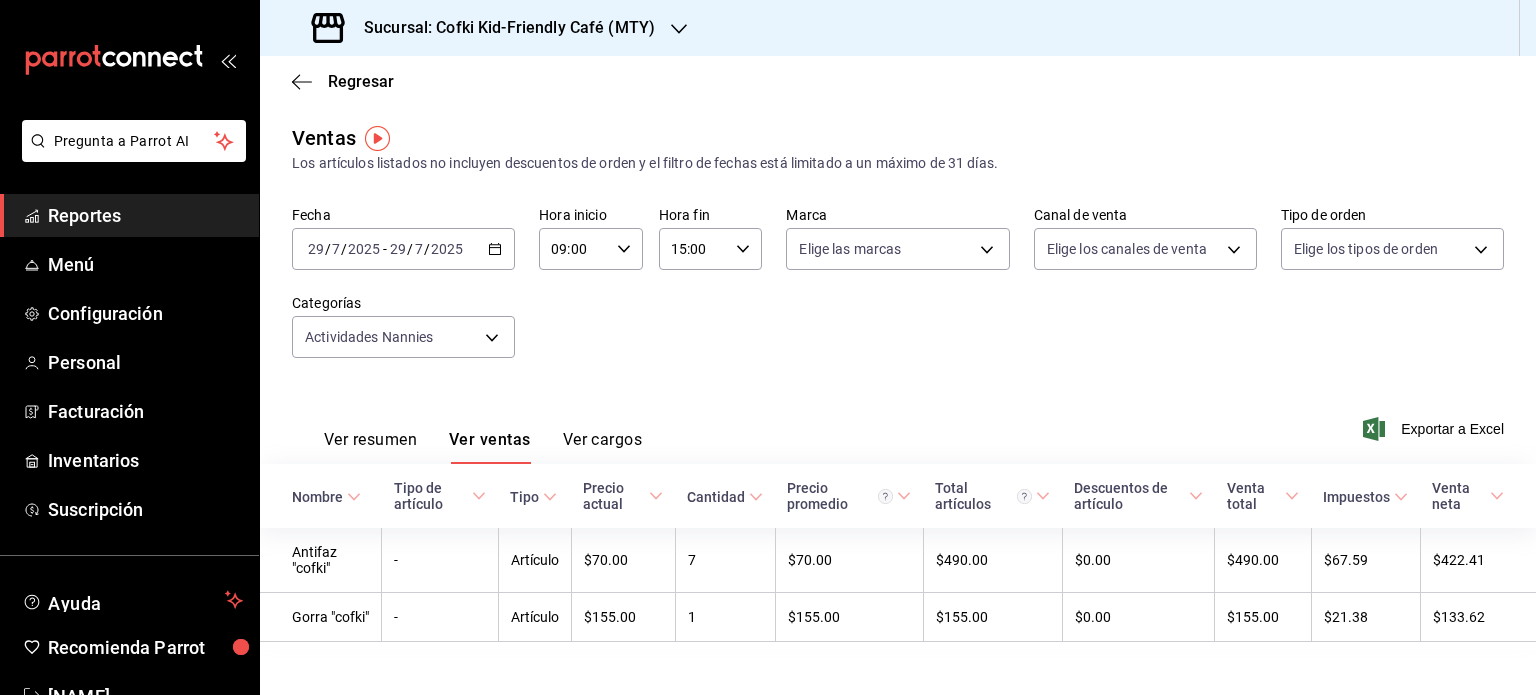 click 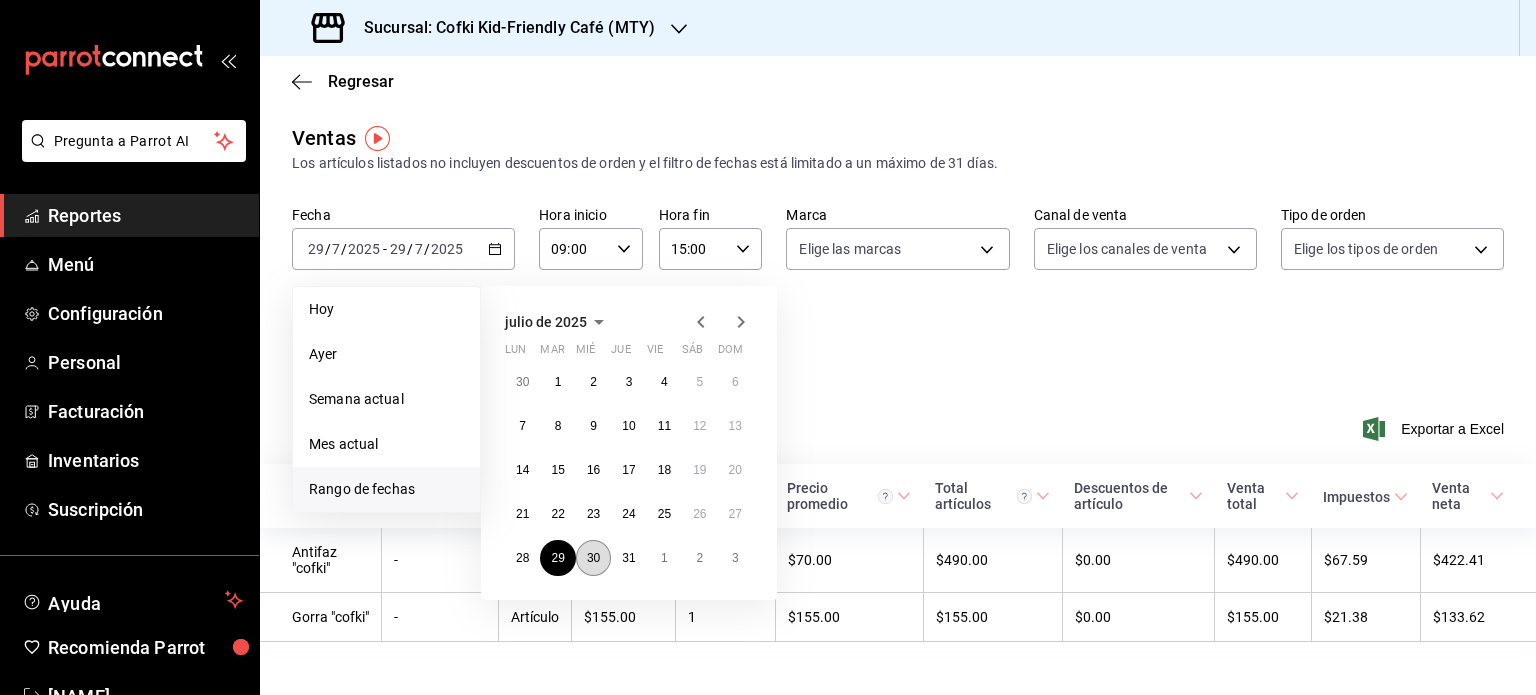 click on "30" at bounding box center [593, 558] 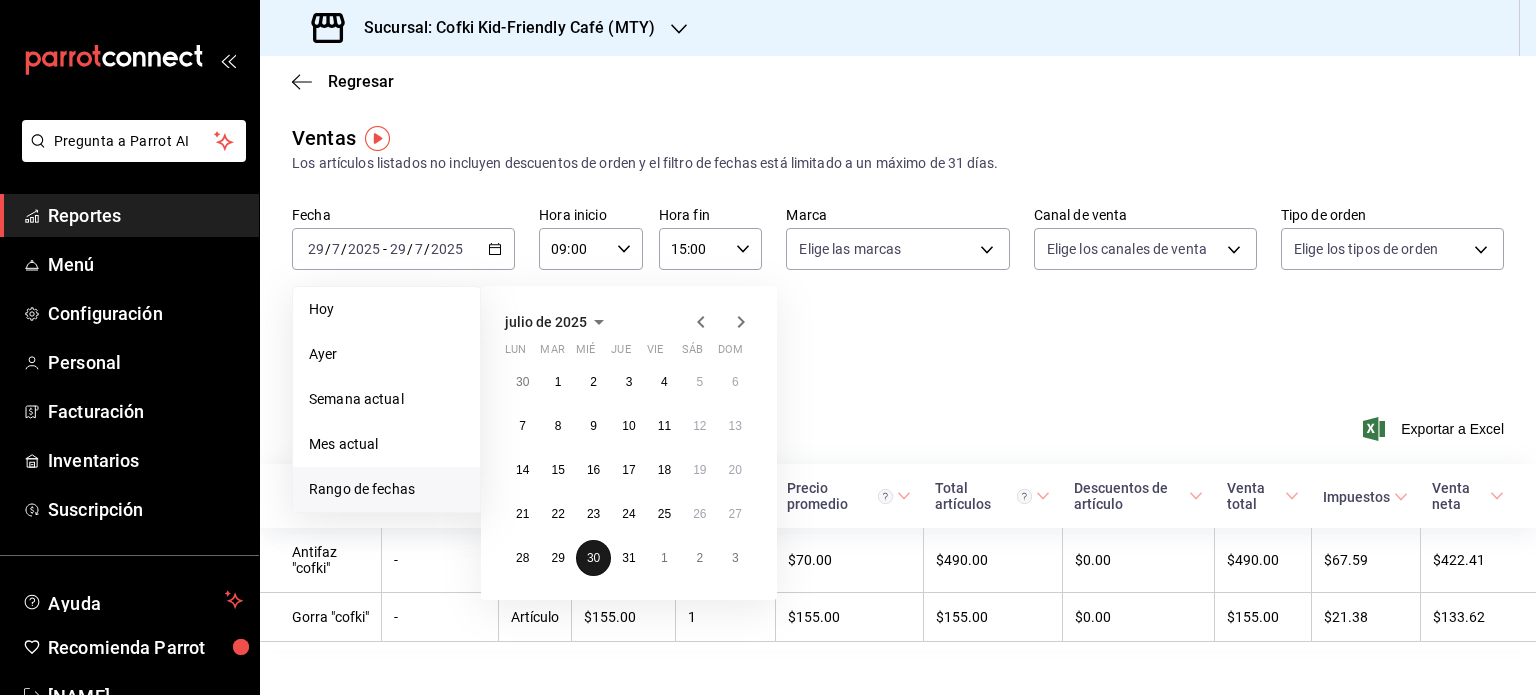 click on "30" at bounding box center [593, 558] 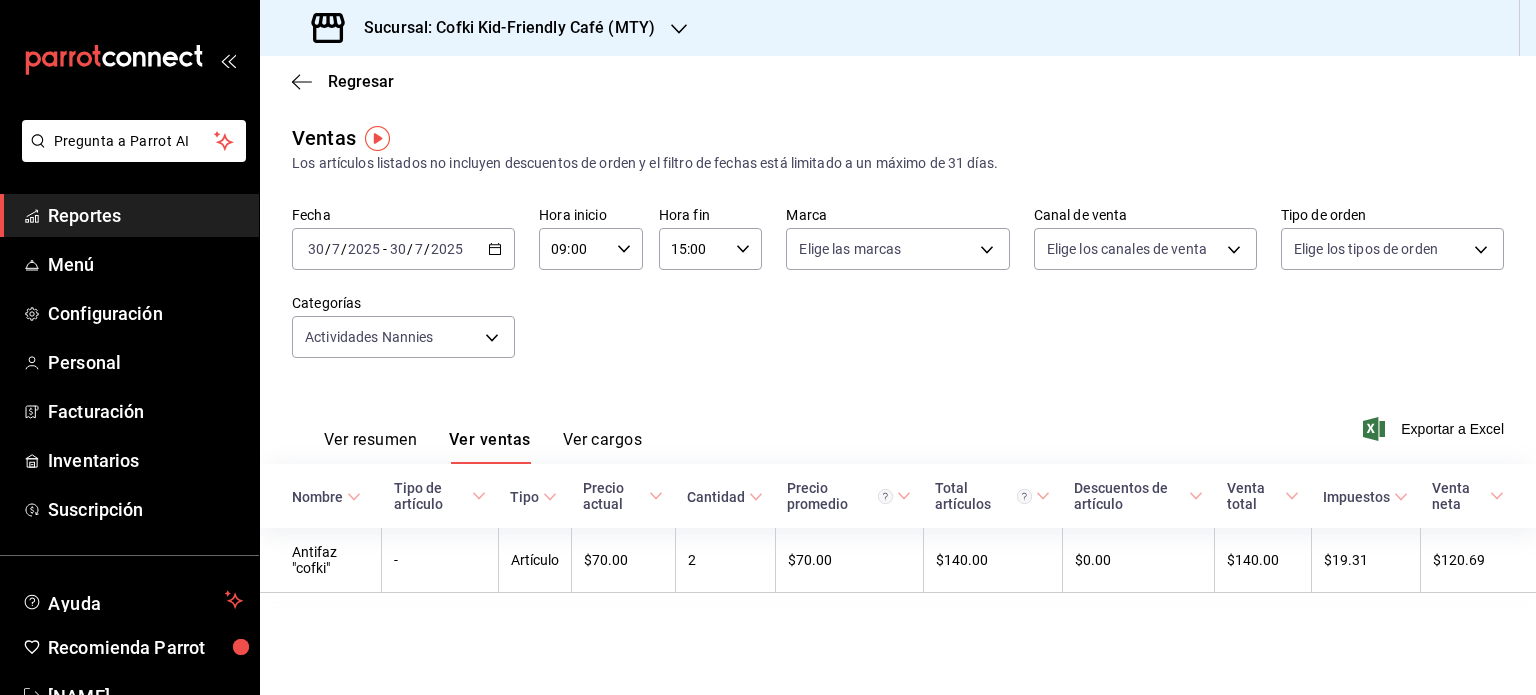 click on "2025-07-30 30 / 7 / 2025 - 2025-07-30 30 / 7 / 2025" at bounding box center (403, 249) 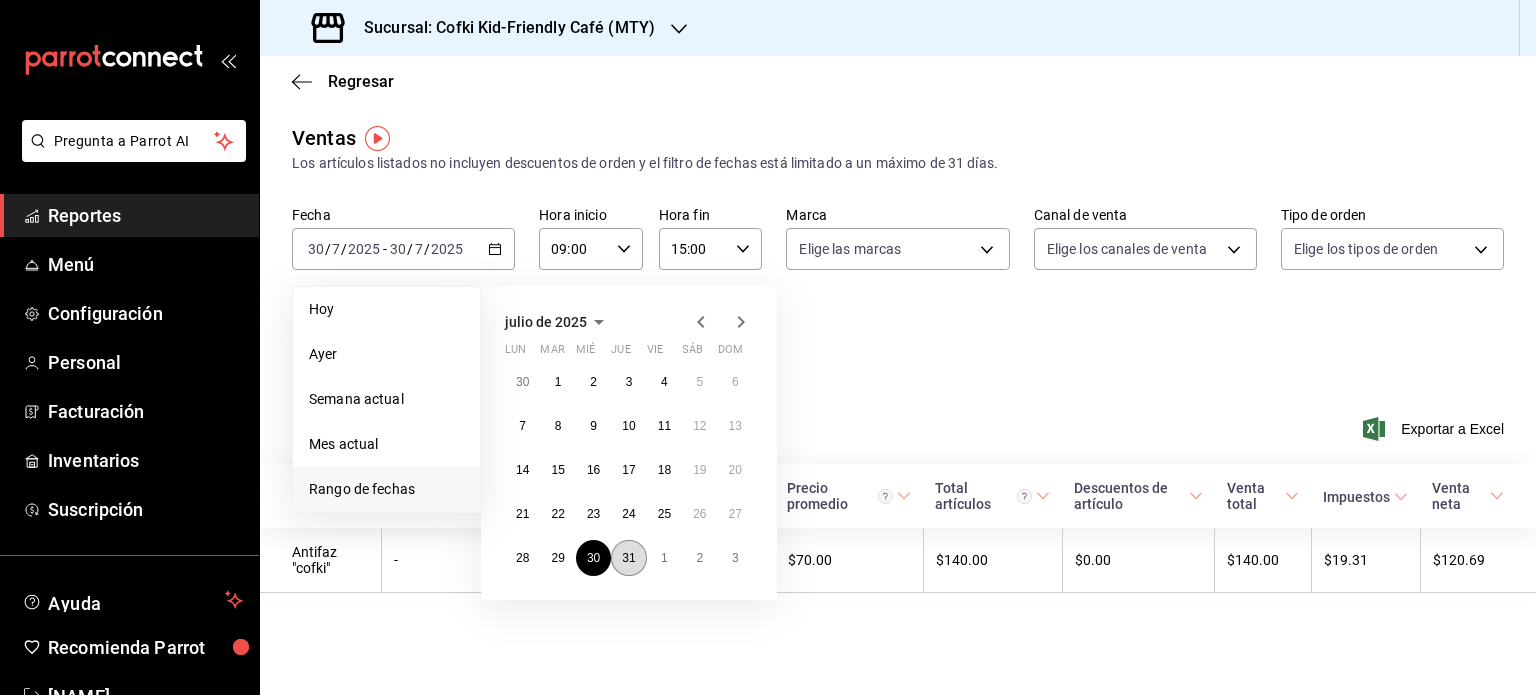 click on "31" at bounding box center [628, 558] 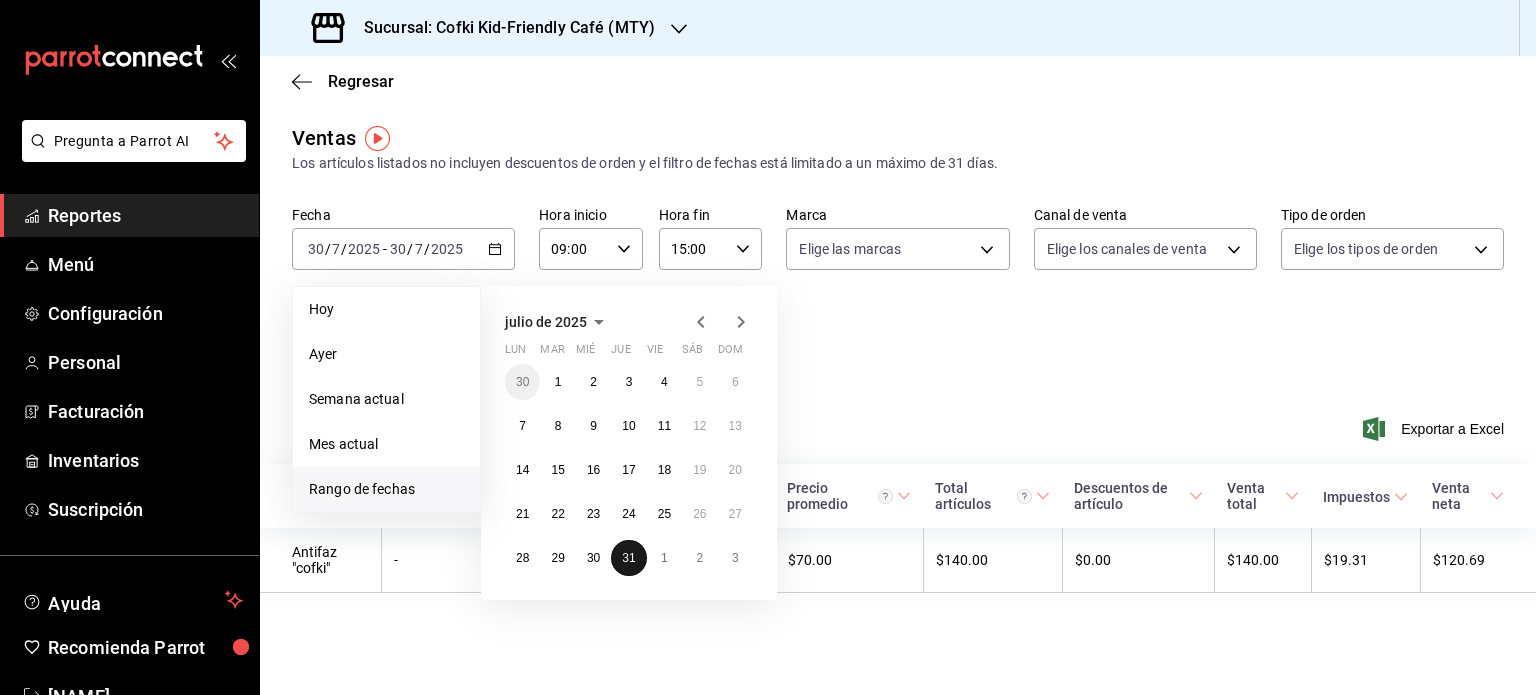click on "31" at bounding box center [628, 558] 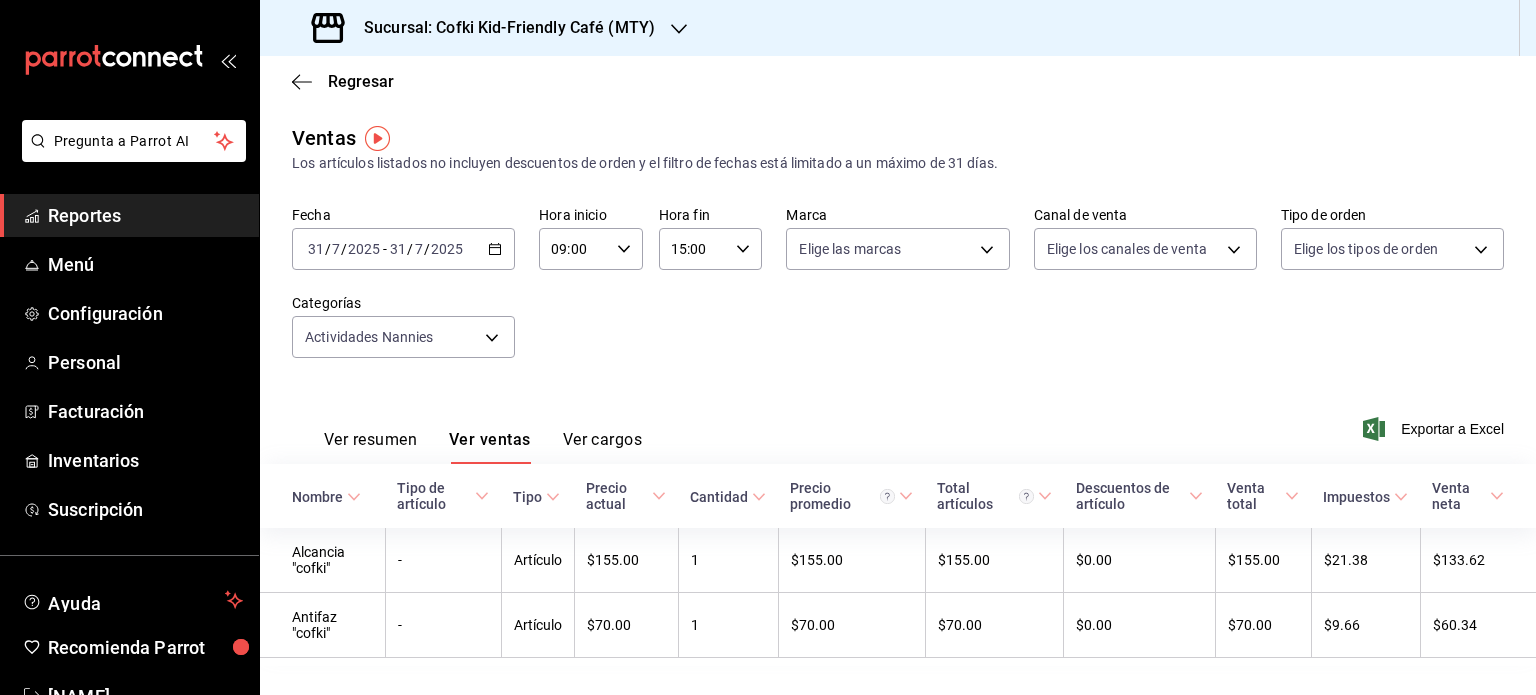 click on "2025-07-31 31 / 7 / 2025 - 2025-07-31 31 / 7 / 2025" at bounding box center [403, 249] 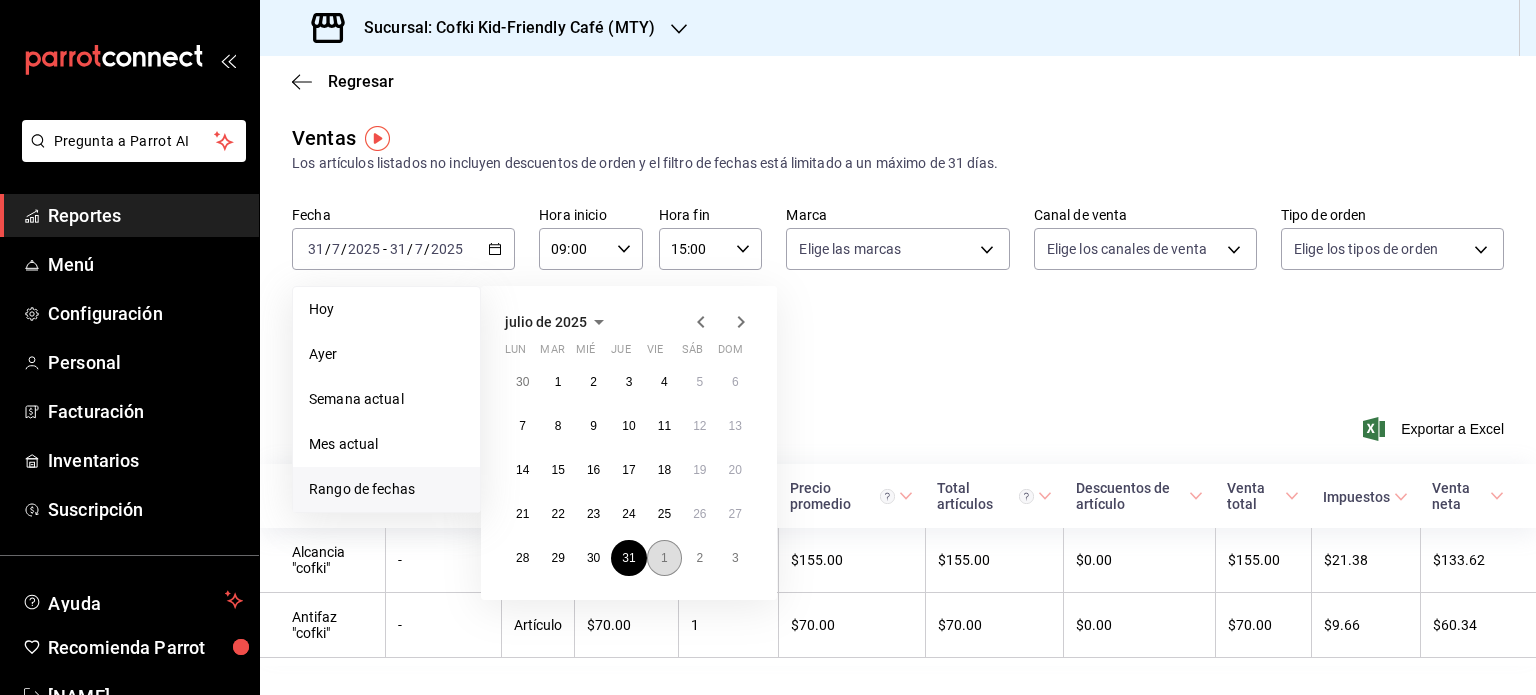 click on "1" at bounding box center (664, 558) 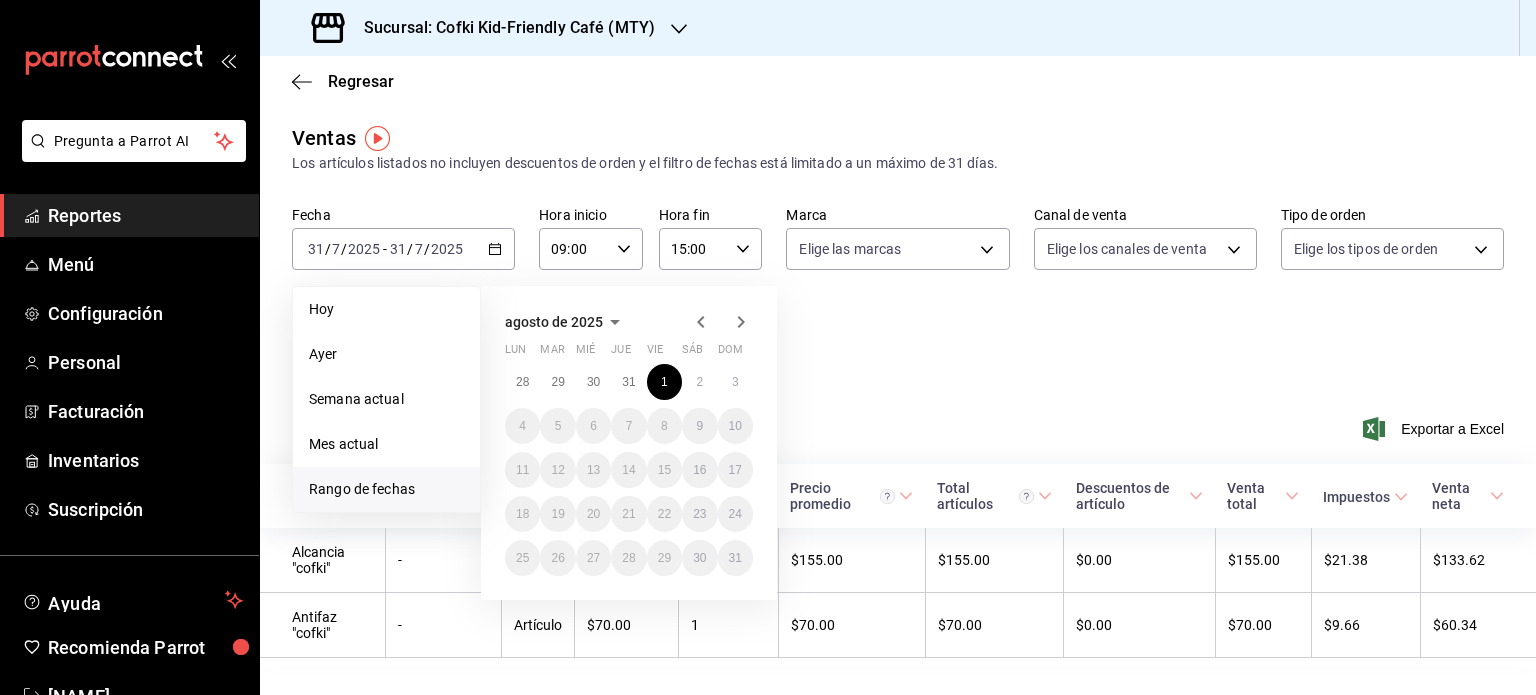 click on "vie" at bounding box center [664, 353] 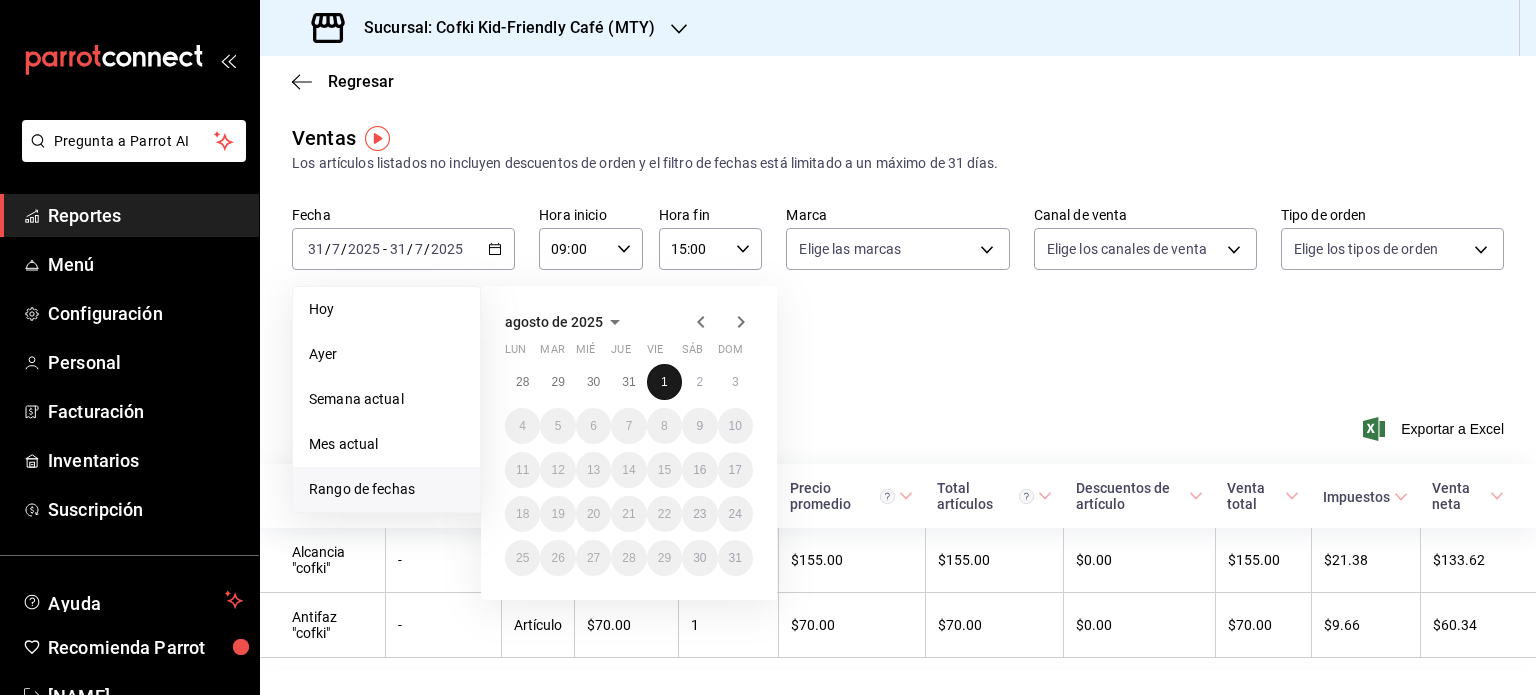 click on "1" at bounding box center [664, 382] 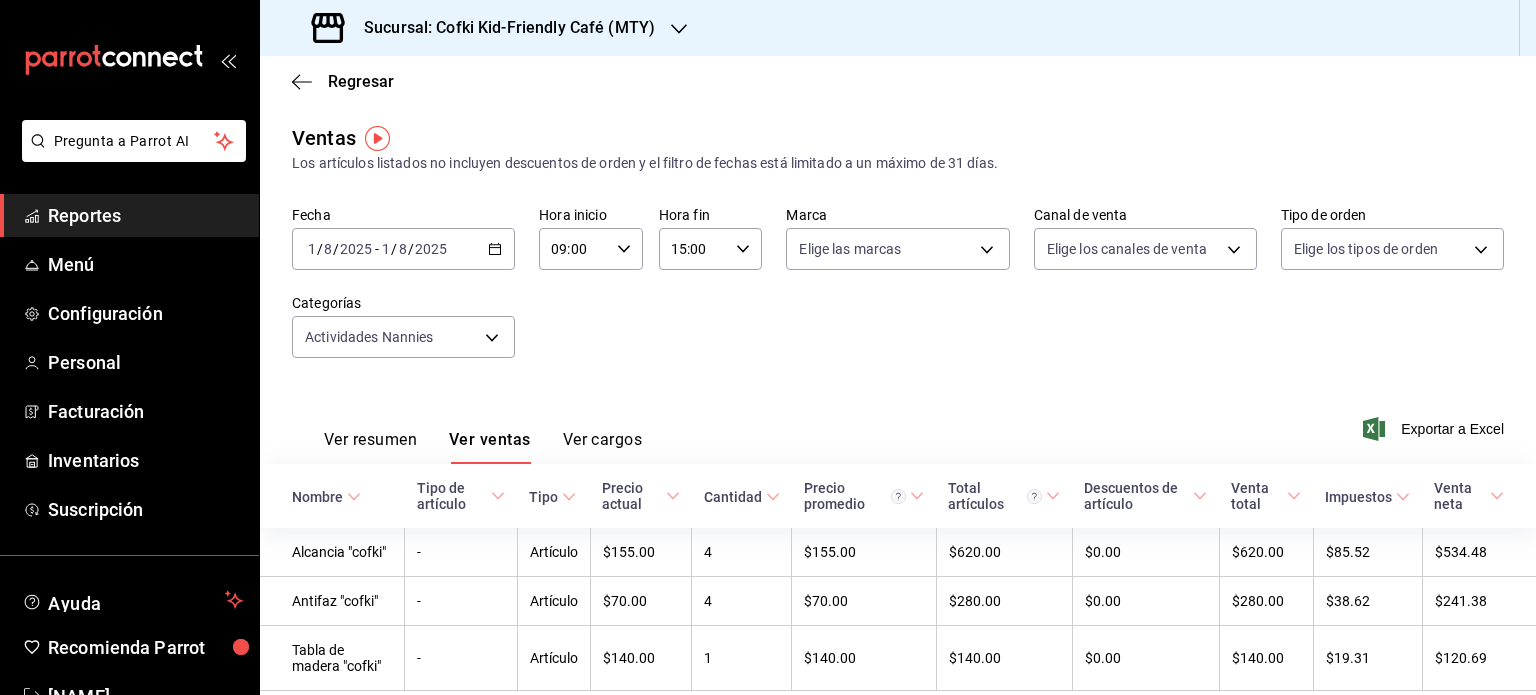 scroll, scrollTop: 72, scrollLeft: 0, axis: vertical 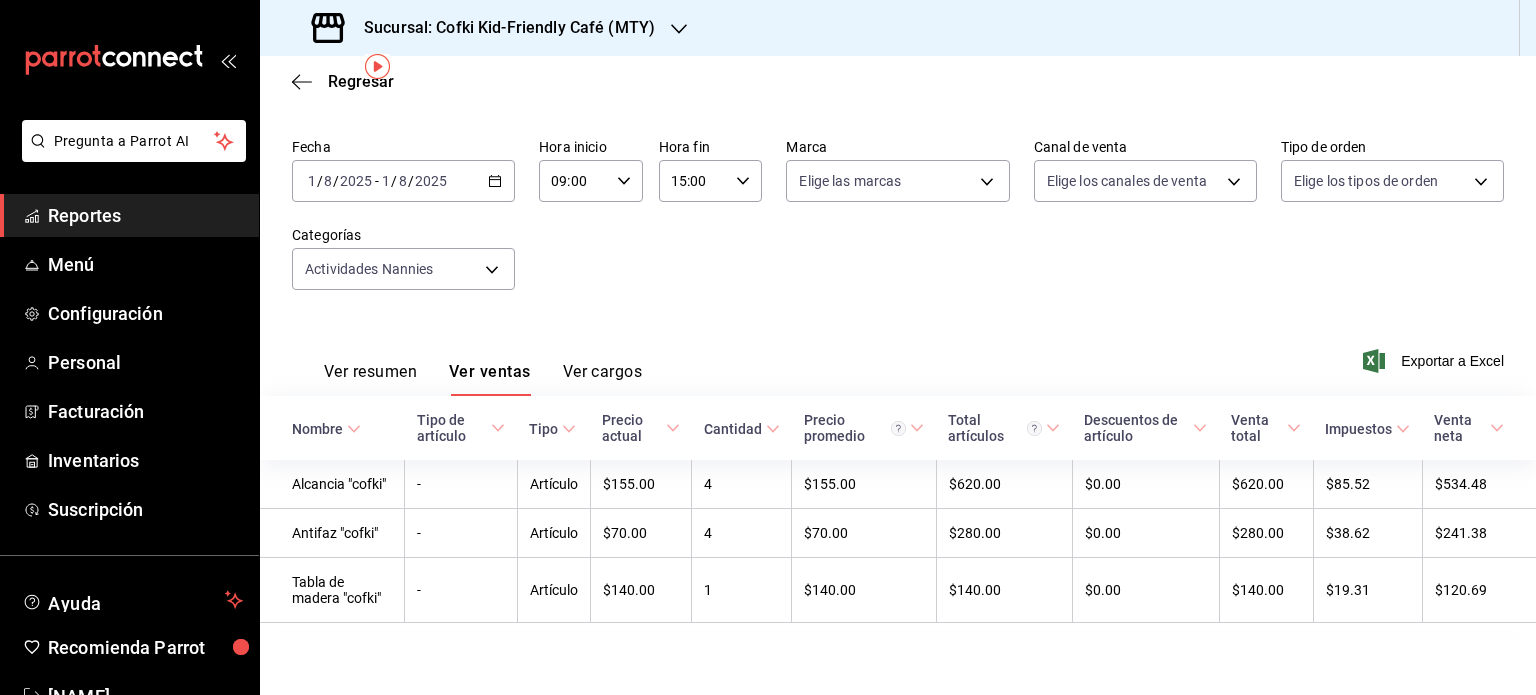 click 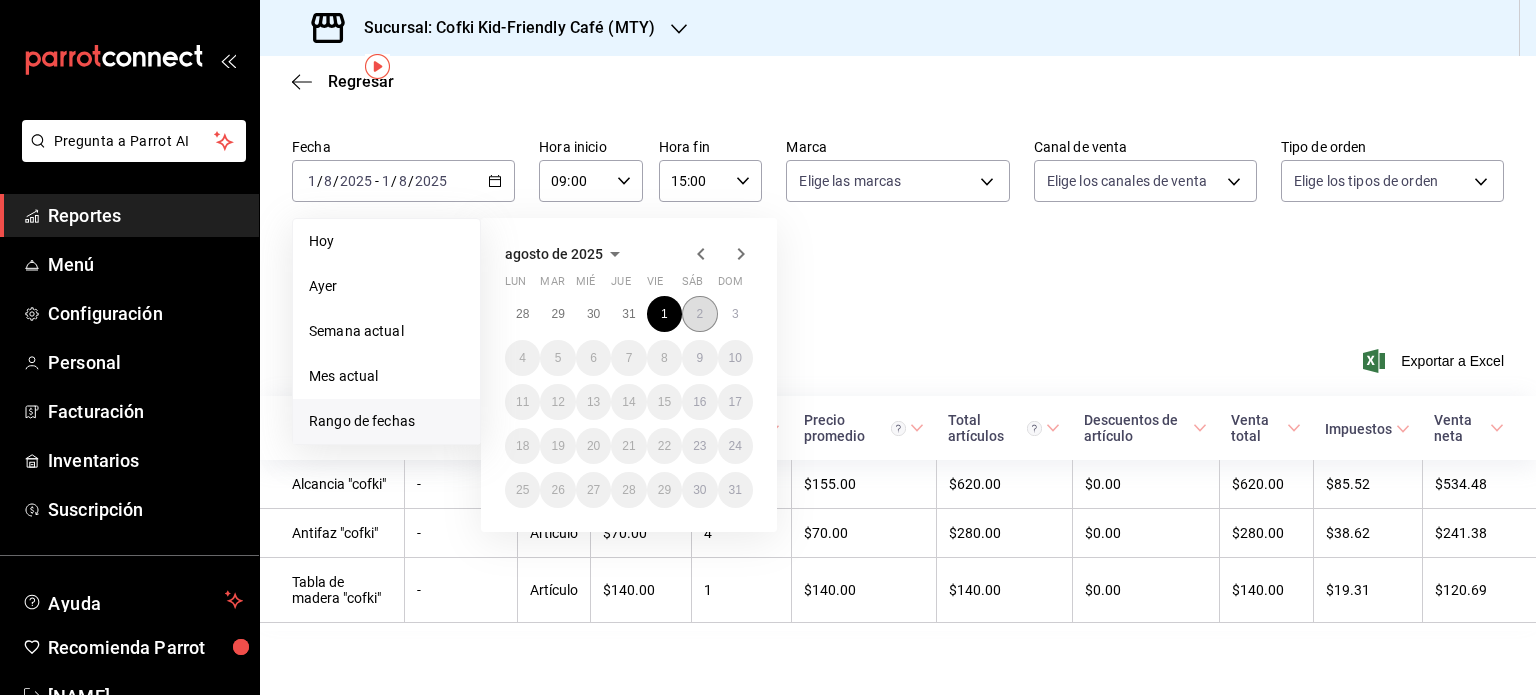 click on "2" at bounding box center (699, 314) 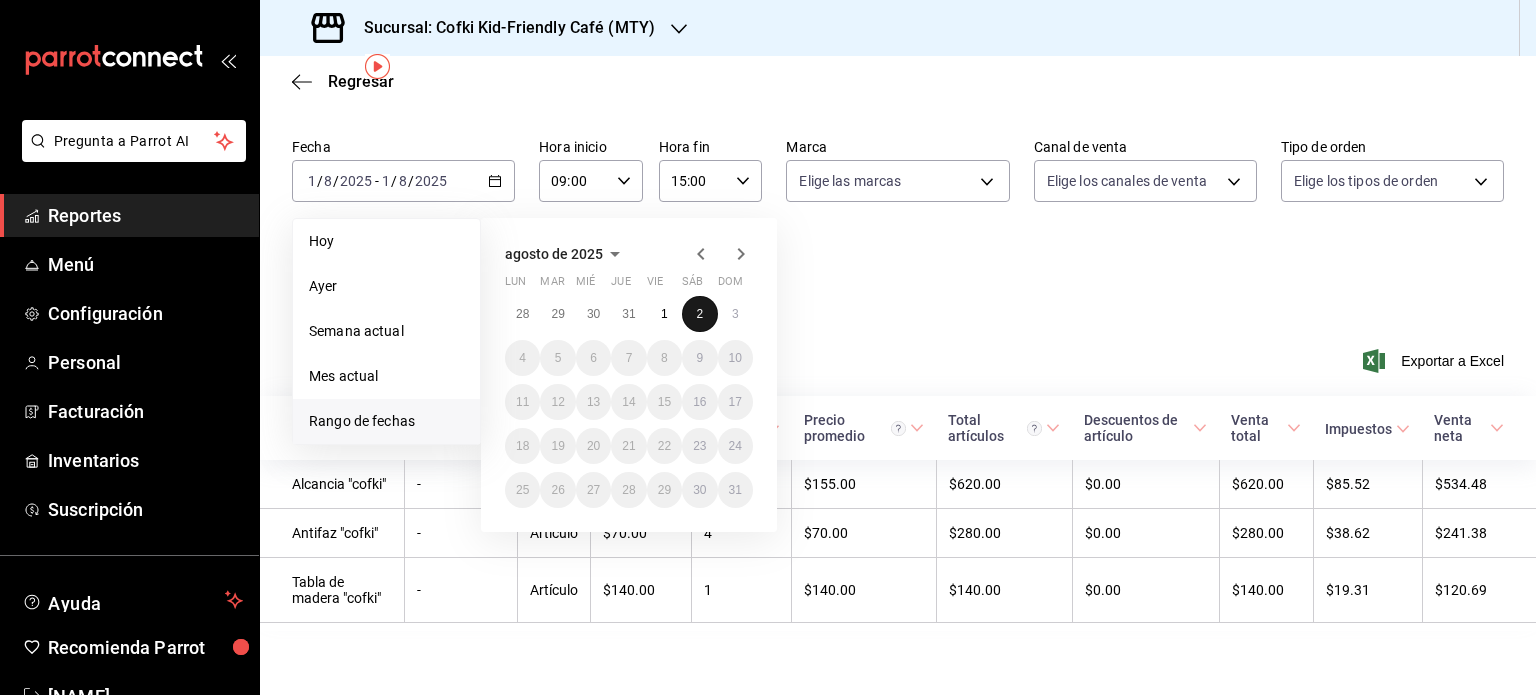 click on "2" at bounding box center (699, 314) 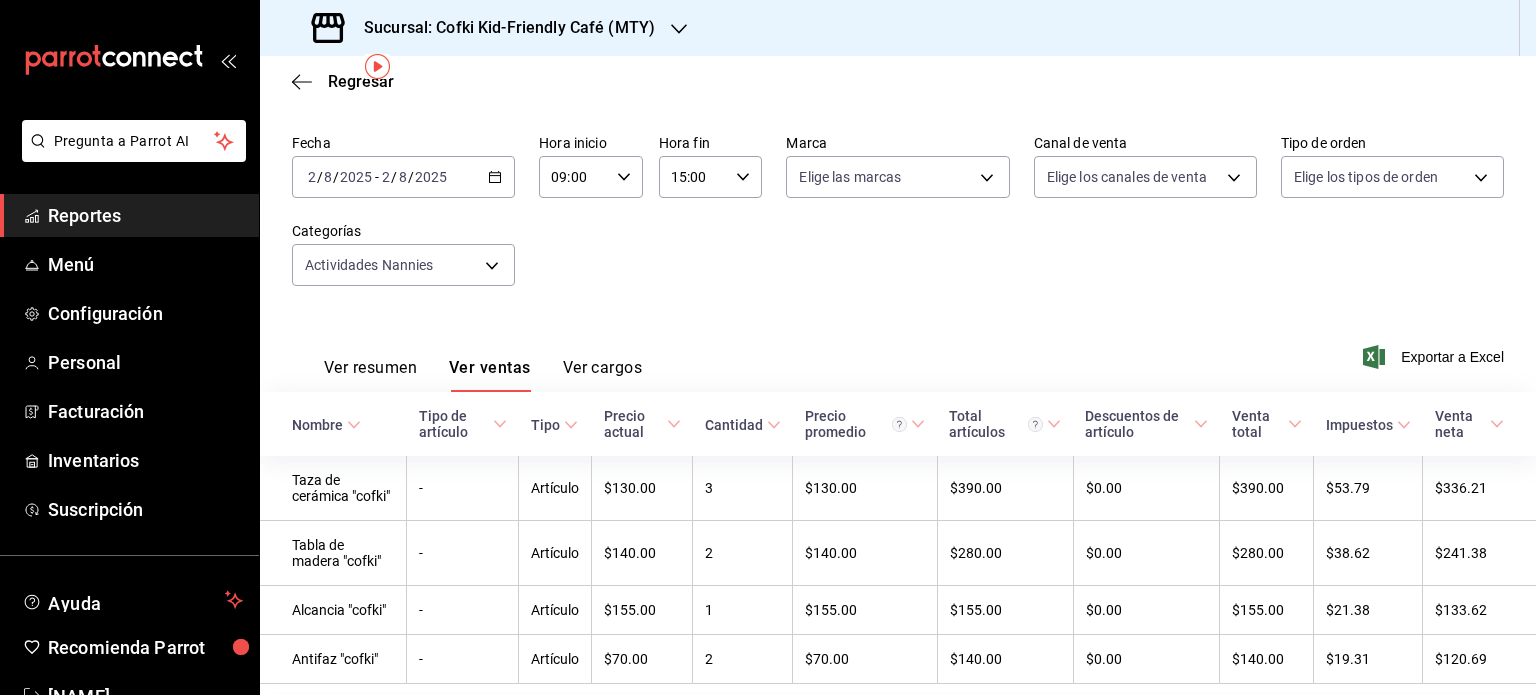 scroll, scrollTop: 138, scrollLeft: 0, axis: vertical 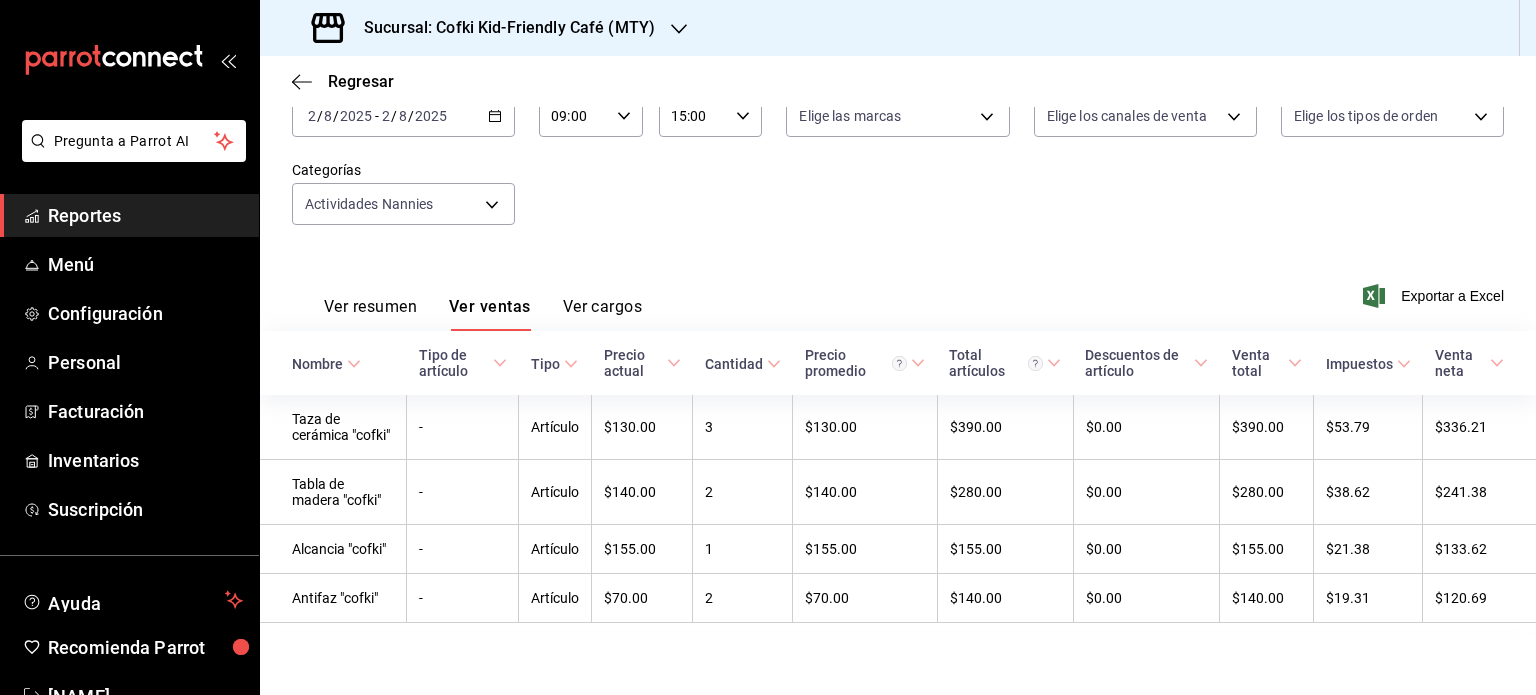 click on "2025-08-02 2 / 8 / 2025 - 2025-08-02 2 / 8 / 2025" at bounding box center [403, 116] 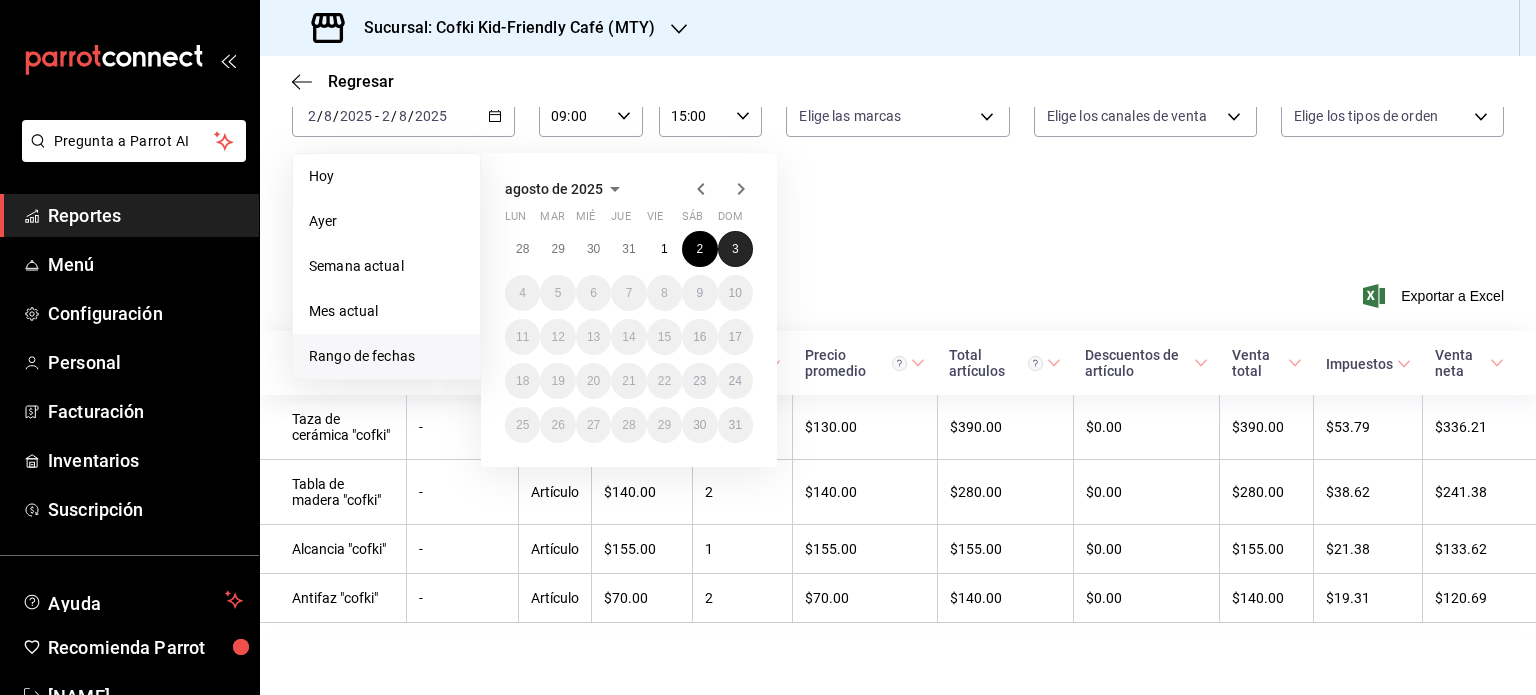 click on "3" at bounding box center (735, 249) 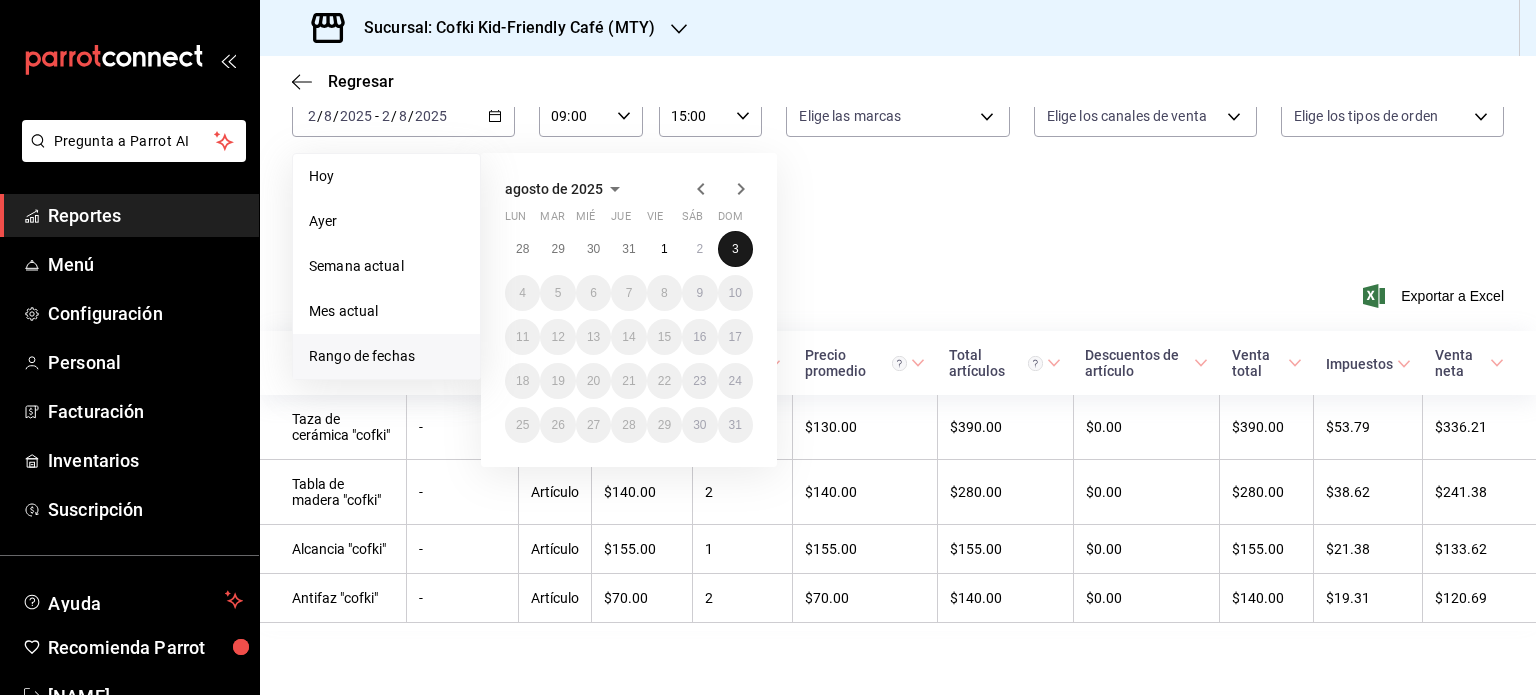 click on "3" at bounding box center (735, 249) 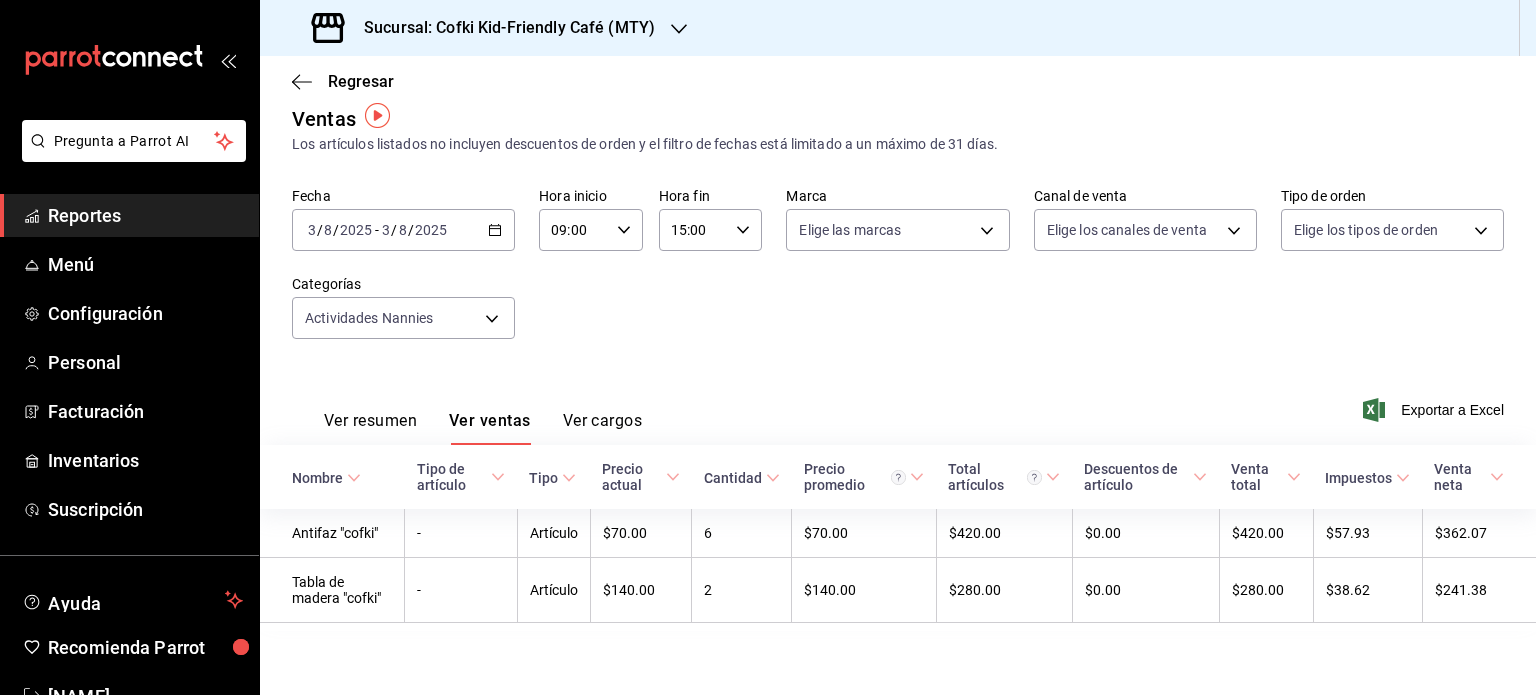 scroll, scrollTop: 22, scrollLeft: 0, axis: vertical 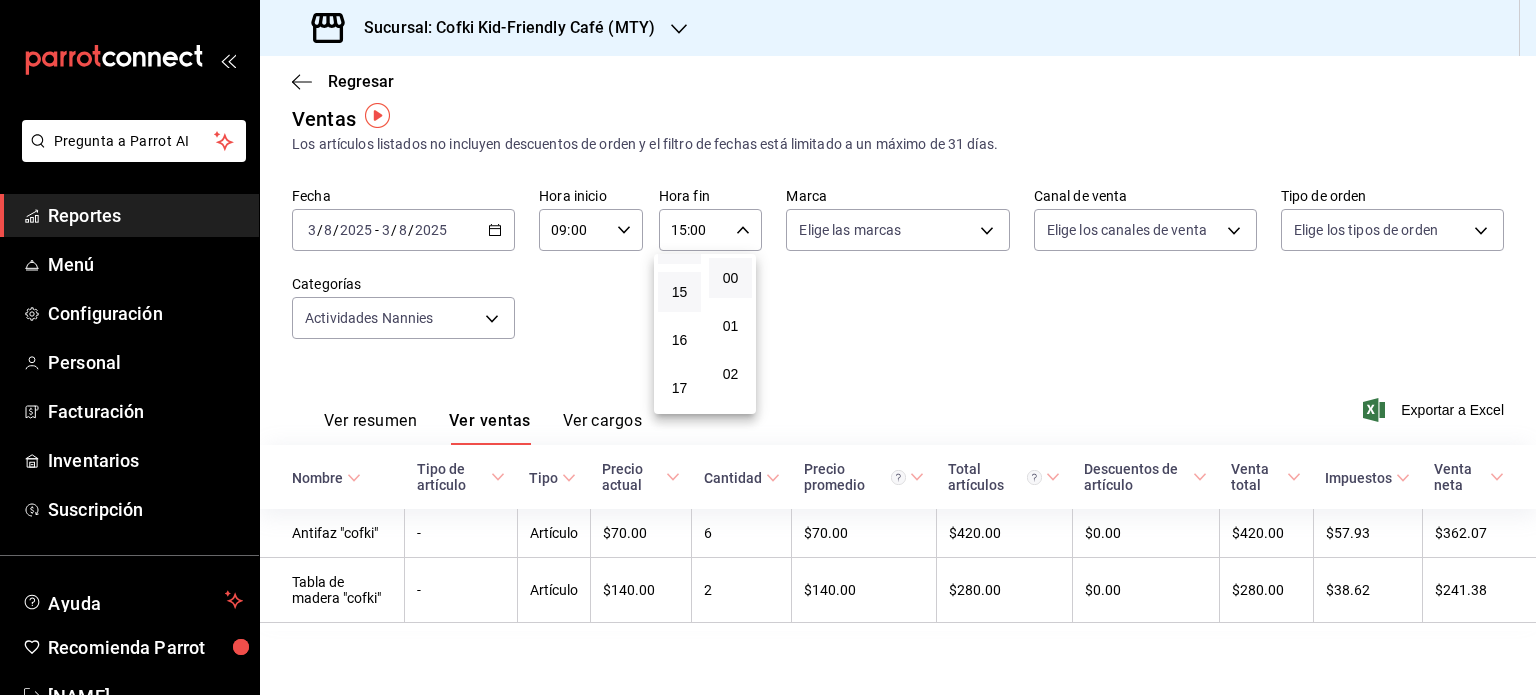 click on "14" at bounding box center [679, 244] 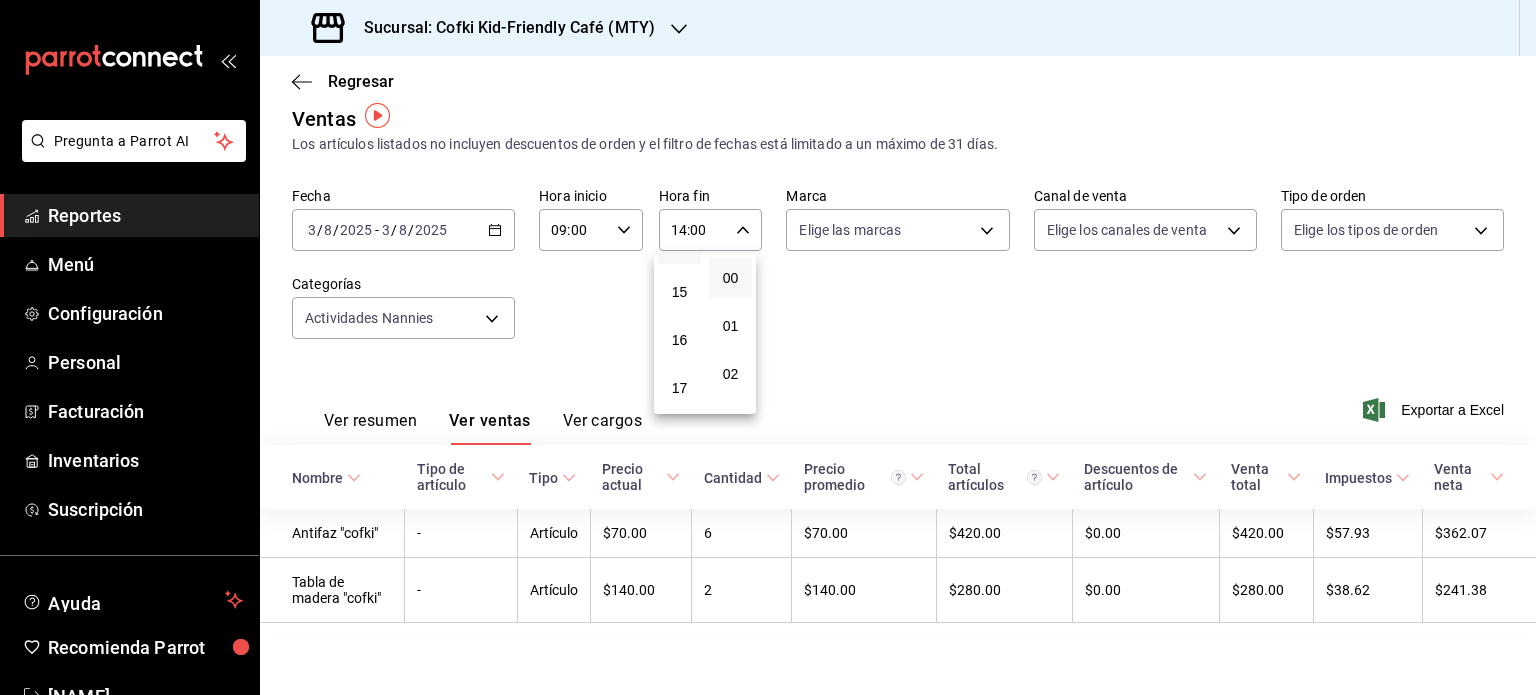 scroll, scrollTop: 22, scrollLeft: 0, axis: vertical 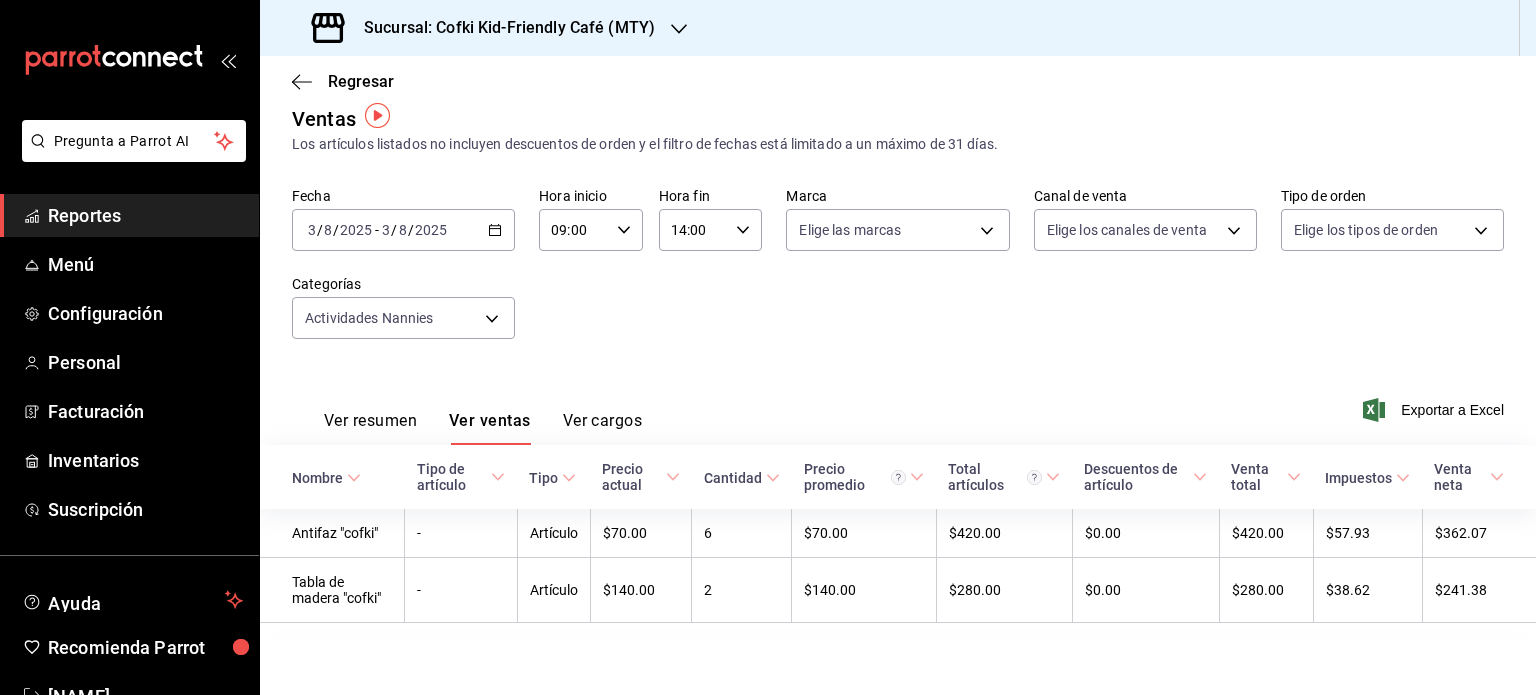 click on "[TIME] Hora inicio" at bounding box center (591, 230) 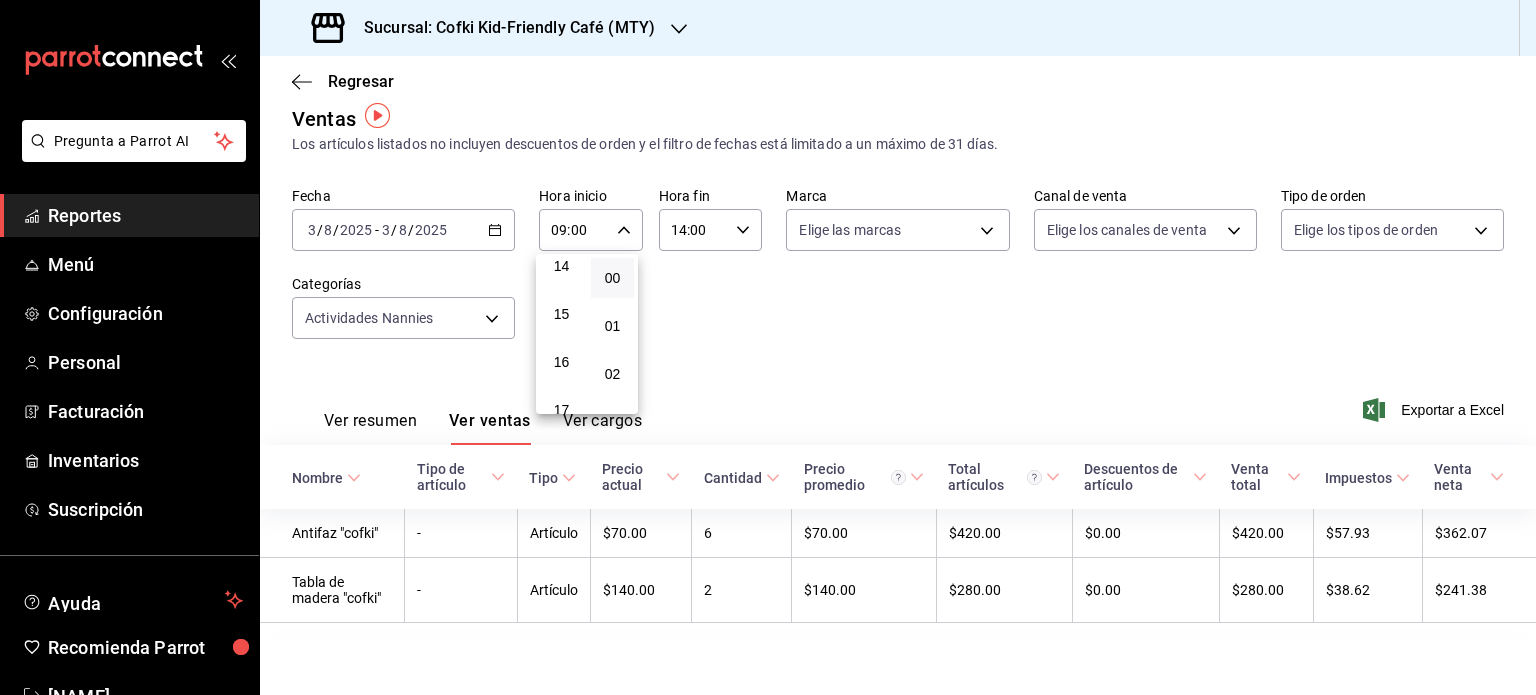 scroll, scrollTop: 685, scrollLeft: 0, axis: vertical 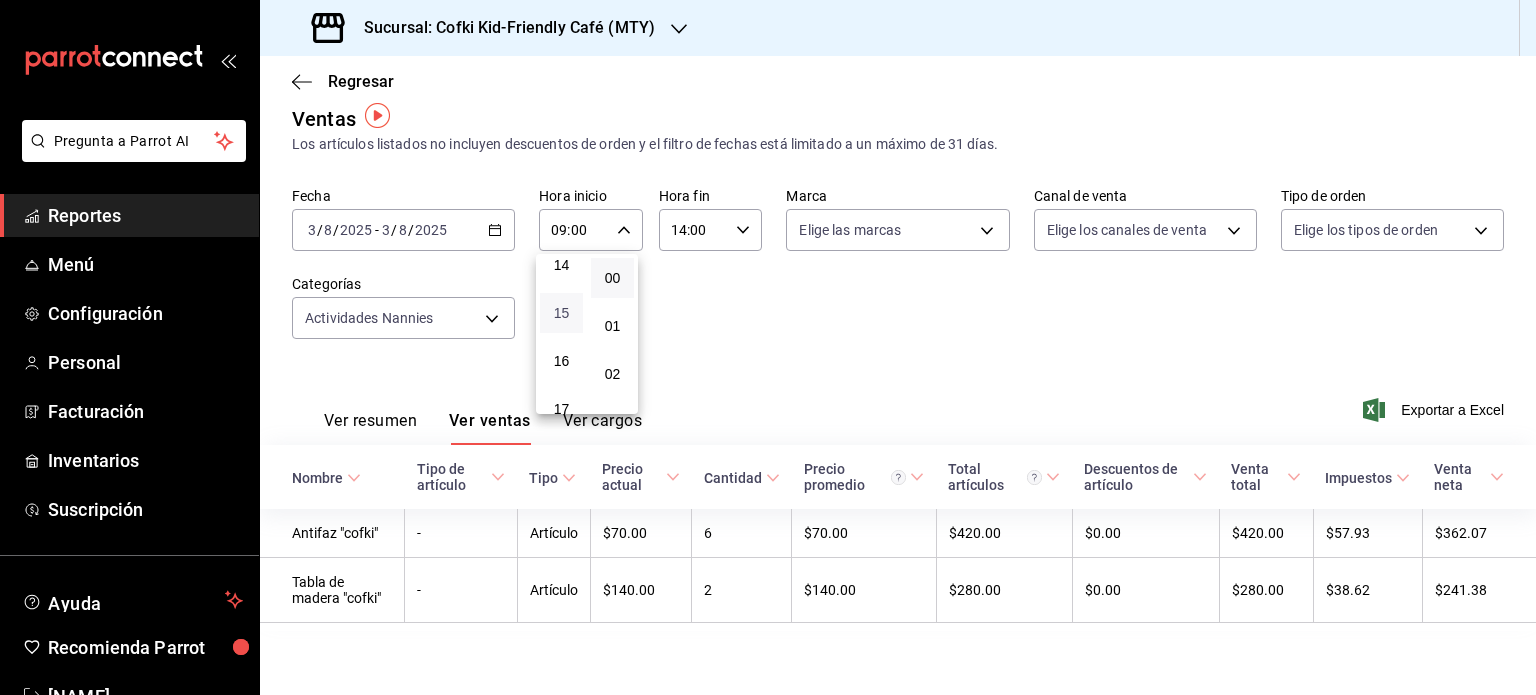 click on "15" at bounding box center [561, 313] 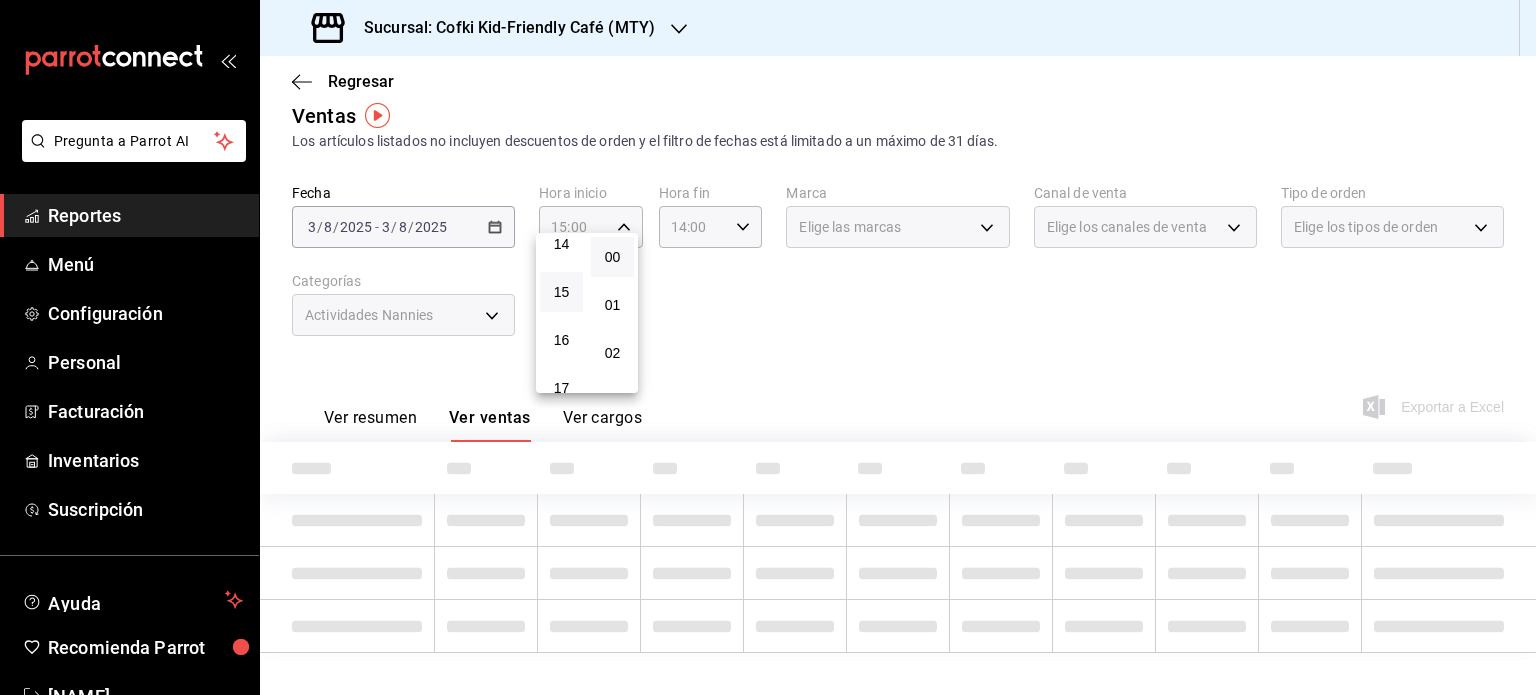 scroll, scrollTop: 43, scrollLeft: 0, axis: vertical 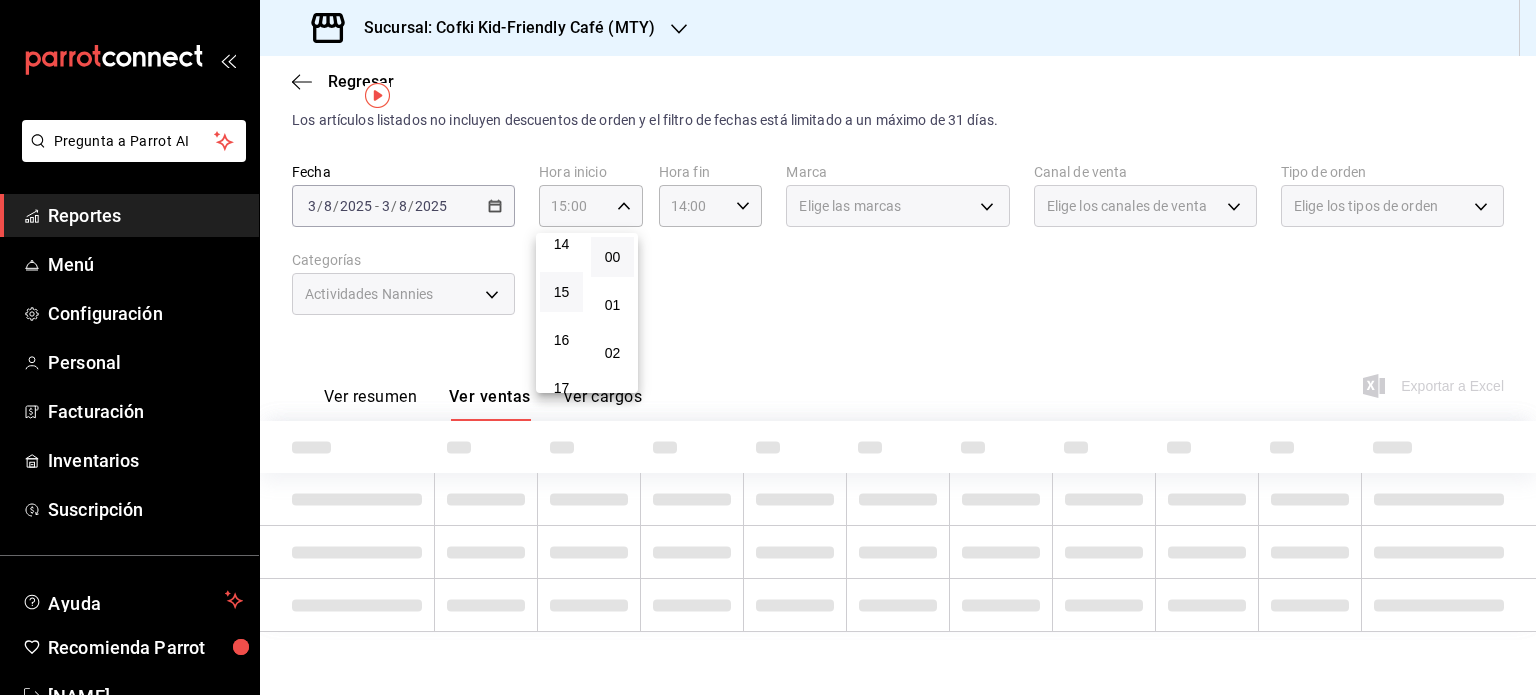 click at bounding box center [768, 347] 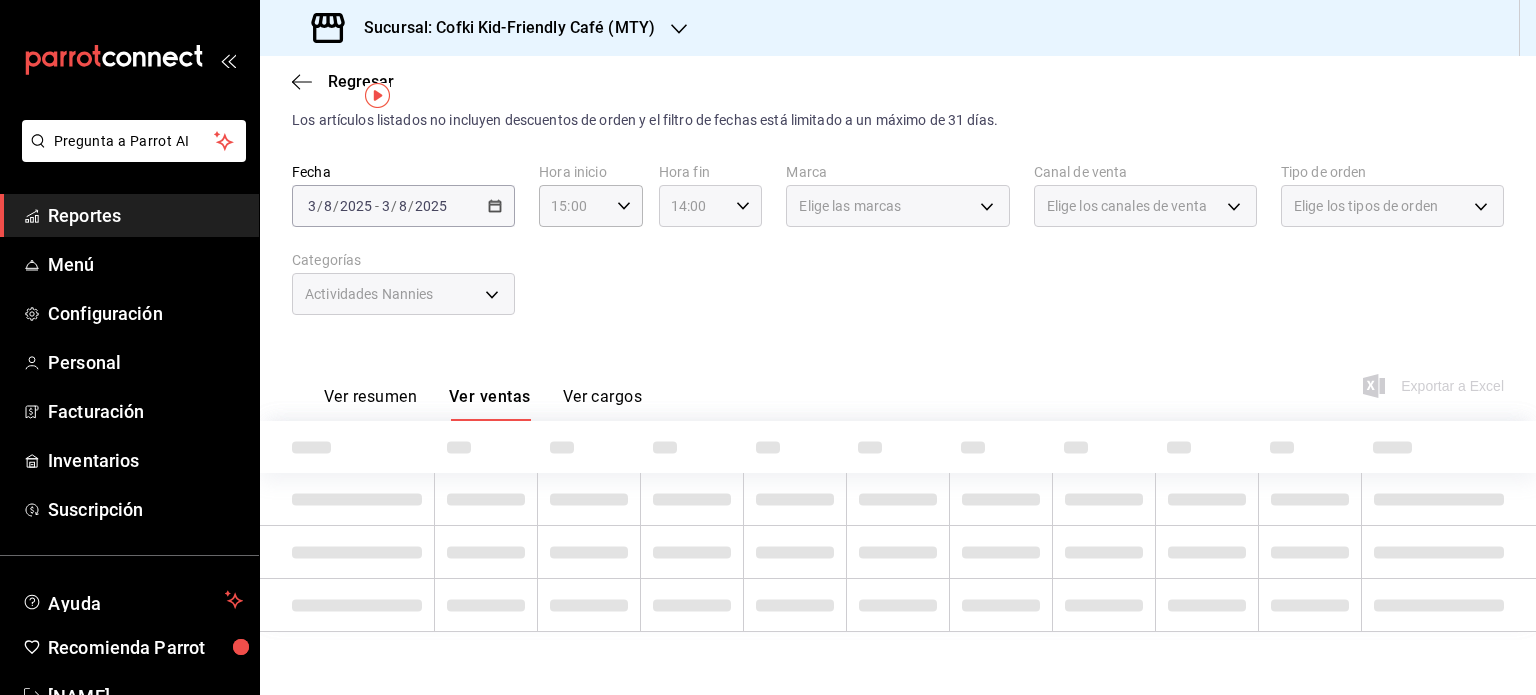 click 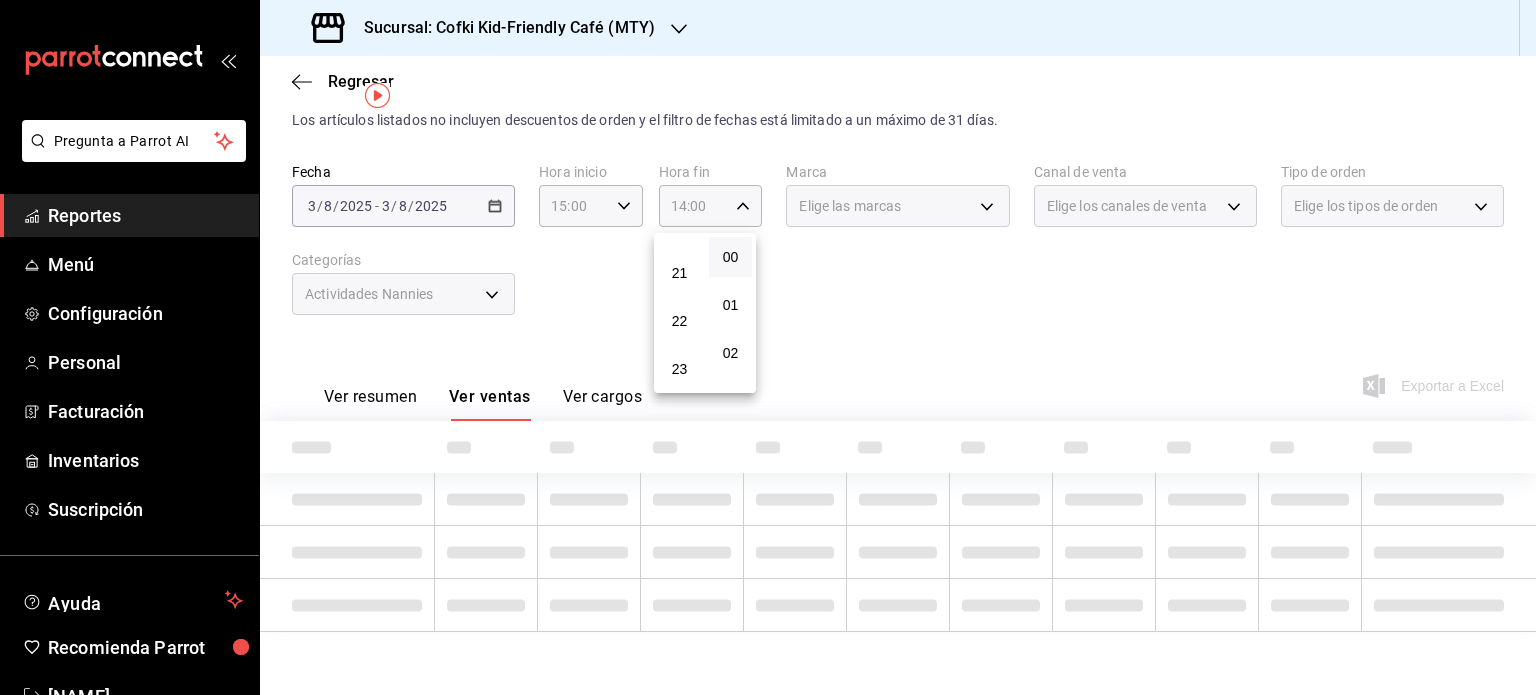 scroll, scrollTop: 1011, scrollLeft: 0, axis: vertical 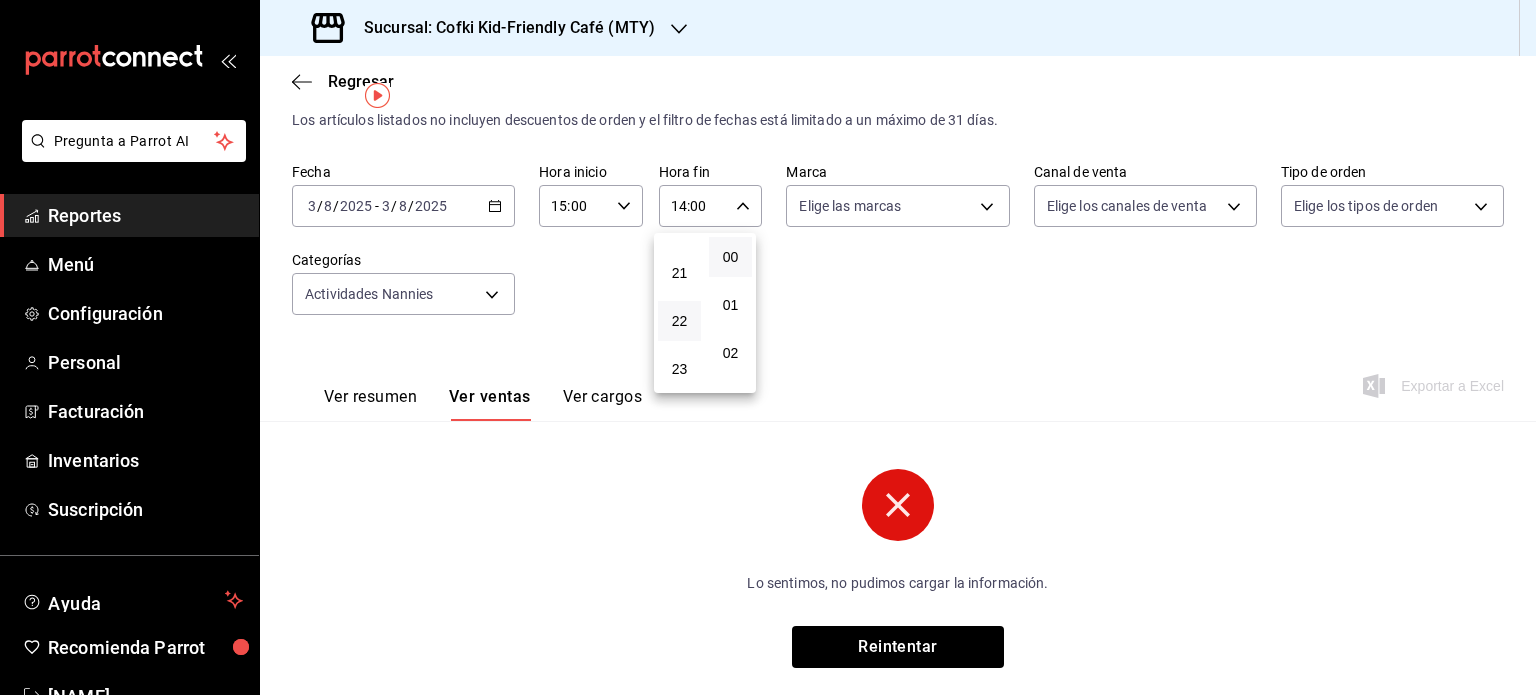 click on "22" at bounding box center [679, 321] 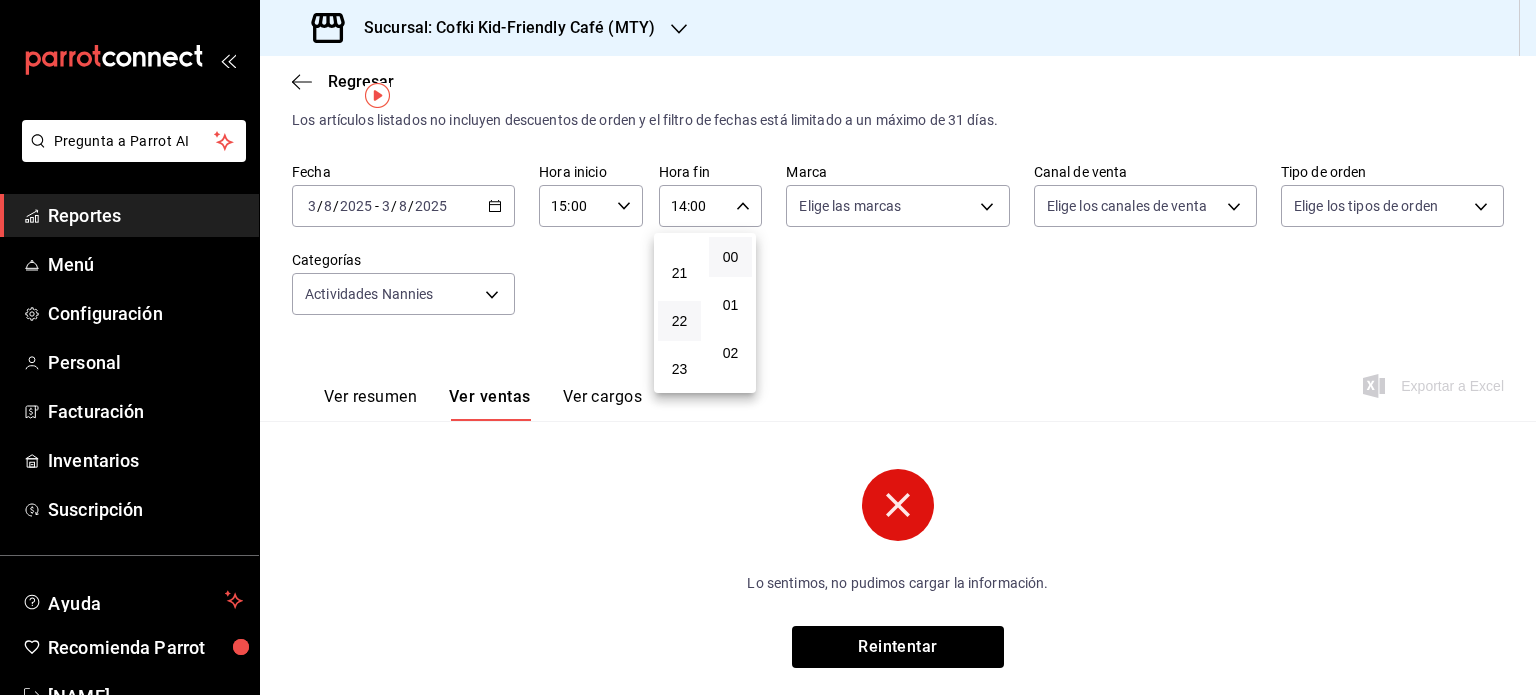 type on "22:00" 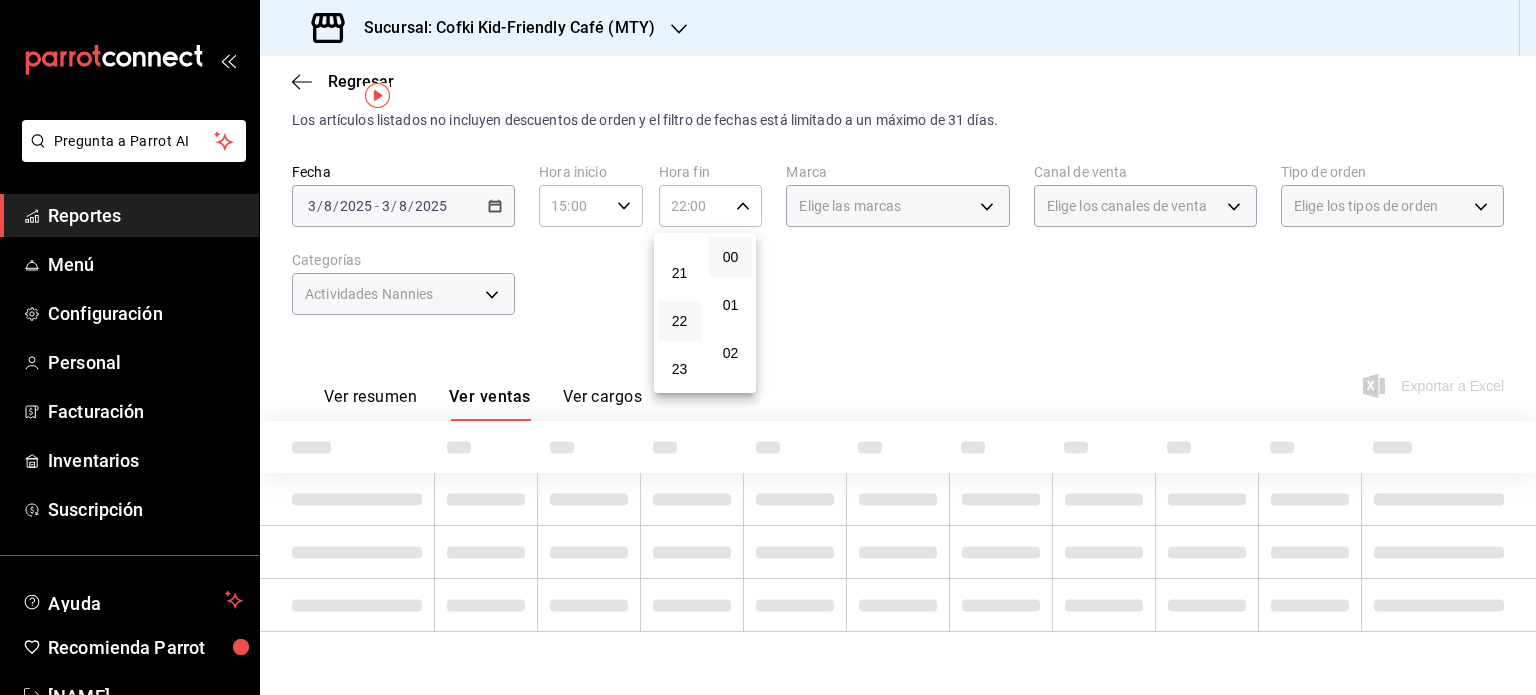click at bounding box center [768, 347] 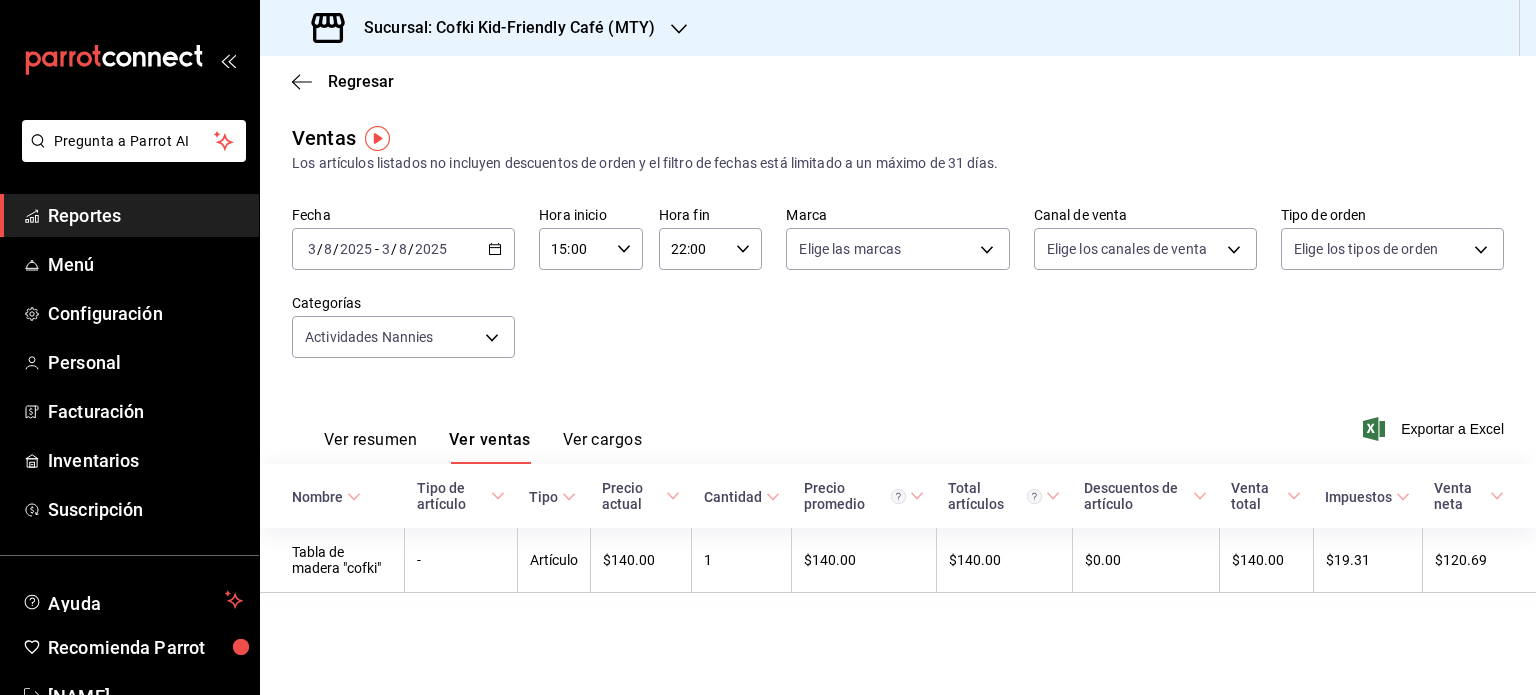 click on "2025-08-03 3 / 8 / 2025 - 2025-08-03 3 / 8 / 2025" at bounding box center [403, 249] 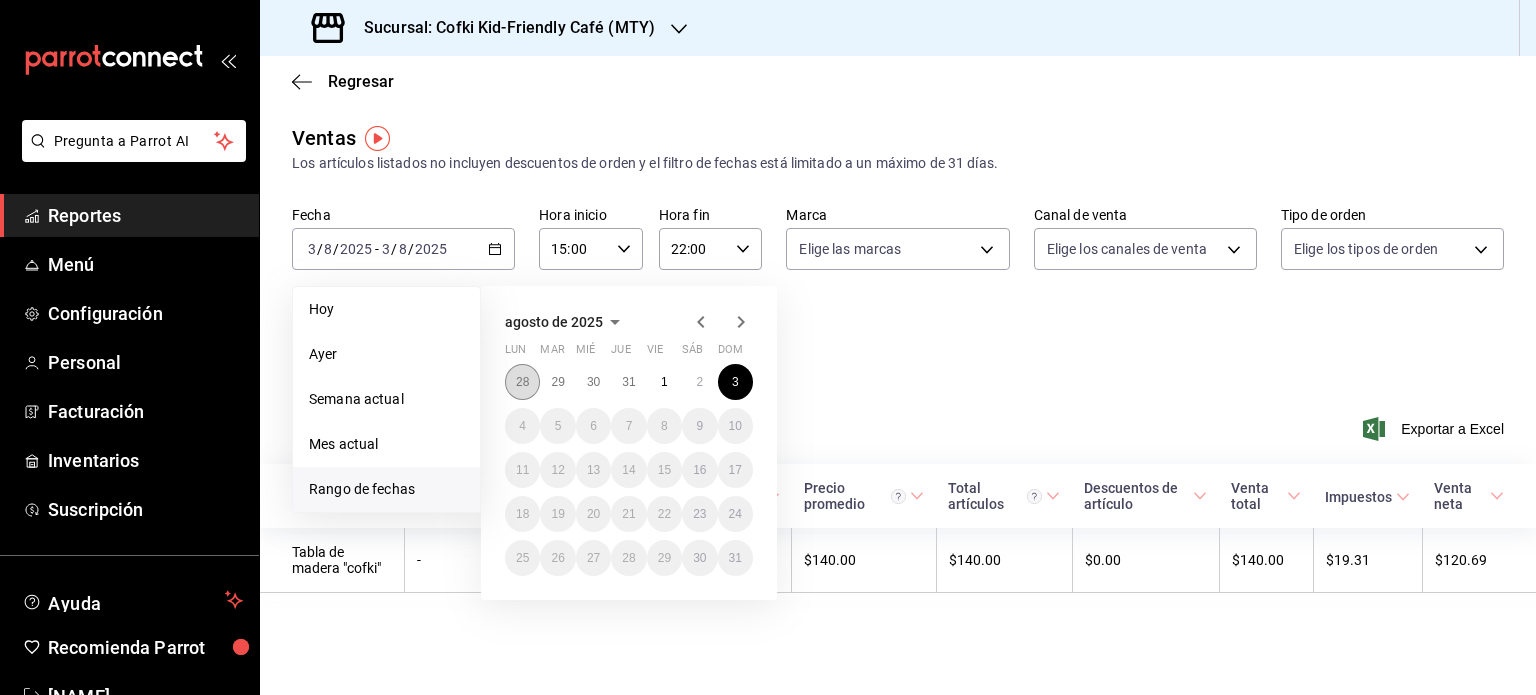 click on "28" at bounding box center (522, 382) 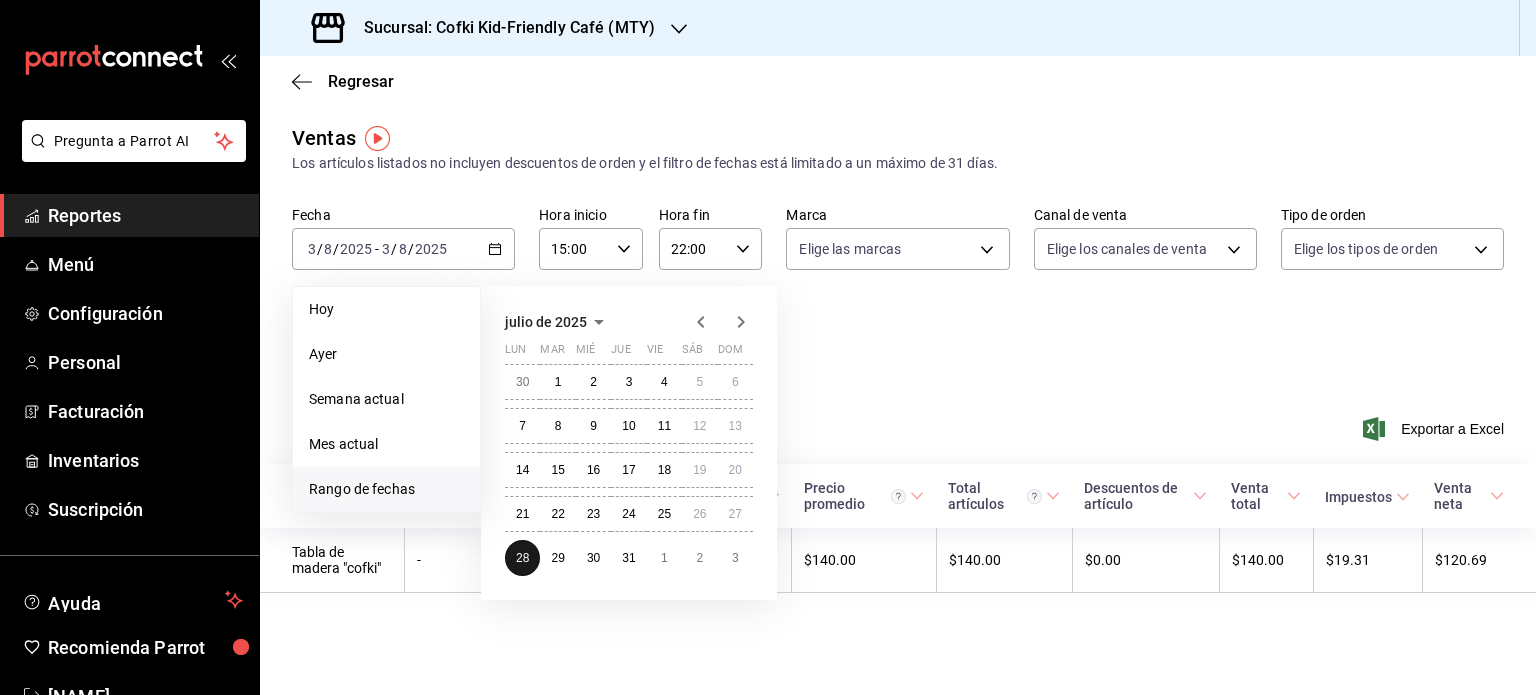 click on "30" at bounding box center [522, 382] 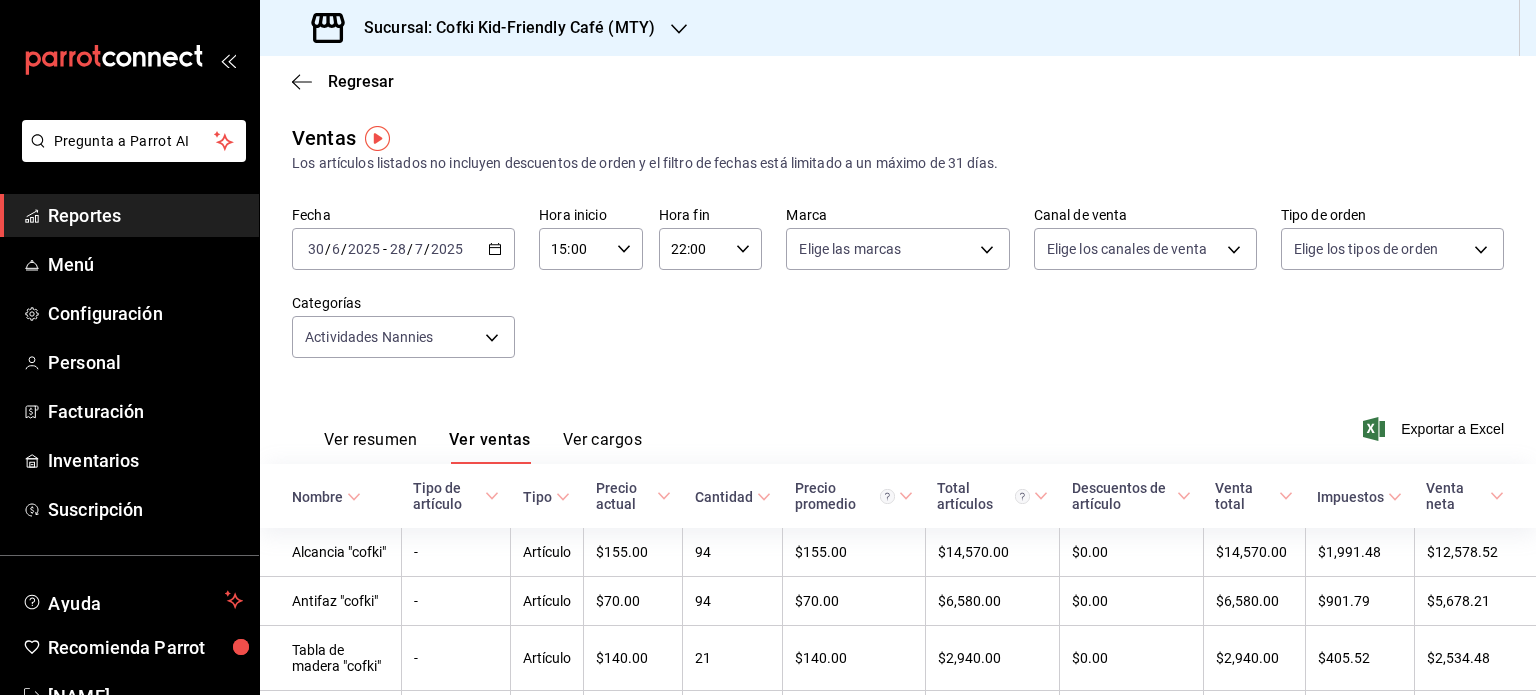 click 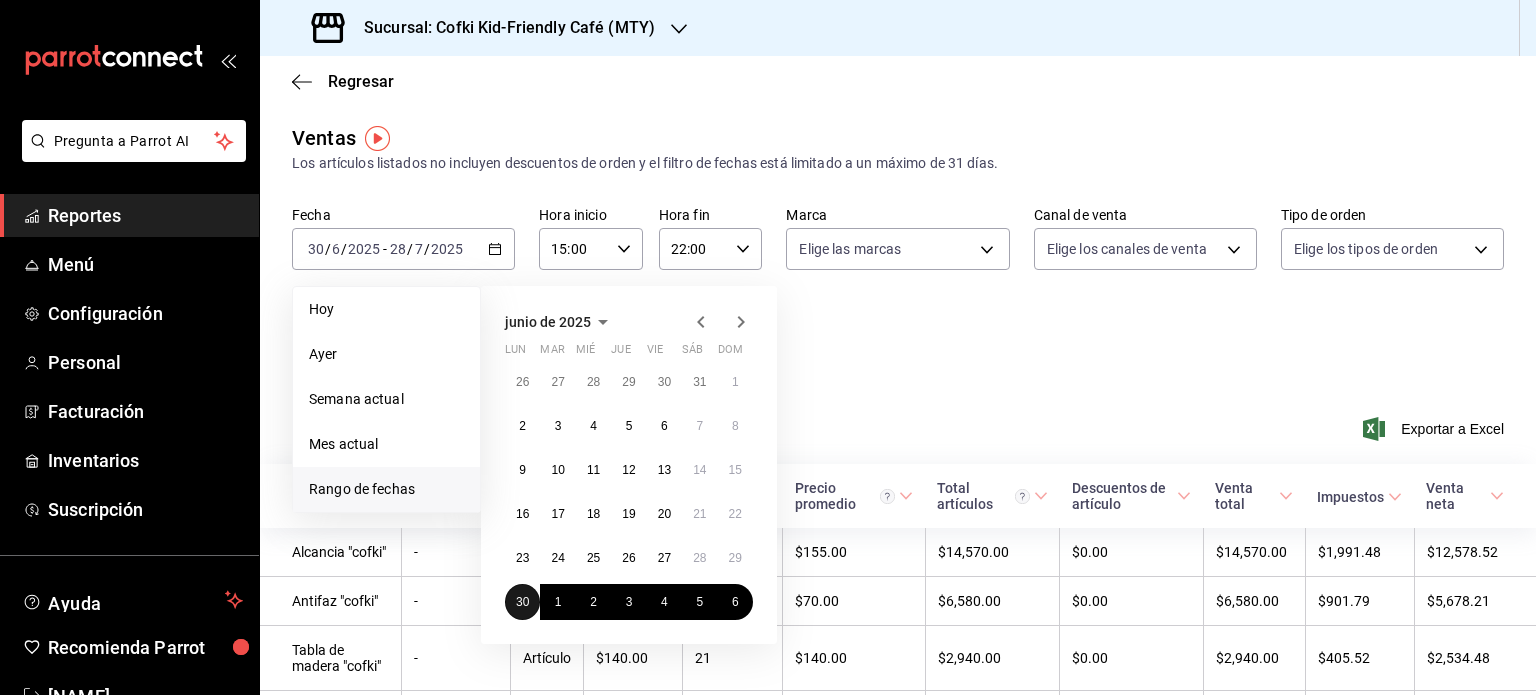 click on "30" at bounding box center [522, 602] 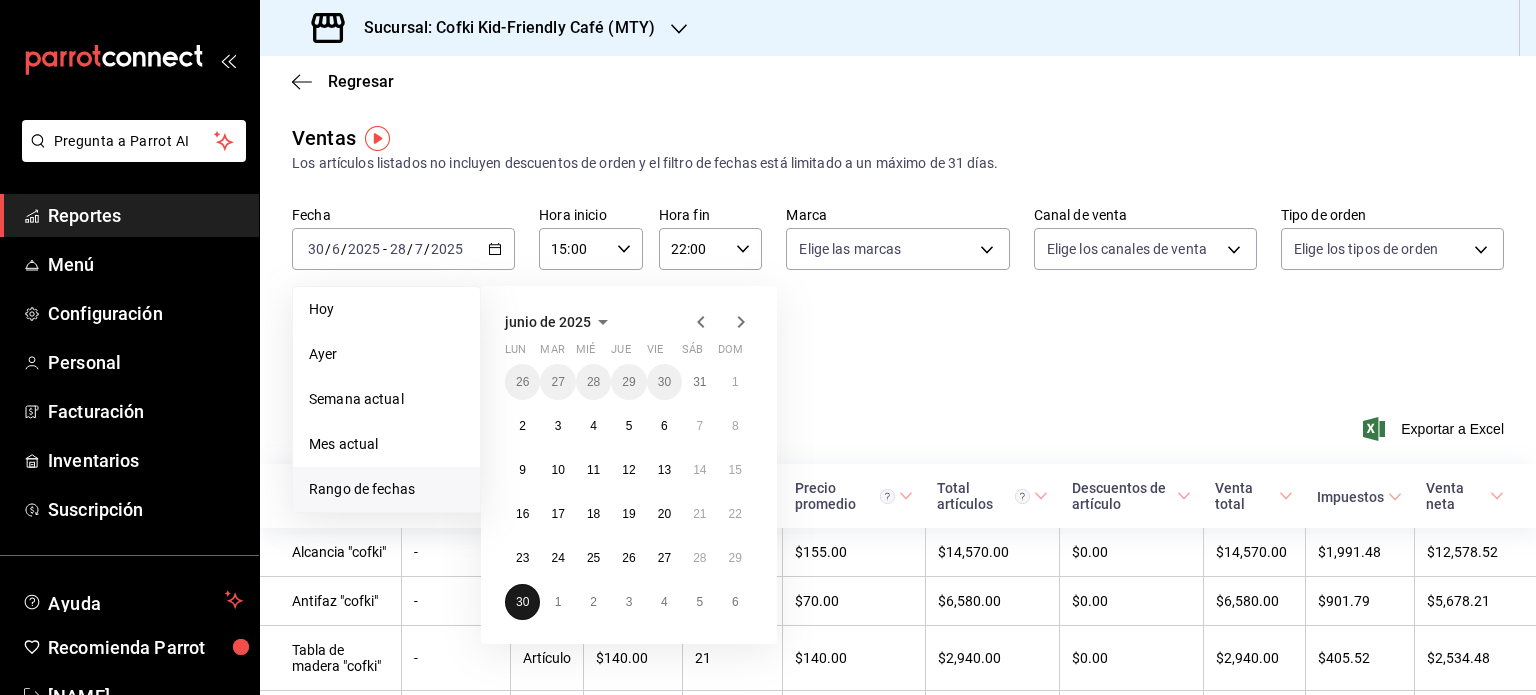 click on "30" at bounding box center [522, 602] 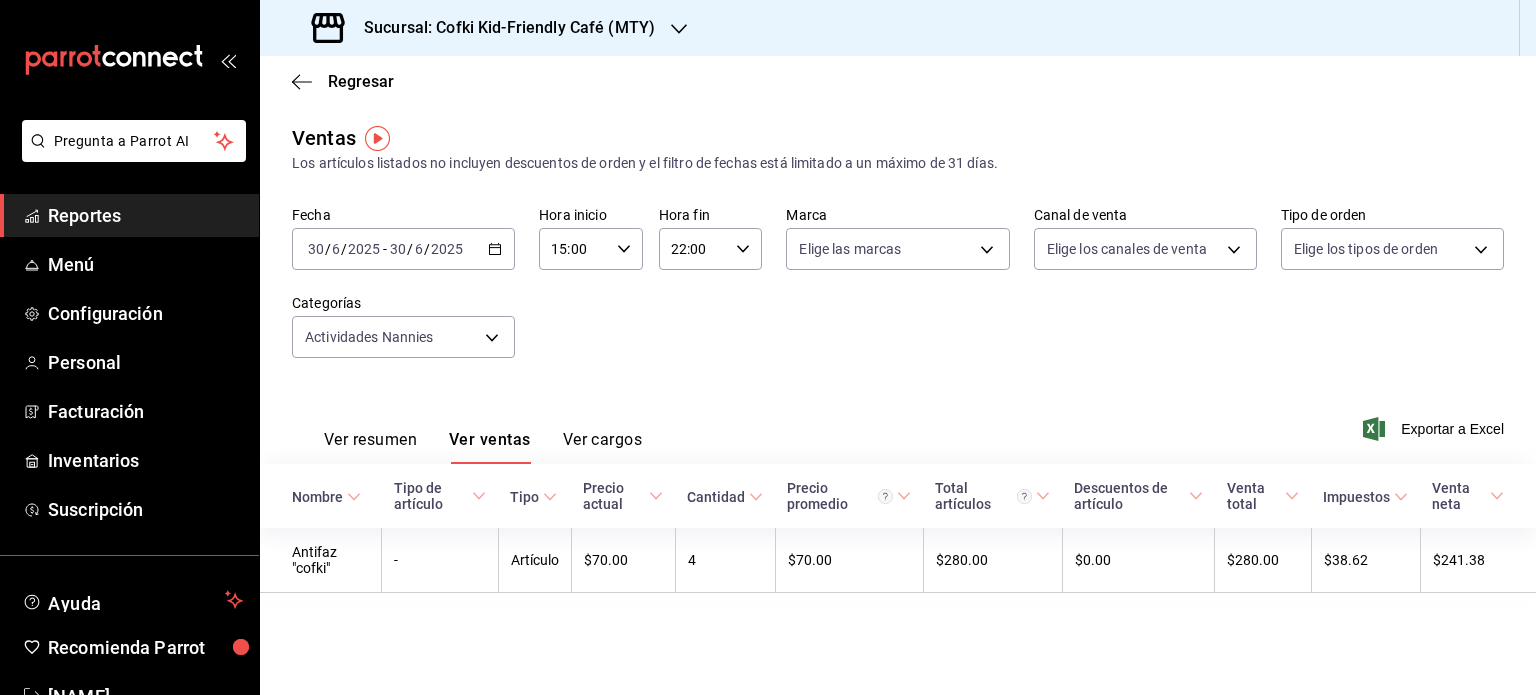 click on "[DATE] [DATE] - [DATE] [DATE]" at bounding box center (403, 249) 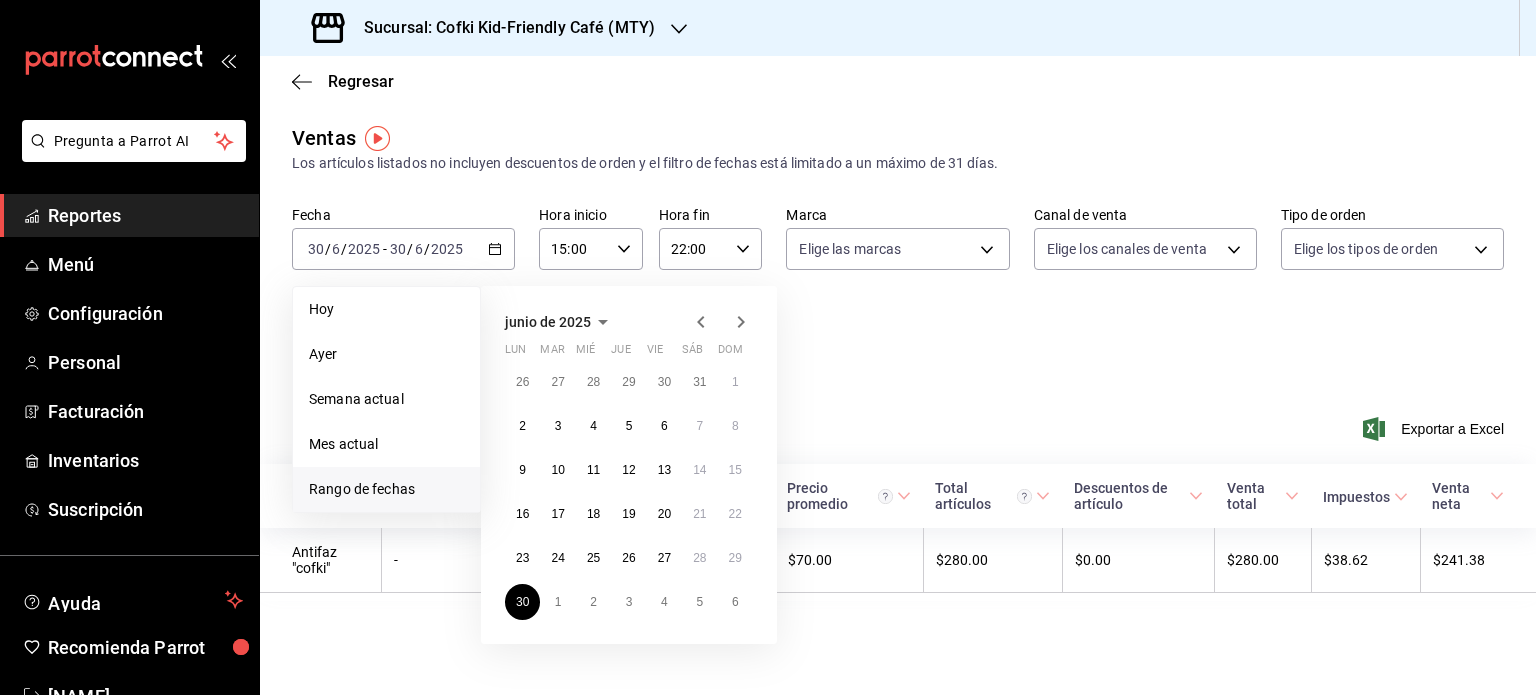 click 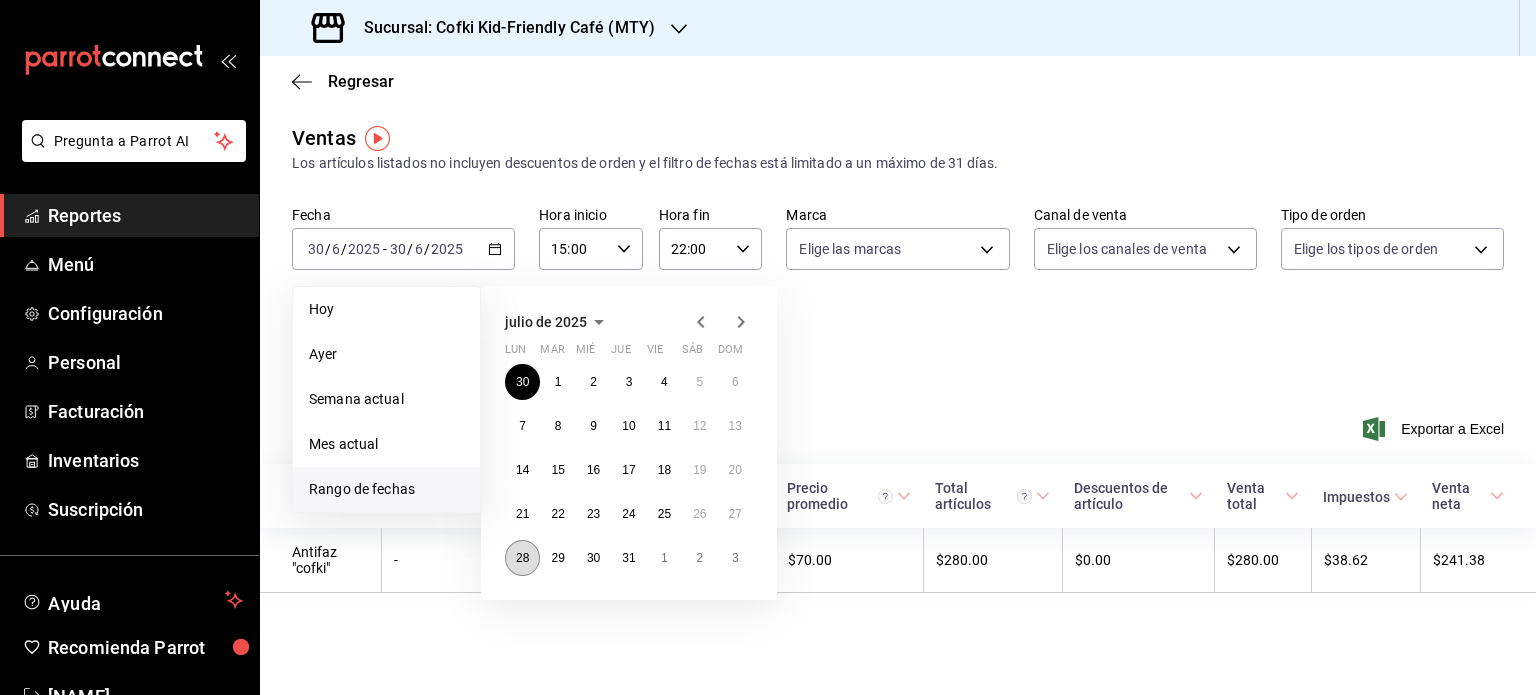 click on "28" at bounding box center [522, 558] 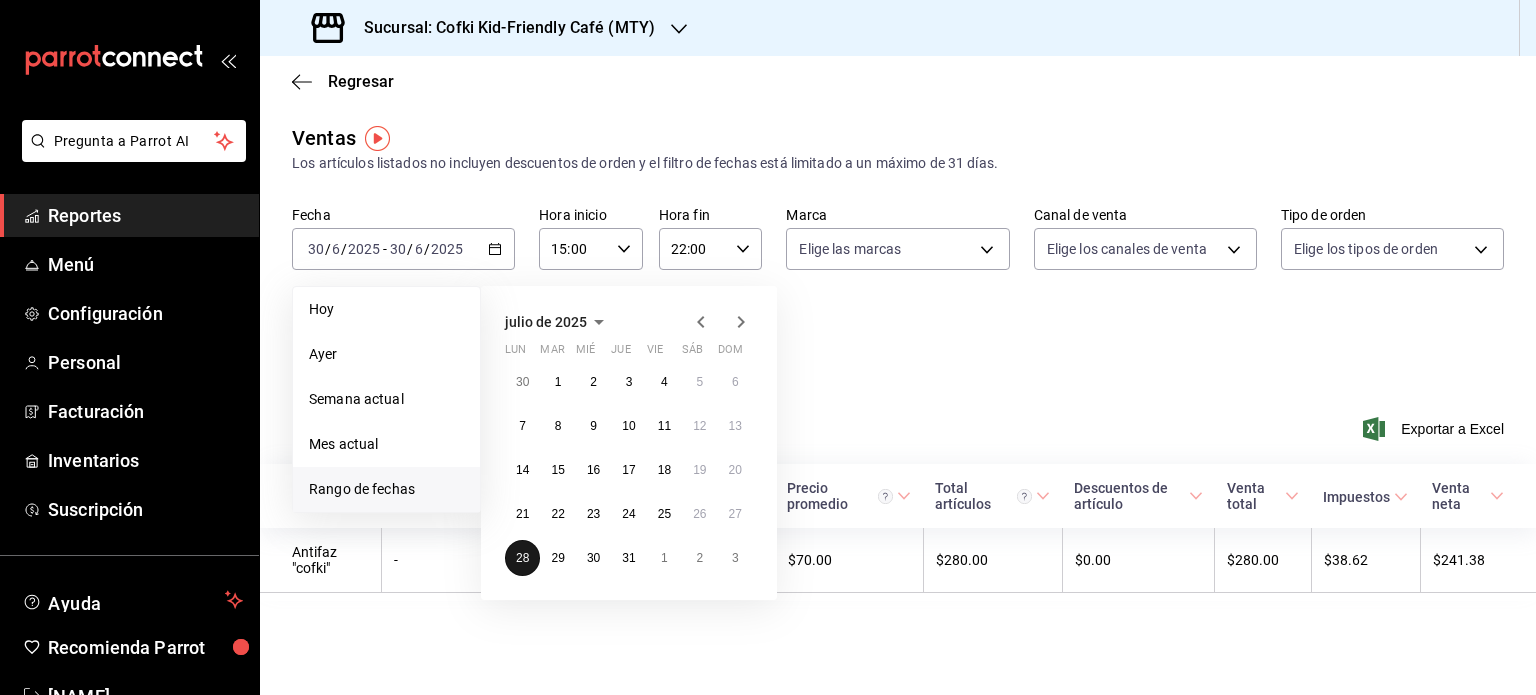 click on "28" at bounding box center (522, 558) 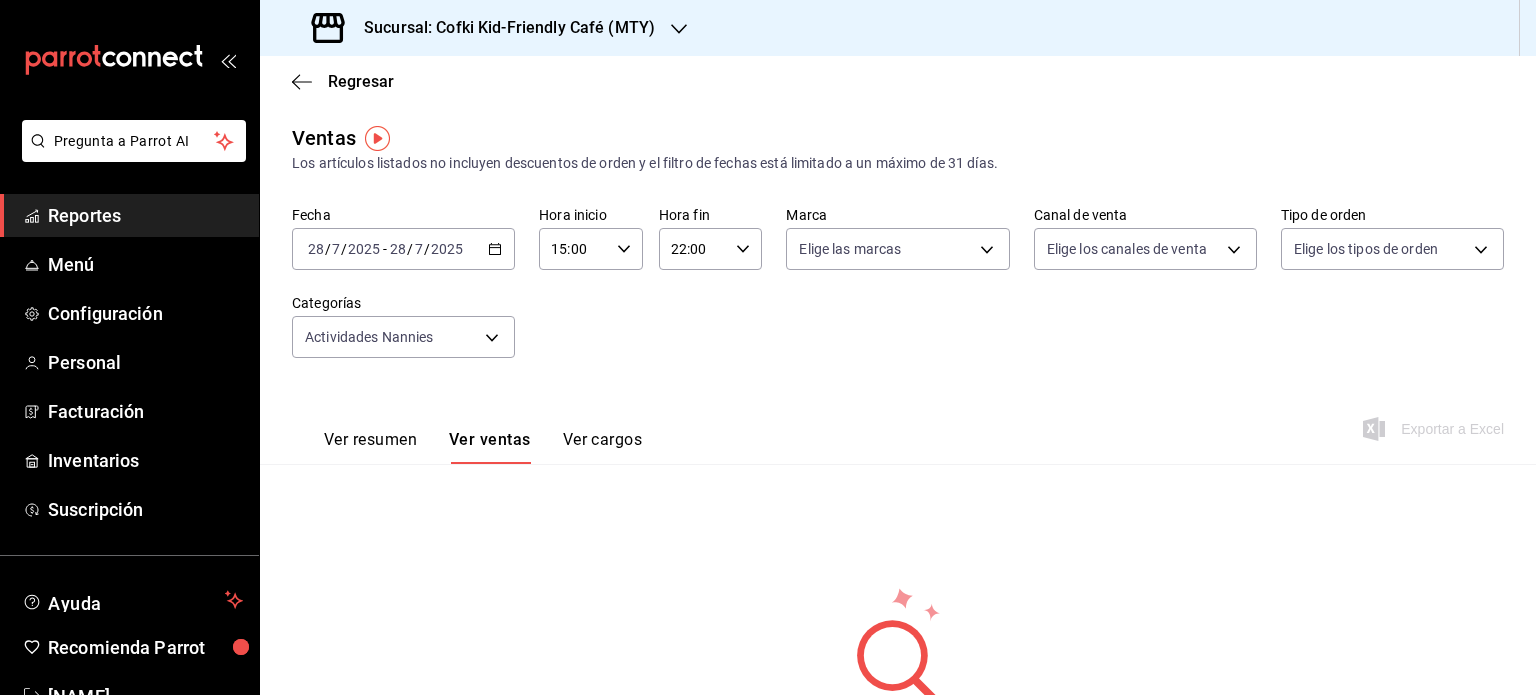 click 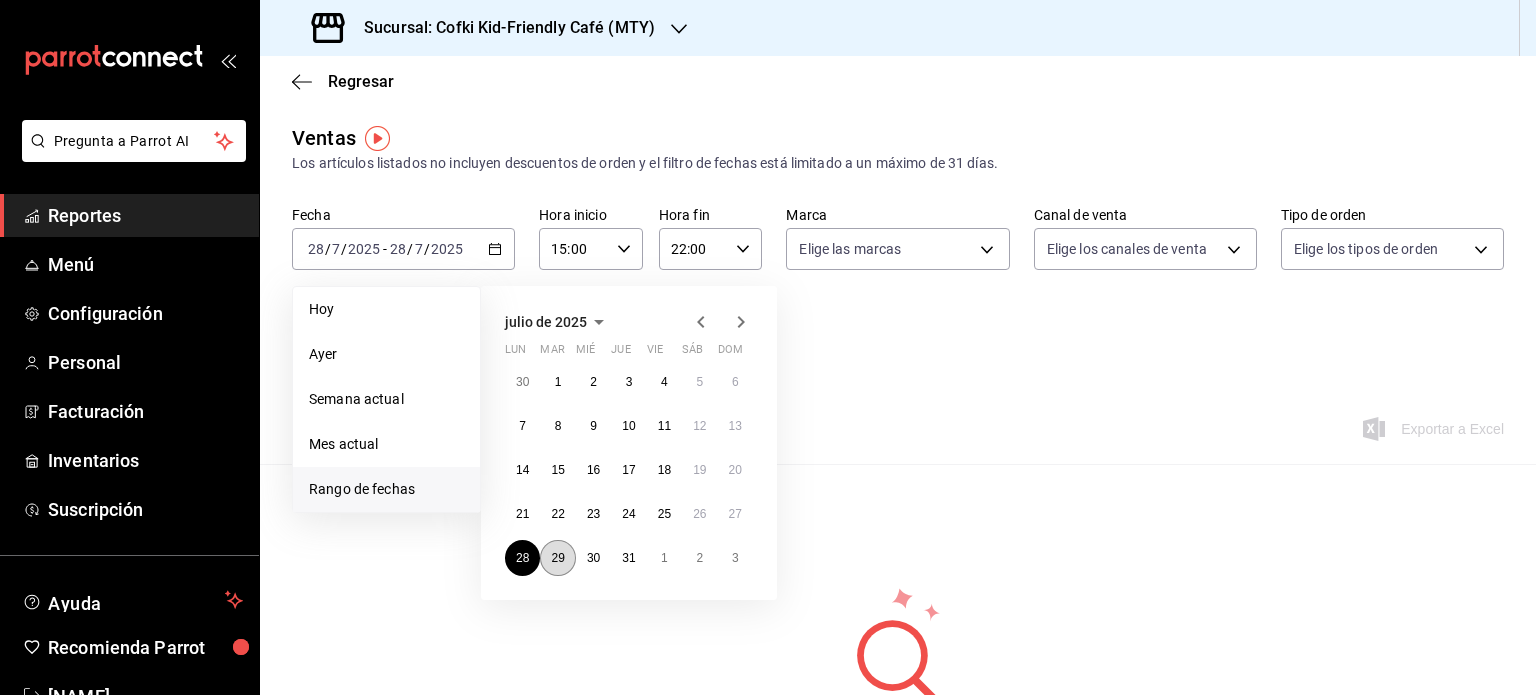 click on "29" at bounding box center [557, 558] 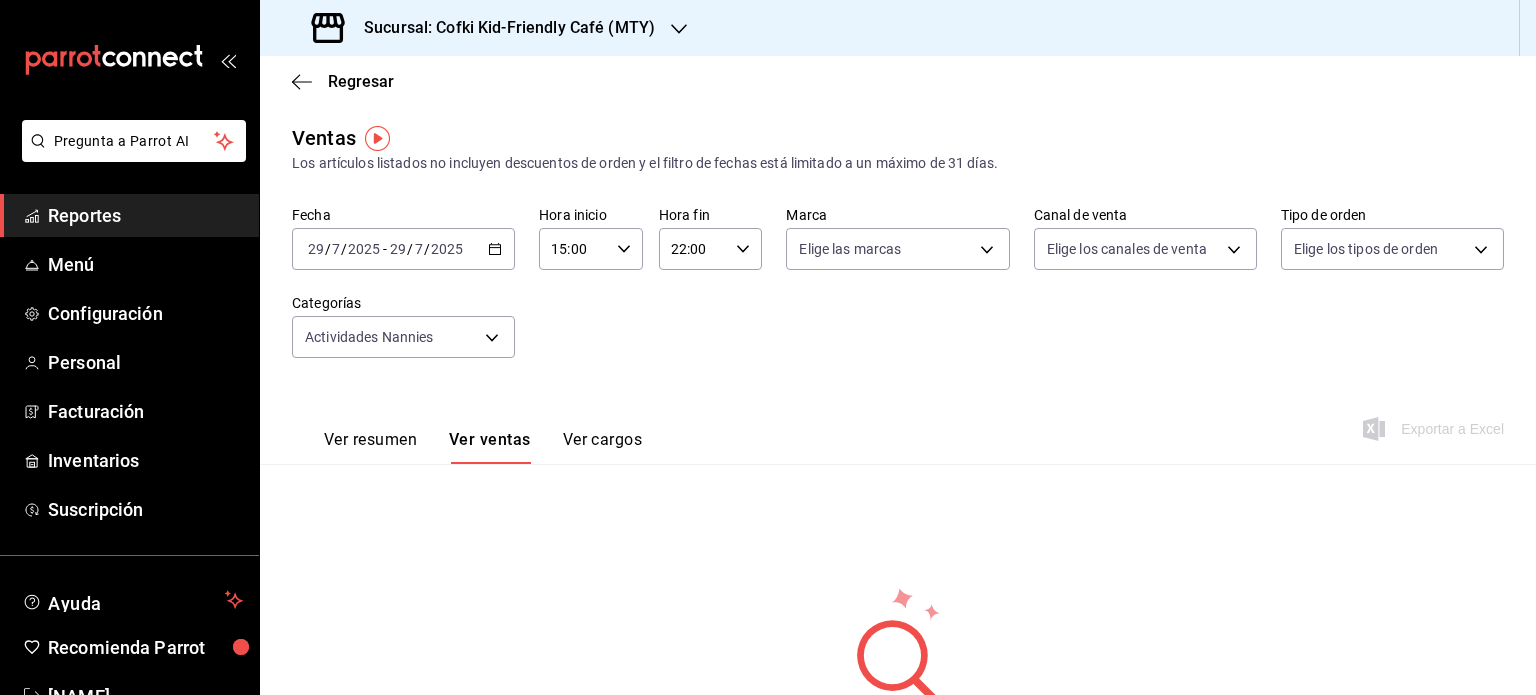 click 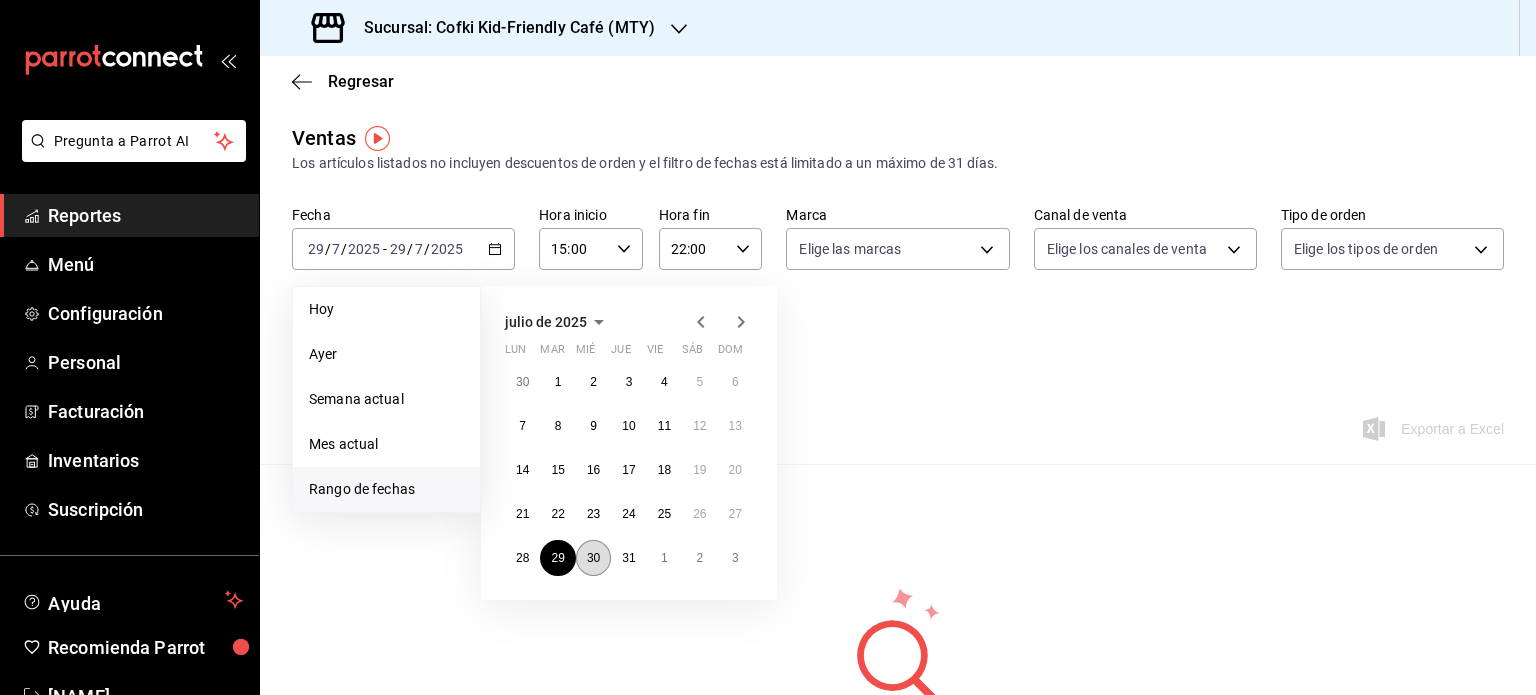 click on "30" at bounding box center (593, 558) 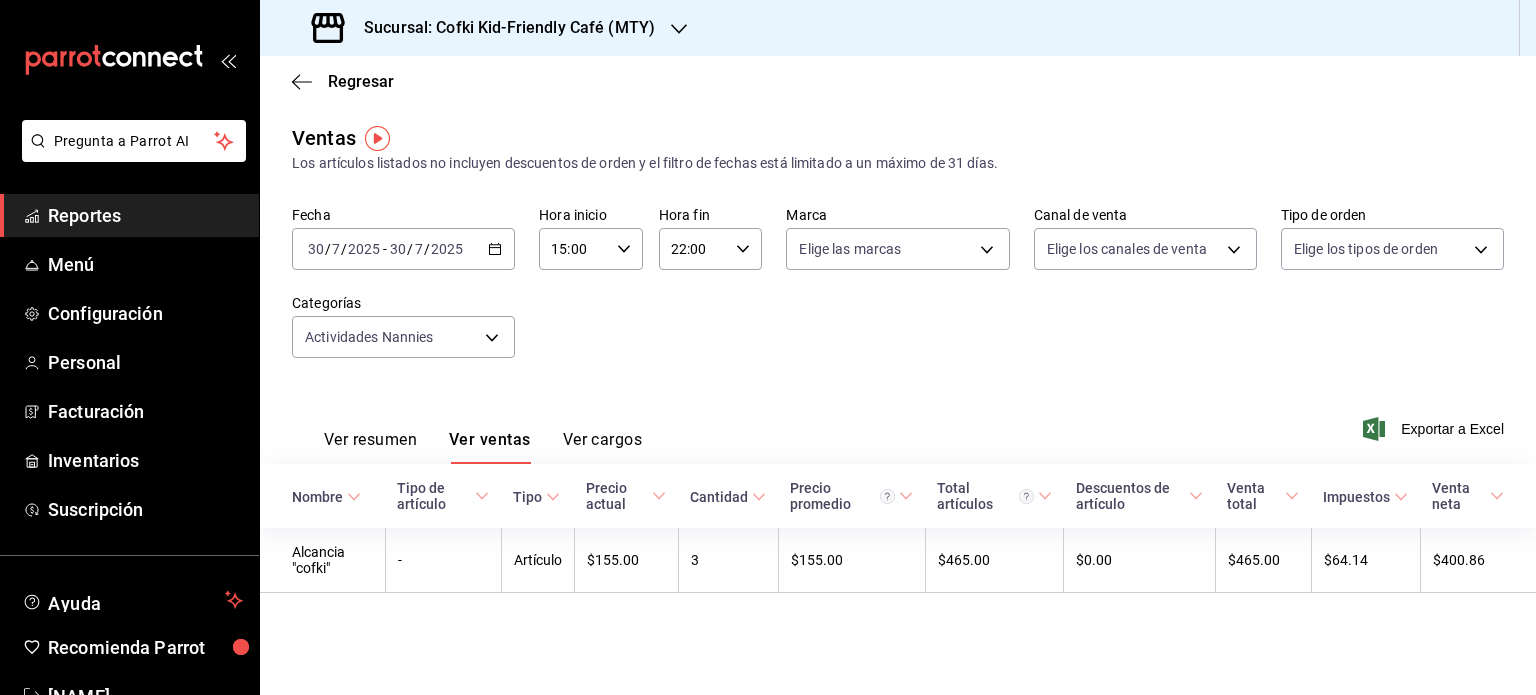 click on "2025-07-30 30 / 7 / 2025 - 2025-07-30 30 / 7 / 2025" at bounding box center (403, 249) 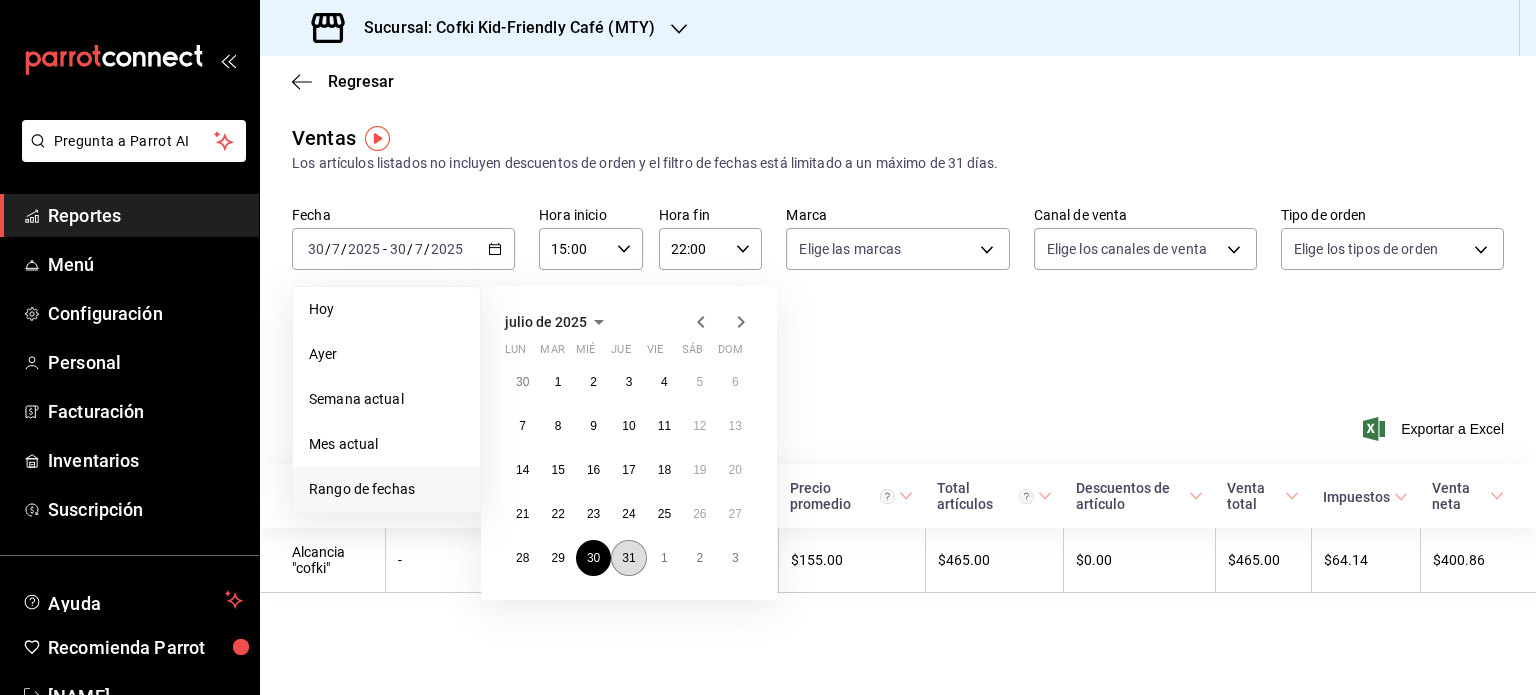 click on "31" at bounding box center [628, 558] 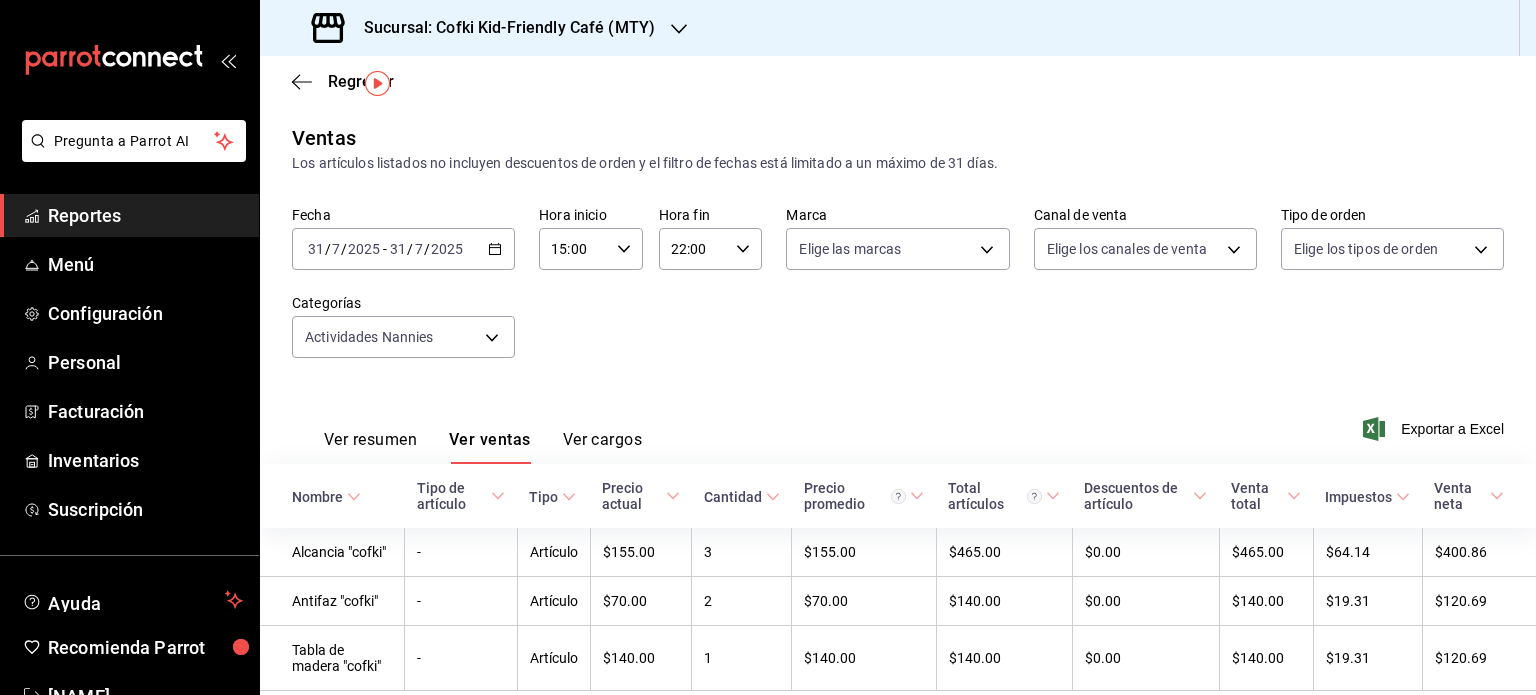 scroll, scrollTop: 72, scrollLeft: 0, axis: vertical 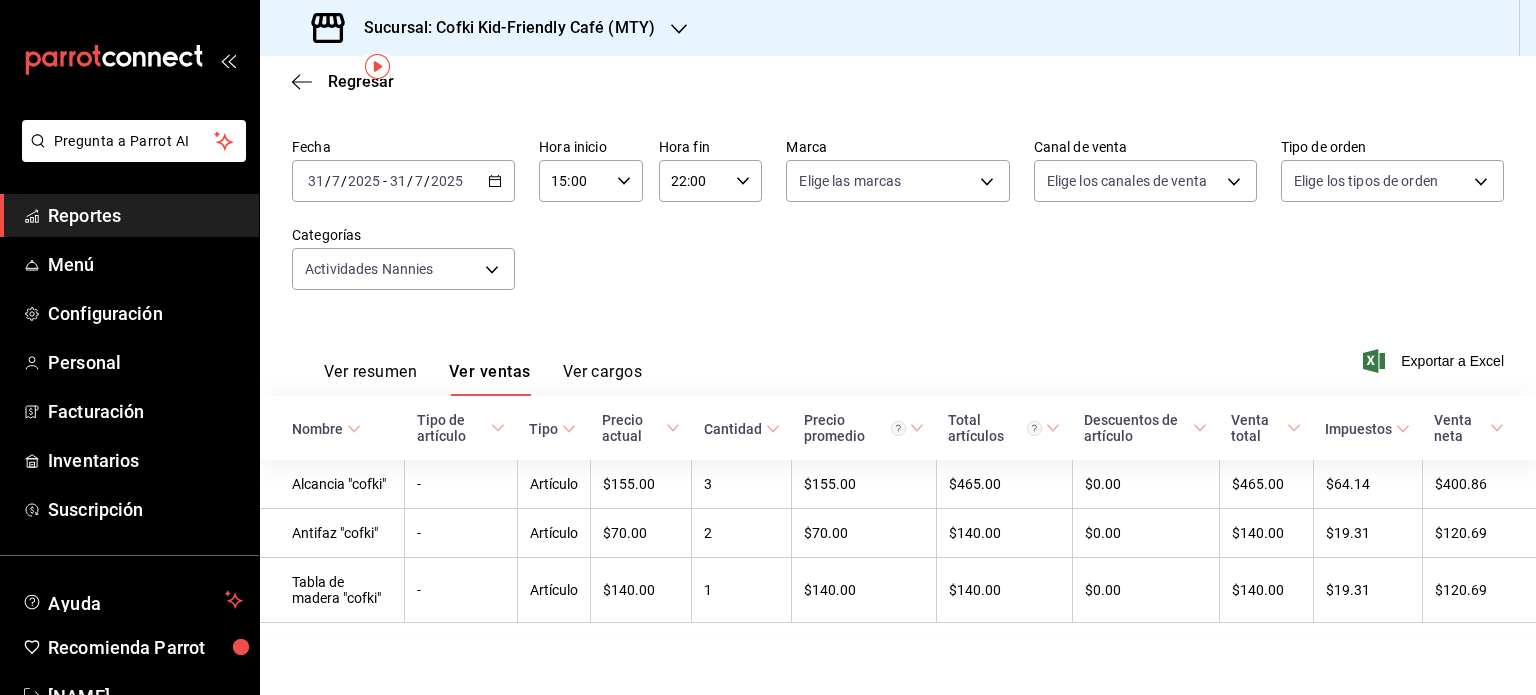 click 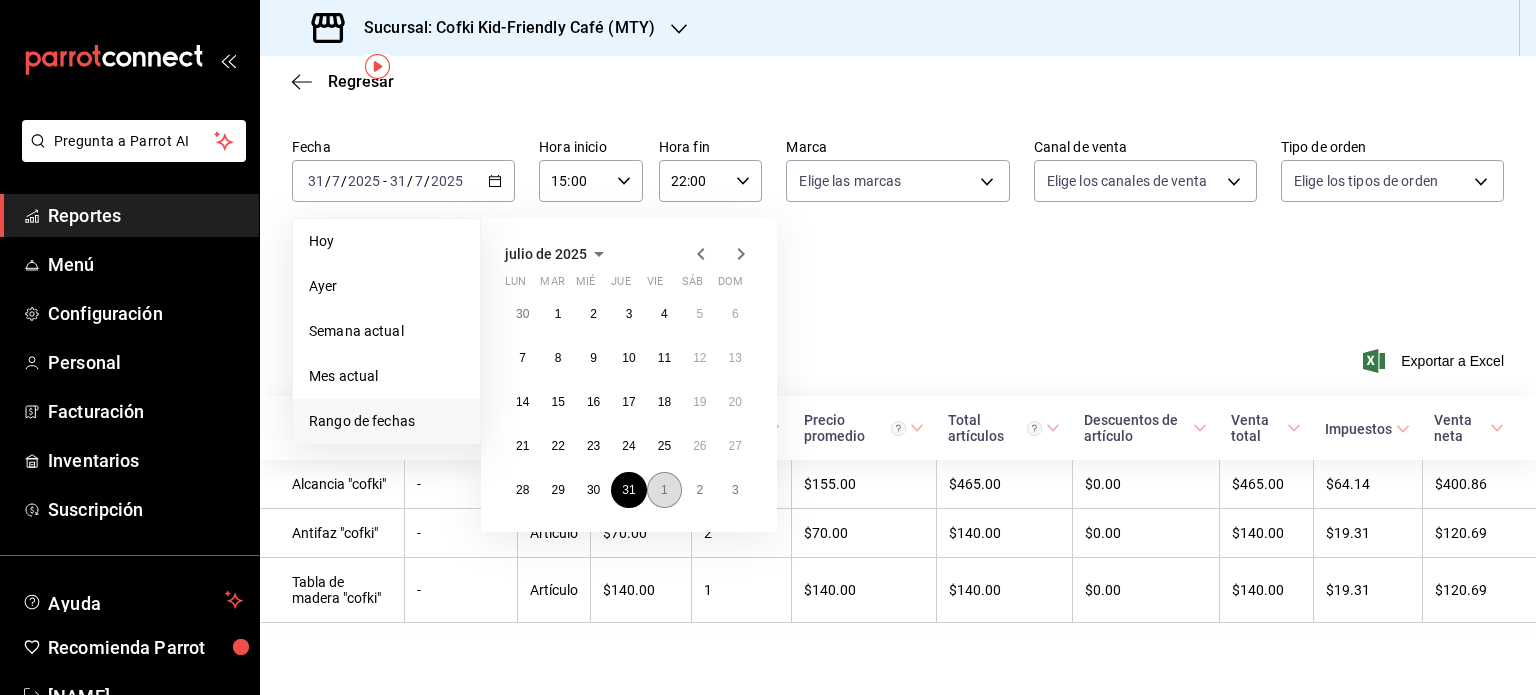 click on "1" at bounding box center (664, 490) 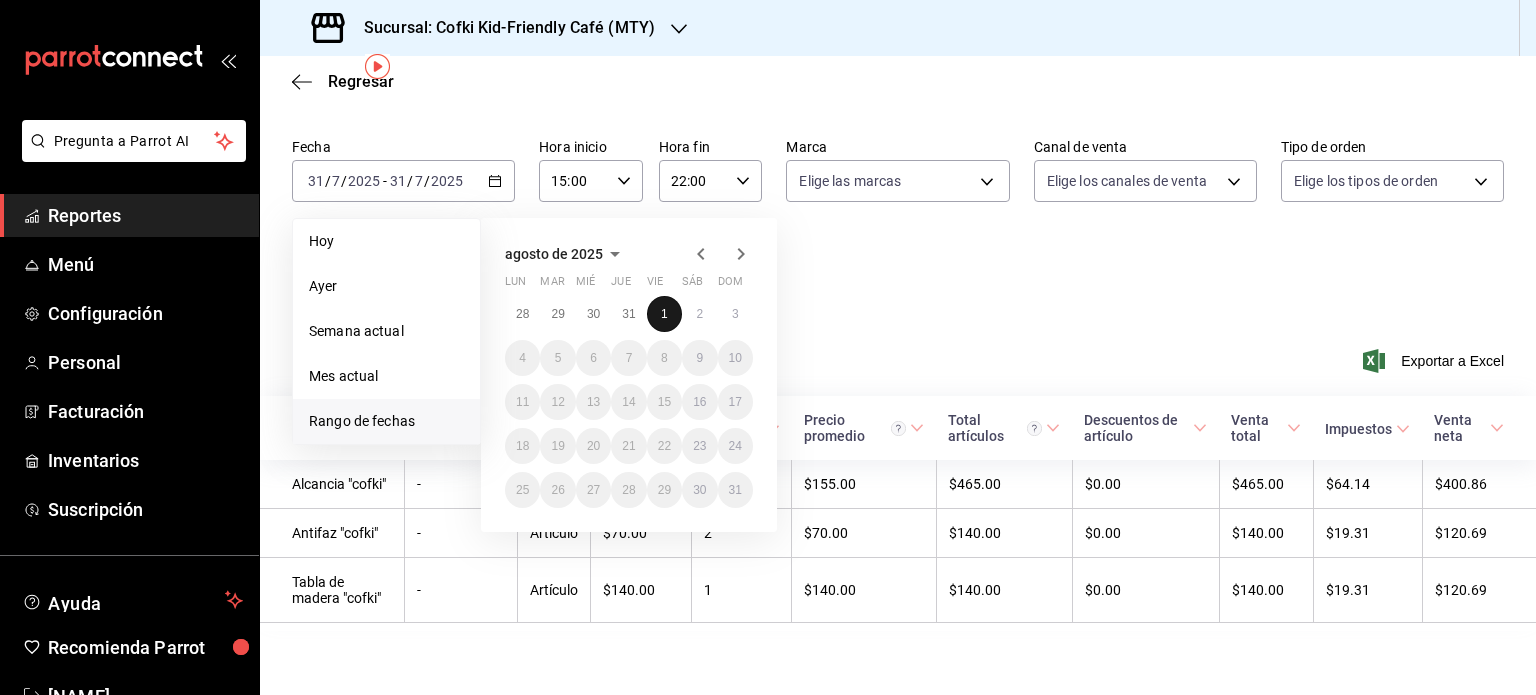 click on "1" at bounding box center (664, 314) 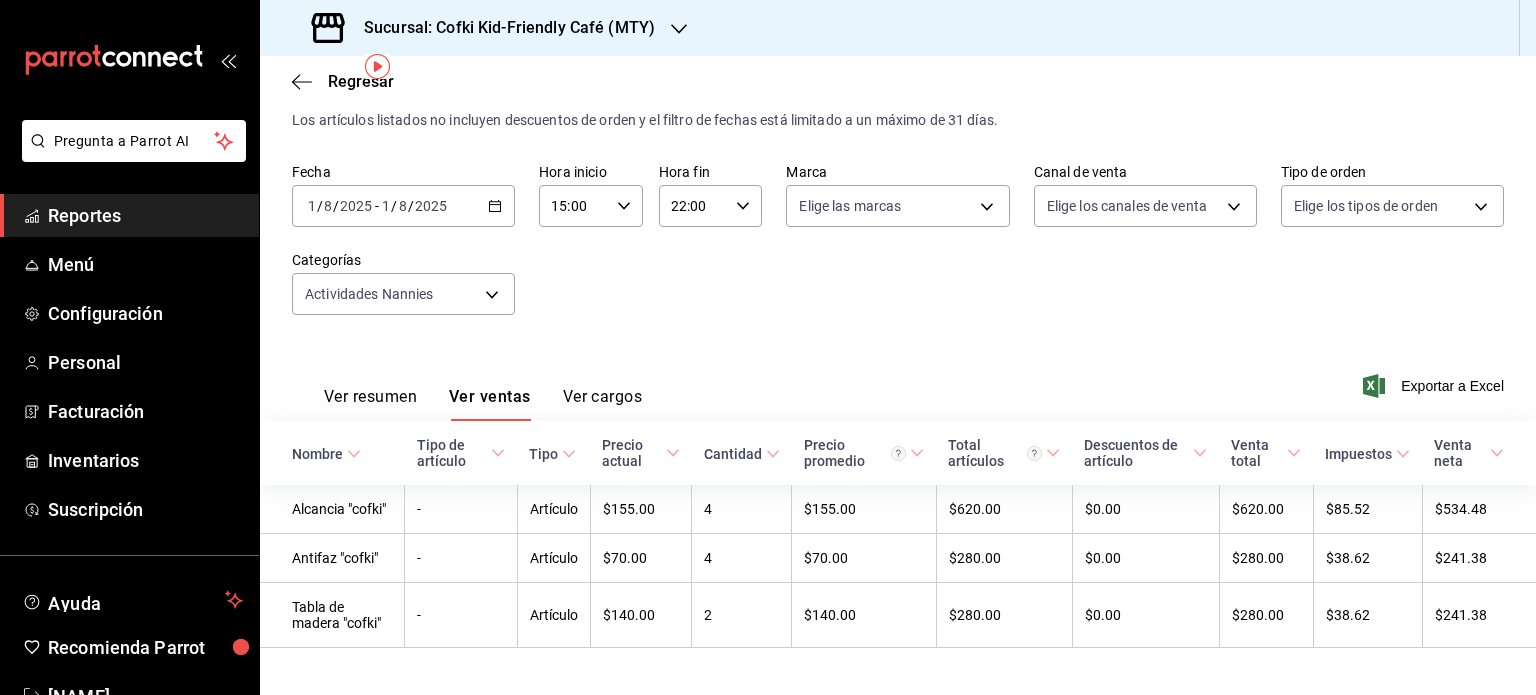 scroll, scrollTop: 72, scrollLeft: 0, axis: vertical 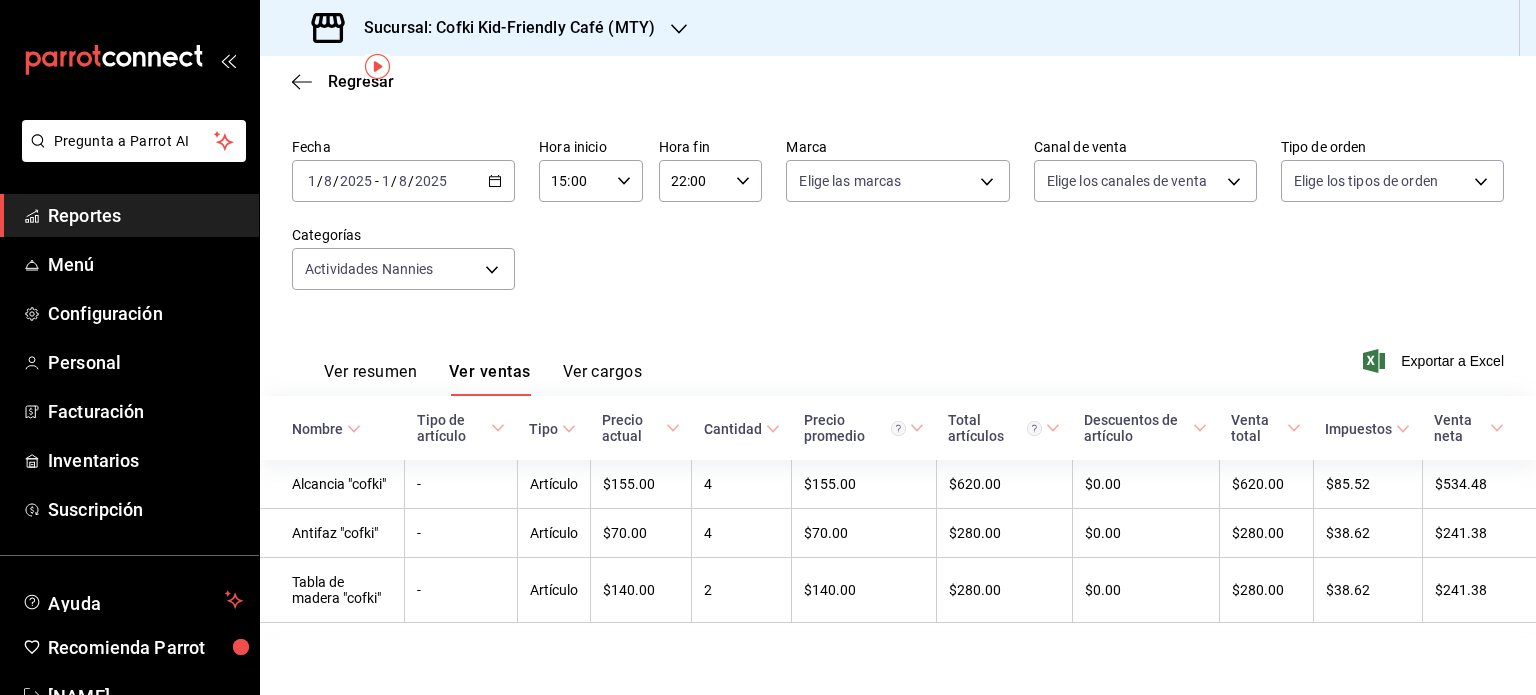 click on "2025-08-01 1 / 8 / 2025 - 2025-08-01 1 / 8 / 2025" at bounding box center (403, 181) 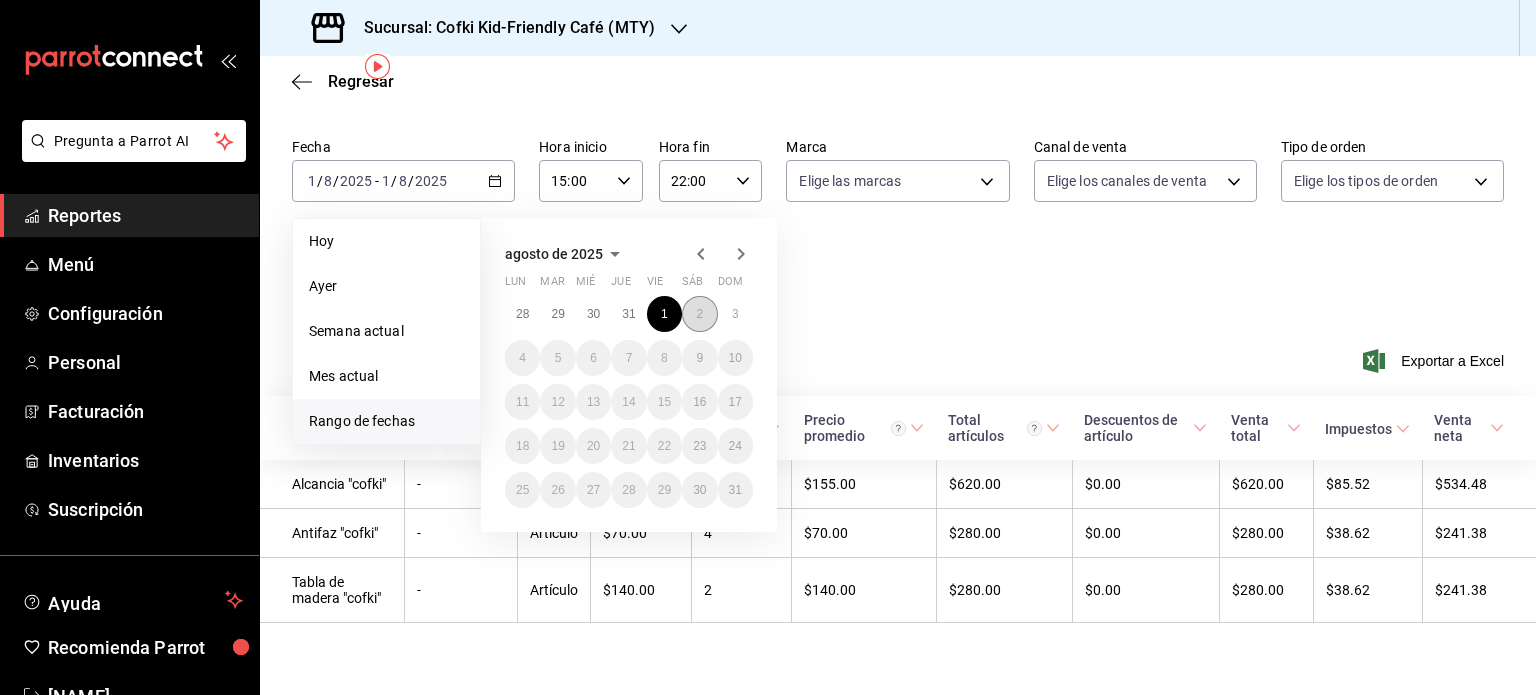 click on "2" at bounding box center (699, 314) 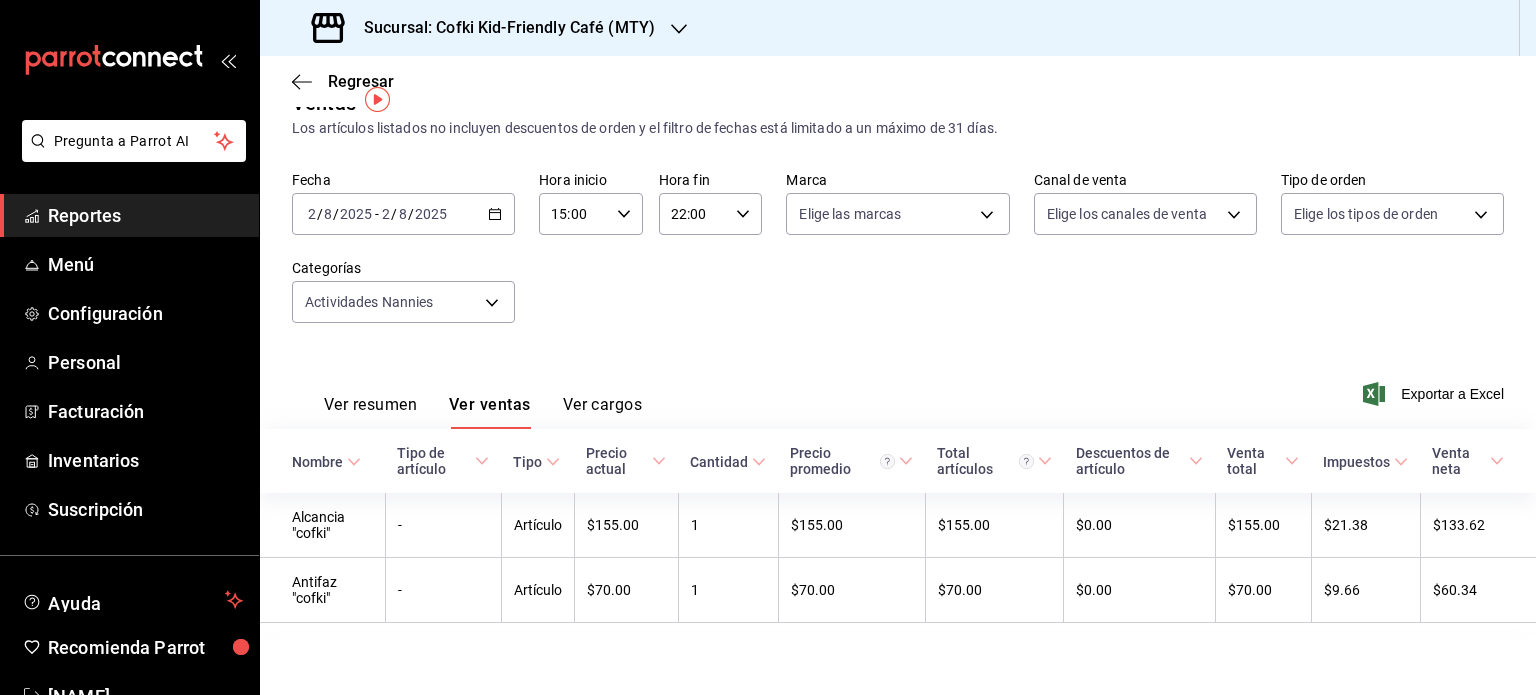 scroll, scrollTop: 39, scrollLeft: 0, axis: vertical 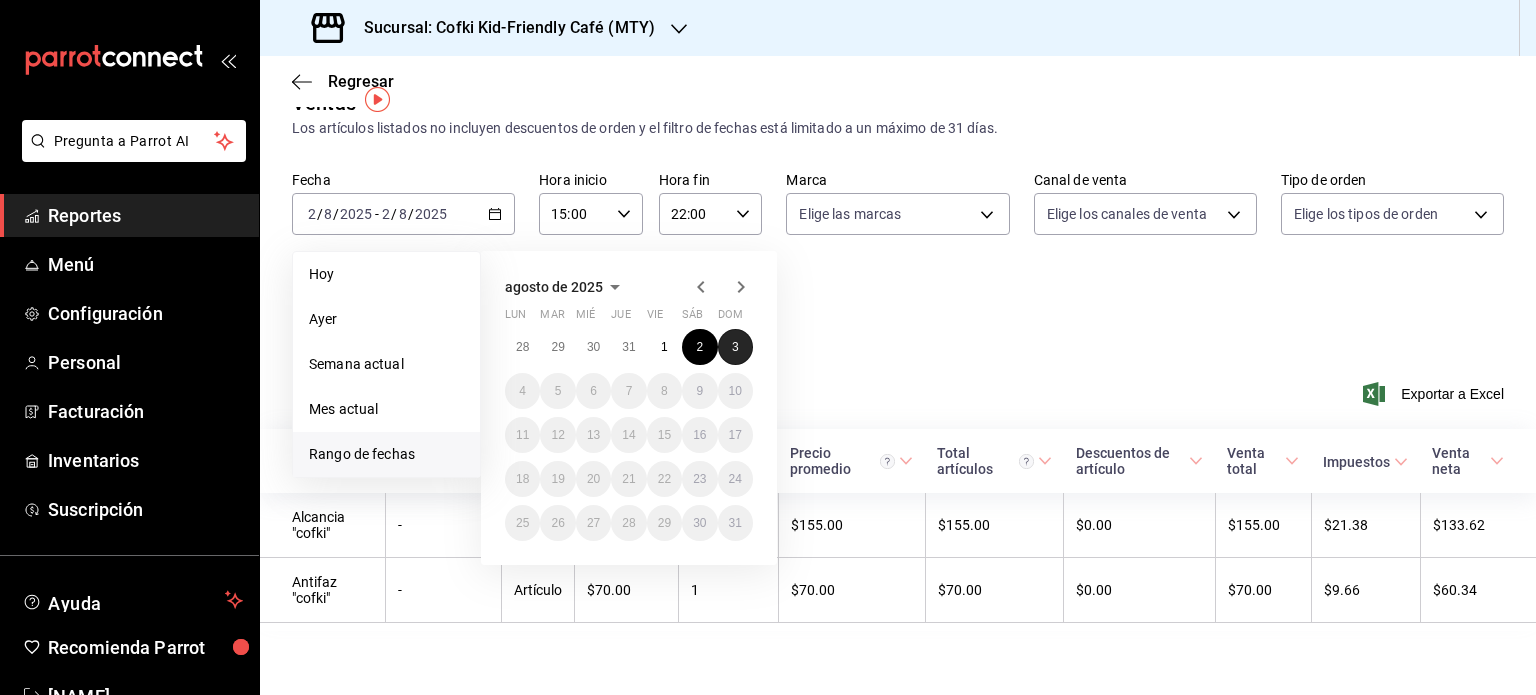 click on "3" at bounding box center [735, 347] 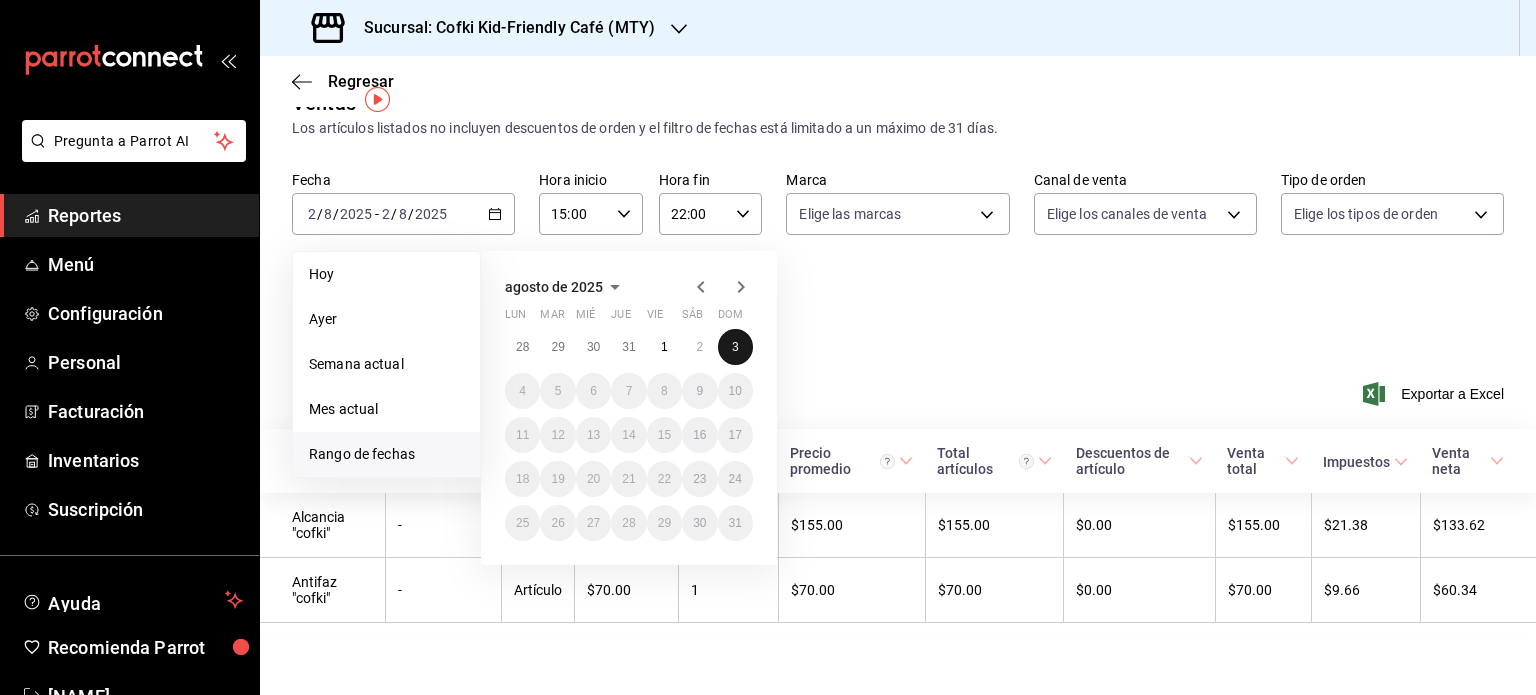 click on "3" at bounding box center [735, 347] 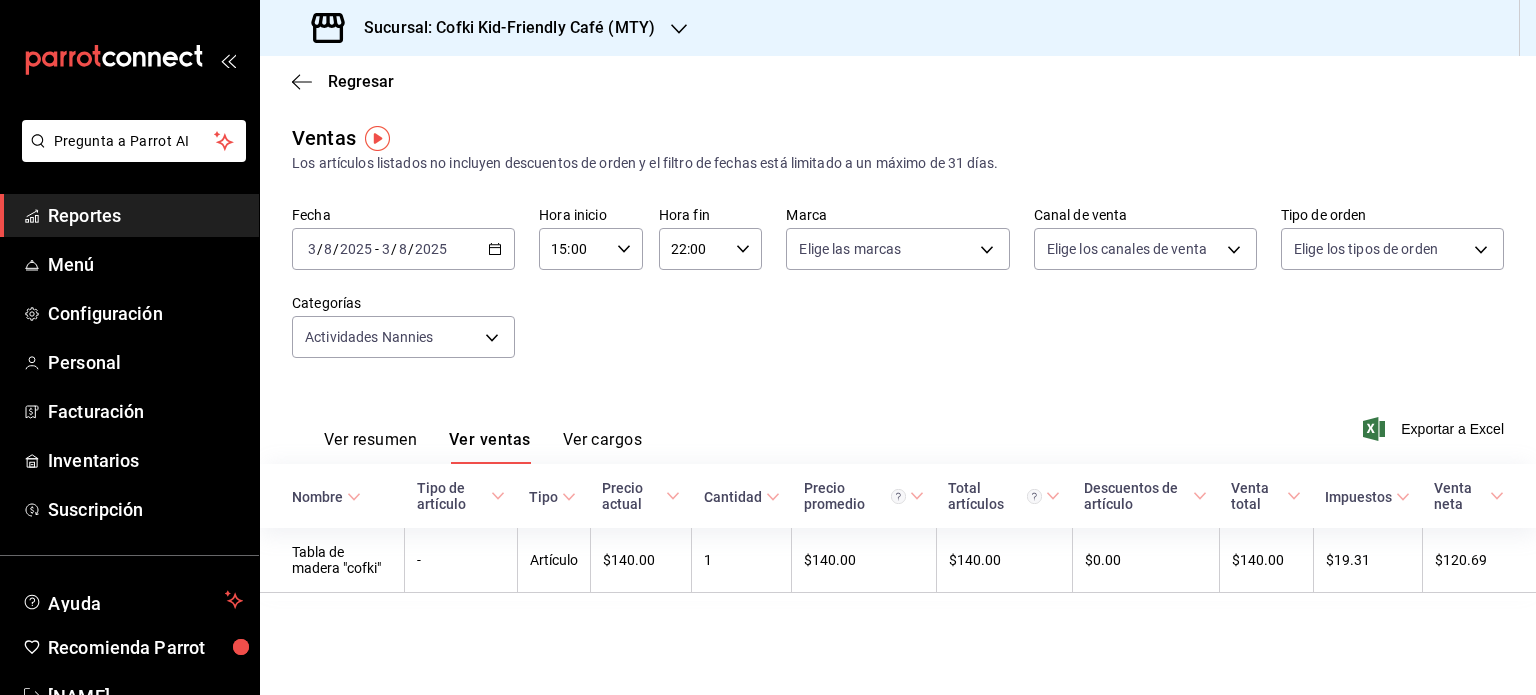 scroll, scrollTop: 0, scrollLeft: 0, axis: both 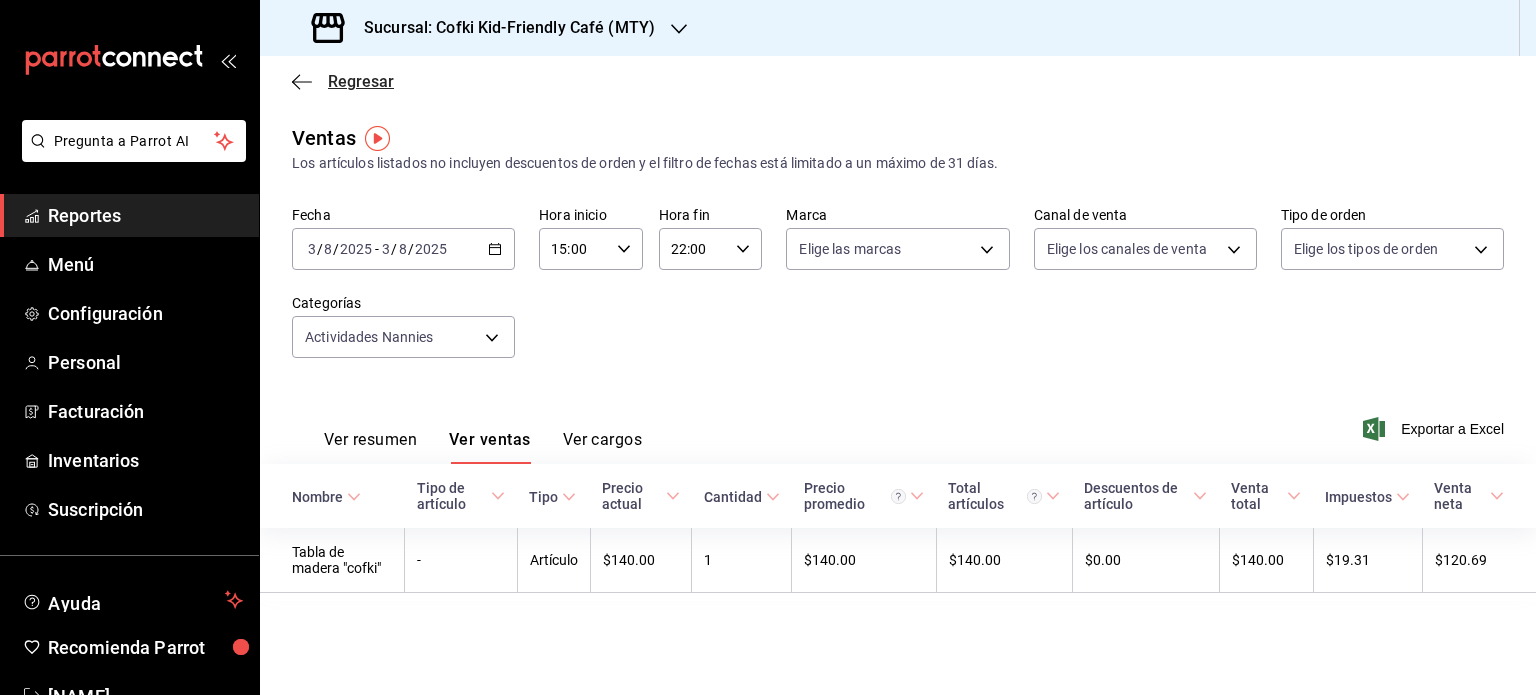 click on "Regresar" at bounding box center (343, 81) 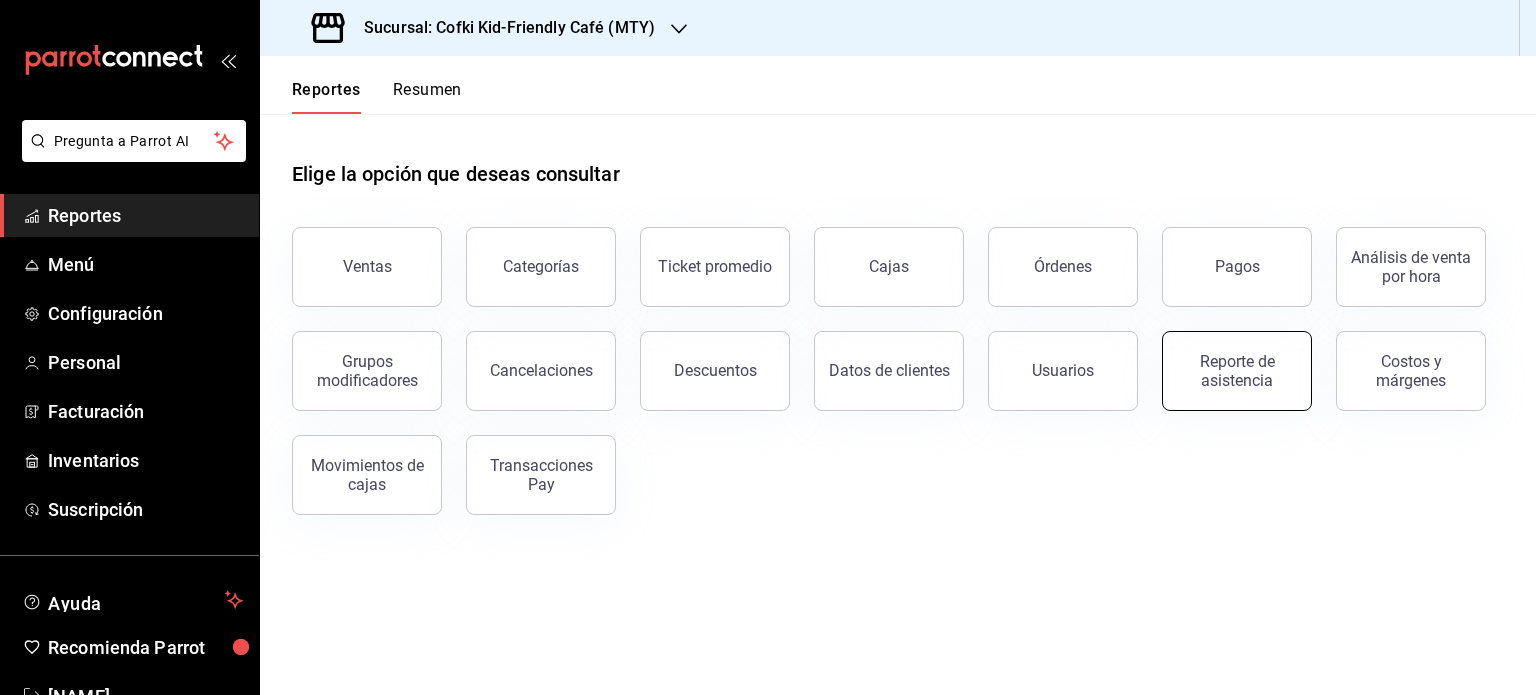 click on "Reporte de asistencia" at bounding box center (1237, 371) 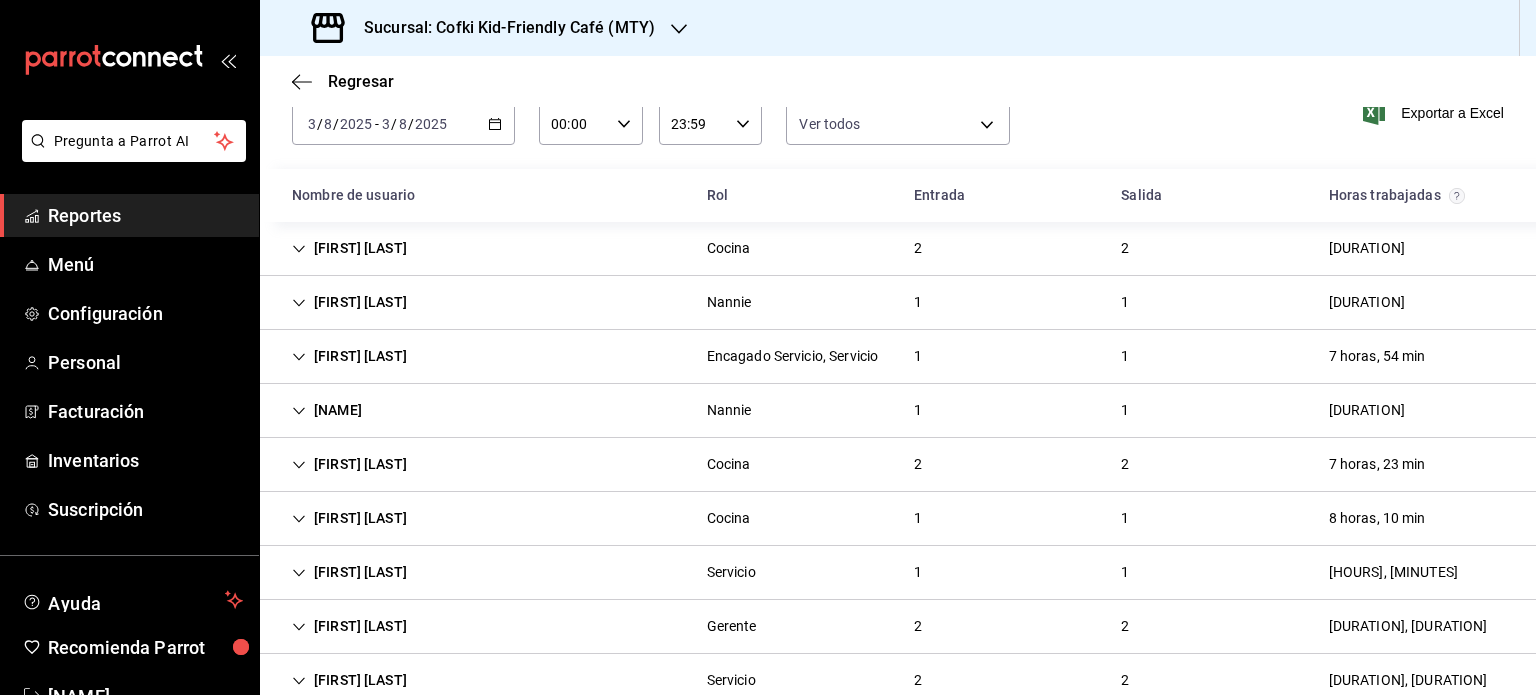 scroll, scrollTop: 0, scrollLeft: 0, axis: both 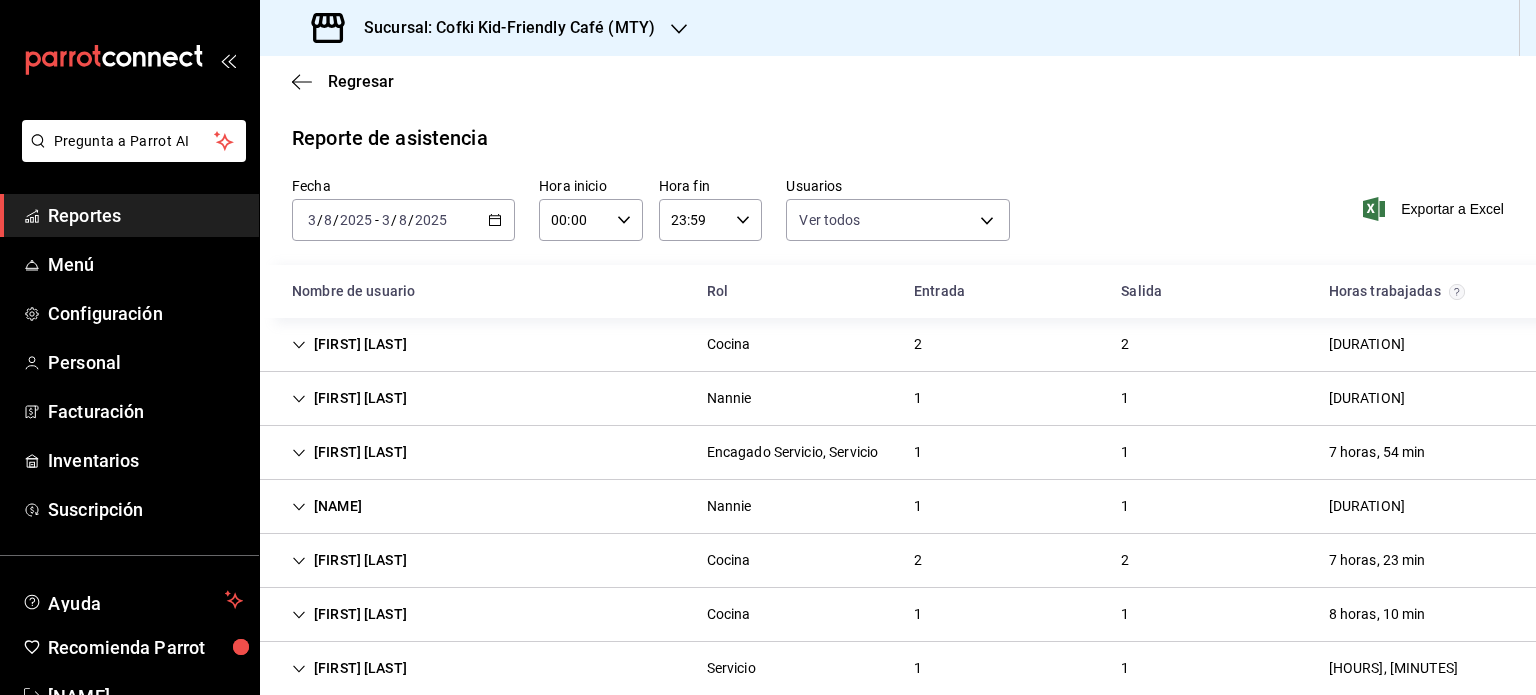 click 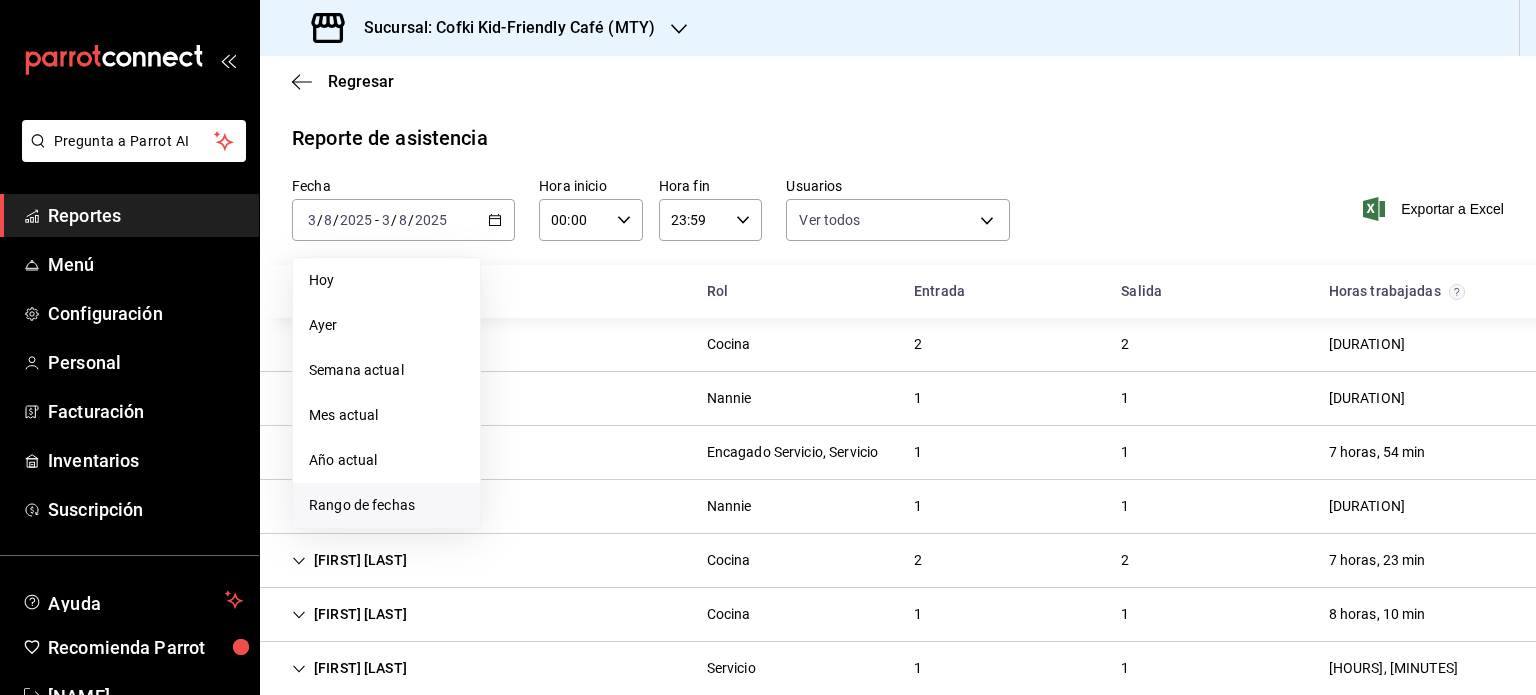 click on "Rango de fechas" at bounding box center [386, 505] 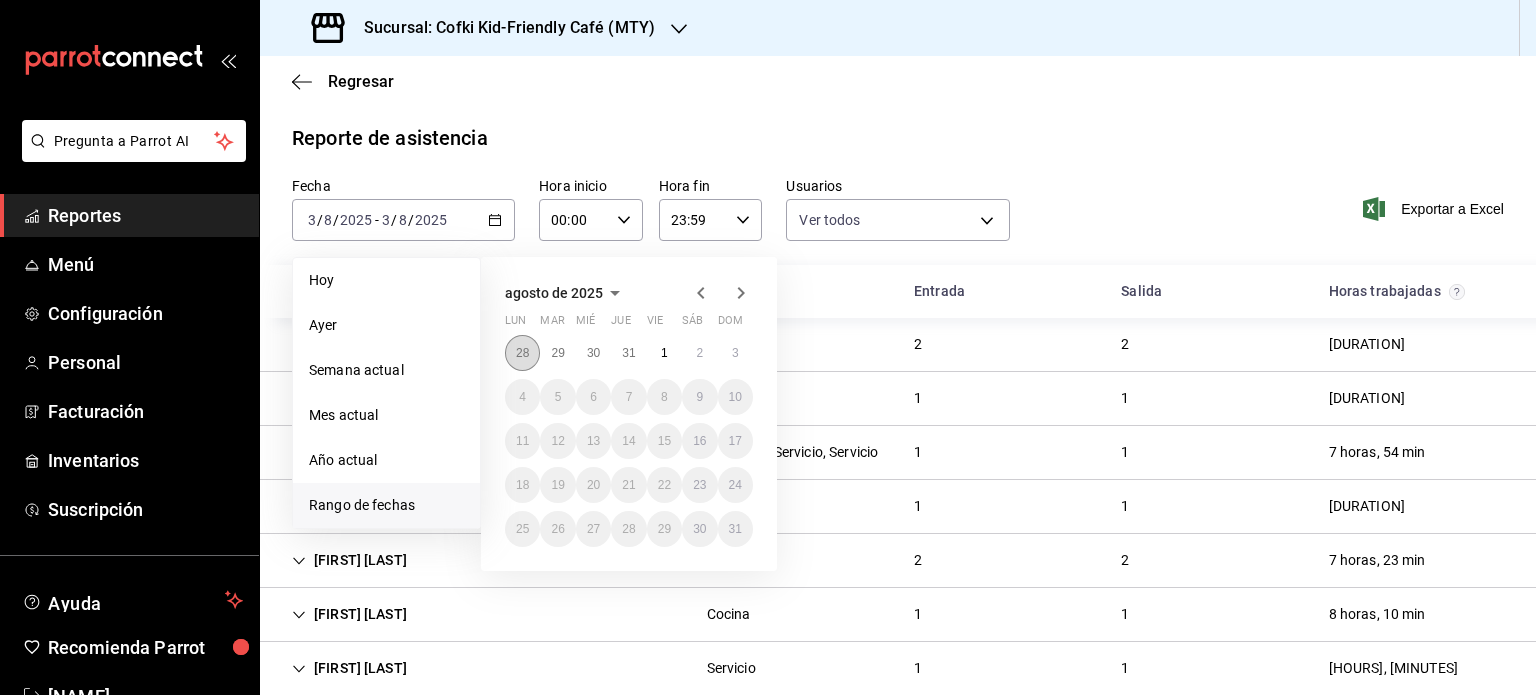 click on "28" at bounding box center (522, 353) 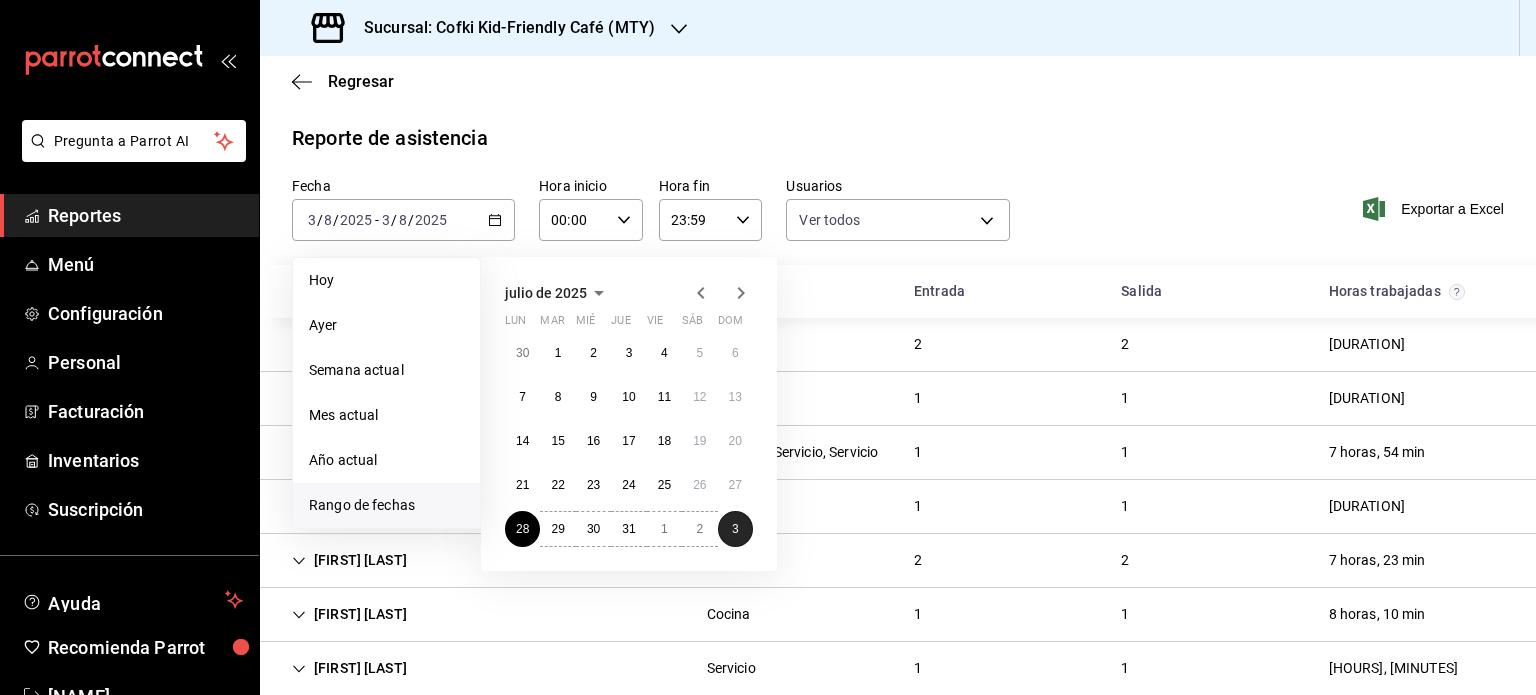 click on "3" at bounding box center (735, 529) 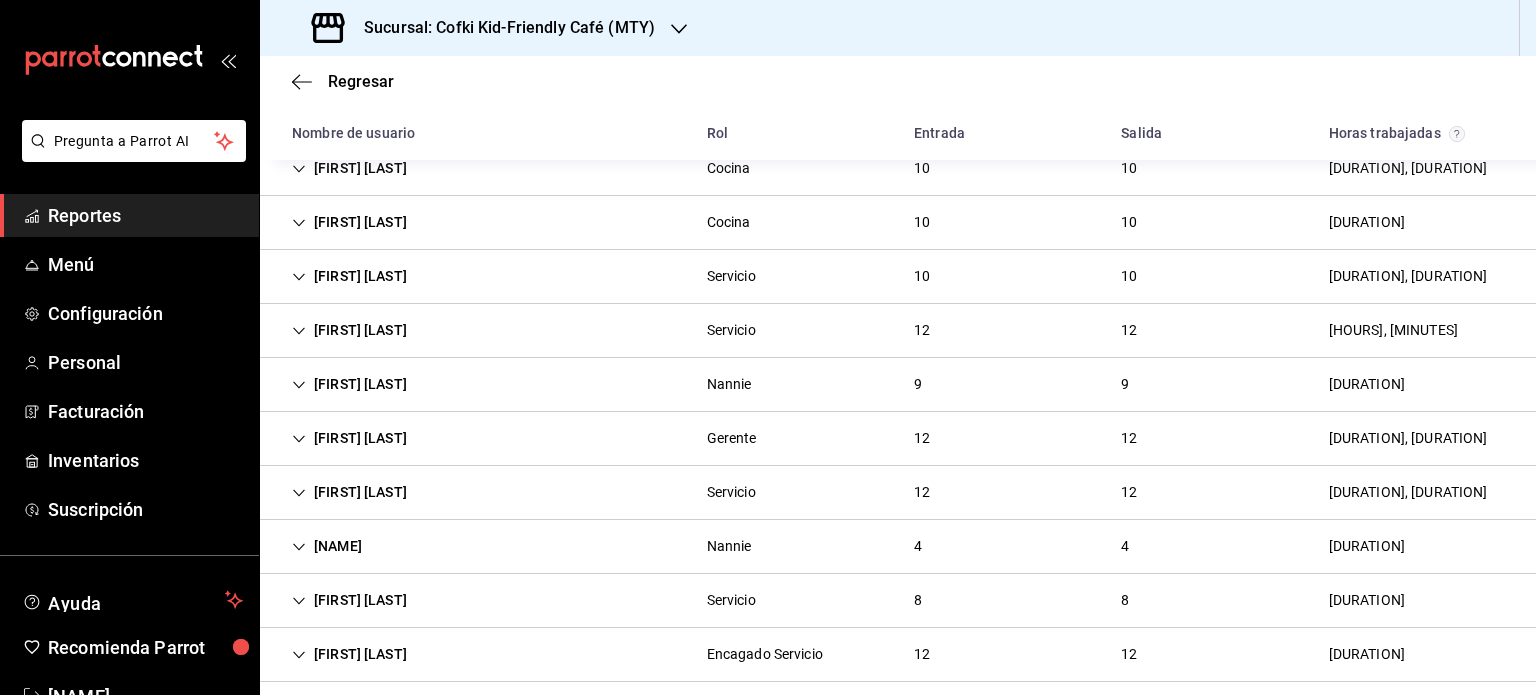 scroll, scrollTop: 447, scrollLeft: 0, axis: vertical 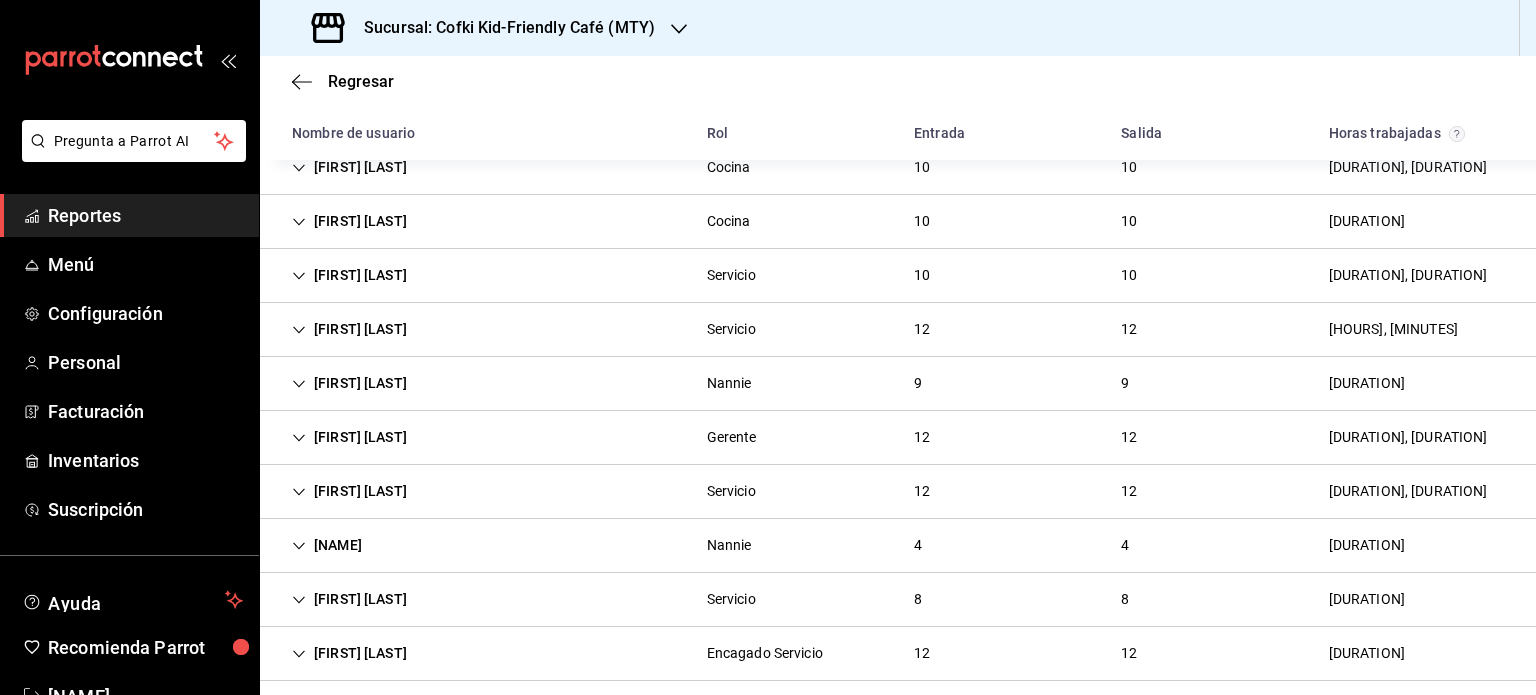 click on "[FIRST] [LAST]" at bounding box center [349, 167] 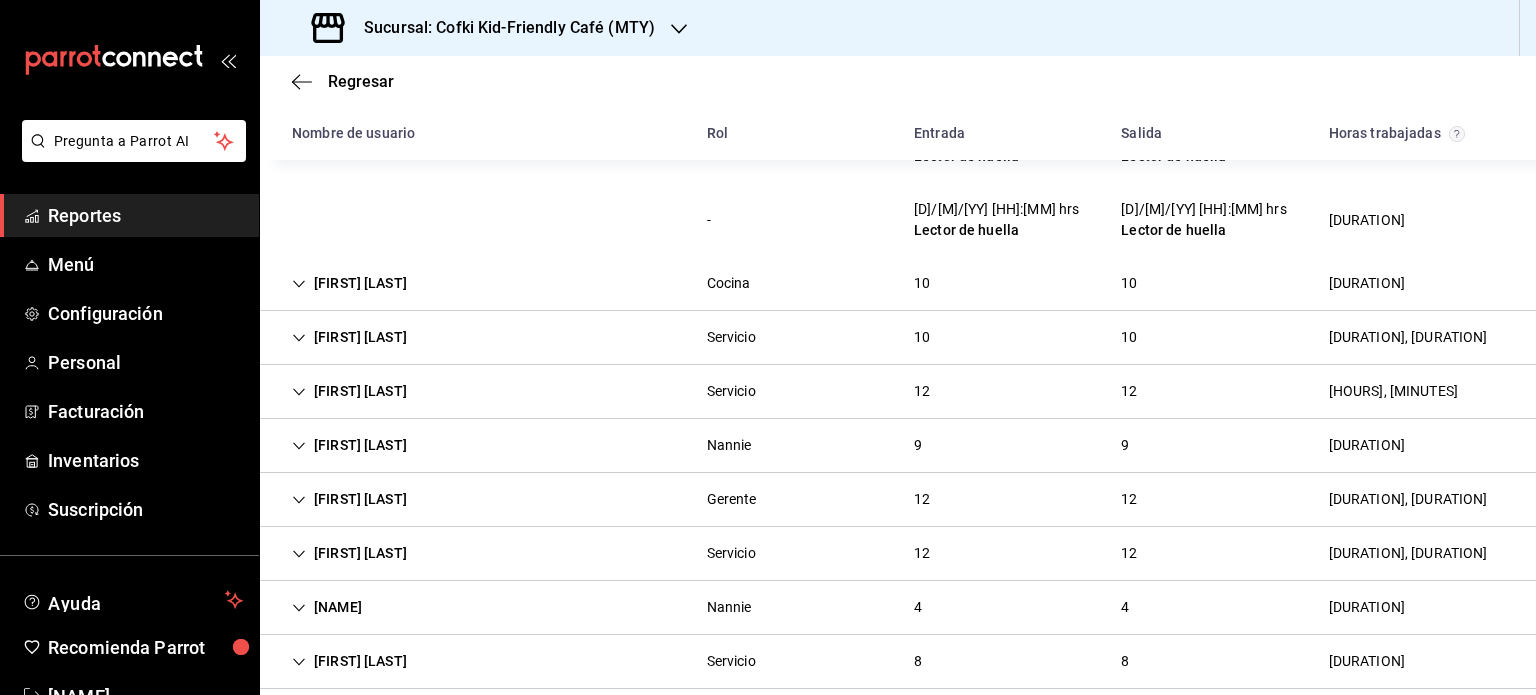 scroll, scrollTop: 1188, scrollLeft: 0, axis: vertical 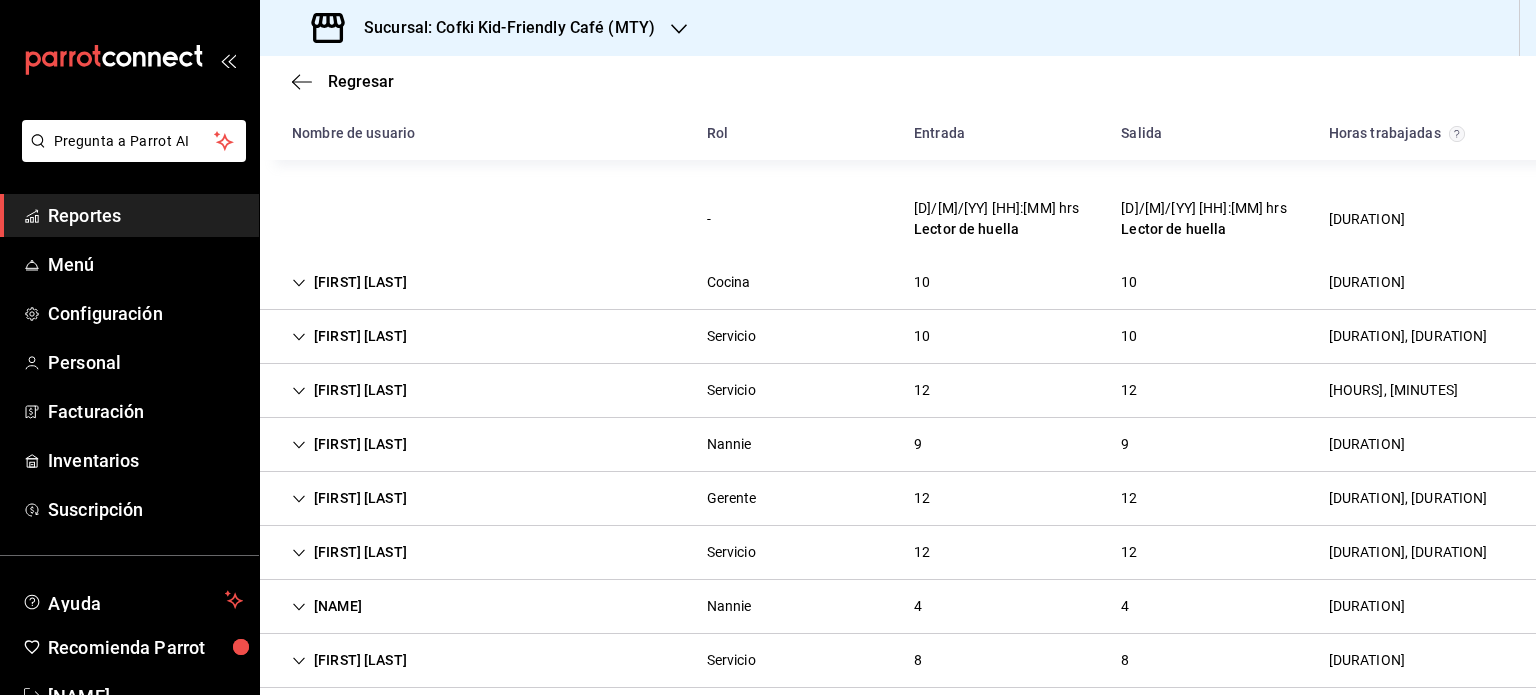 click on "Cocina" at bounding box center [729, 282] 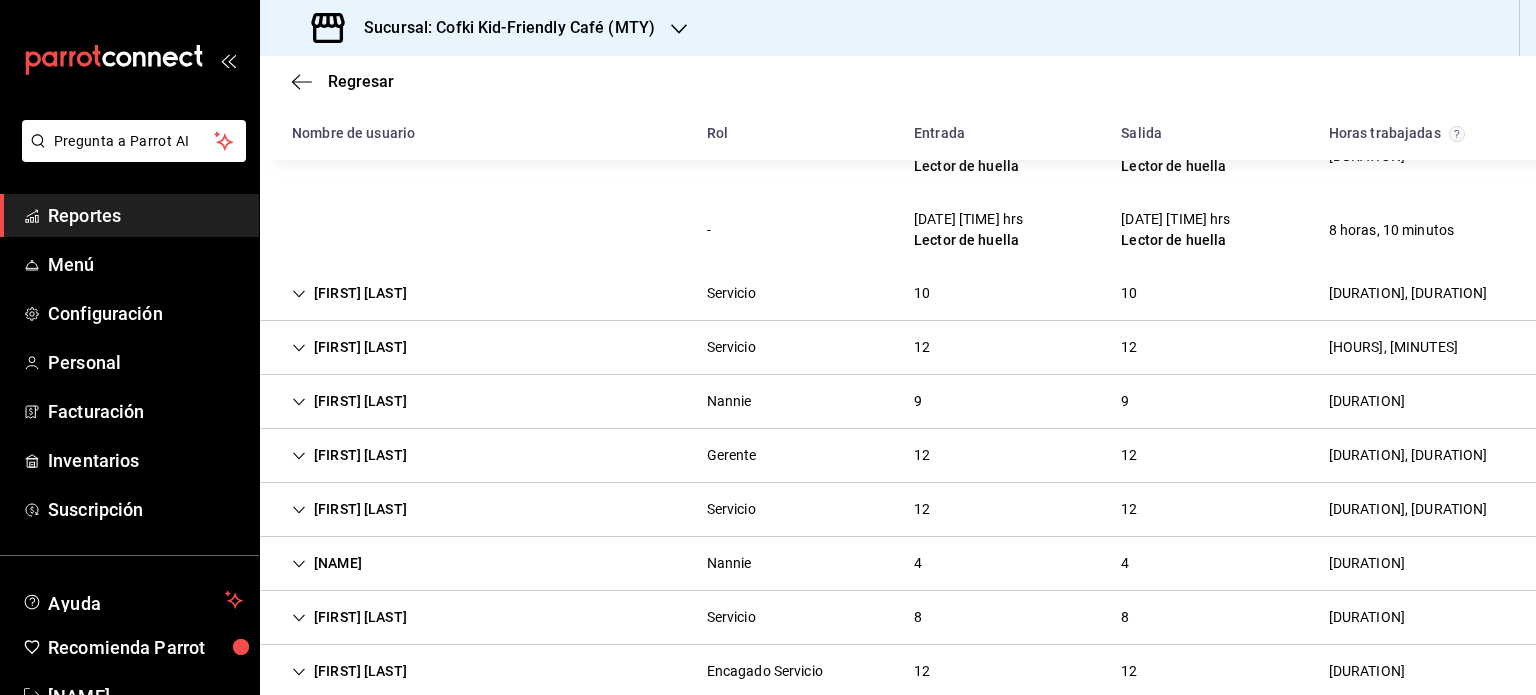 scroll, scrollTop: 2014, scrollLeft: 0, axis: vertical 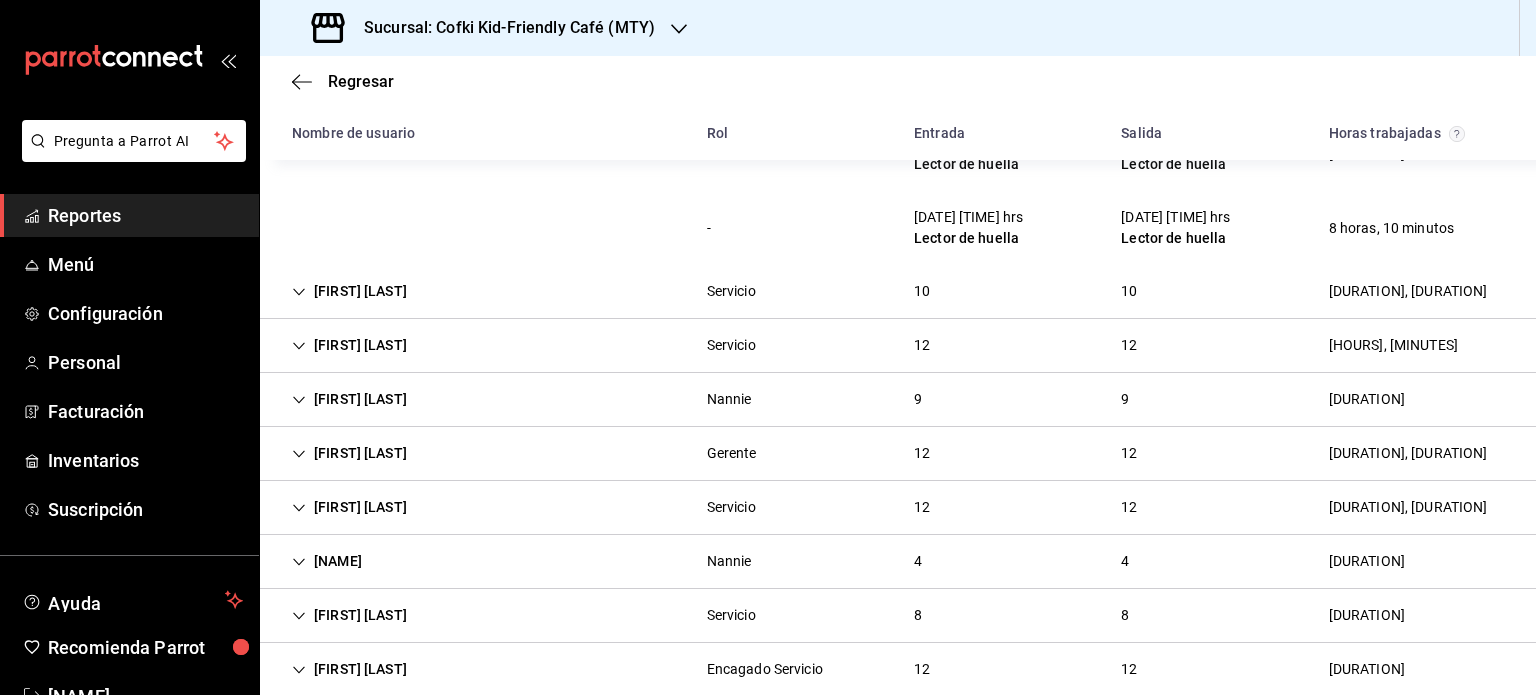 click on "[FIRST] [LAST]" at bounding box center (349, 291) 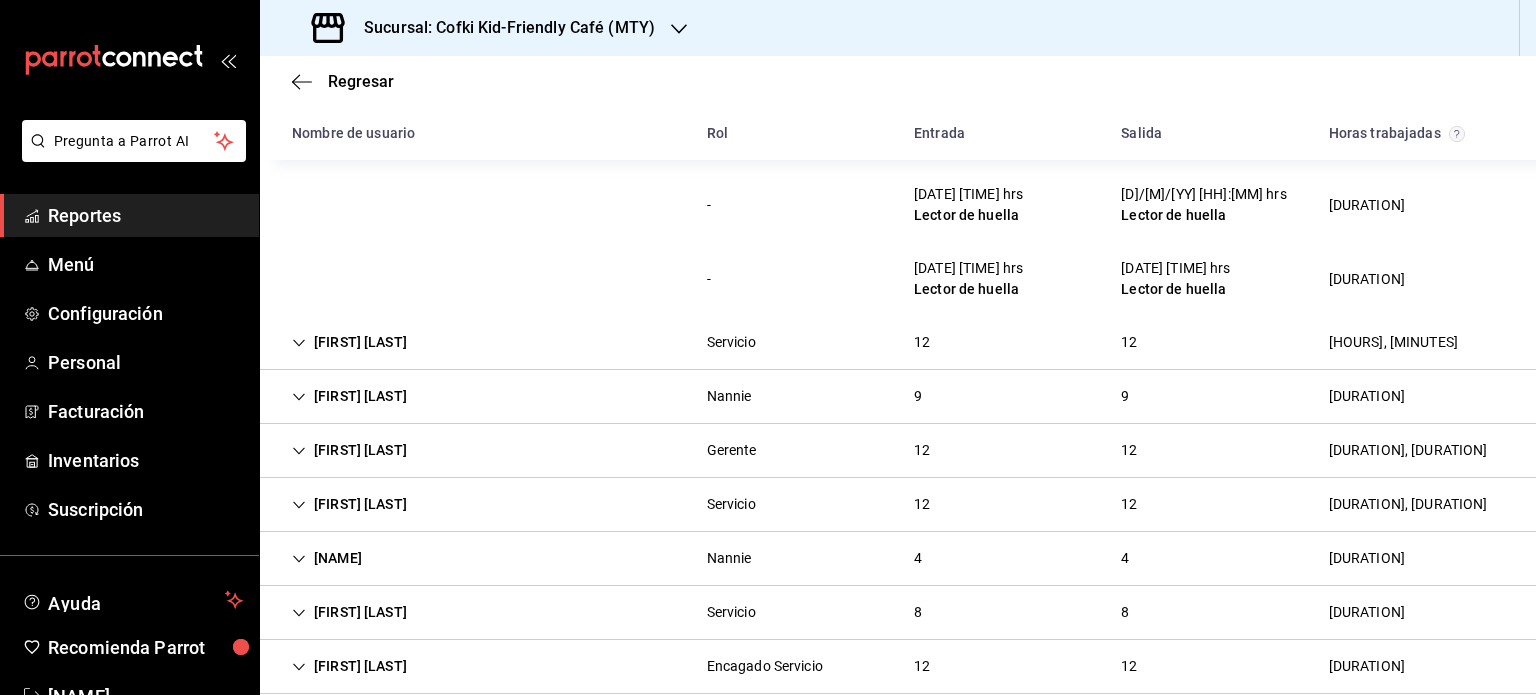 scroll, scrollTop: 2824, scrollLeft: 0, axis: vertical 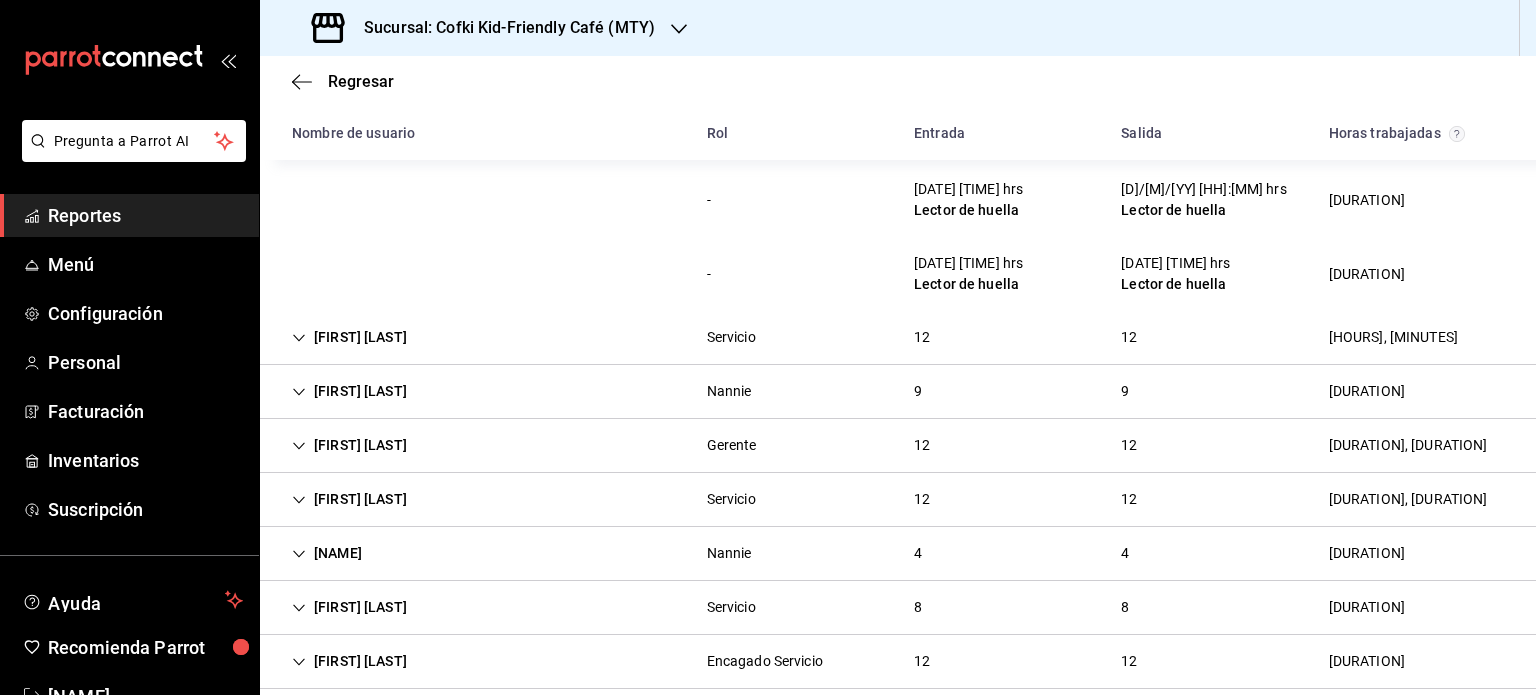 click on "[NAME] Servicio 12 12 [DURATION], [DURATION]" at bounding box center [898, 338] 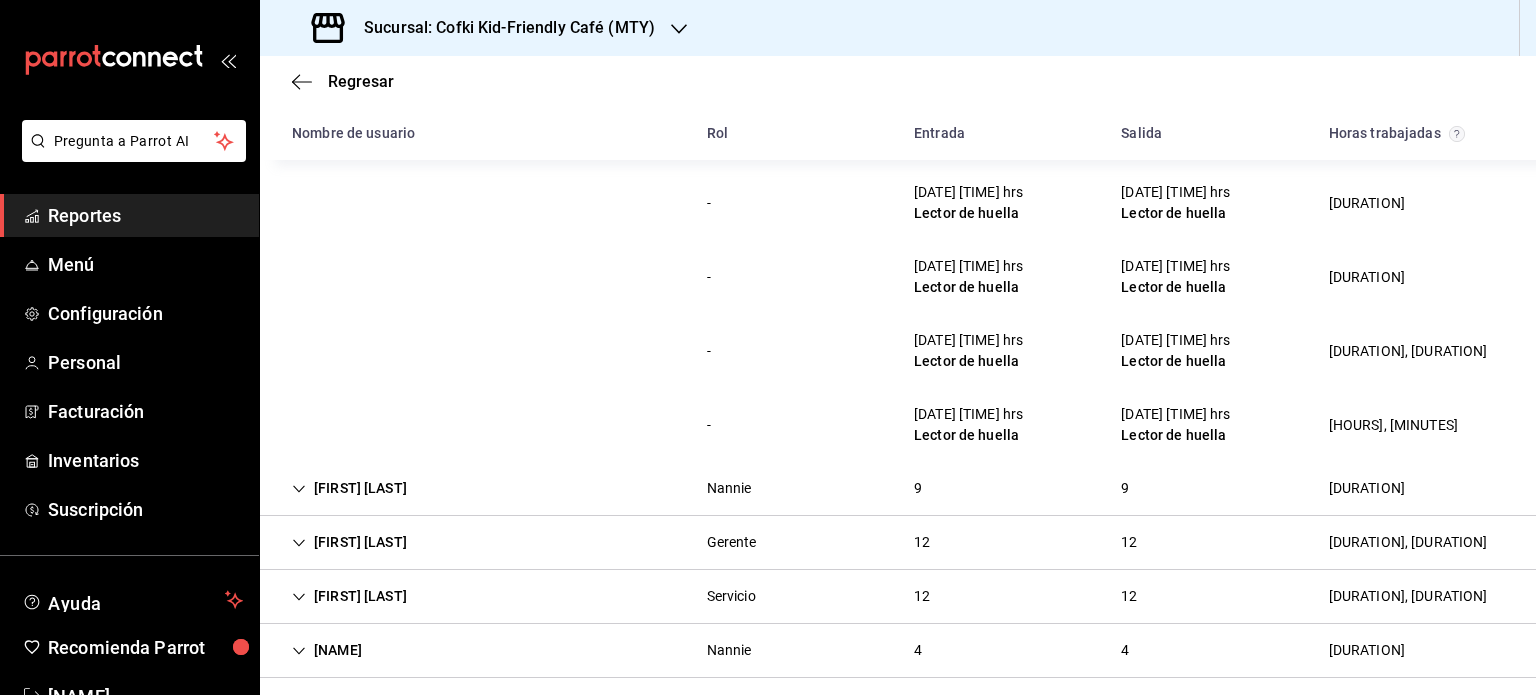 scroll, scrollTop: 3746, scrollLeft: 0, axis: vertical 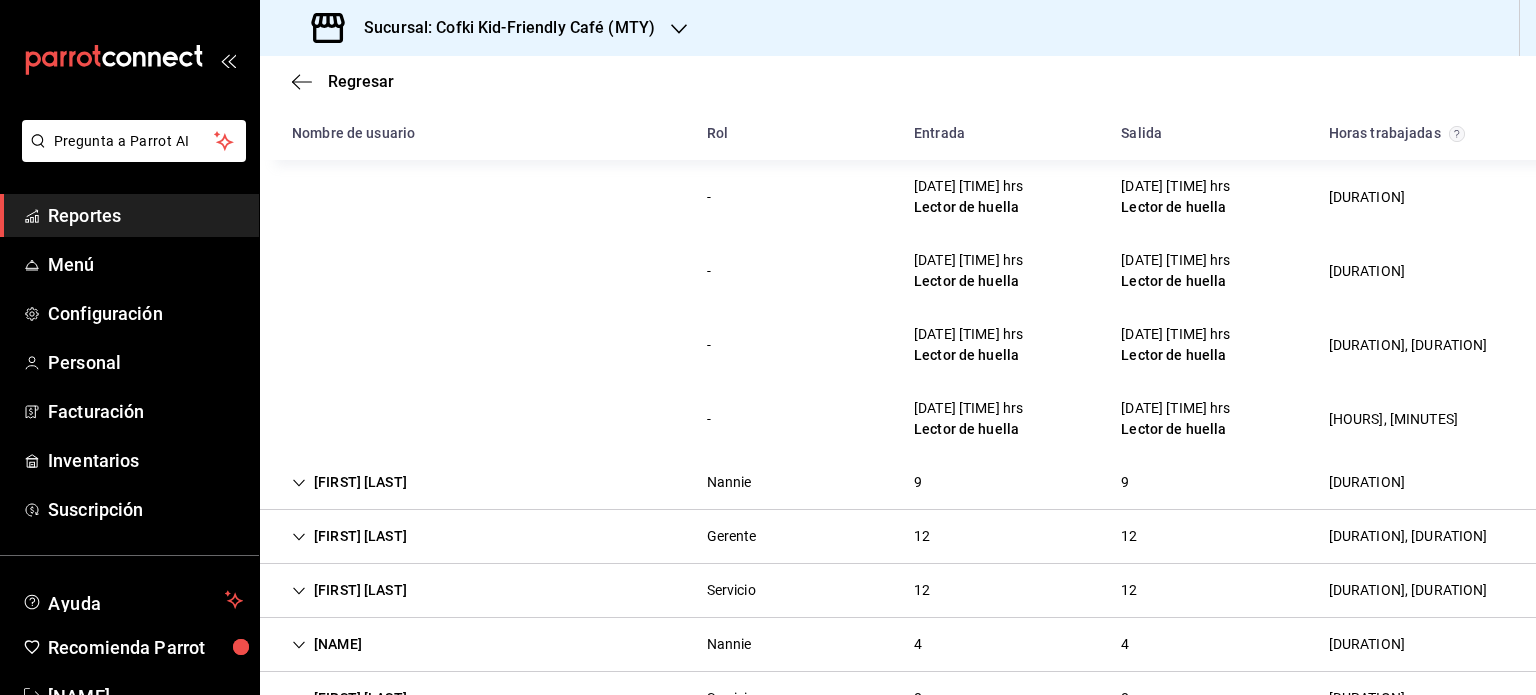click on "[FIRST] [LAST] [ROLE] [NUMBER] [NUMBER] [DURATION]" at bounding box center [898, 537] 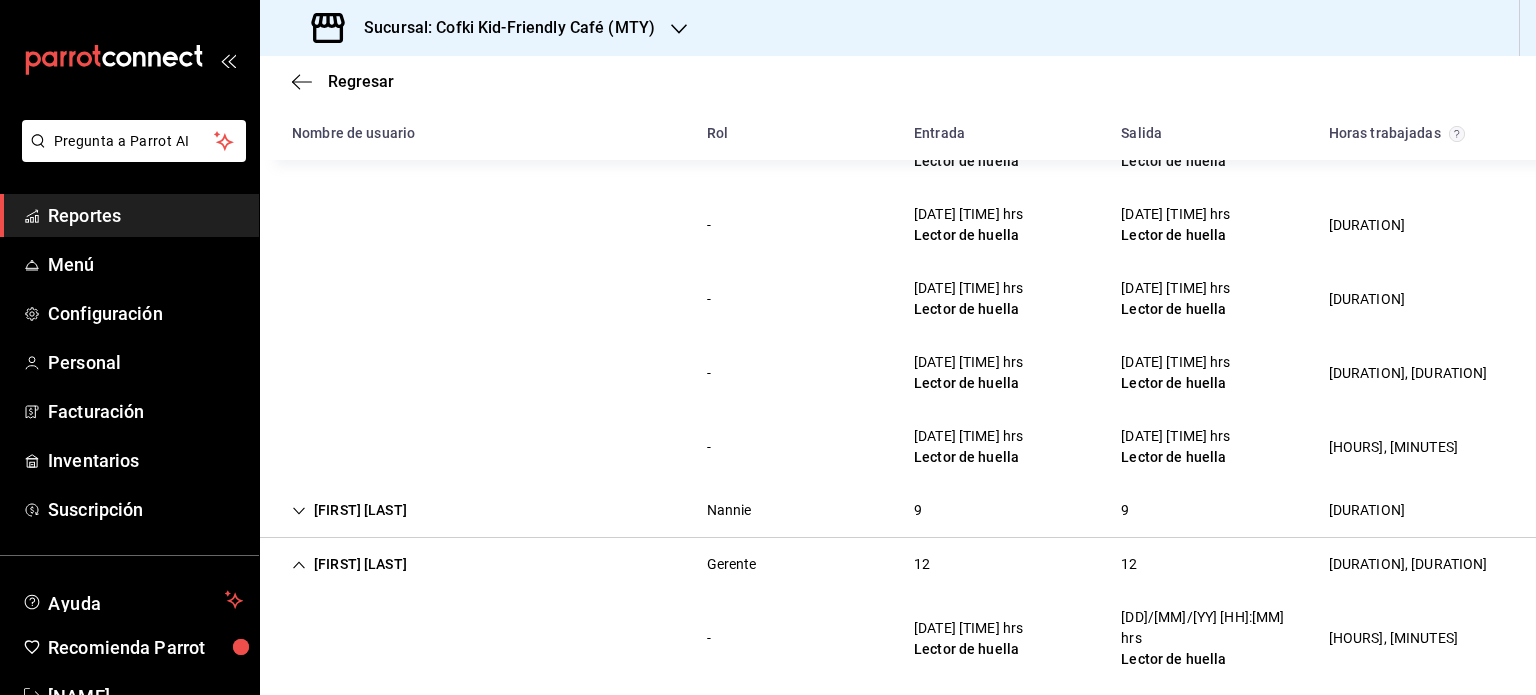 scroll, scrollTop: 3702, scrollLeft: 0, axis: vertical 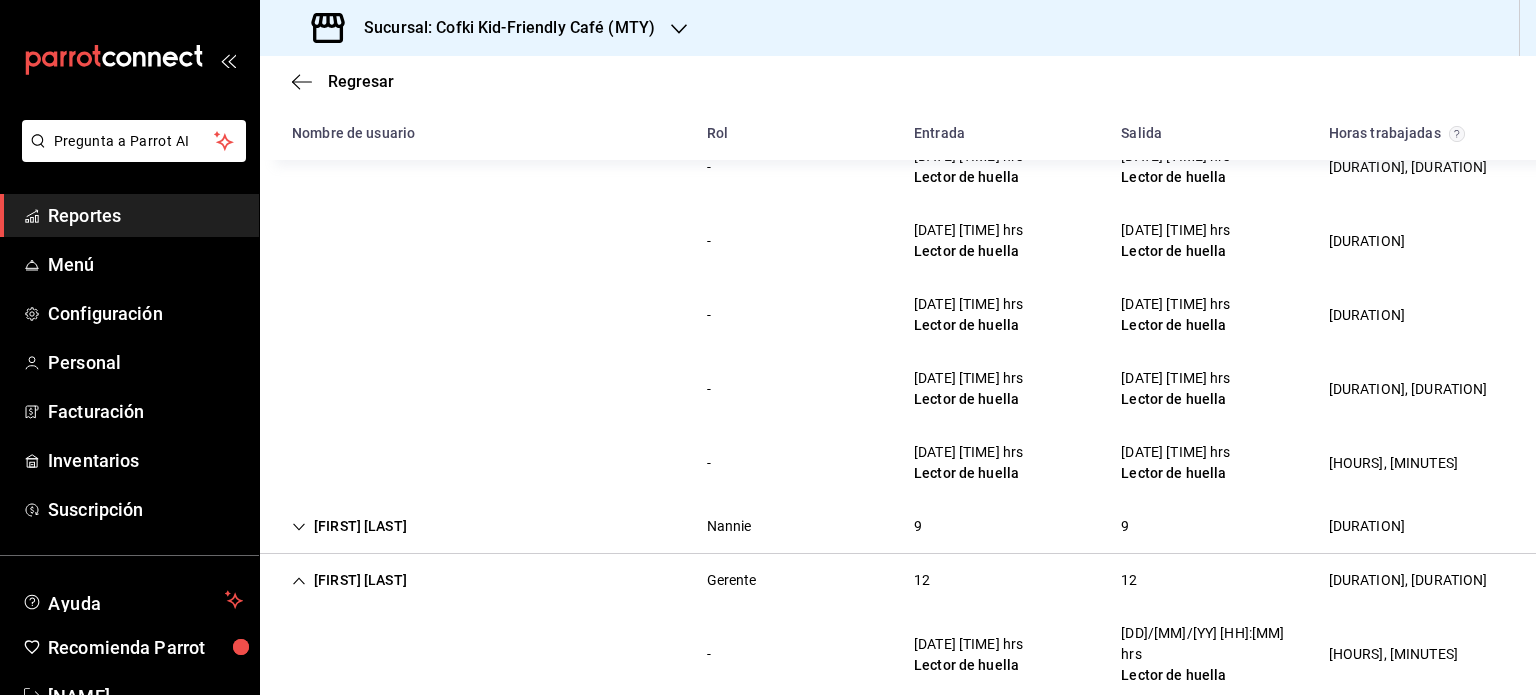 click on "[FIRST] [LAST] [ROLE] [NUMBER] [NUMBER] [DURATION]" at bounding box center [898, 580] 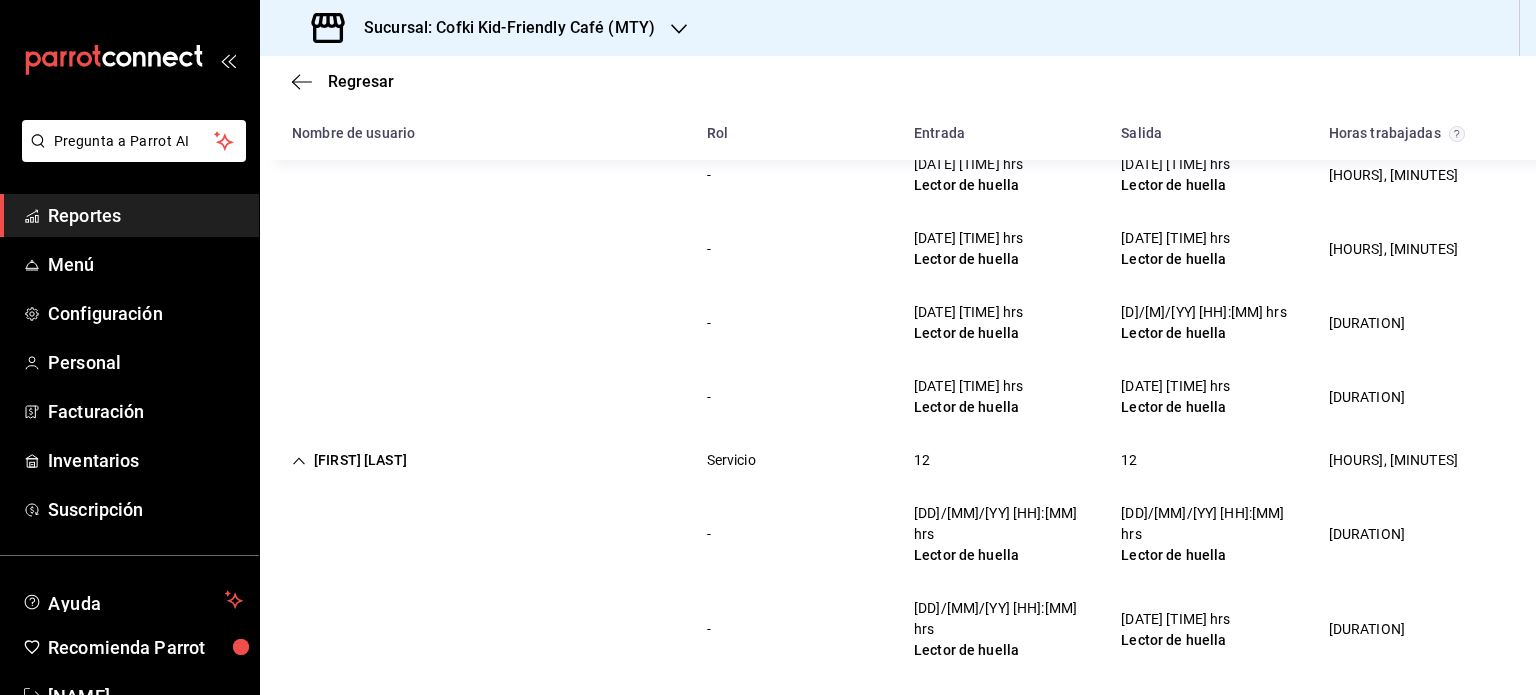 scroll, scrollTop: 2700, scrollLeft: 0, axis: vertical 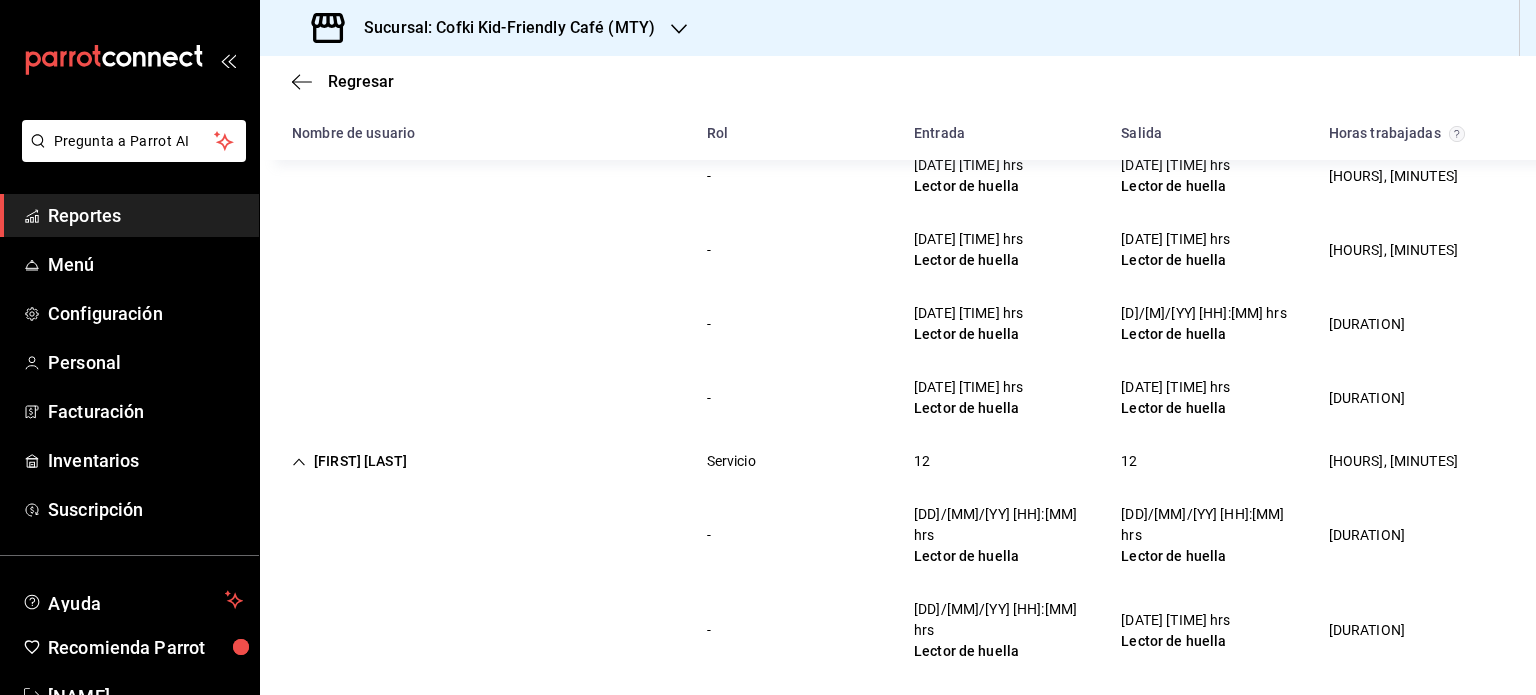 click on "[FIRST] [LAST]" at bounding box center [349, 461] 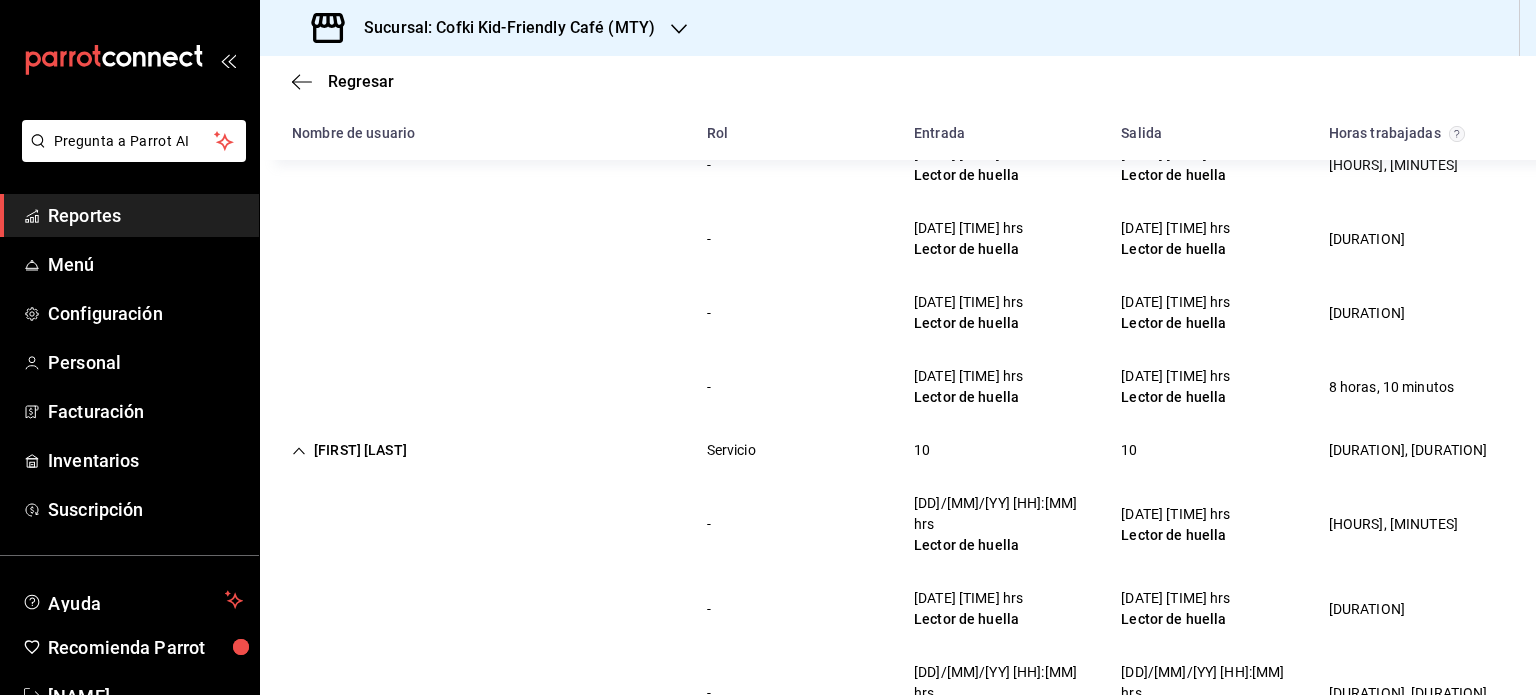 scroll, scrollTop: 1849, scrollLeft: 0, axis: vertical 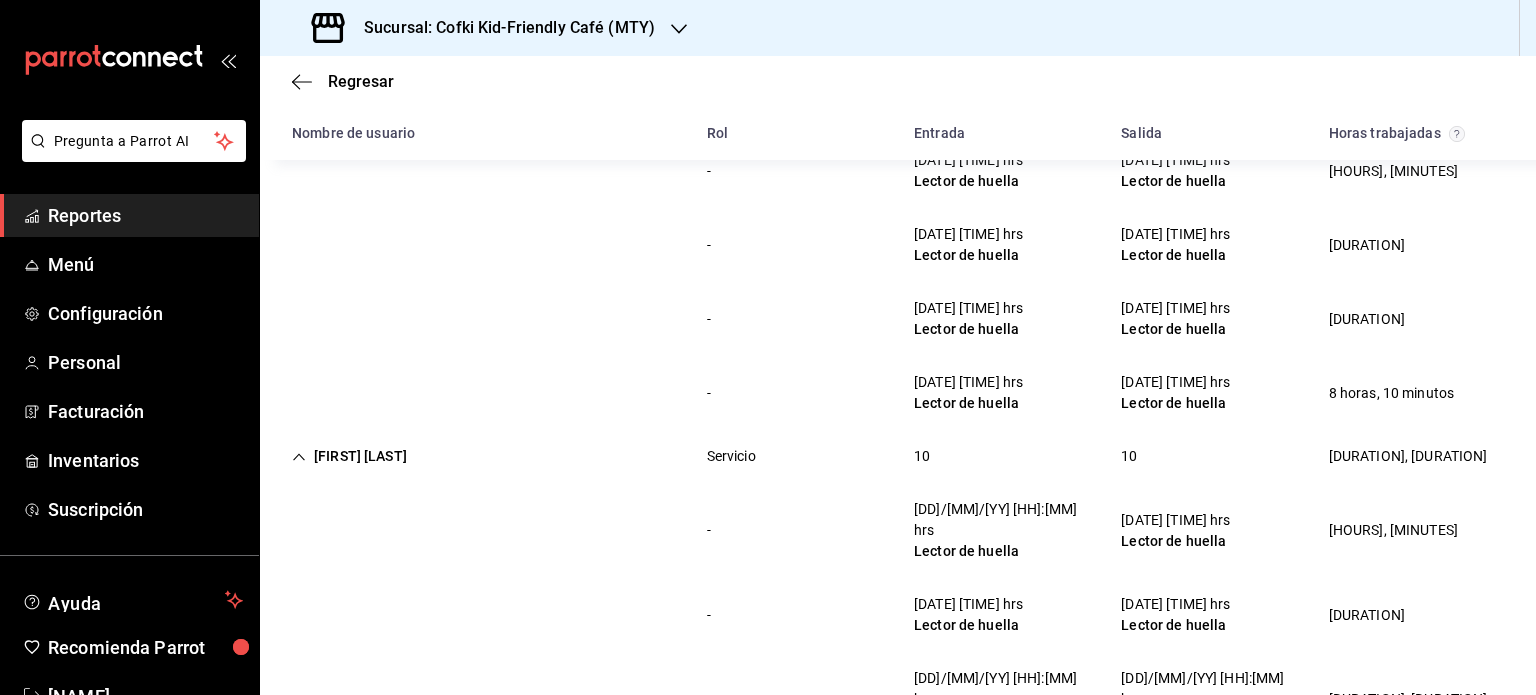 click on "[FIRST] [LAST]" at bounding box center [349, 456] 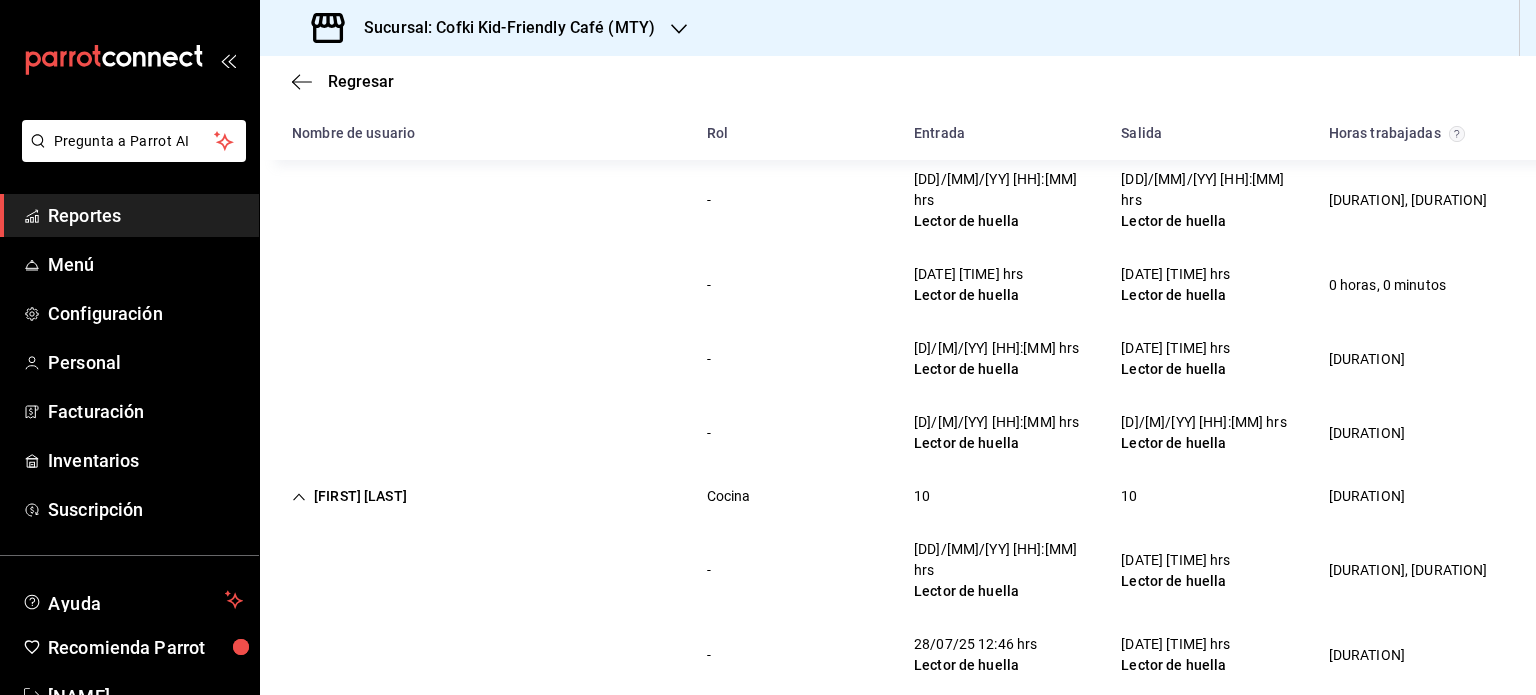 click on "[FIRST] [LAST]" at bounding box center (349, 496) 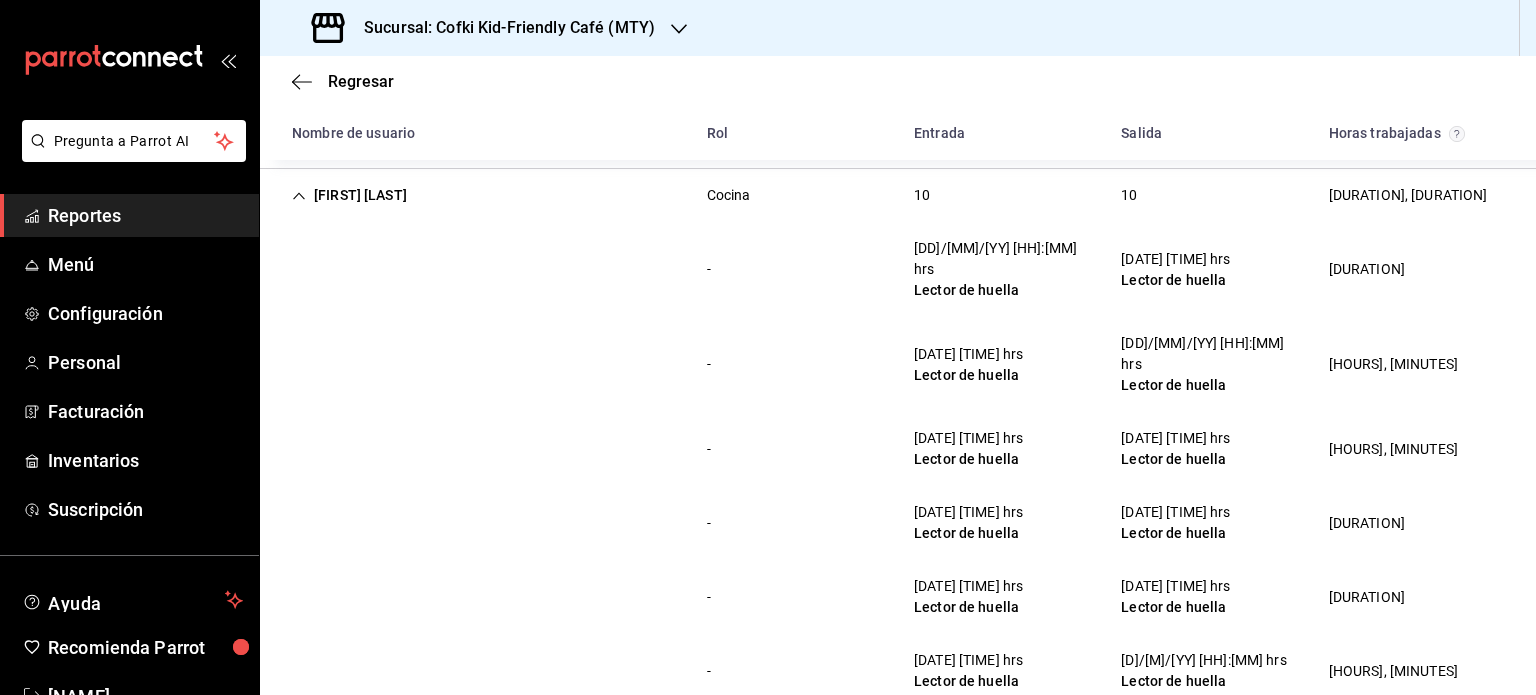 scroll, scrollTop: 418, scrollLeft: 0, axis: vertical 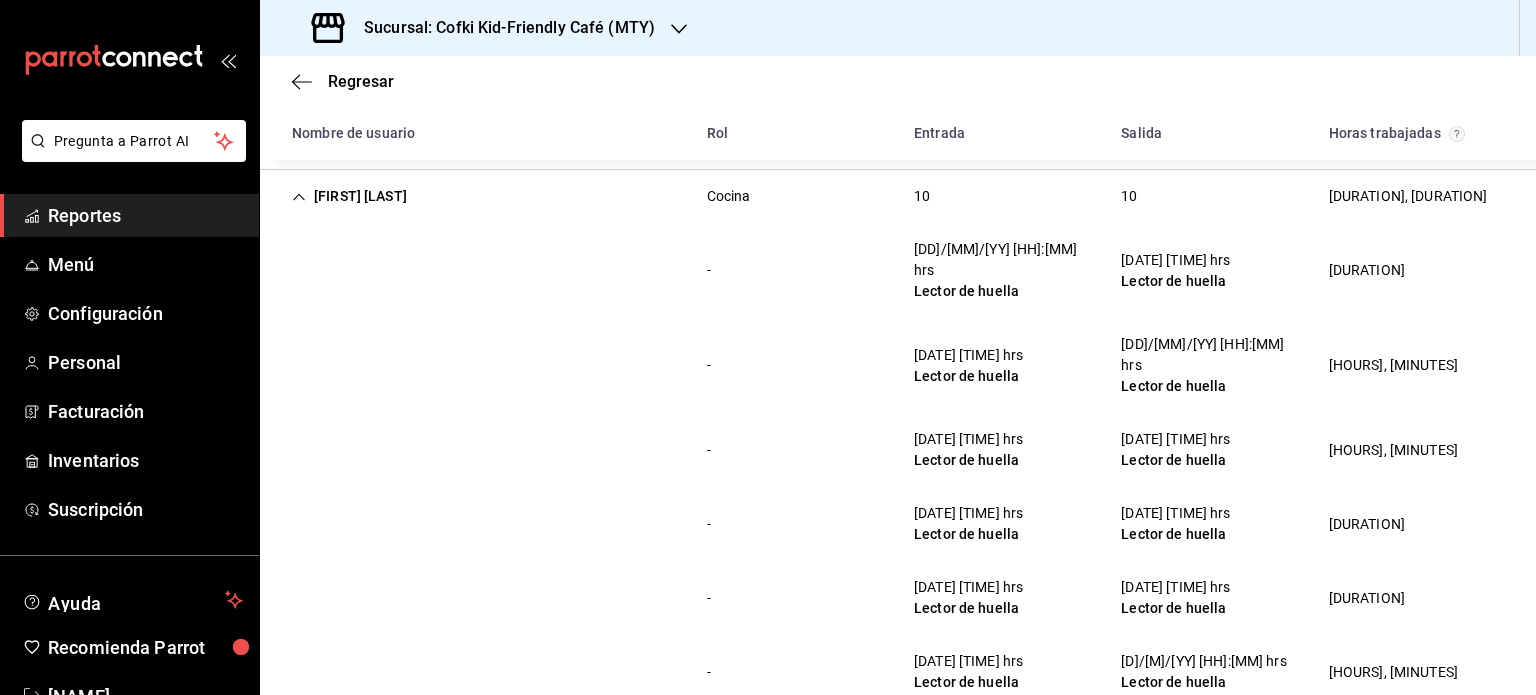 click on "[FIRST] [LAST]" at bounding box center (349, 196) 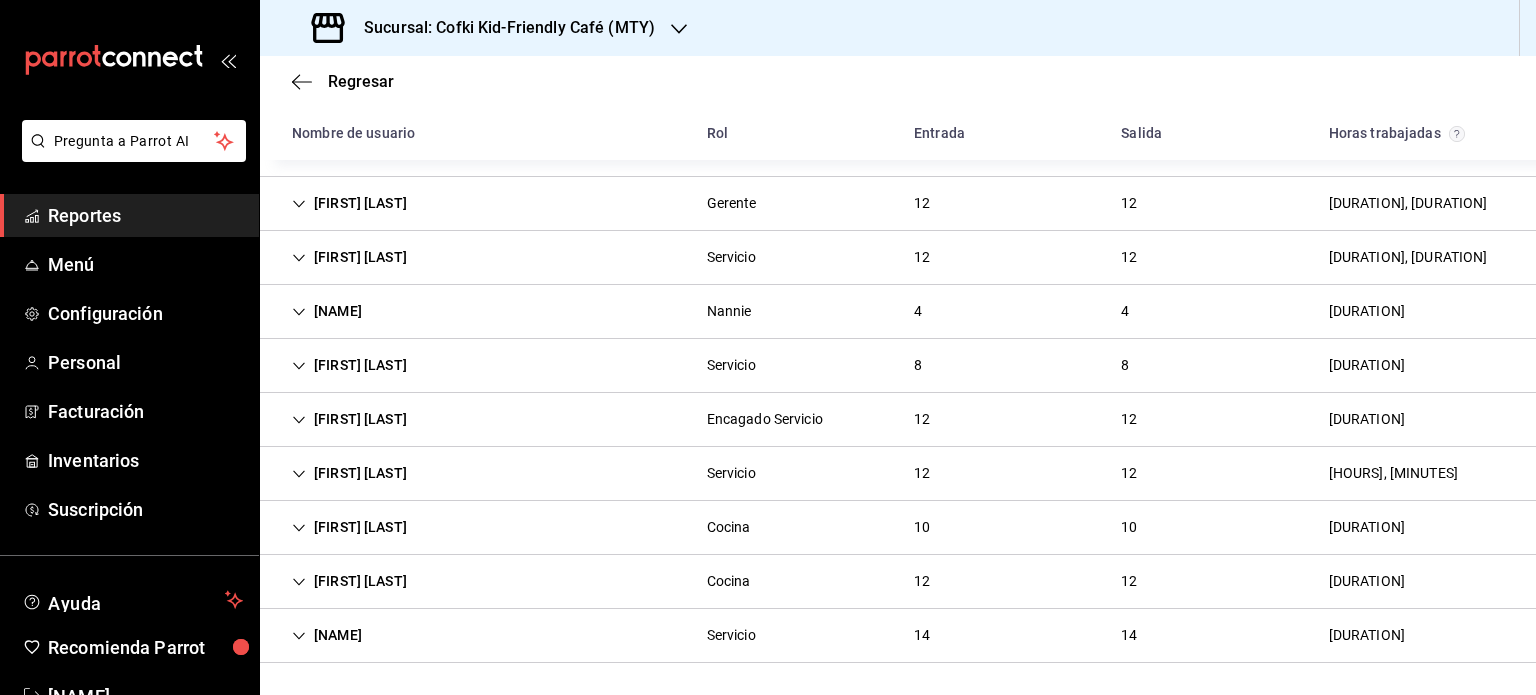 scroll, scrollTop: 698, scrollLeft: 0, axis: vertical 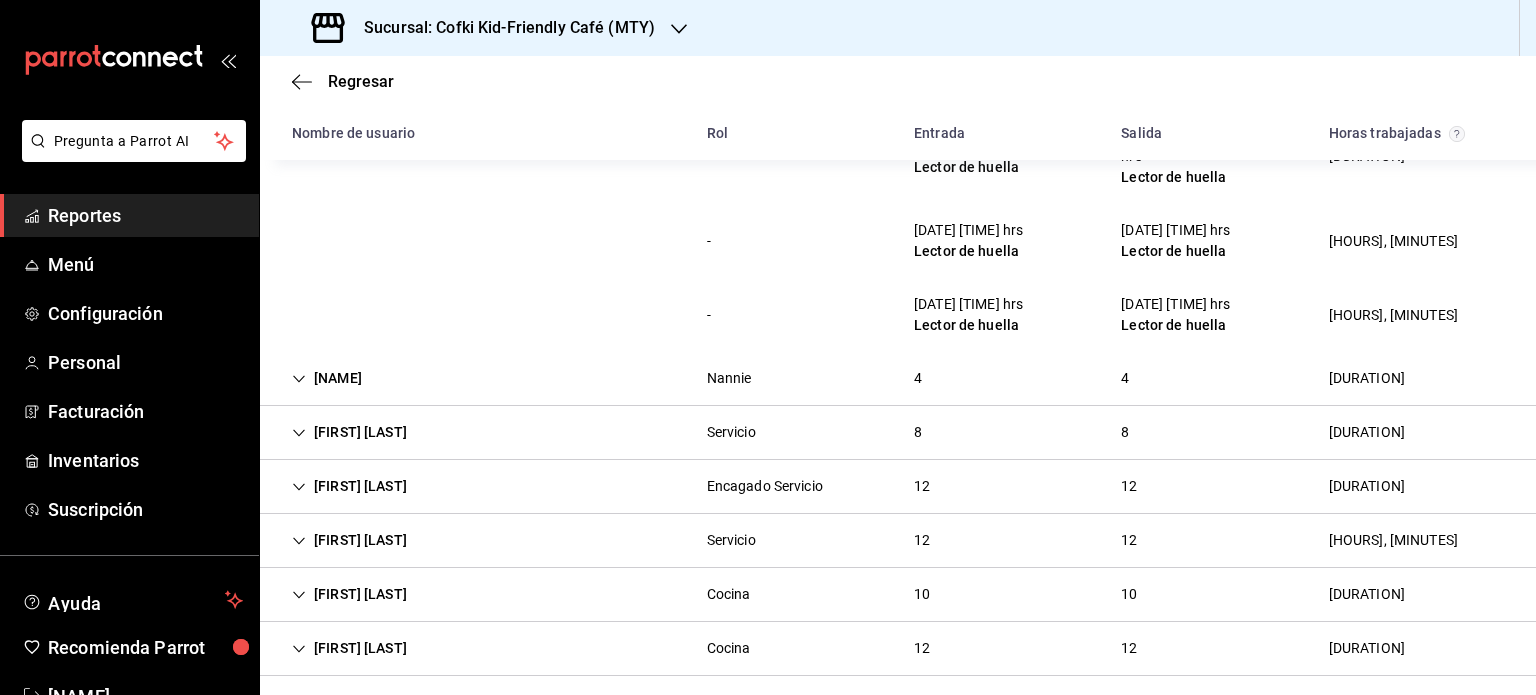 click on "[FIRST] [LAST] Nannie [NUMBER] [NUMBER] [HOURS], [MINUTES]" at bounding box center (898, 379) 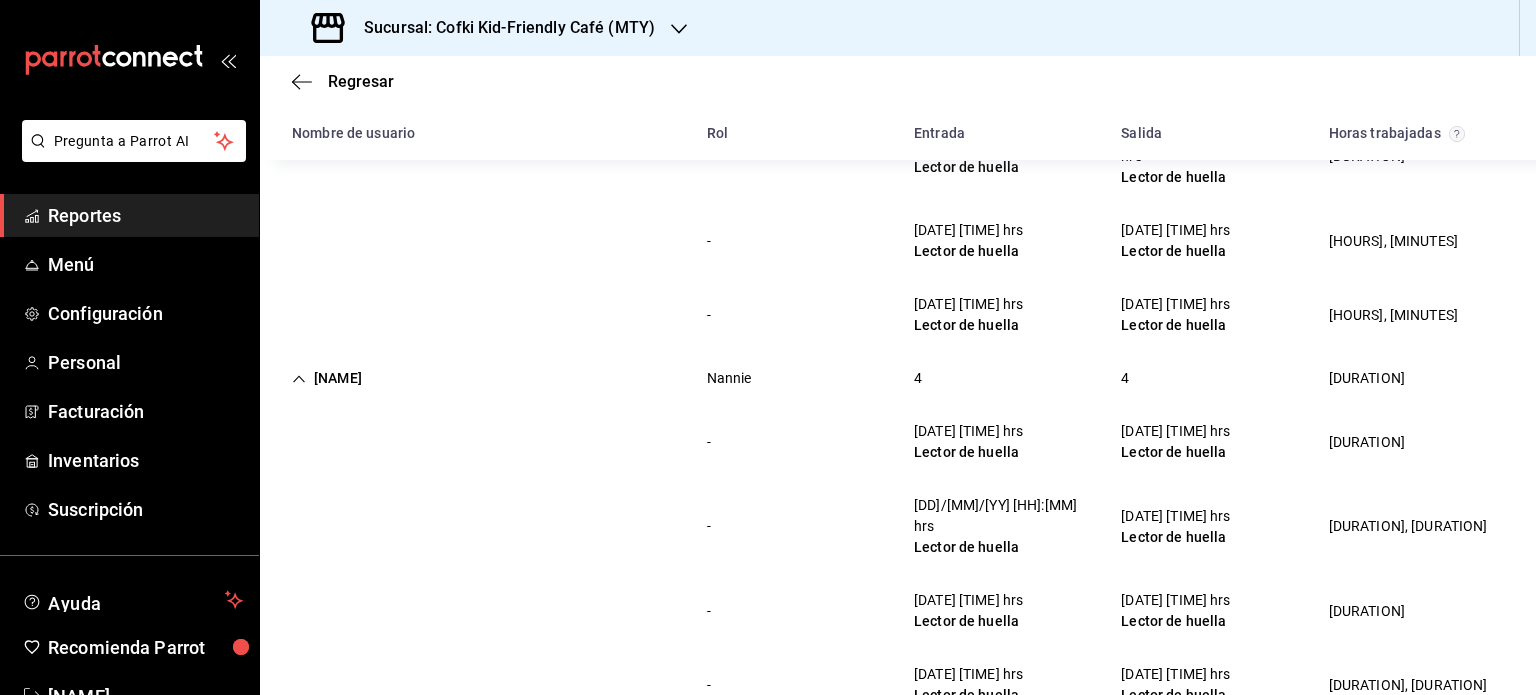 scroll, scrollTop: 1580, scrollLeft: 0, axis: vertical 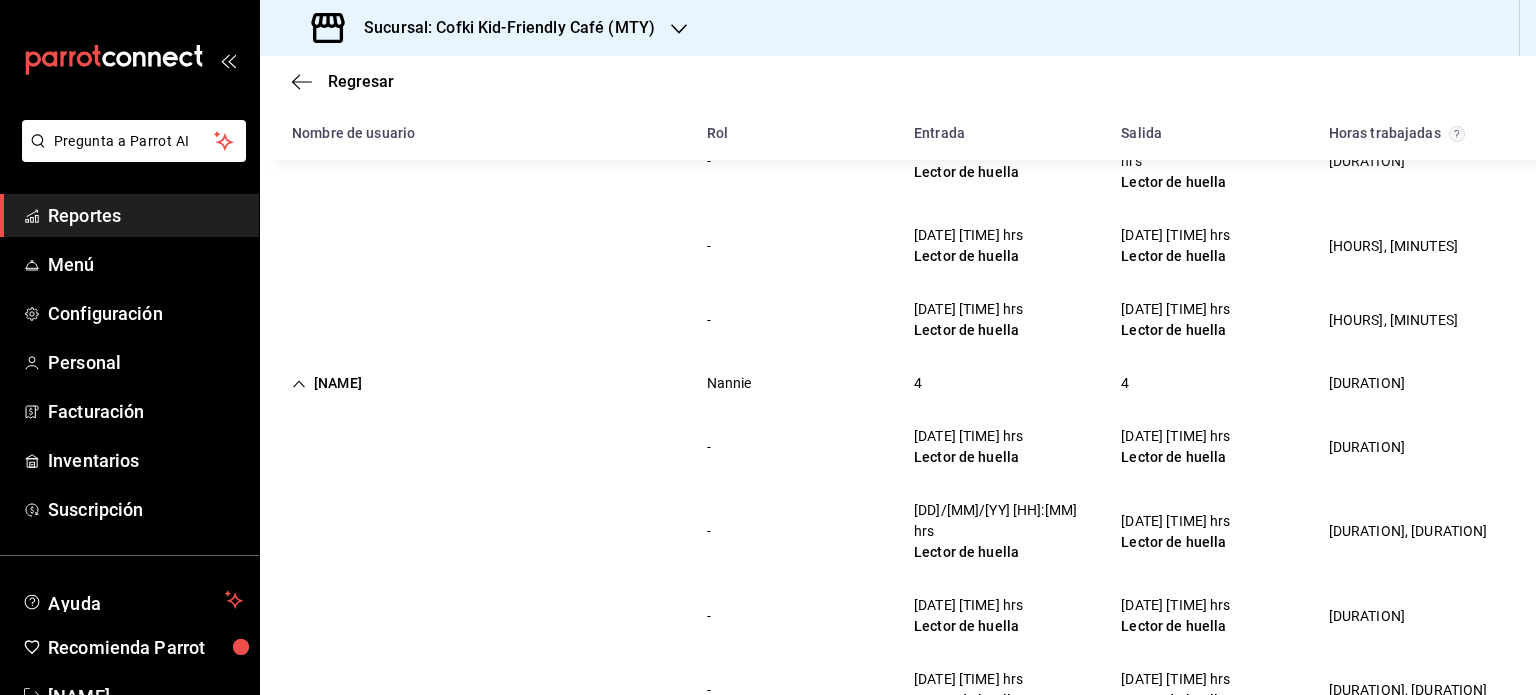 click on "Lector de huella" at bounding box center [968, 626] 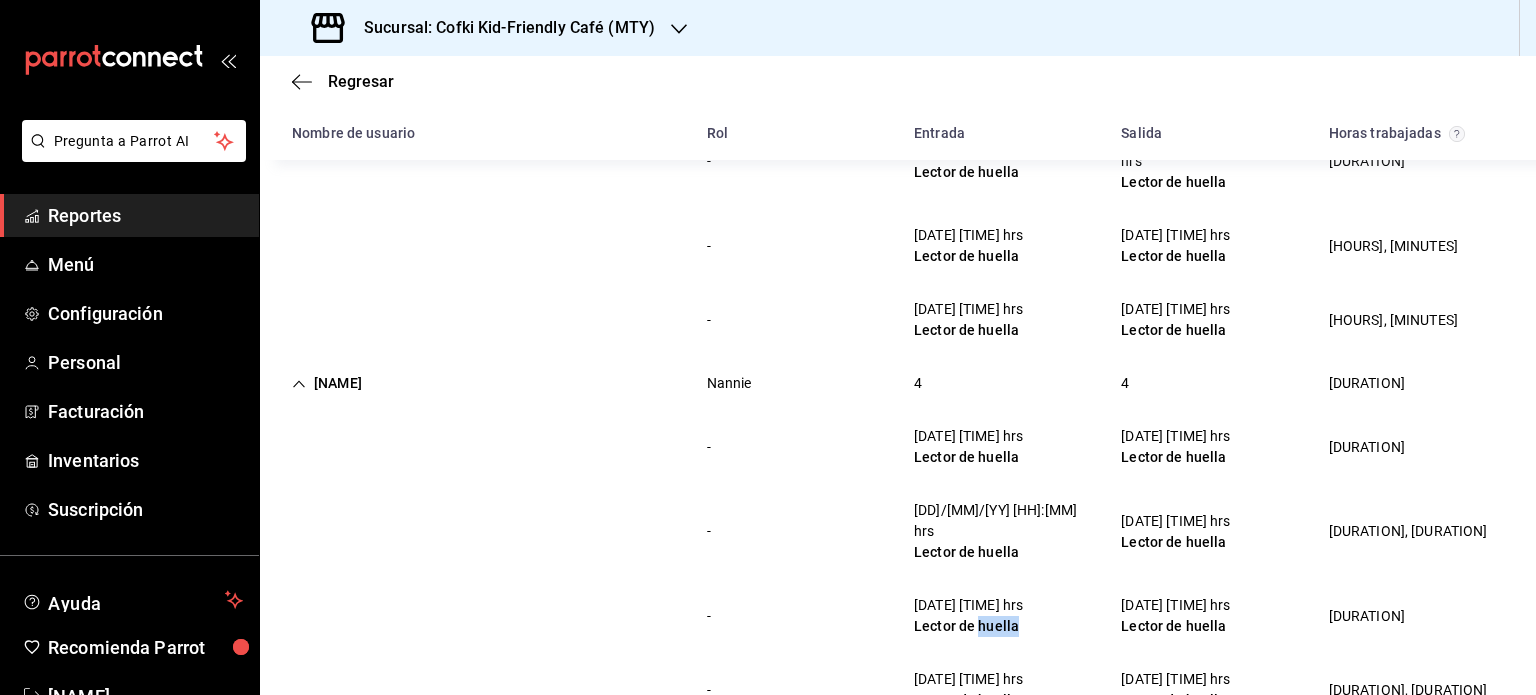click on "Lector de huella" at bounding box center [968, 626] 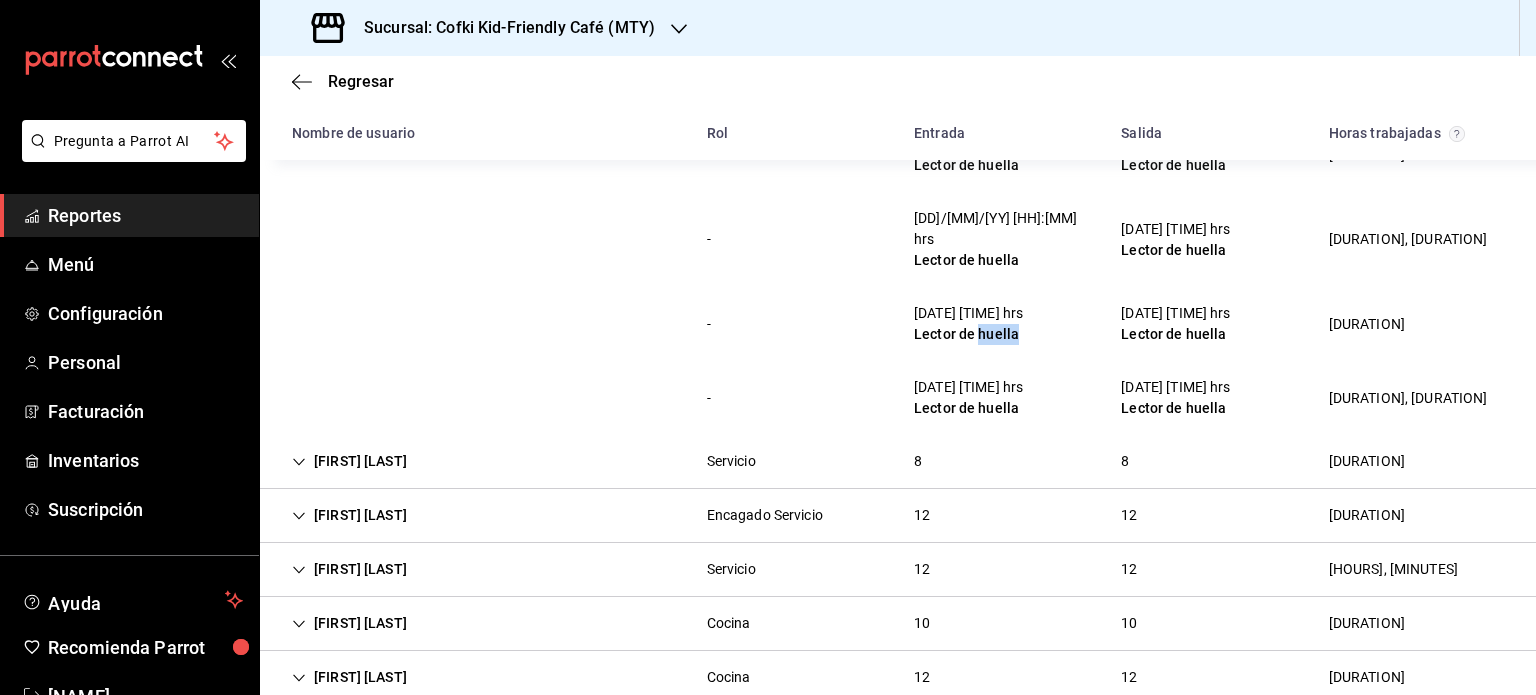 scroll, scrollTop: 1880, scrollLeft: 0, axis: vertical 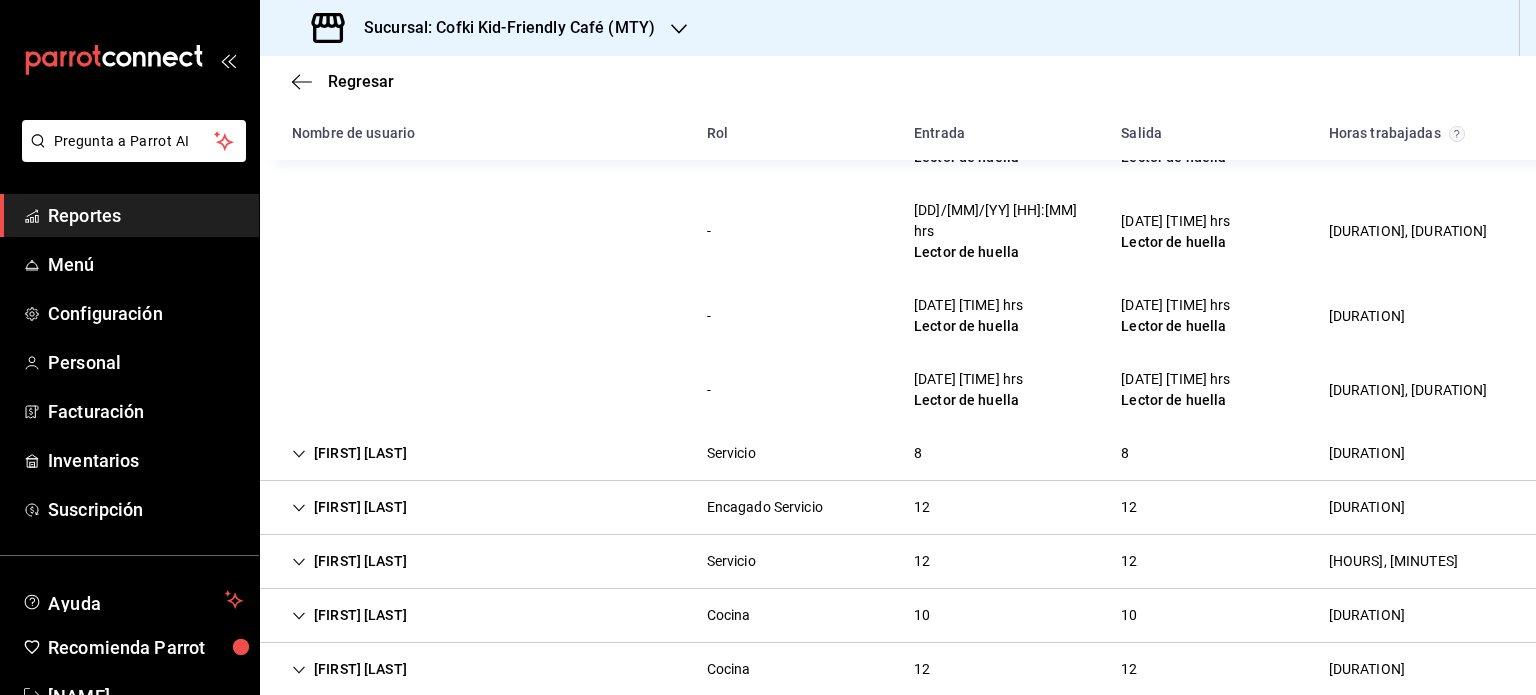 click on "[NAME] Servicio 8 8 [DURATION], [DURATION]" at bounding box center (898, 454) 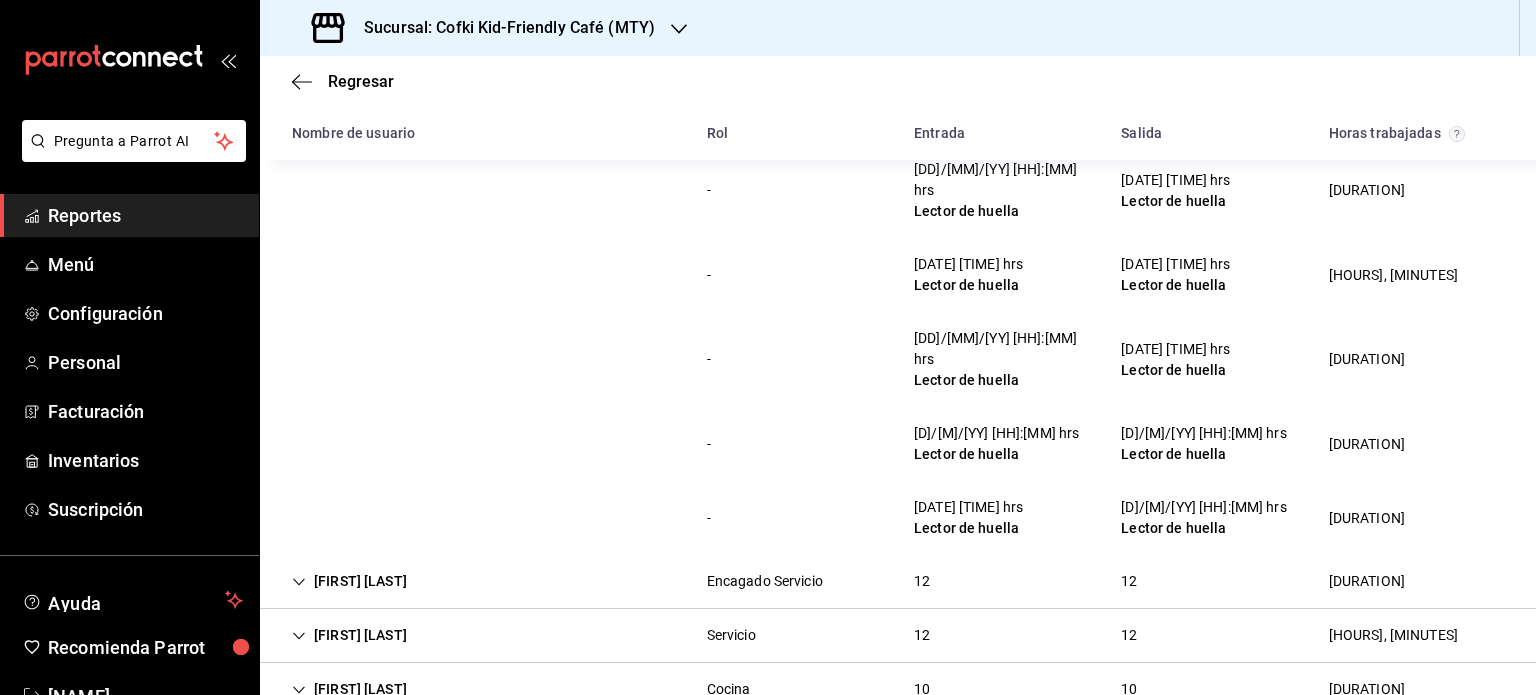 scroll, scrollTop: 2472, scrollLeft: 0, axis: vertical 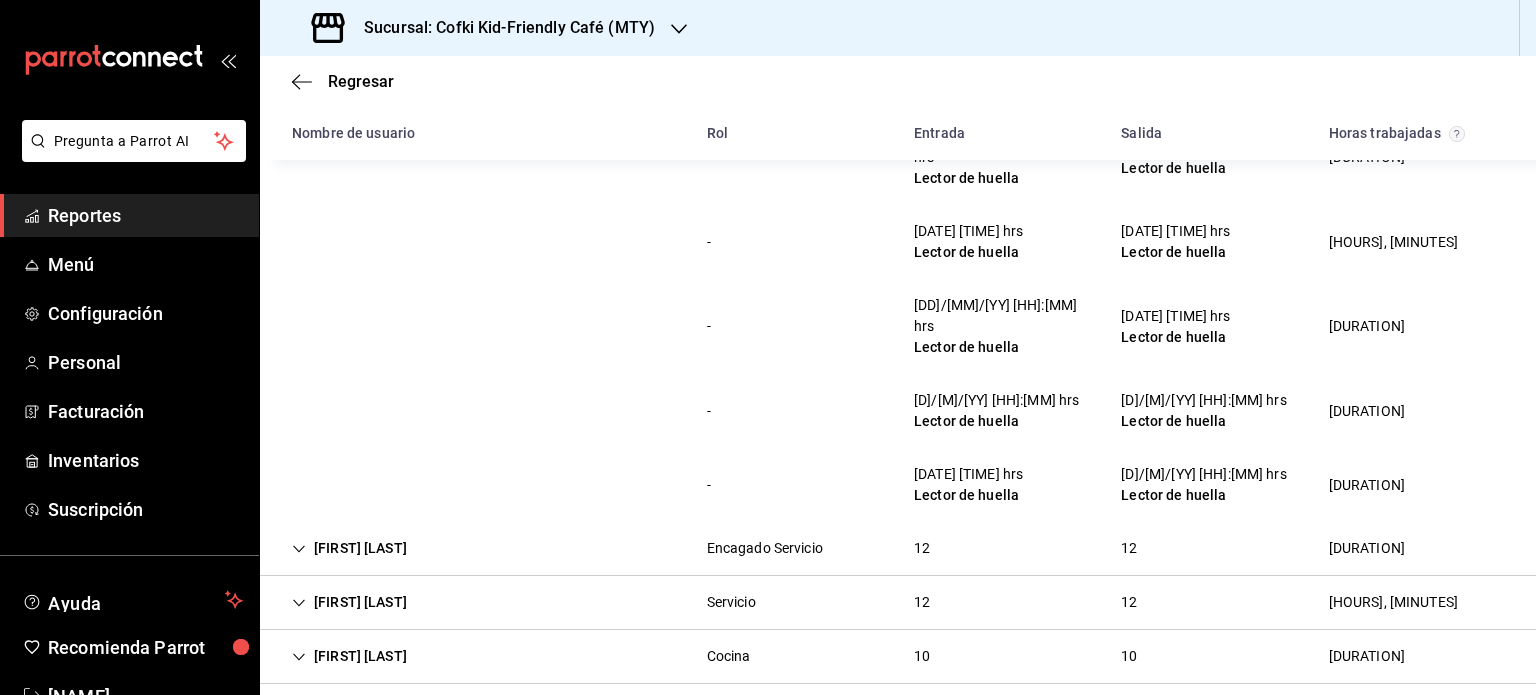 click on "[NAME] Encargado Servicio 12 12 [DURATION], [DURATION]" at bounding box center [898, 549] 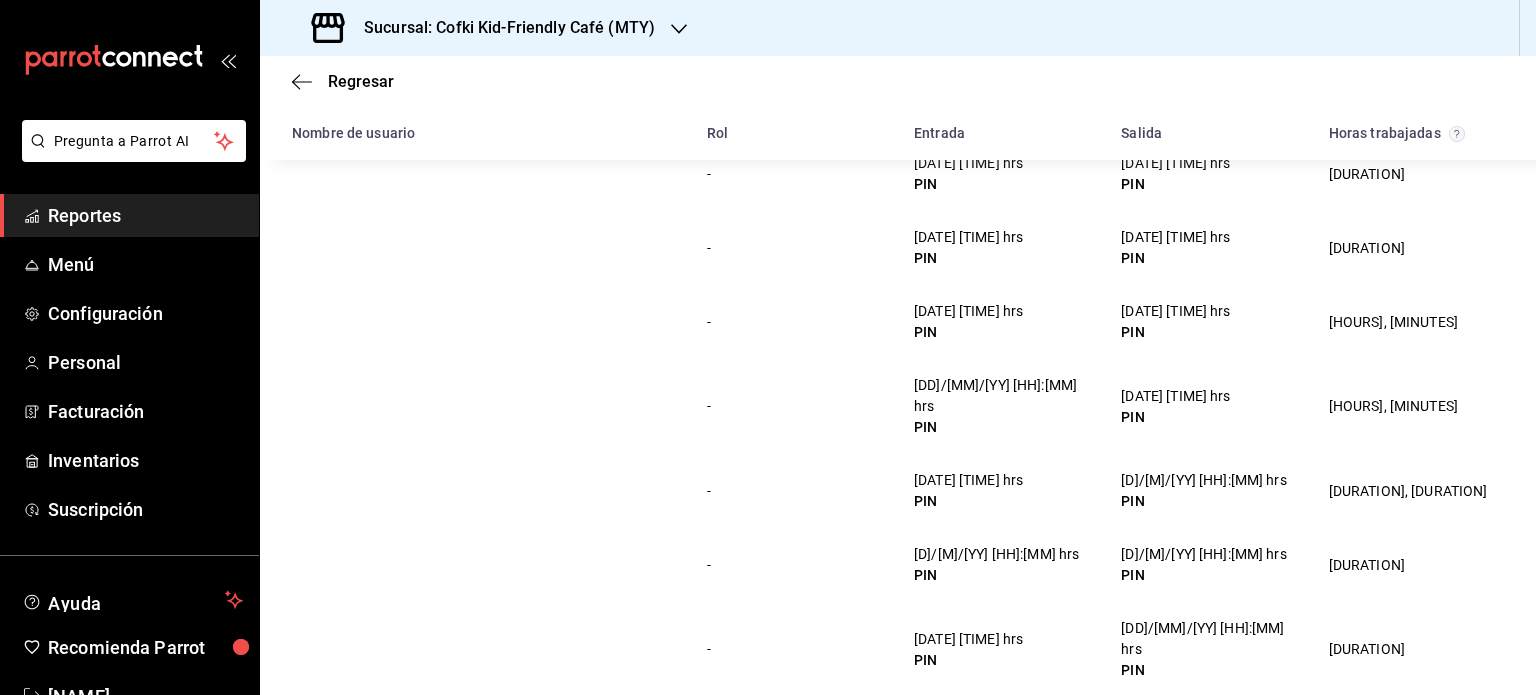 scroll, scrollTop: 3359, scrollLeft: 0, axis: vertical 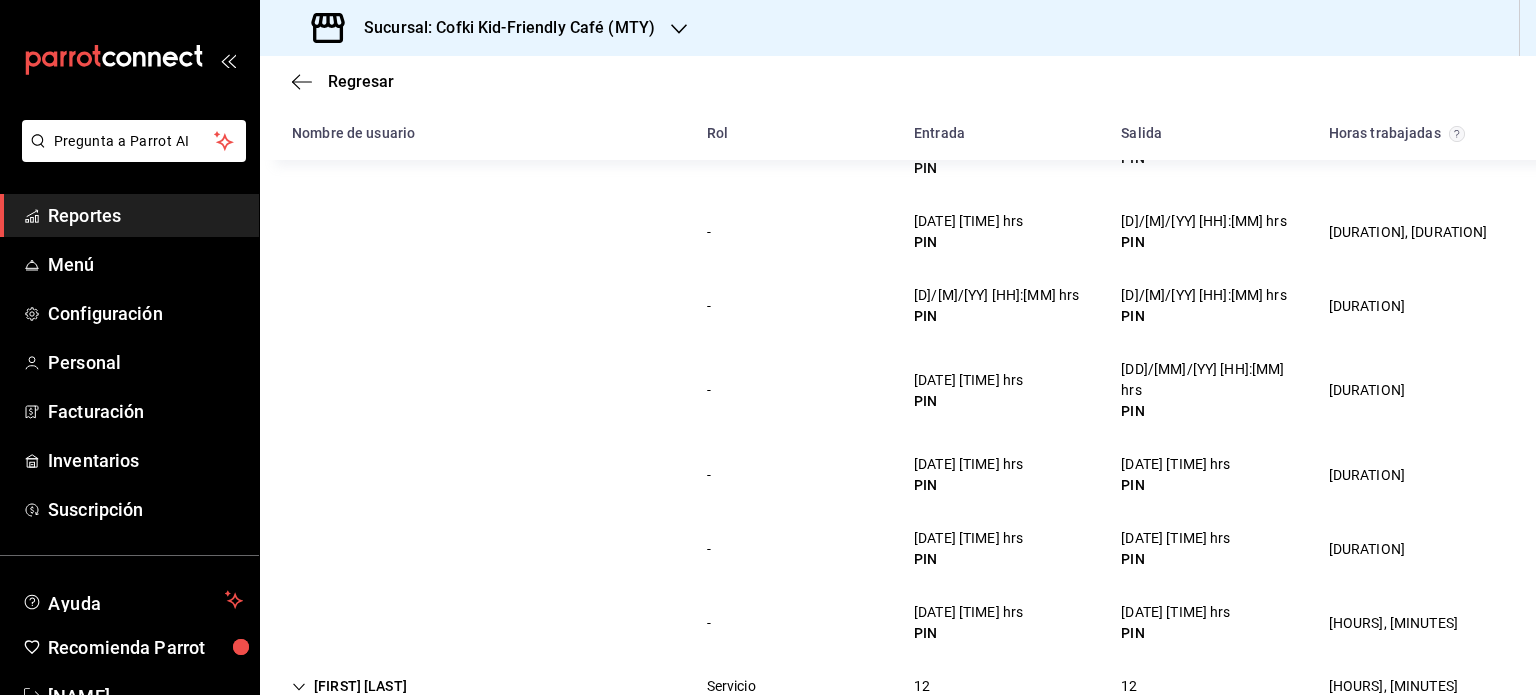 click on "12" at bounding box center (922, 686) 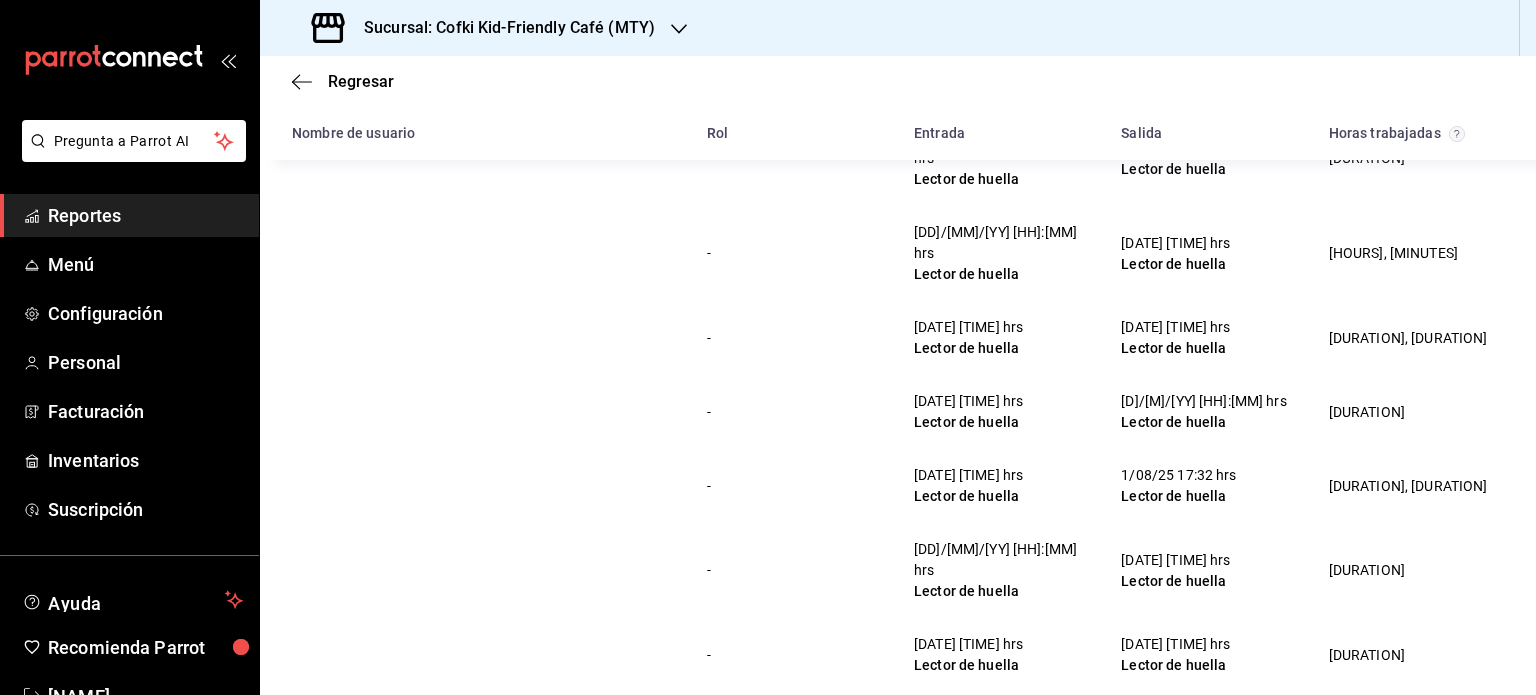 scroll, scrollTop: 4246, scrollLeft: 0, axis: vertical 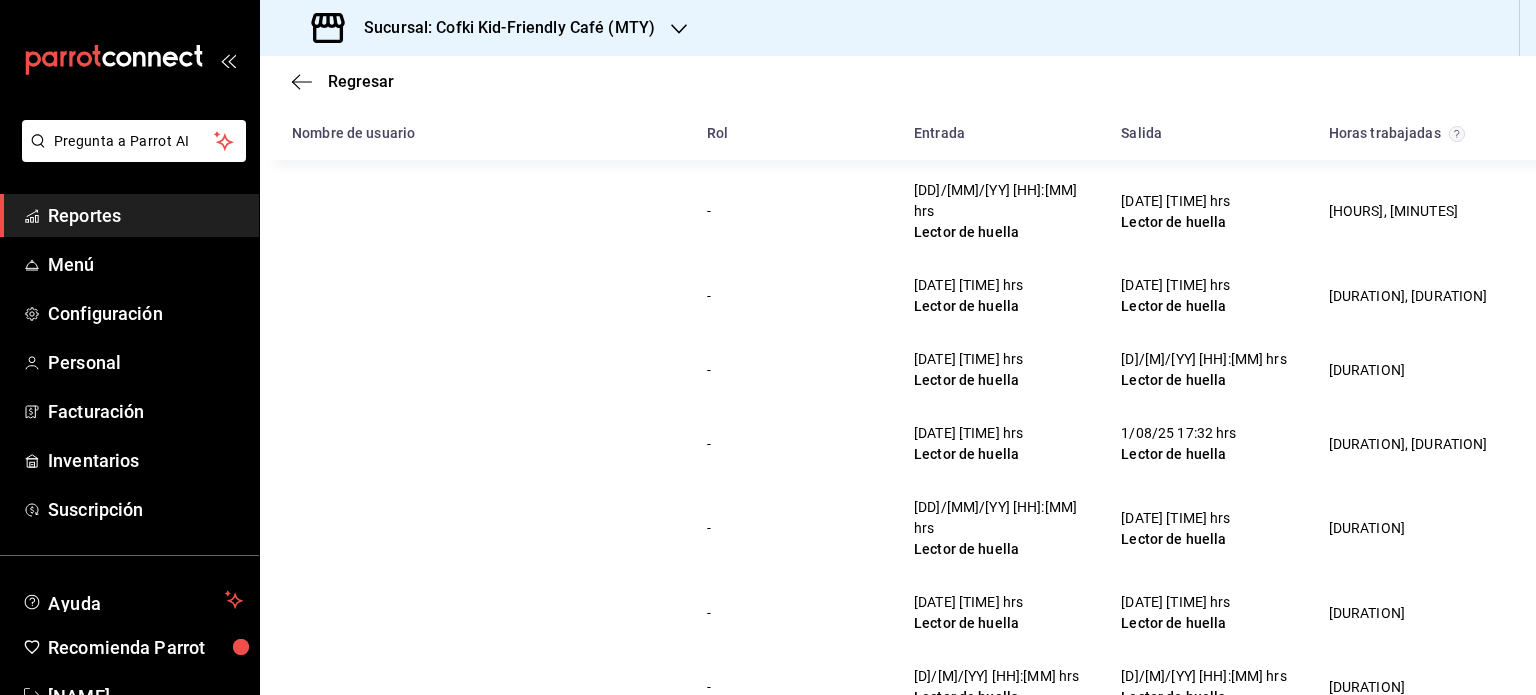 click on "[FIRST] [LAST] Cocina [NUMBER] [NUMBER] [HOURS], [MINUTES]" at bounding box center [898, 825] 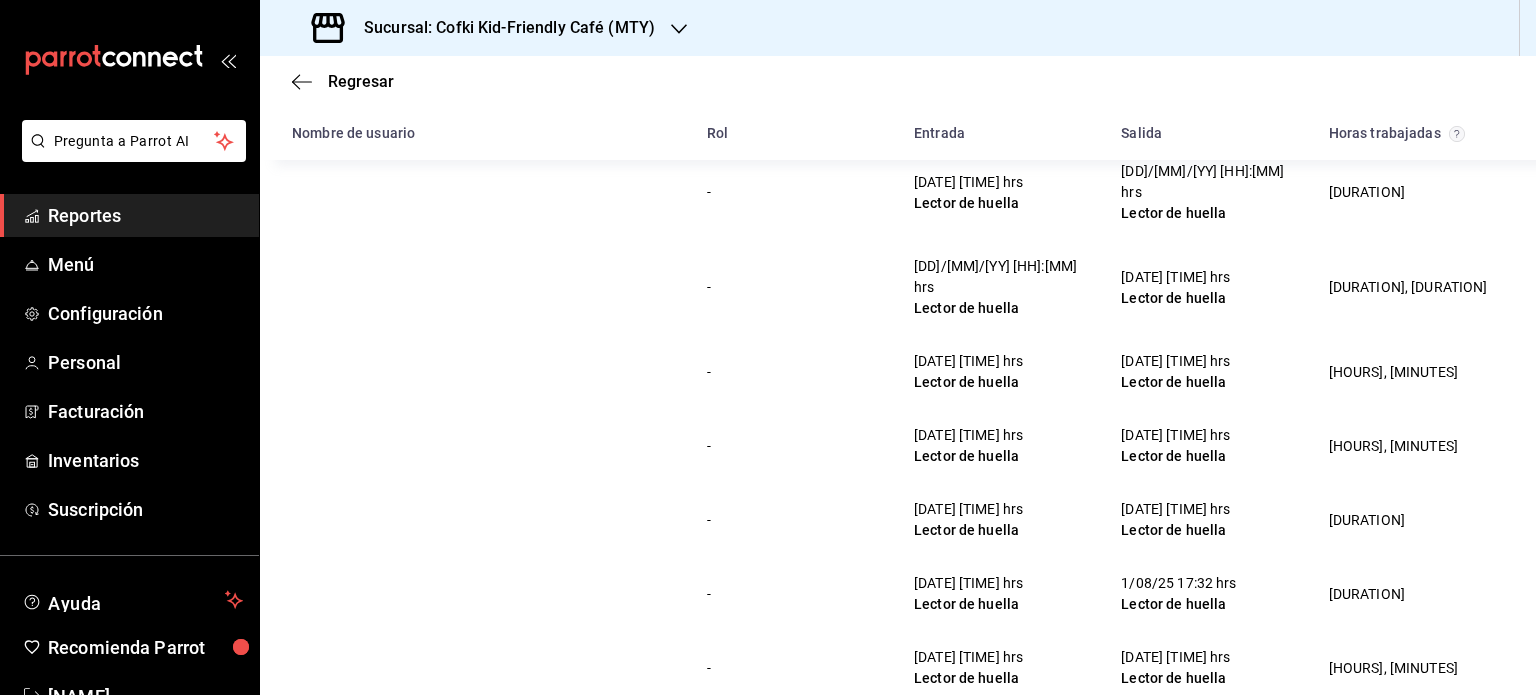 scroll, scrollTop: 4985, scrollLeft: 0, axis: vertical 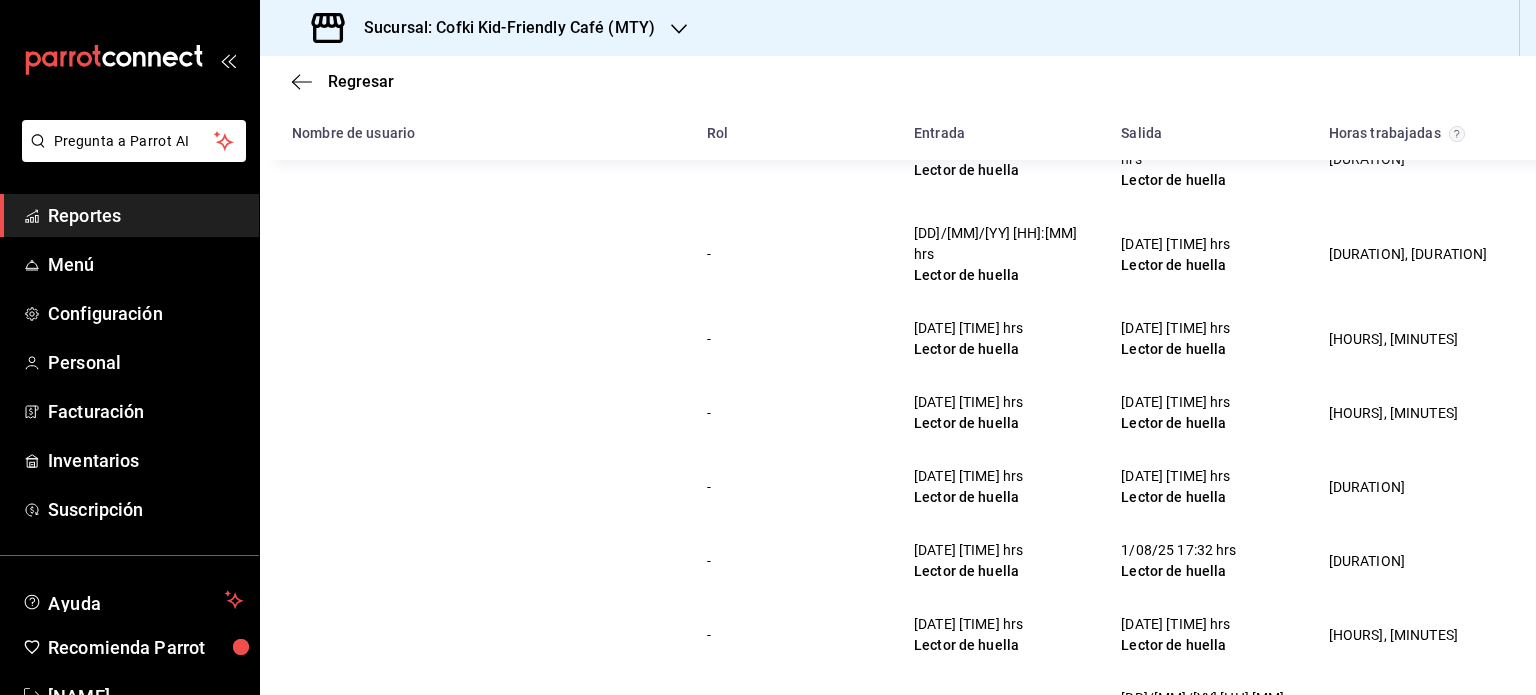click on "Cocina" at bounding box center [729, 941] 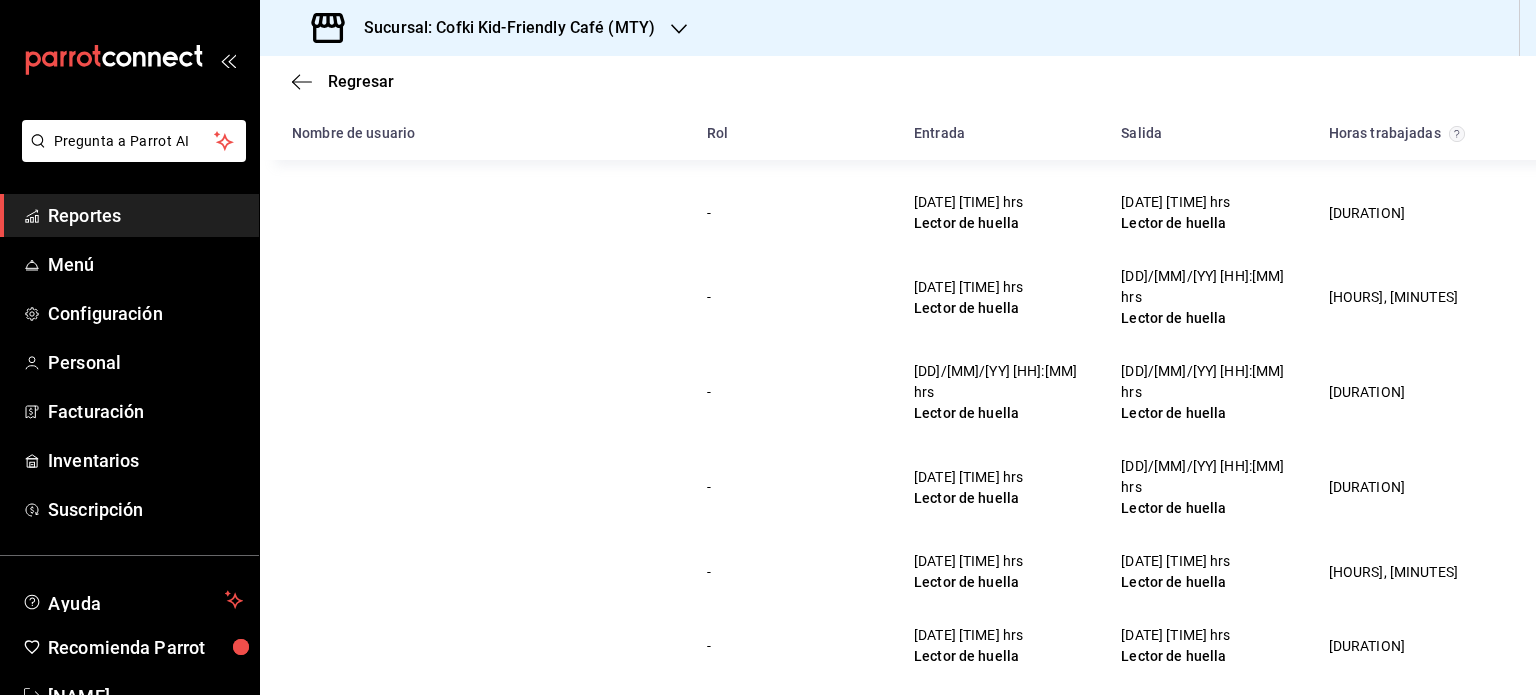 scroll, scrollTop: 5871, scrollLeft: 0, axis: vertical 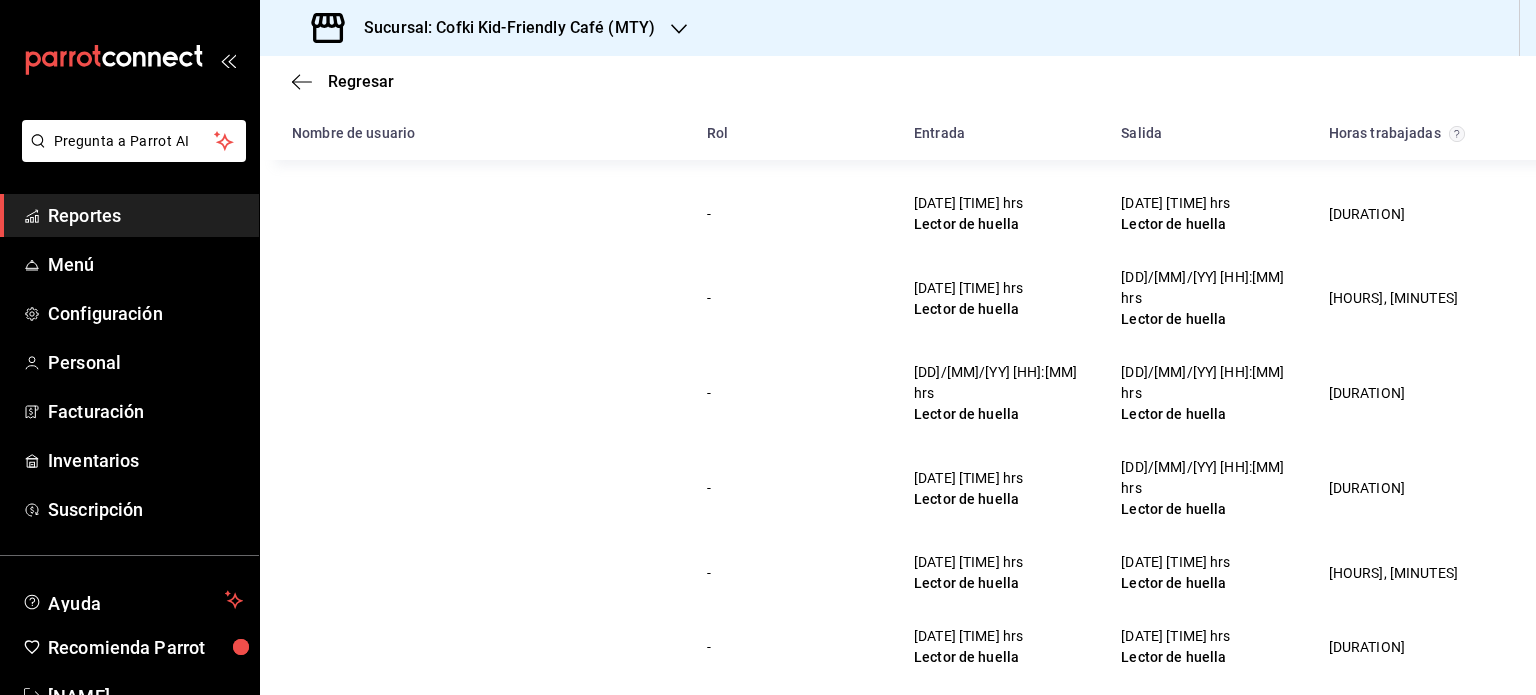 click on "- [DATE] [TIME]   hrs Lector de huella [DATE] [TIME]   hrs Lector de huella [DURATION]" at bounding box center (898, 795) 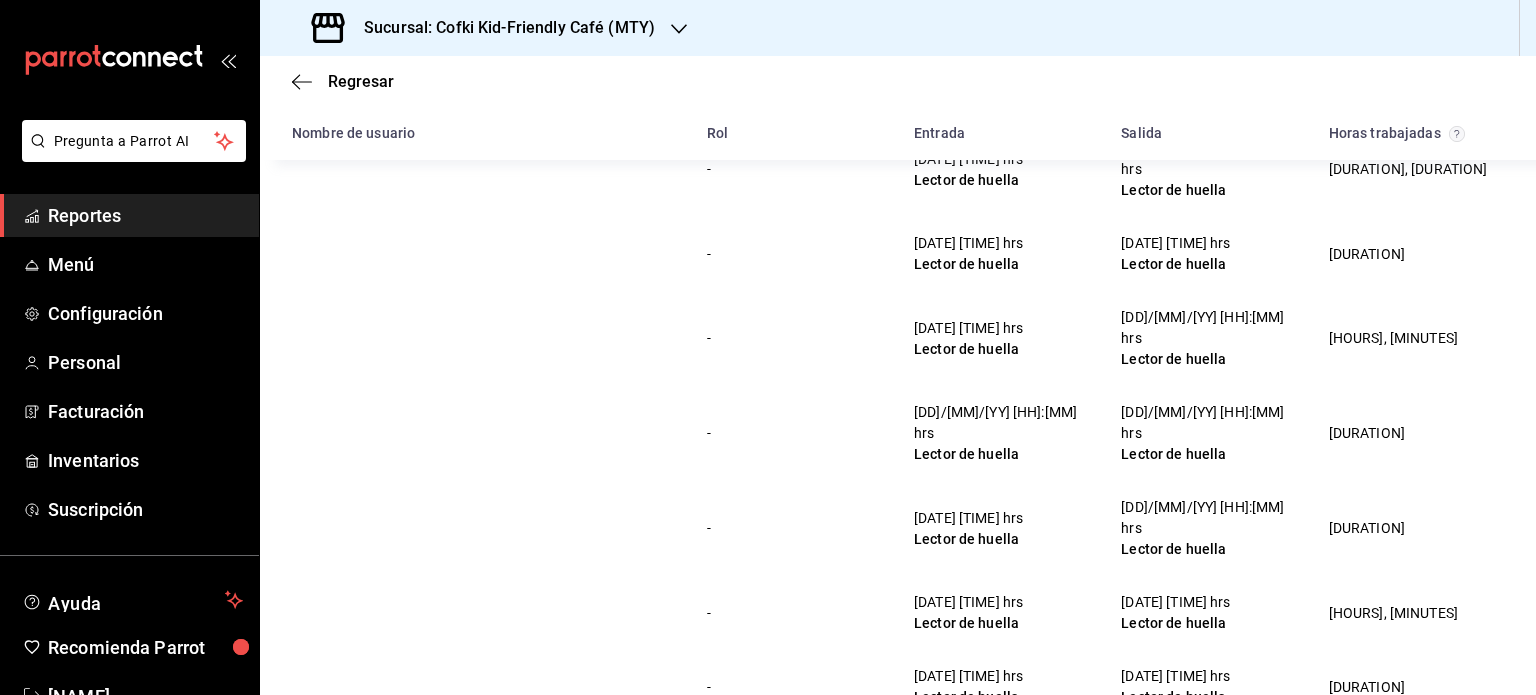 scroll, scrollTop: 5872, scrollLeft: 0, axis: vertical 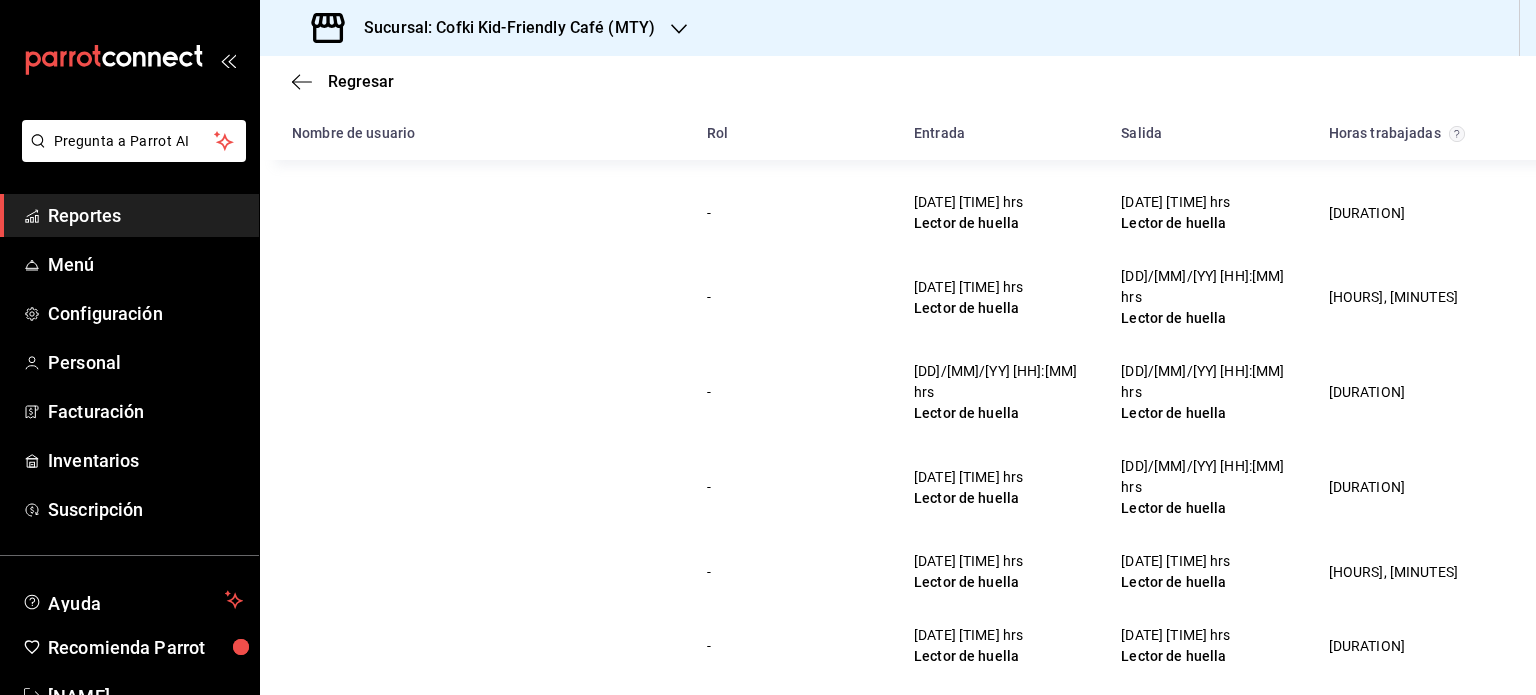 click on "[NAME] Servicio 14 14 [DURATION], [DURATION]" at bounding box center (898, 1101) 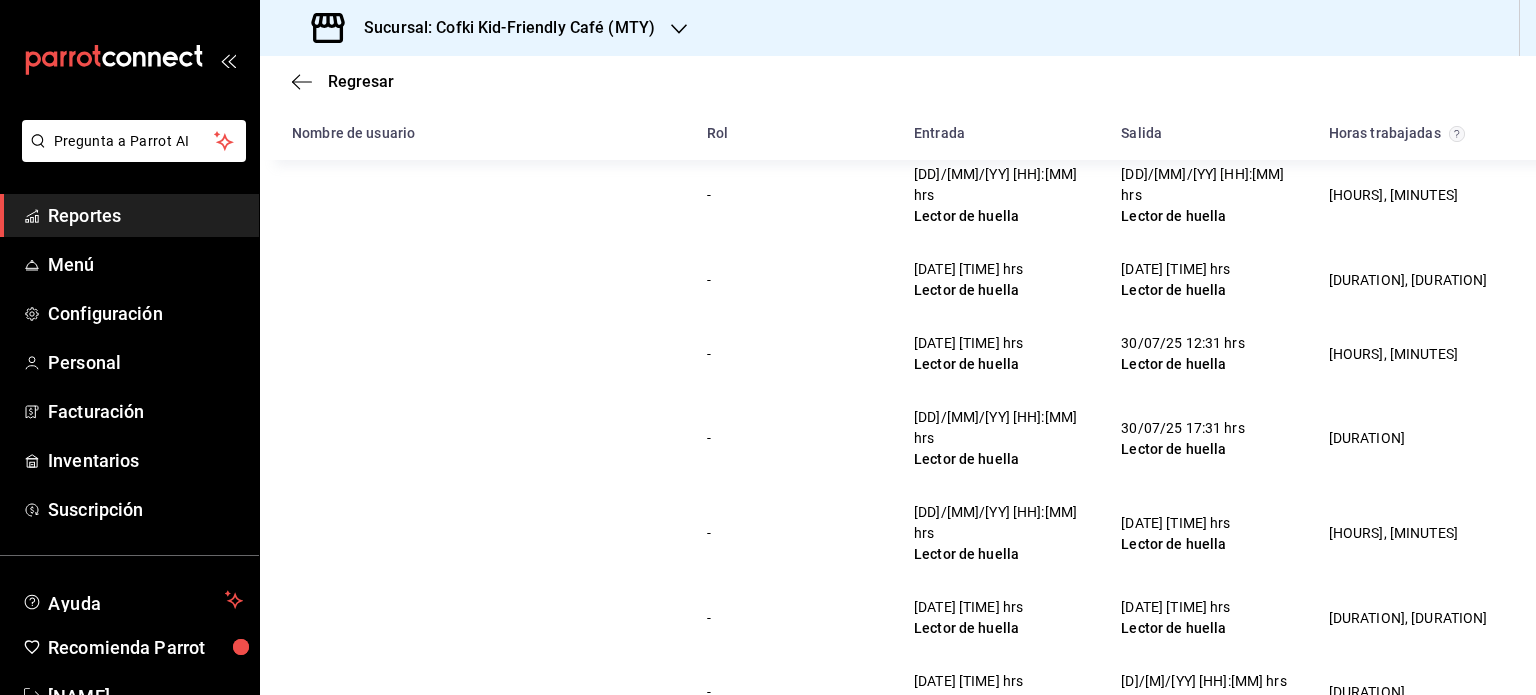 scroll, scrollTop: 3916, scrollLeft: 0, axis: vertical 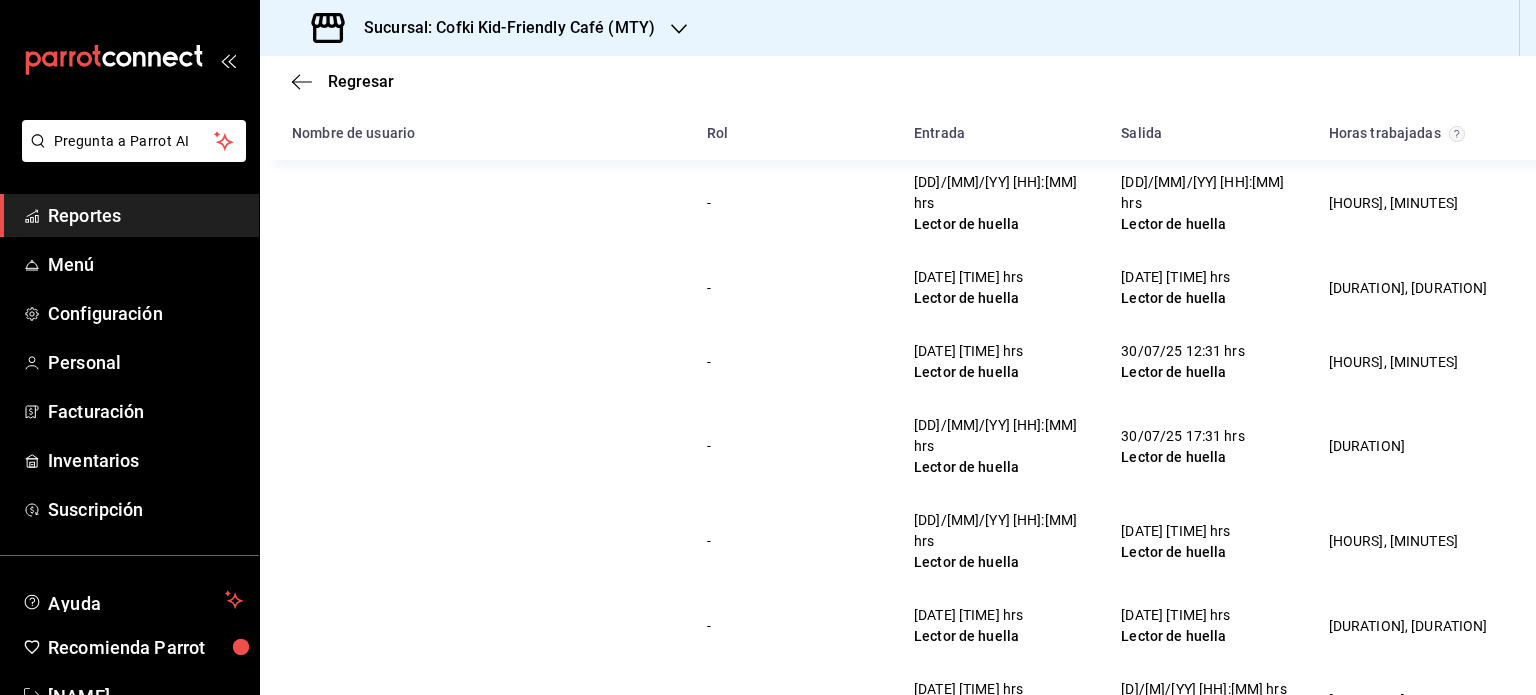 click on "Sucursal: Cofki Kid-Friendly Café (MTY)" at bounding box center (485, 28) 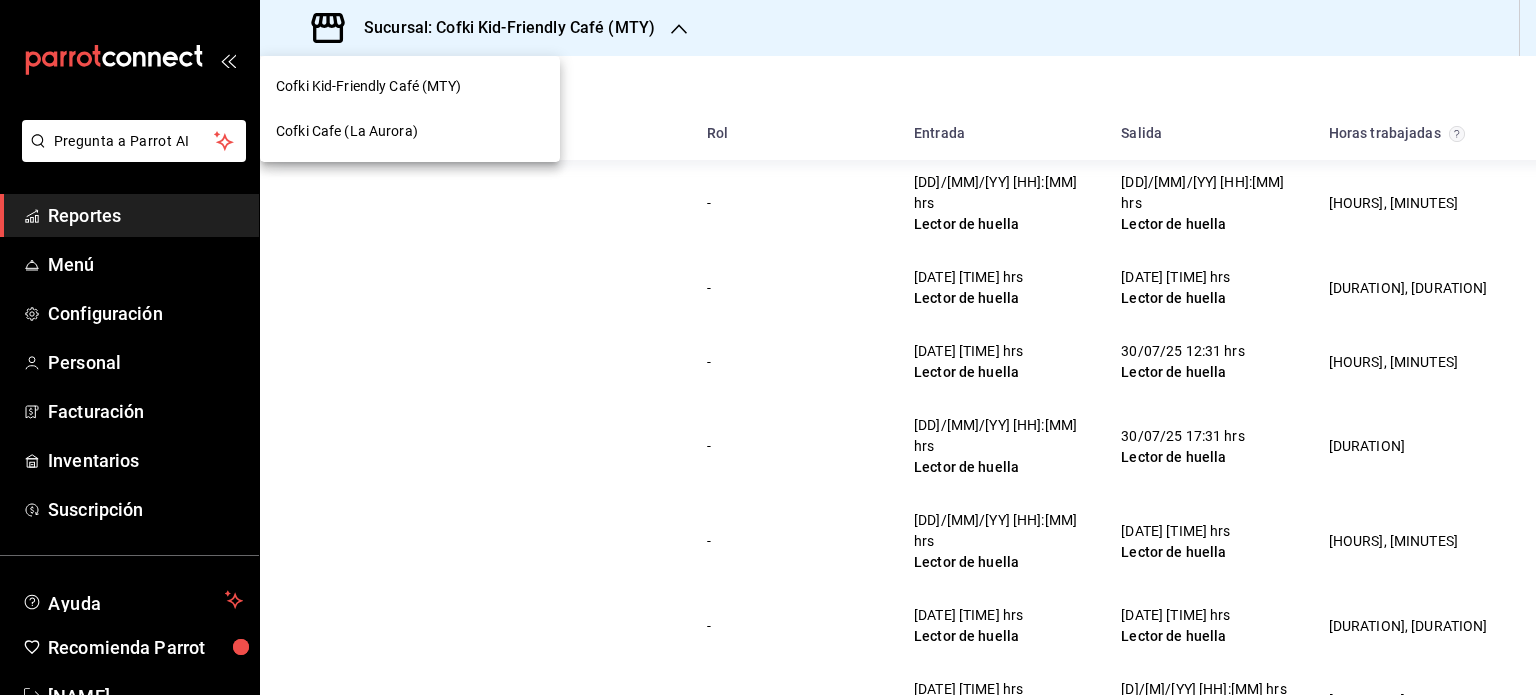 click on "Cofki Cafe (La Aurora)" at bounding box center [410, 131] 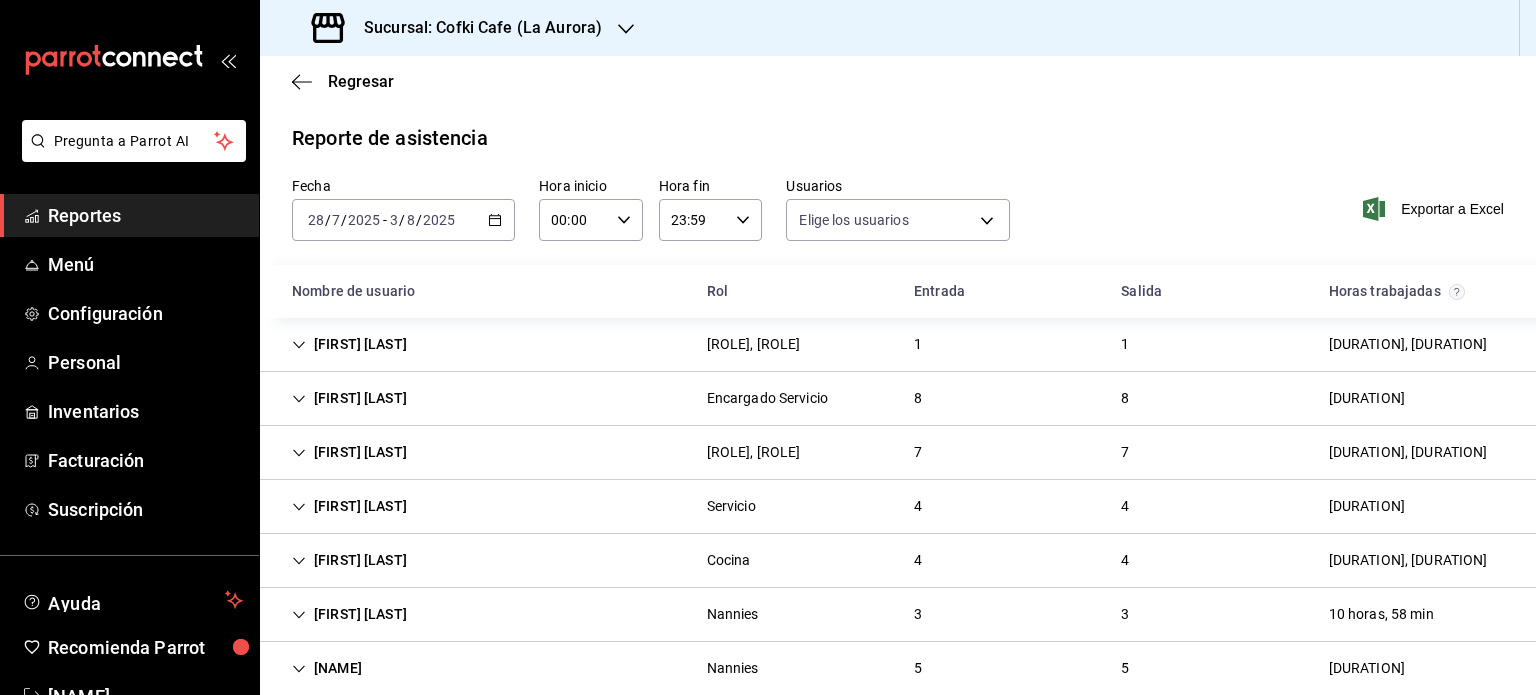 type on "[UUID], [UUID], [UUID], [UUID], [UUID], [UUID], [UUID], [UUID], [UUID], [UUID], [UUID], [UUID], [UUID], [UUID], [UUID], [UUID], [UUID], [UUID], [UUID], [UUID], [UUID], [UUID], [UUID], [UUID], [UUID], [UUID], [UUID]" 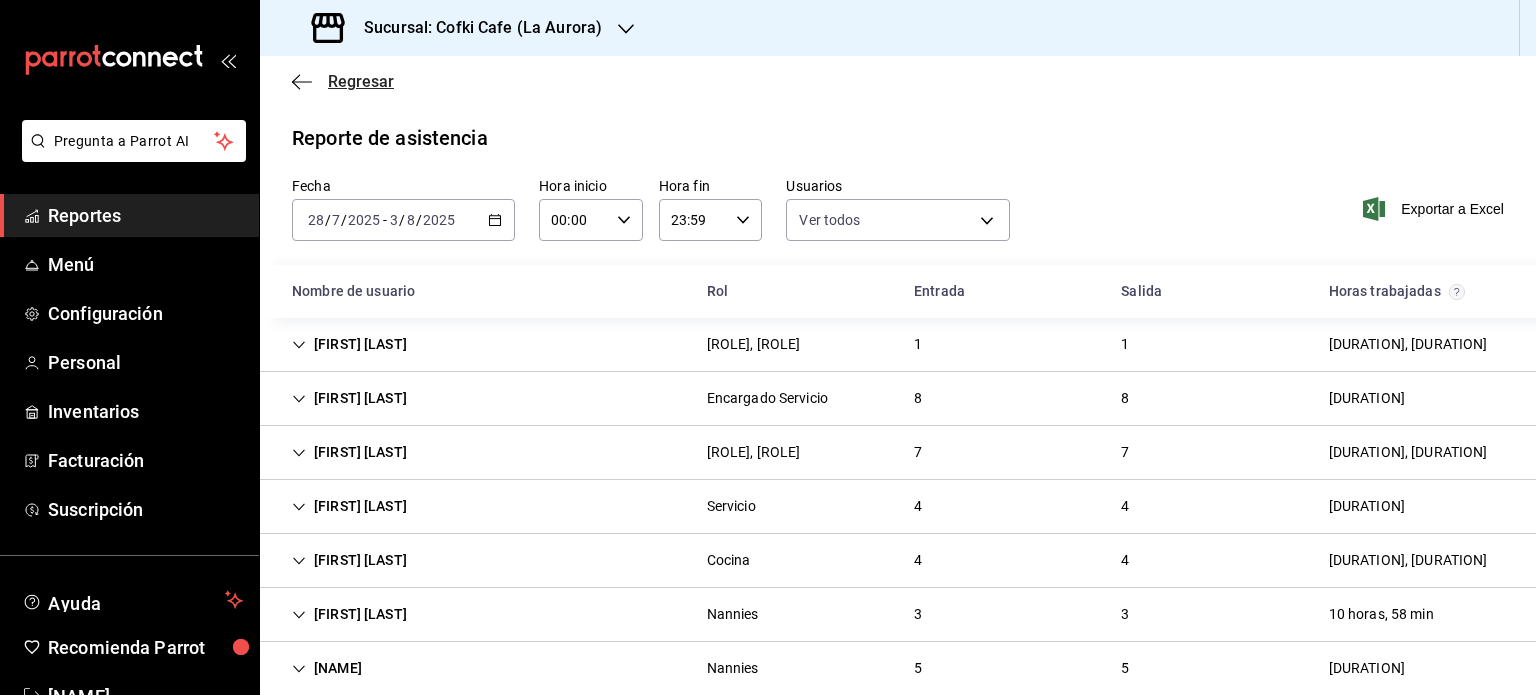 click 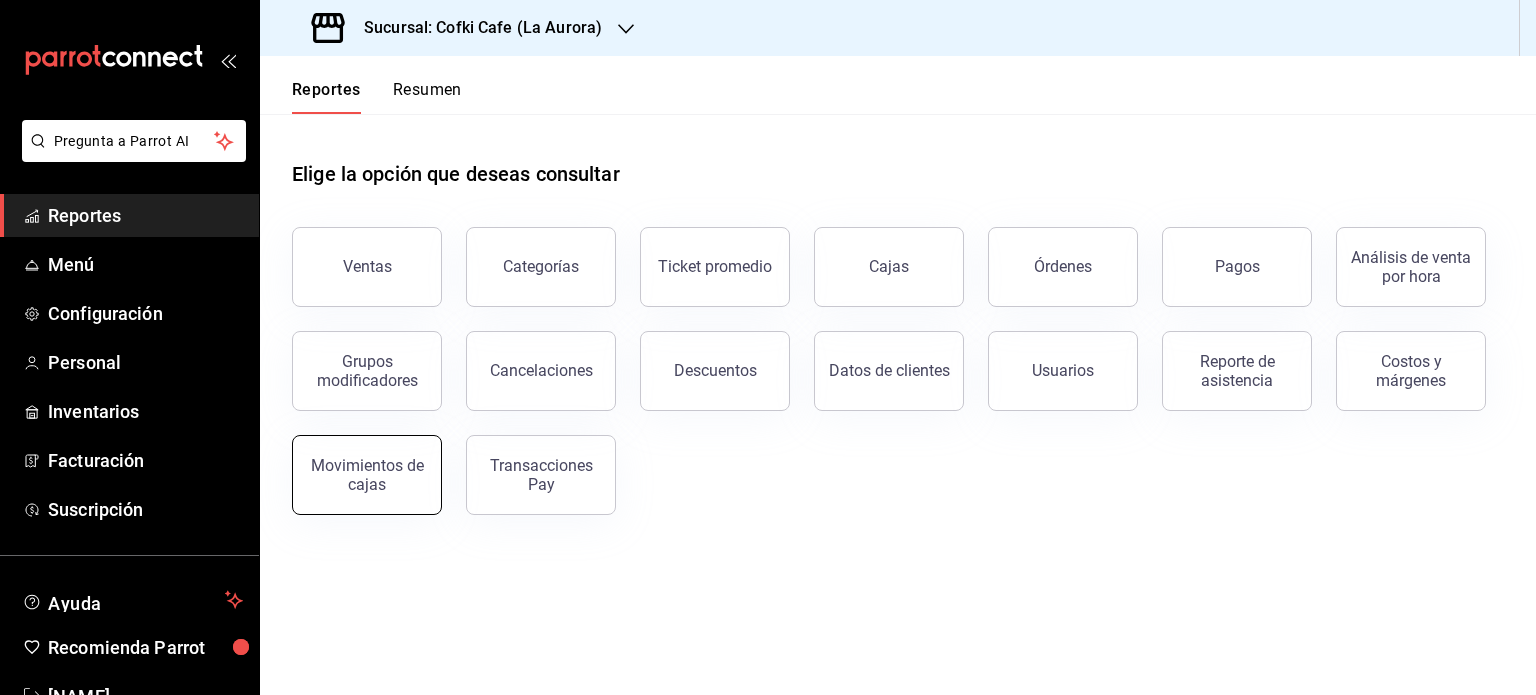 click on "Movimientos de cajas" at bounding box center (367, 475) 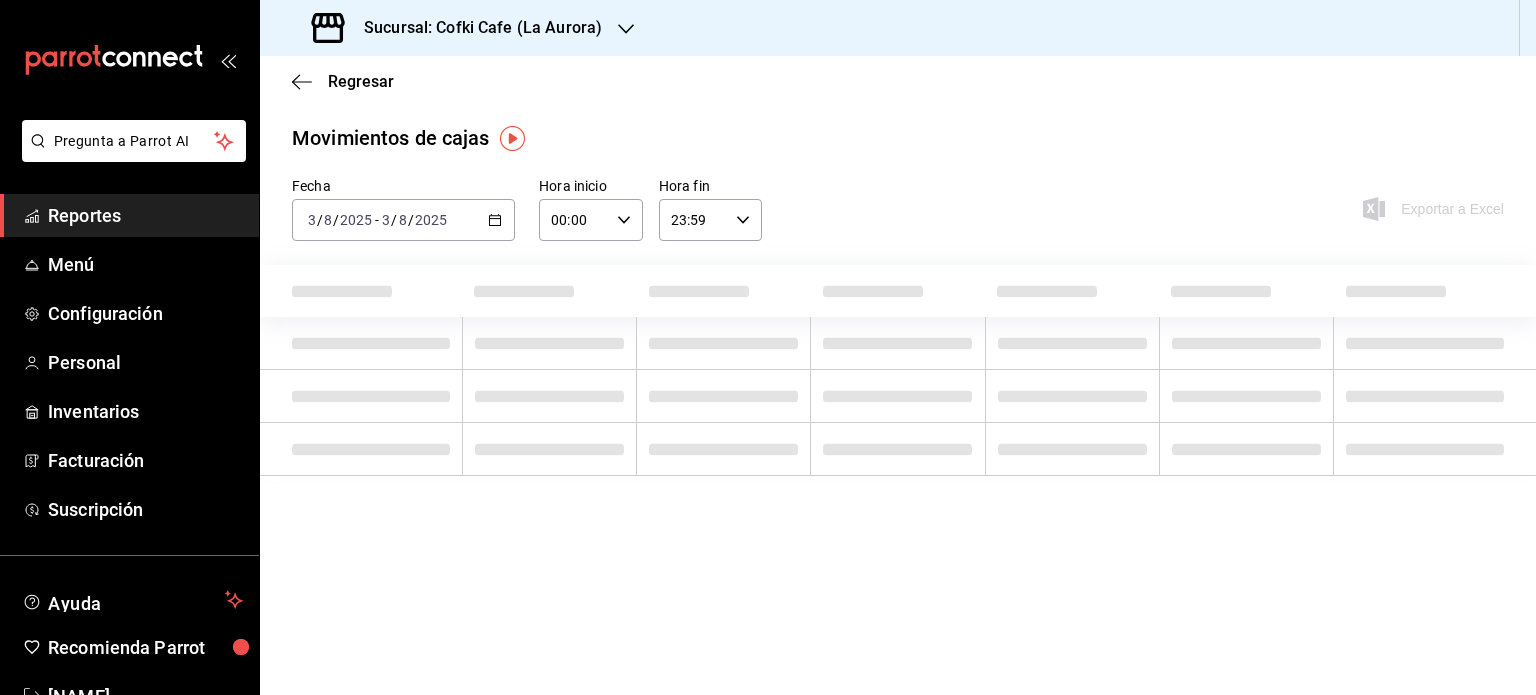 click on "2025-08-03 3 / 8 / 2025 - 2025-08-03 3 / 8 / 2025" at bounding box center (403, 220) 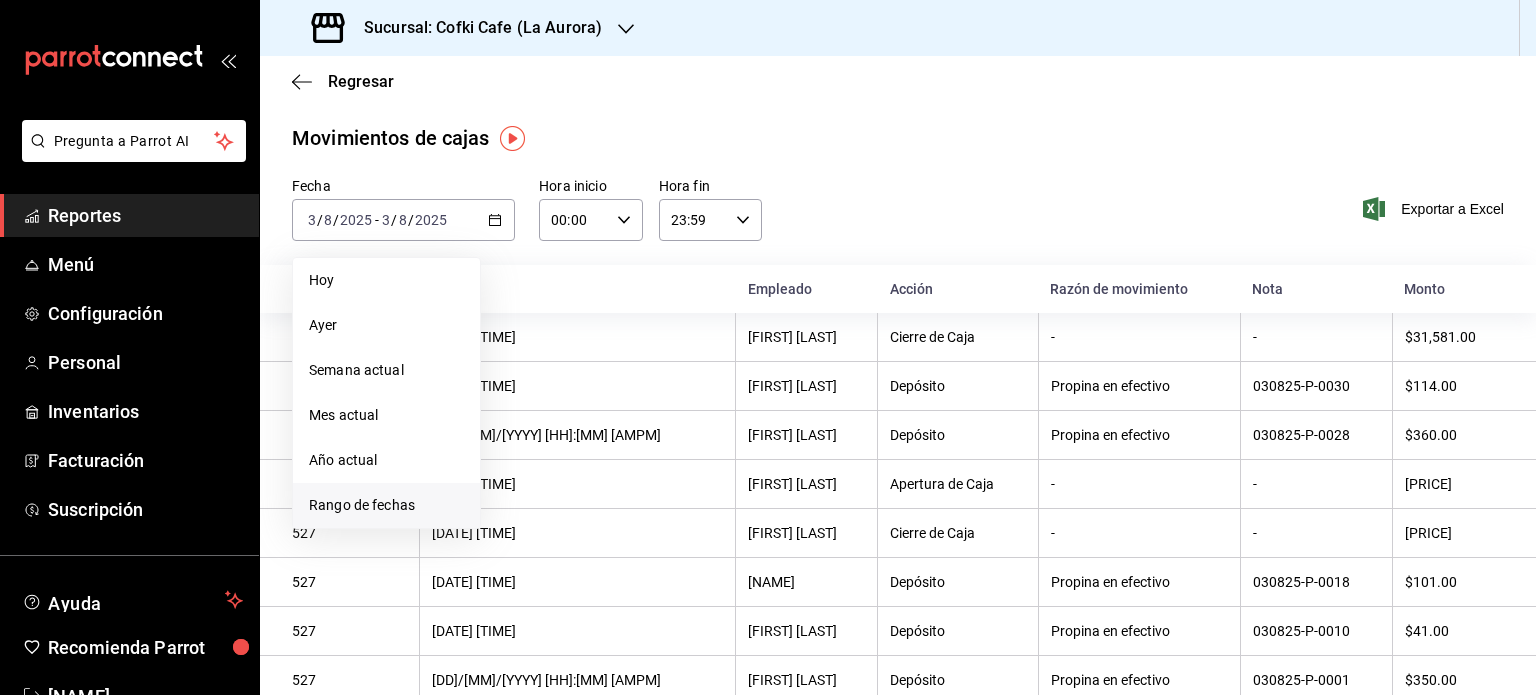 click on "Rango de fechas" at bounding box center [386, 505] 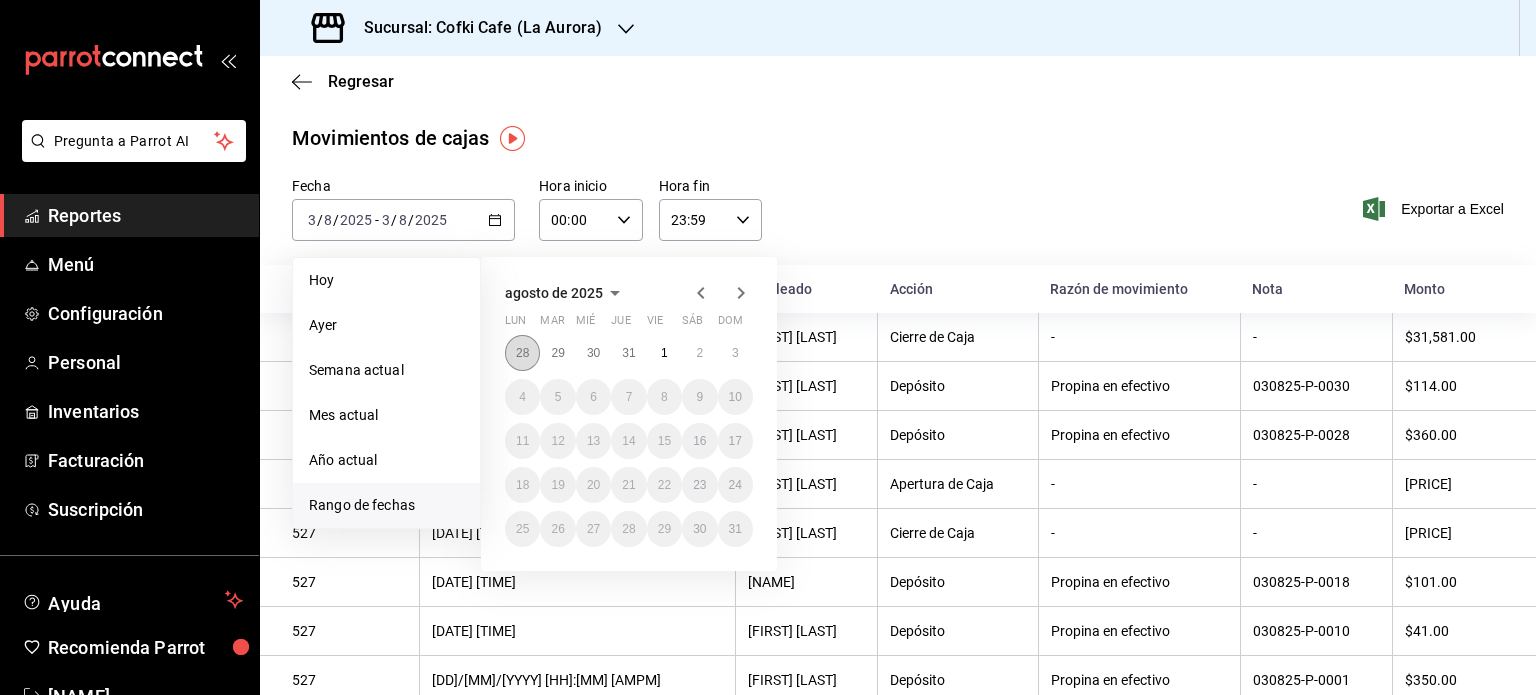click on "28" at bounding box center [522, 353] 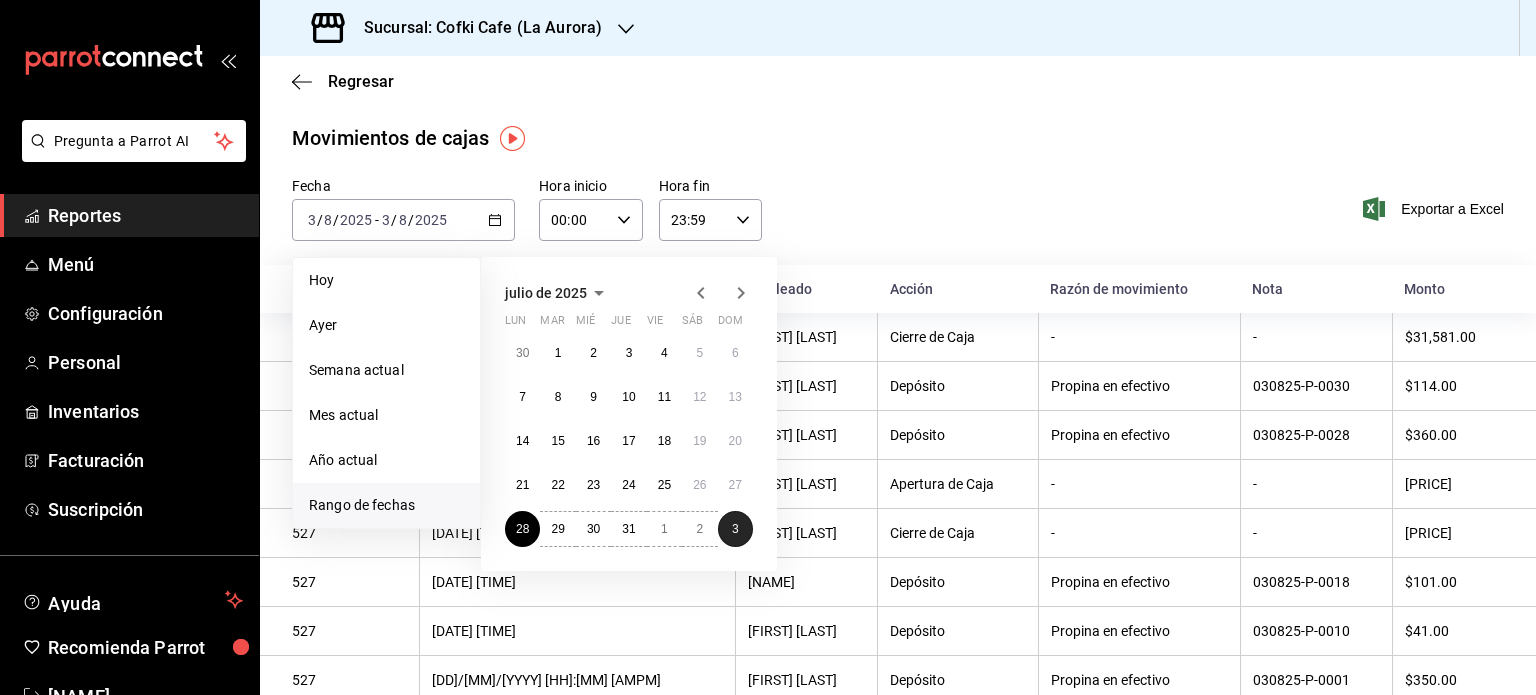 click on "3" at bounding box center (735, 529) 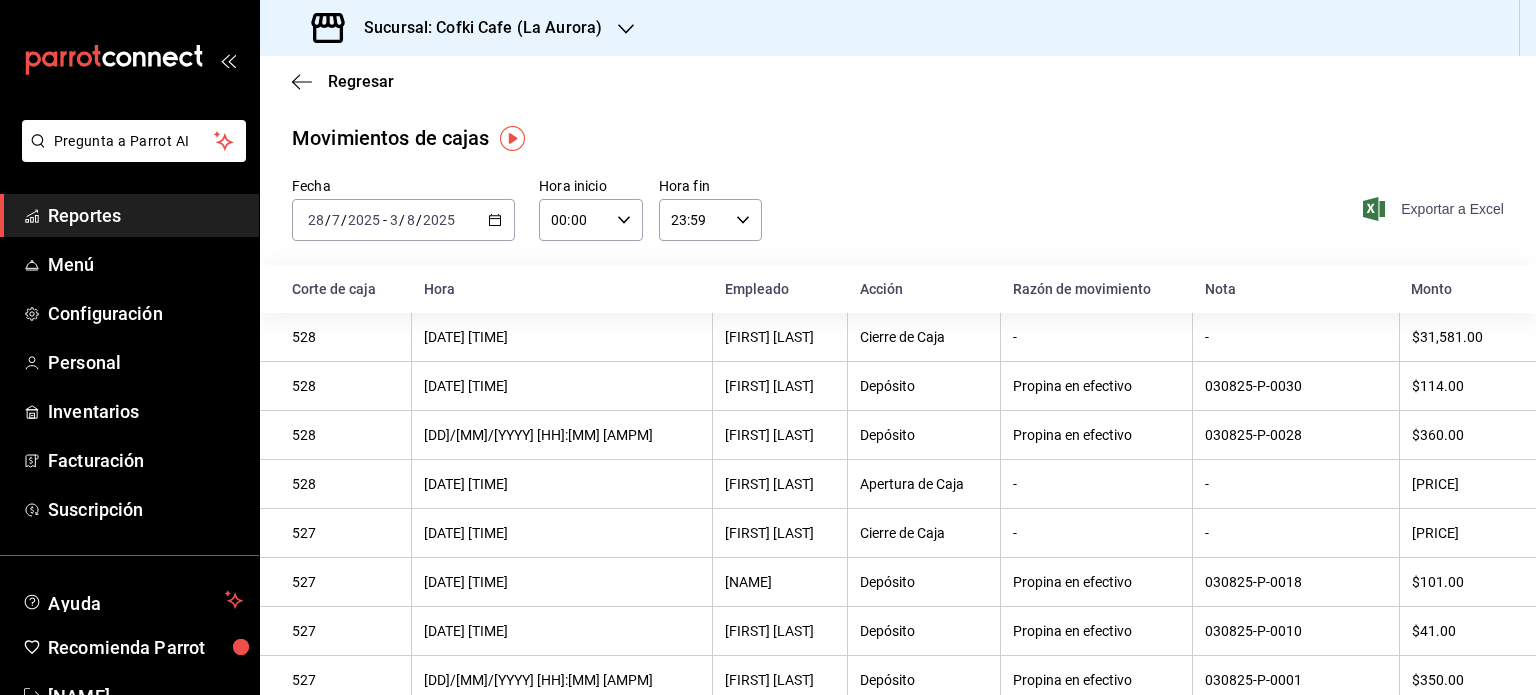 click on "Exportar a Excel" at bounding box center (1435, 209) 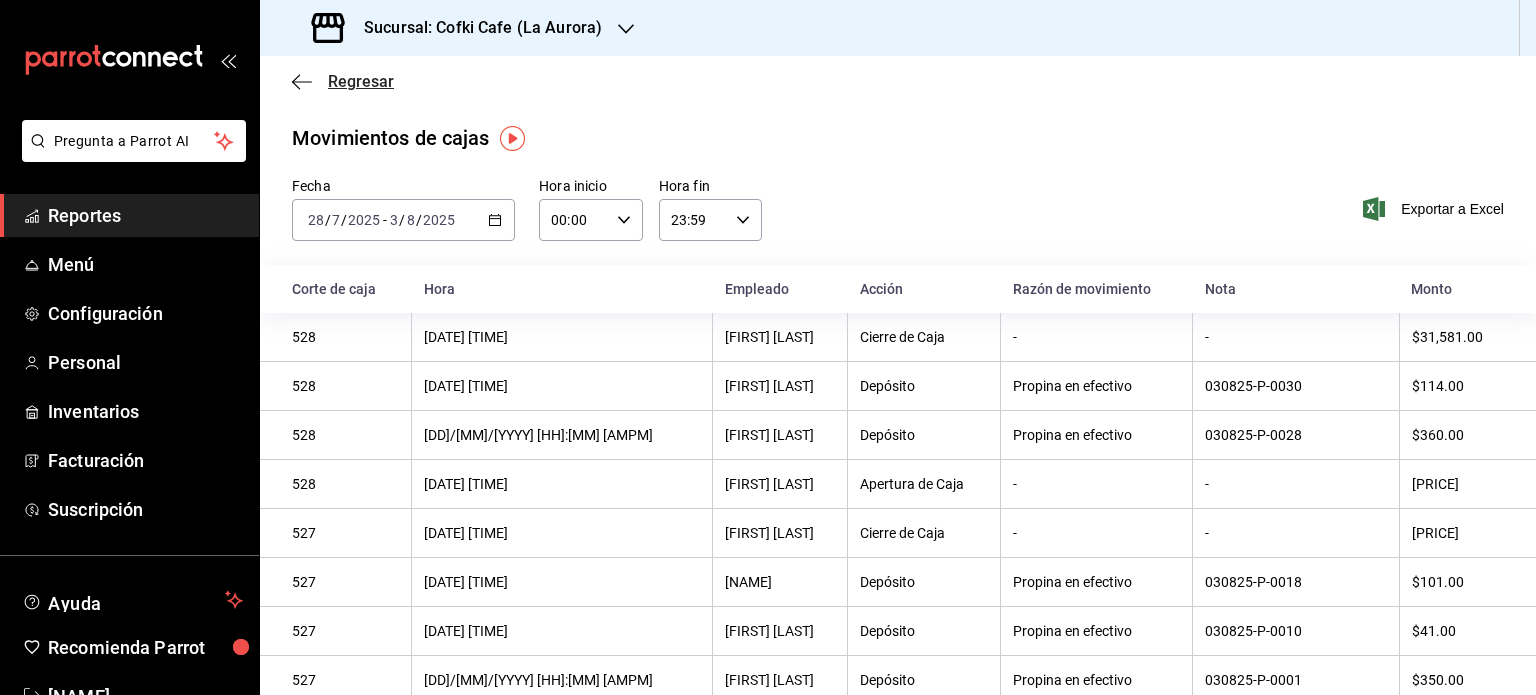 click 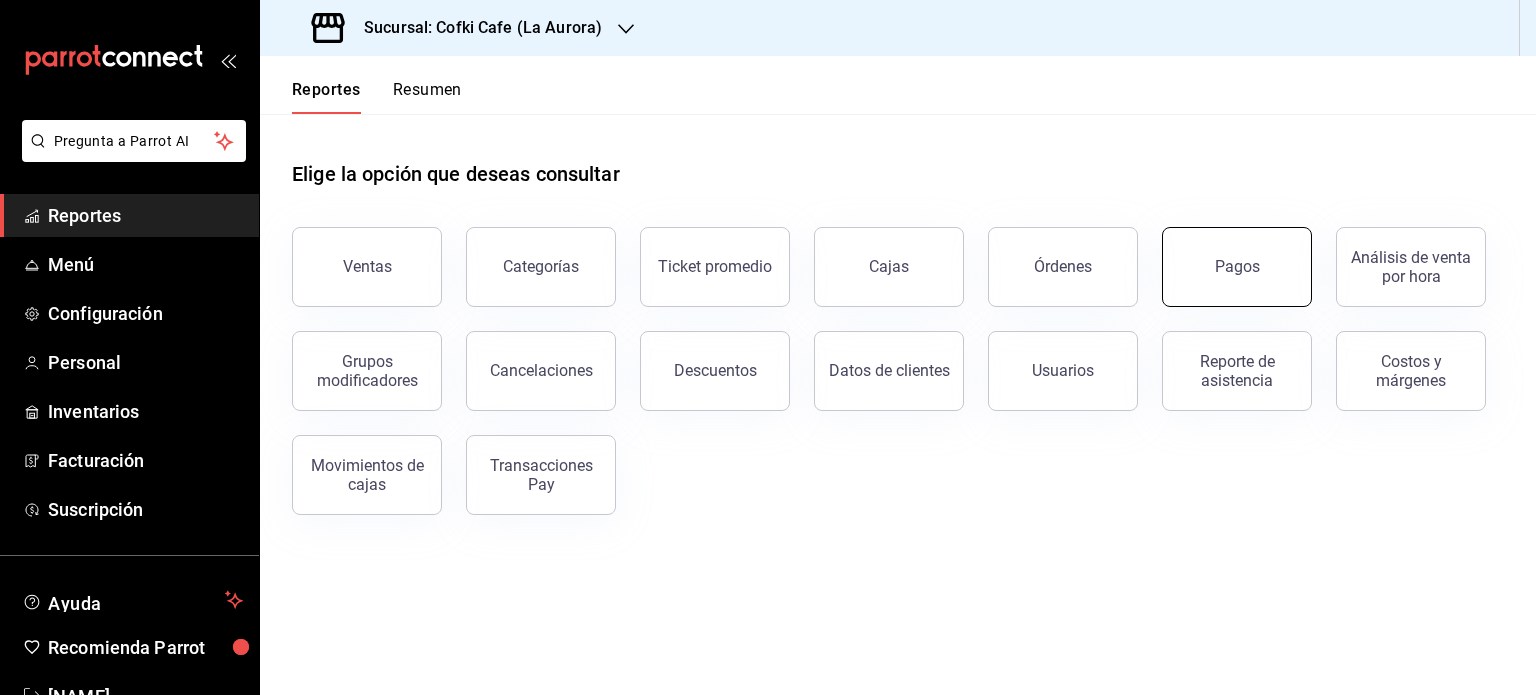 click on "Pagos" at bounding box center [1237, 267] 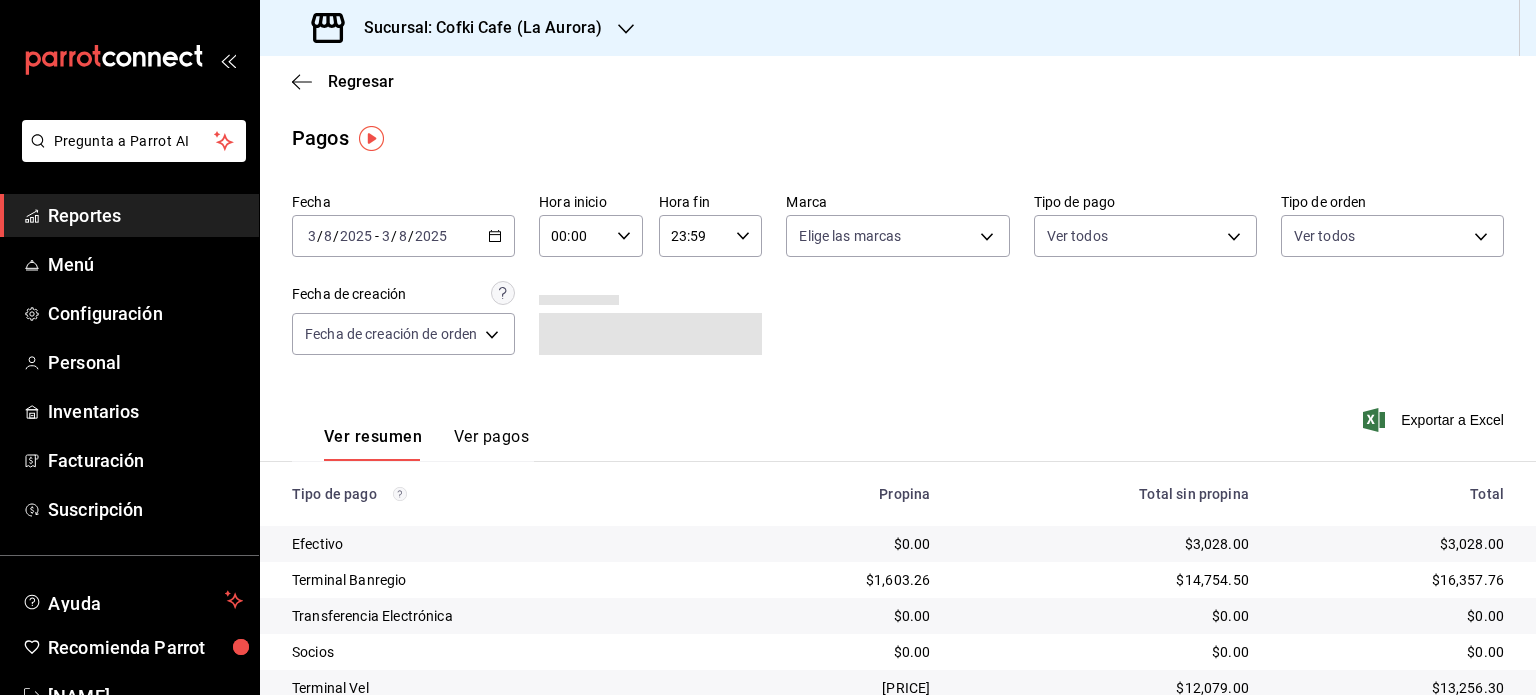 click 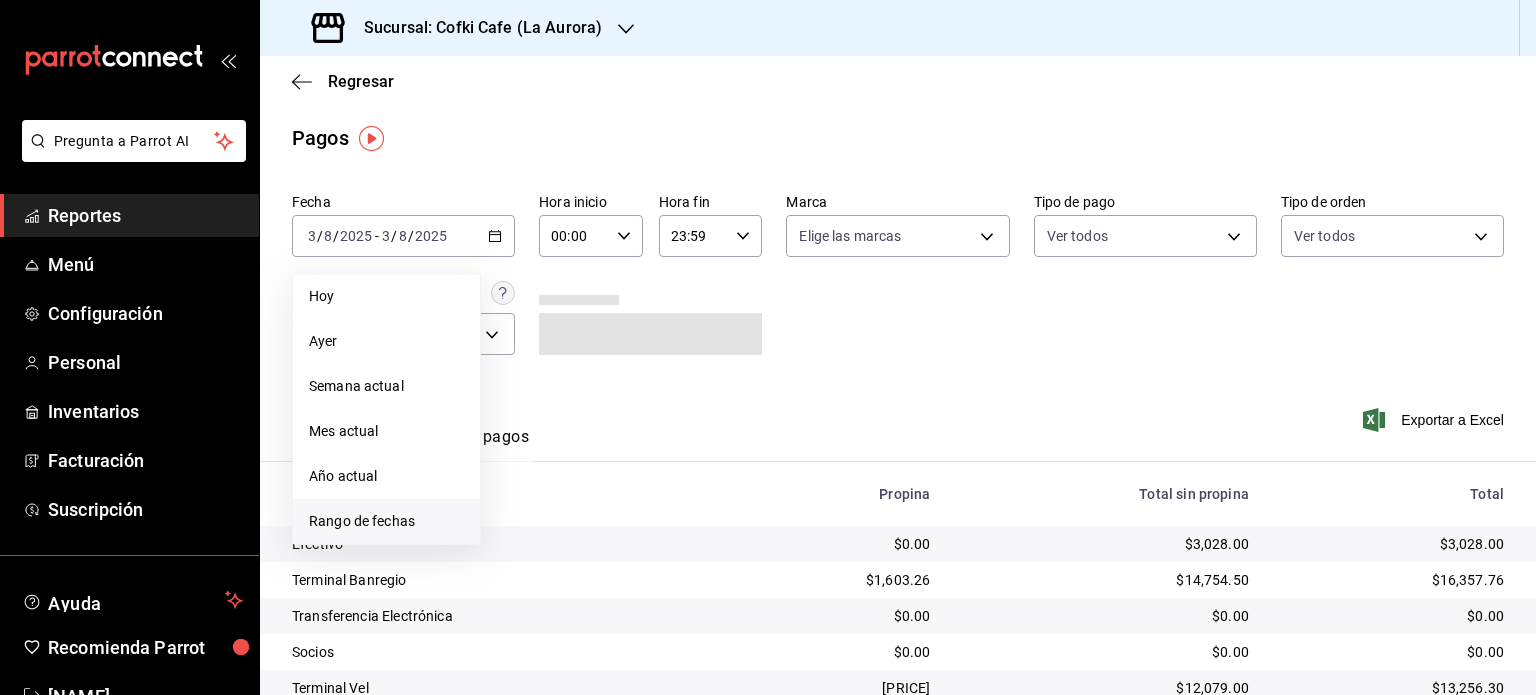 click on "Rango de fechas" at bounding box center (386, 521) 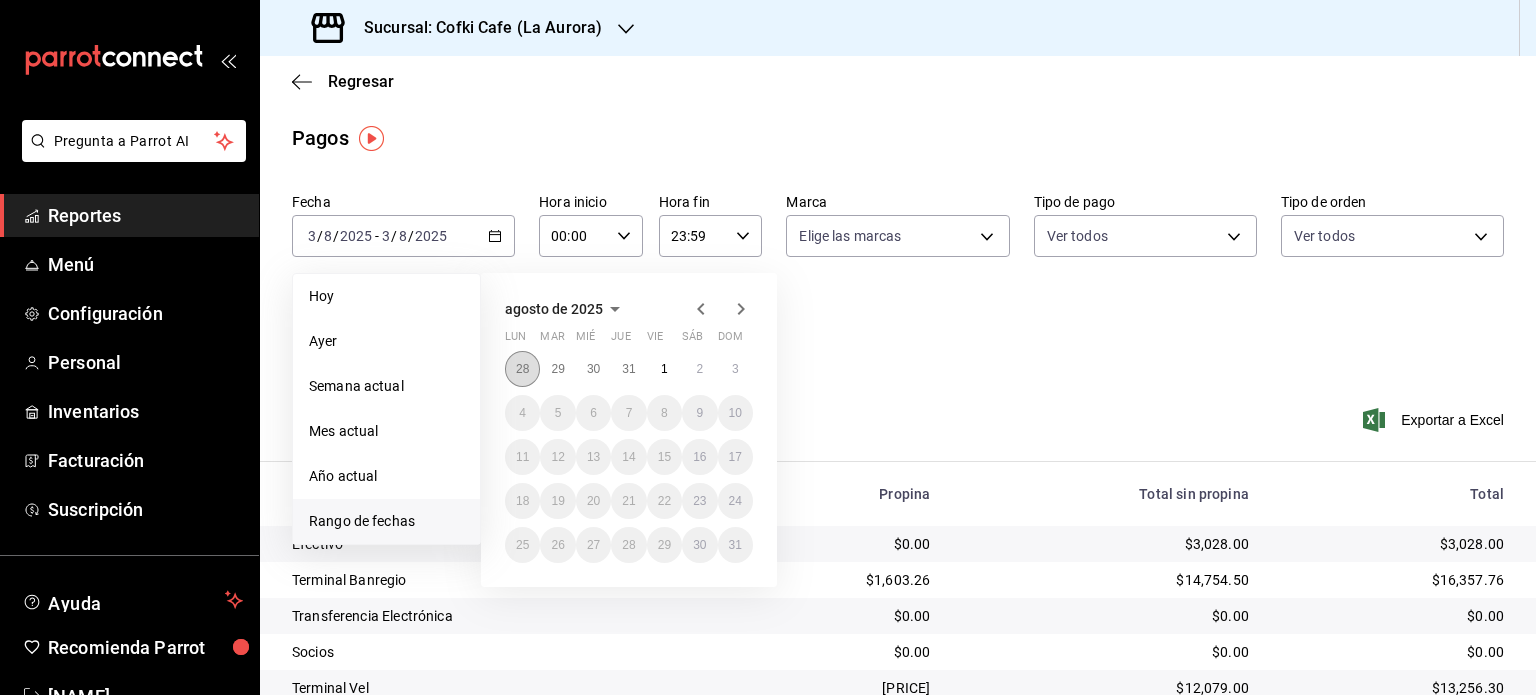 click on "28" at bounding box center (522, 369) 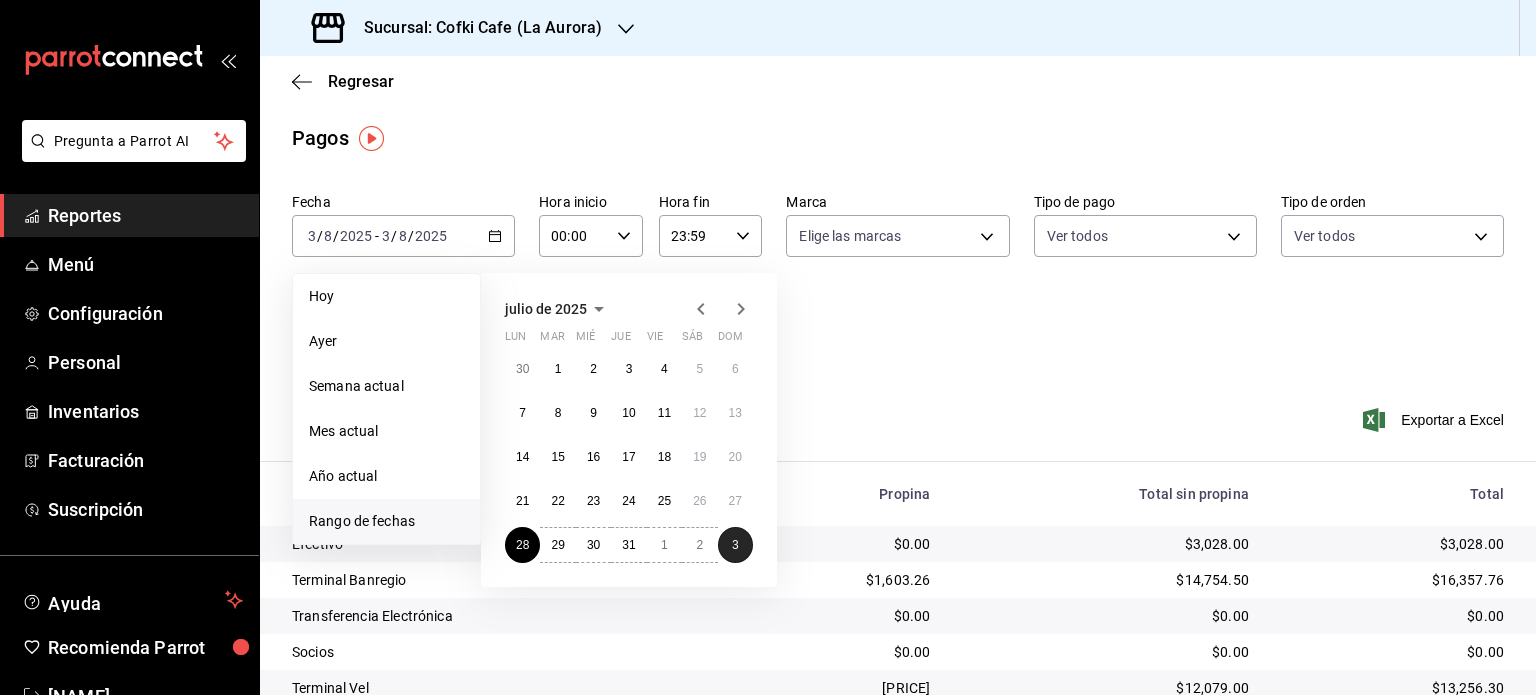 click on "3" at bounding box center [735, 545] 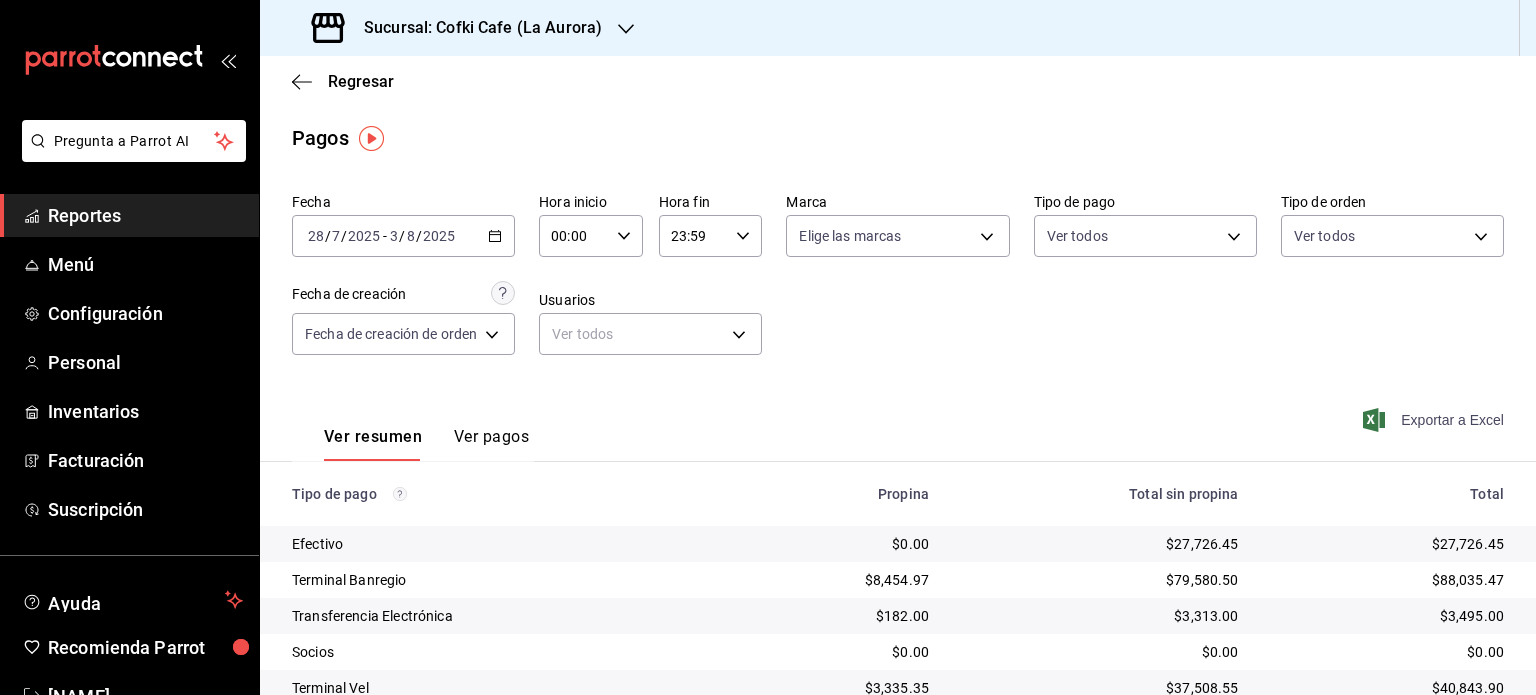 click on "Exportar a Excel" at bounding box center (1435, 420) 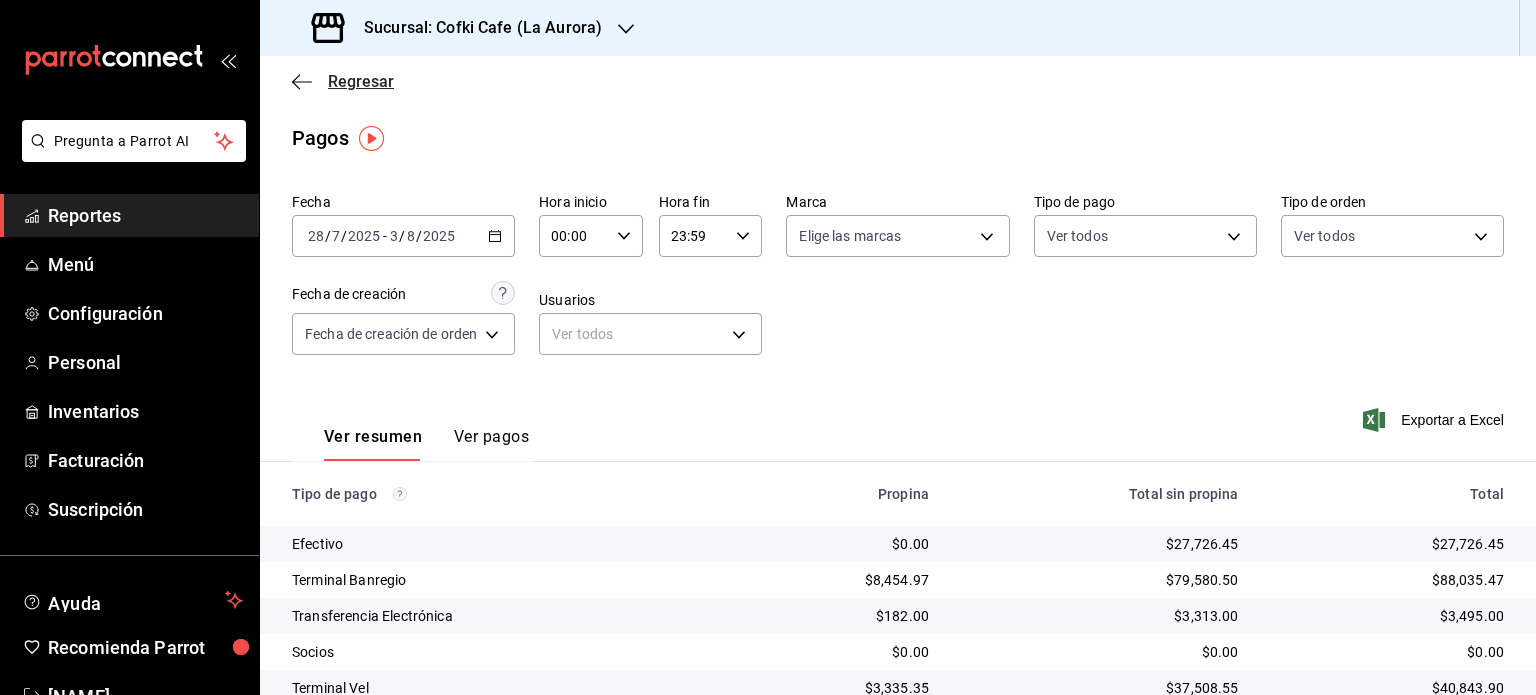 click on "Regresar" at bounding box center (343, 81) 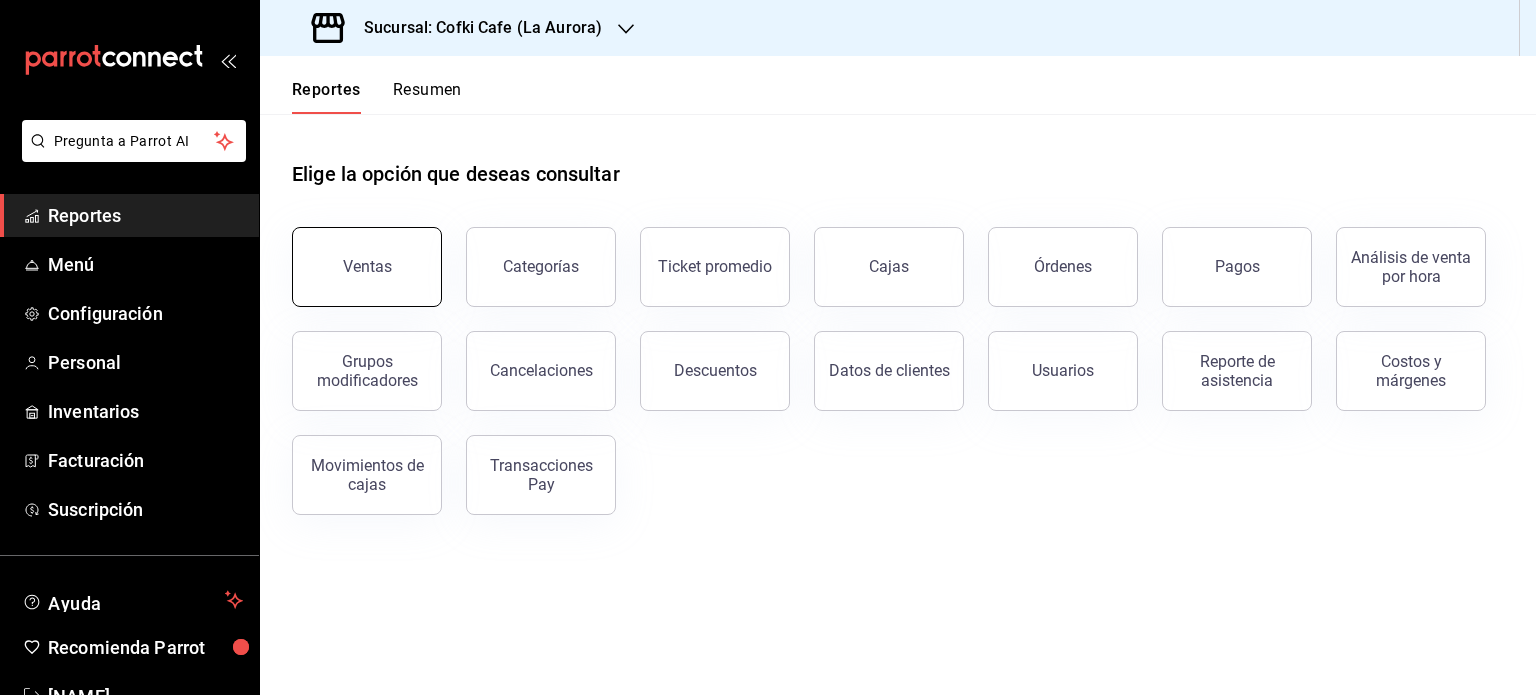 click on "Ventas" at bounding box center (367, 267) 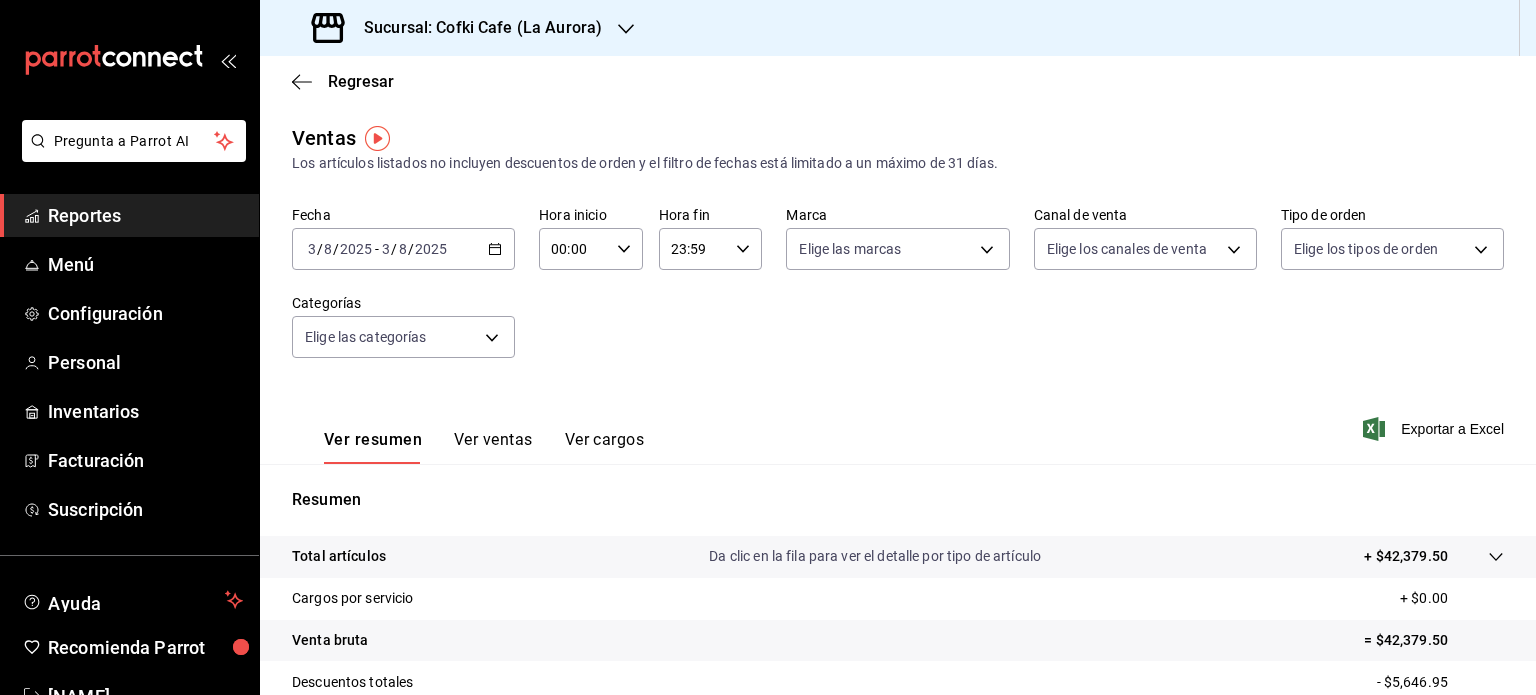 click on "2025-08-03 3 / 8 / 2025 - 2025-08-03 3 / 8 / 2025" at bounding box center [403, 249] 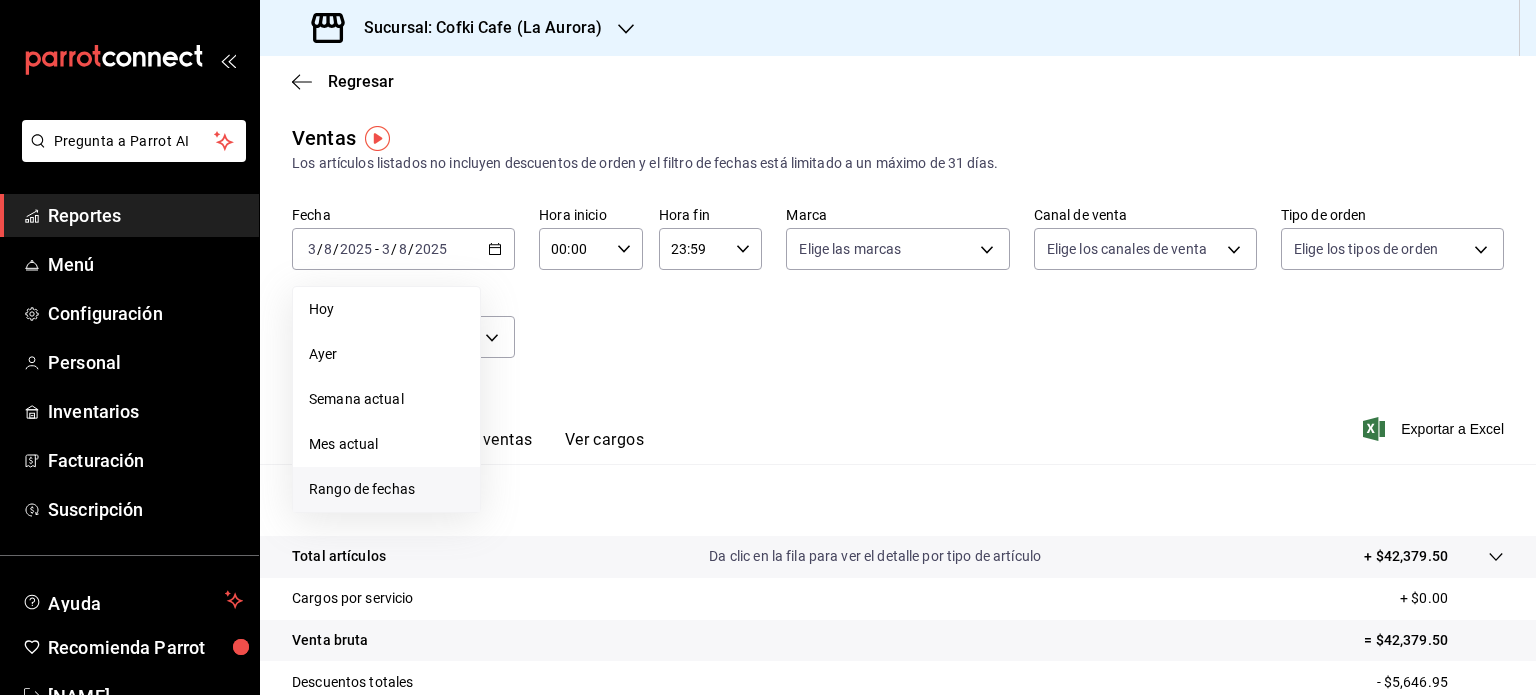 click on "Rango de fechas" at bounding box center (386, 489) 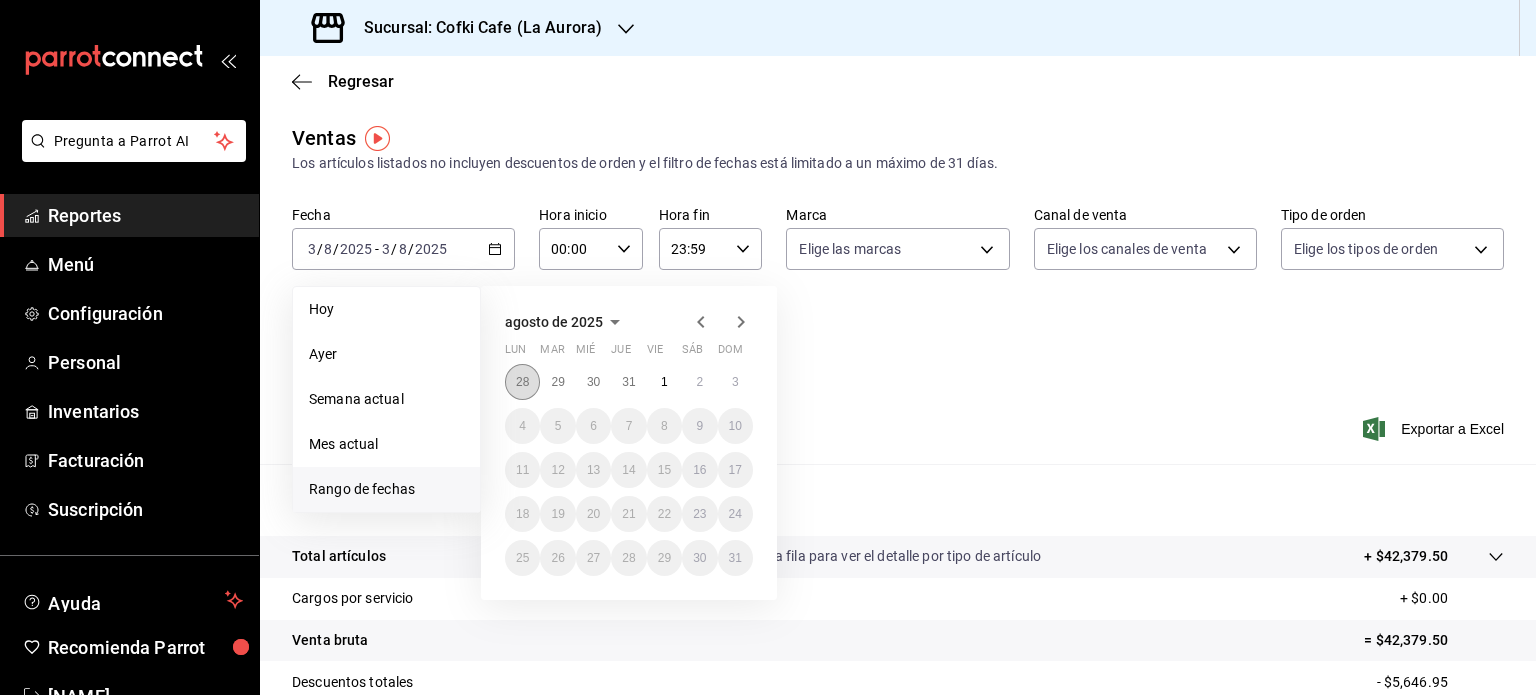click on "28" at bounding box center (522, 382) 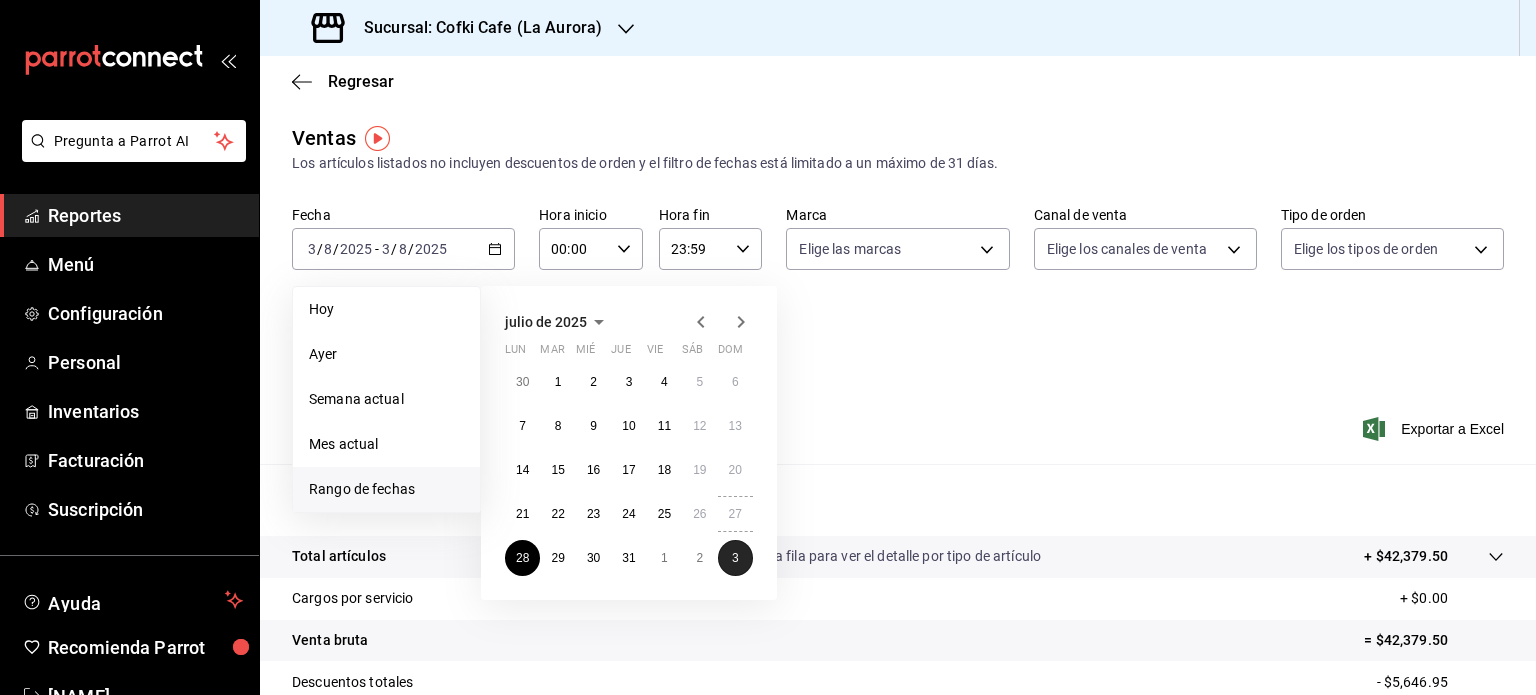 click on "3" at bounding box center (735, 558) 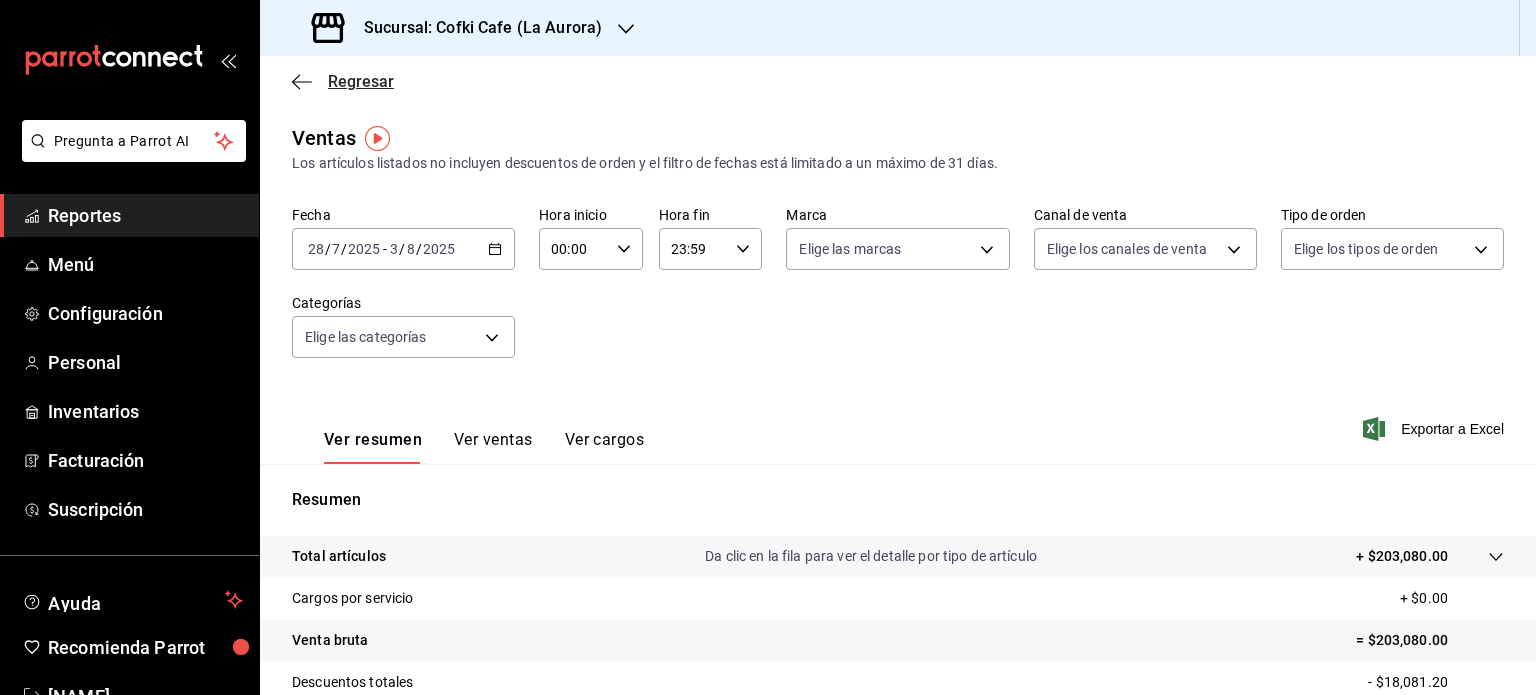 click 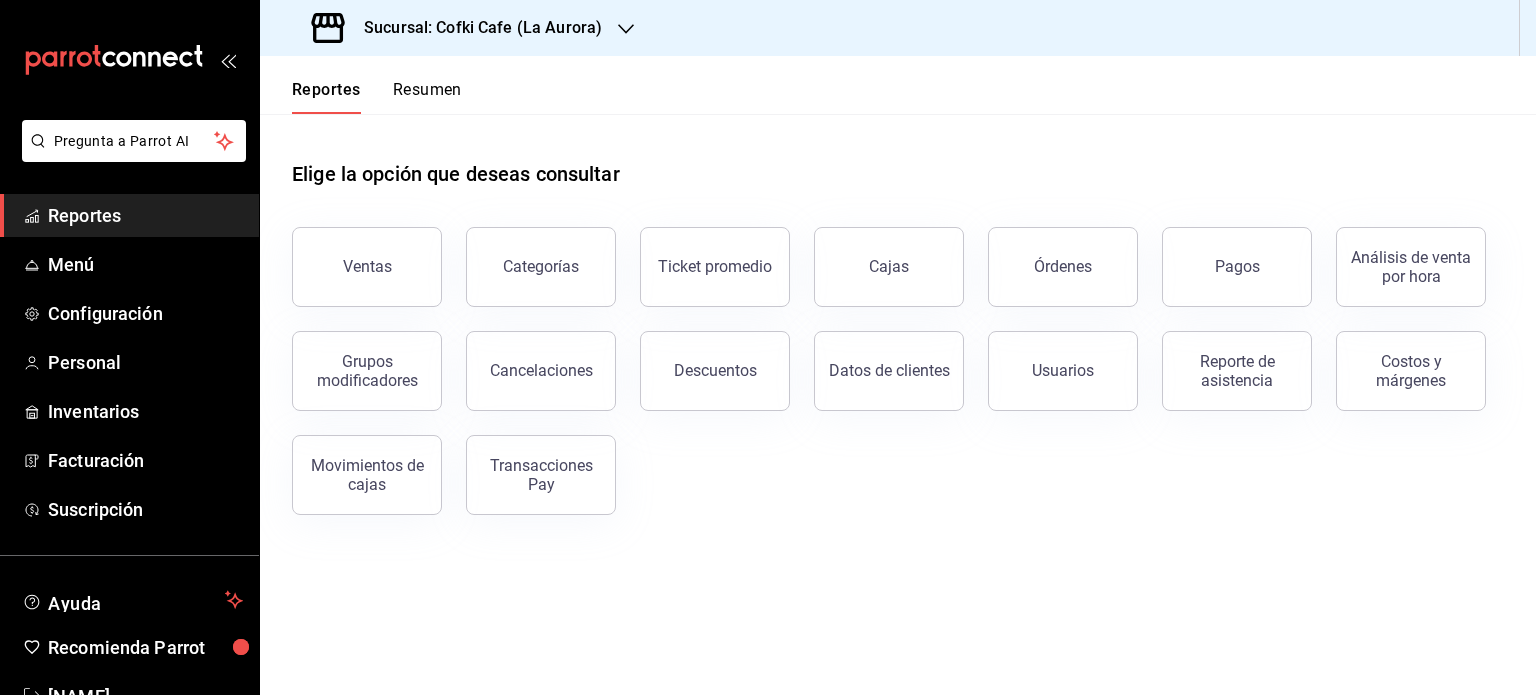 click on "Resumen" at bounding box center (427, 97) 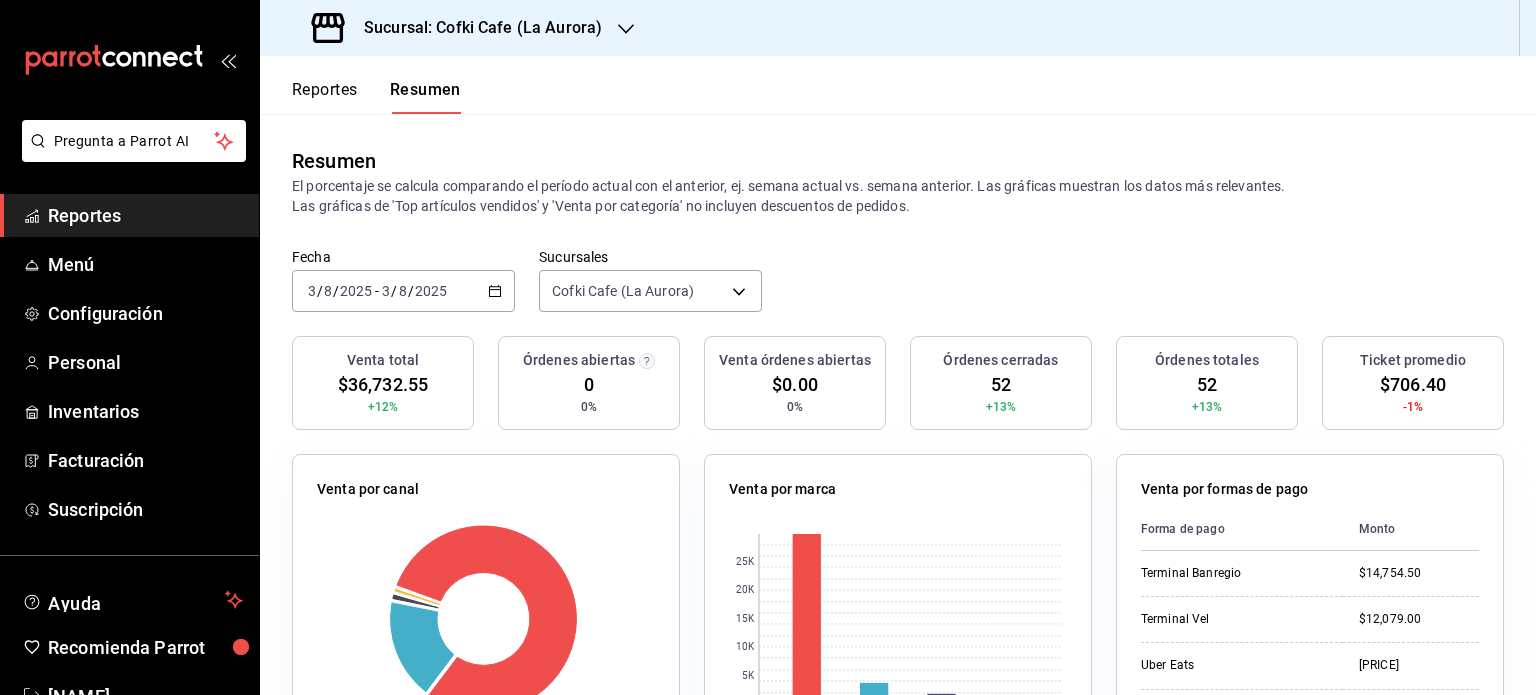 click 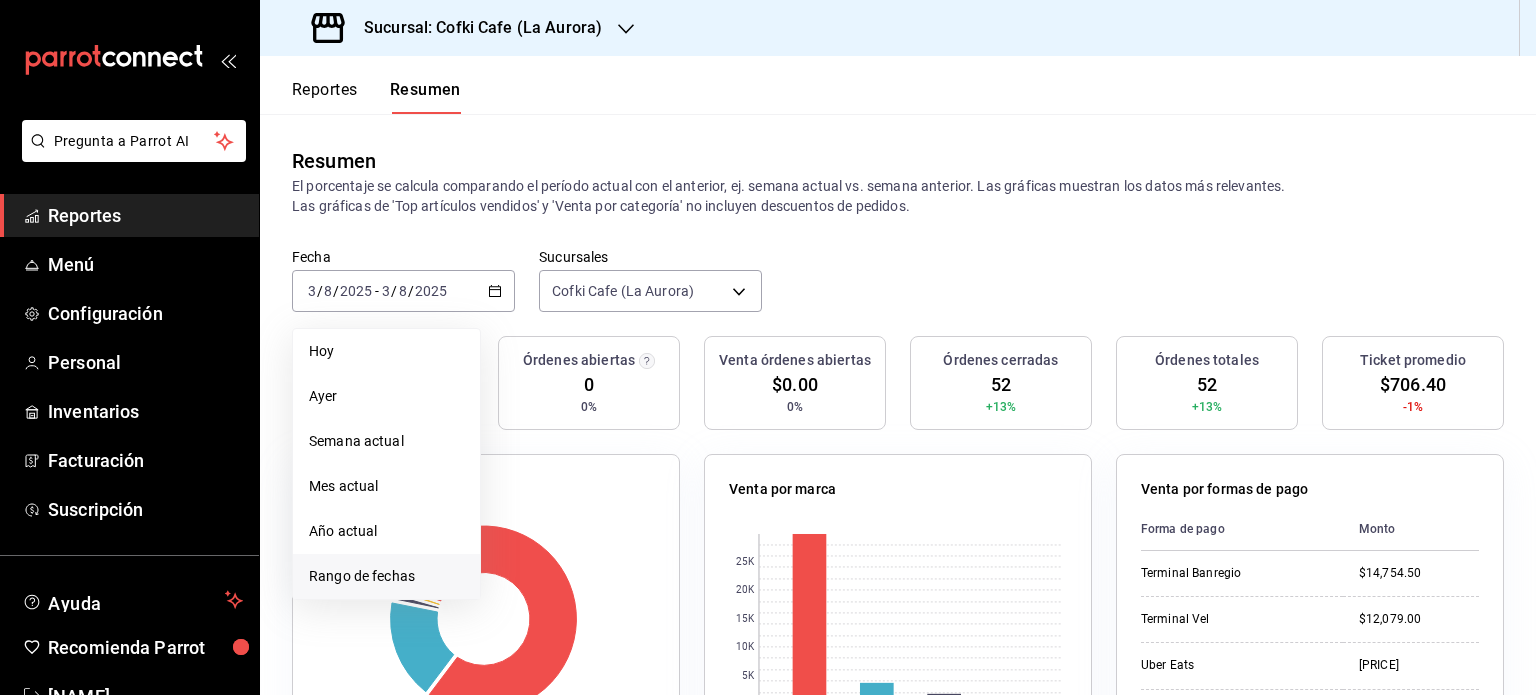 click on "Rango de fechas" at bounding box center (386, 576) 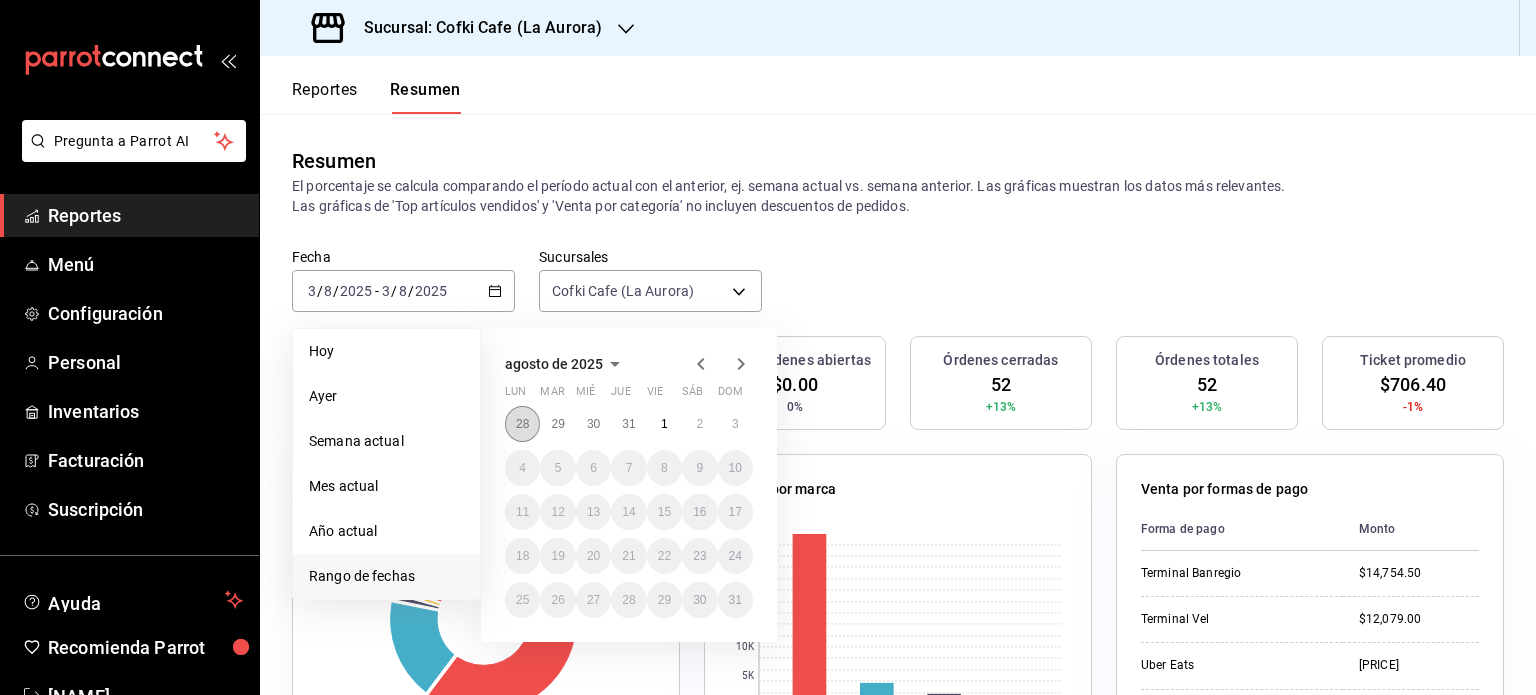 click on "28" at bounding box center [522, 424] 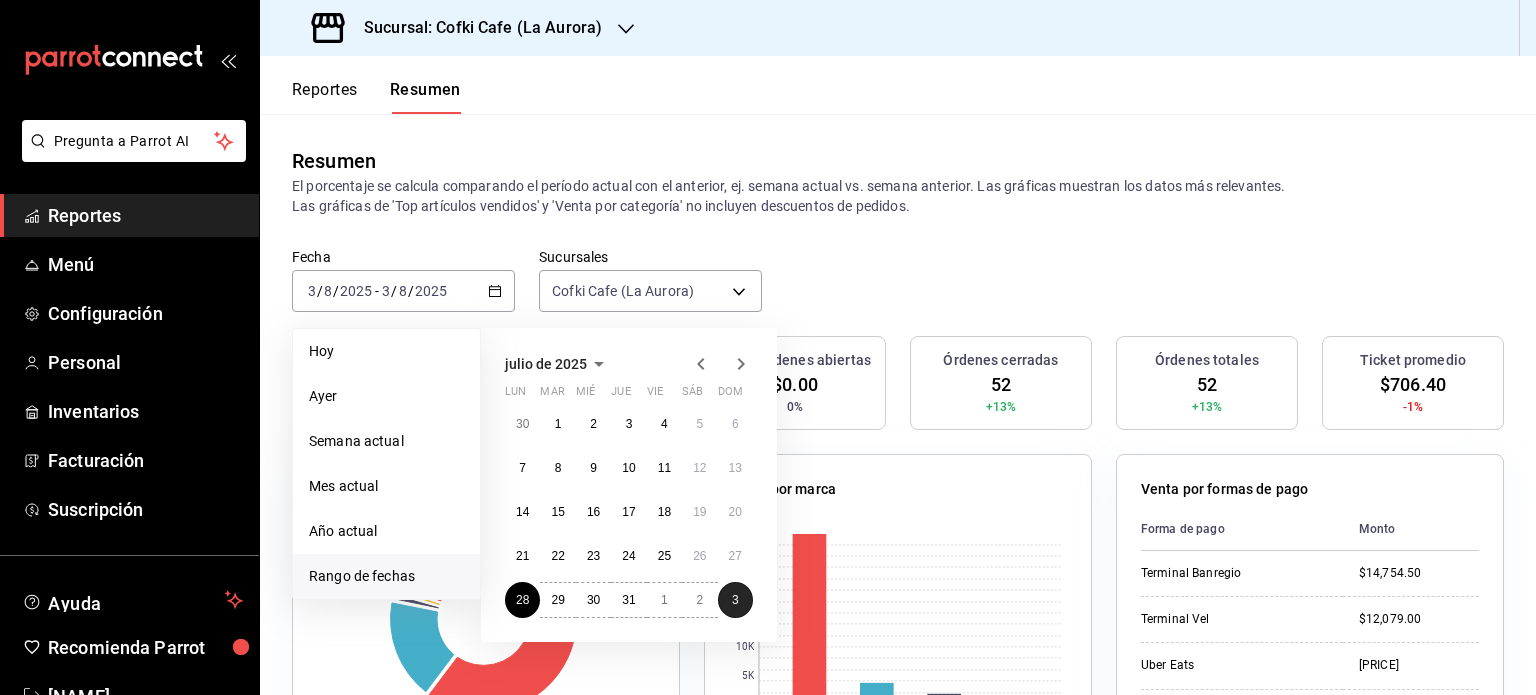 click on "3" at bounding box center [735, 600] 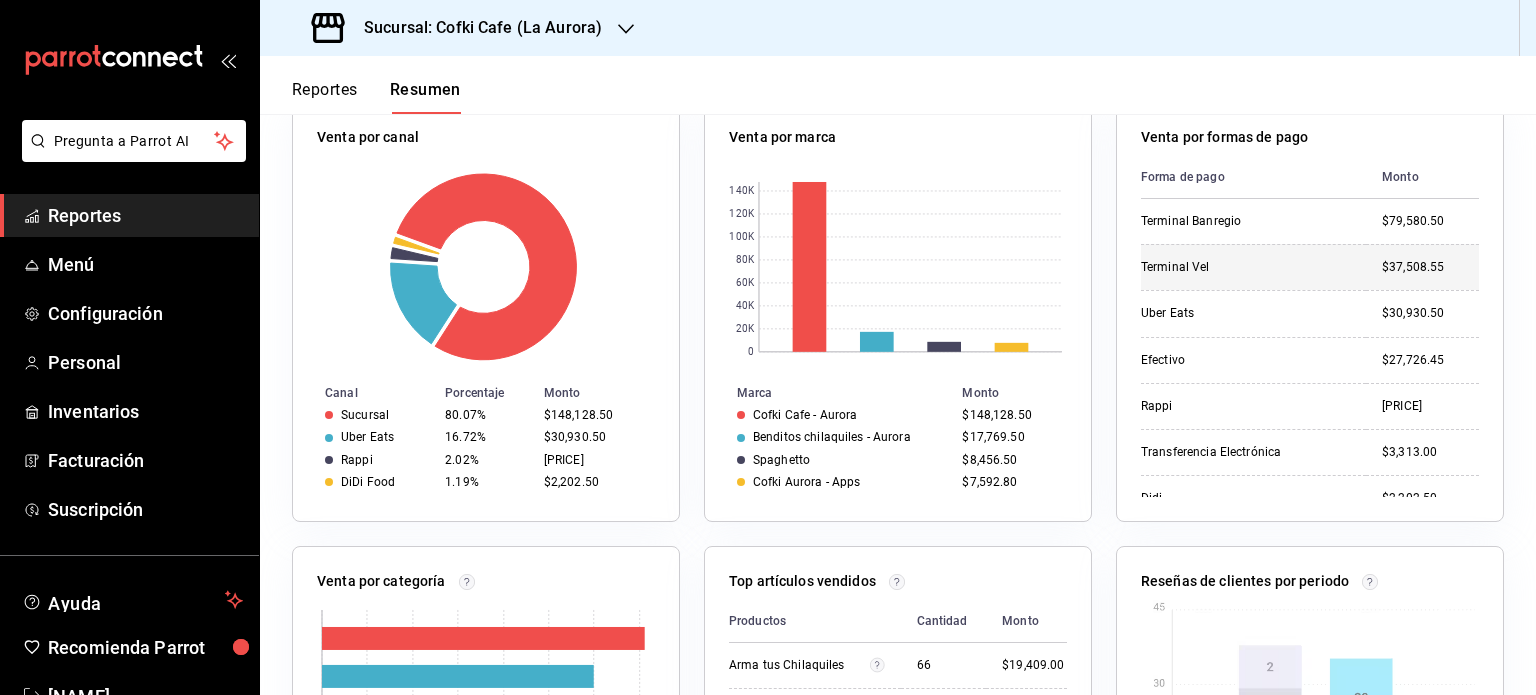 scroll, scrollTop: 295, scrollLeft: 0, axis: vertical 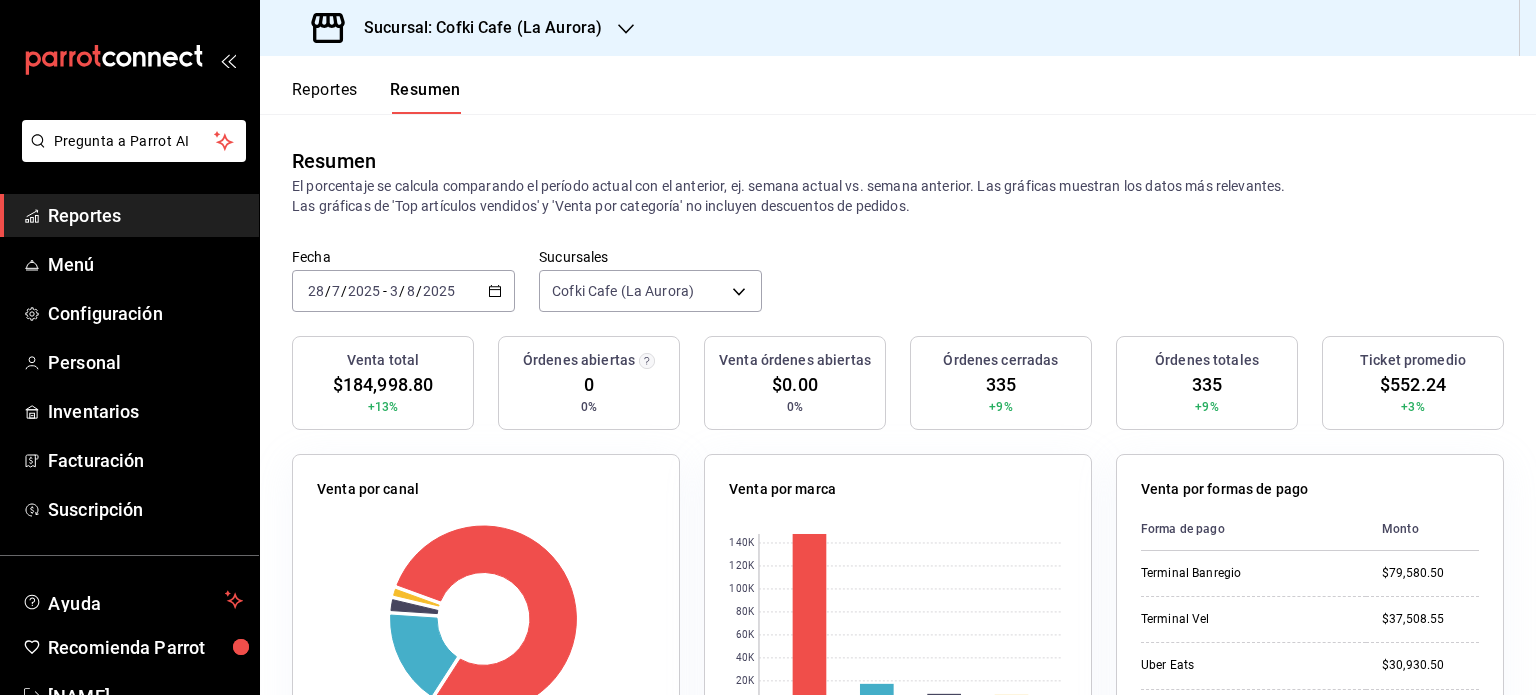 click on "Reportes" at bounding box center (325, 97) 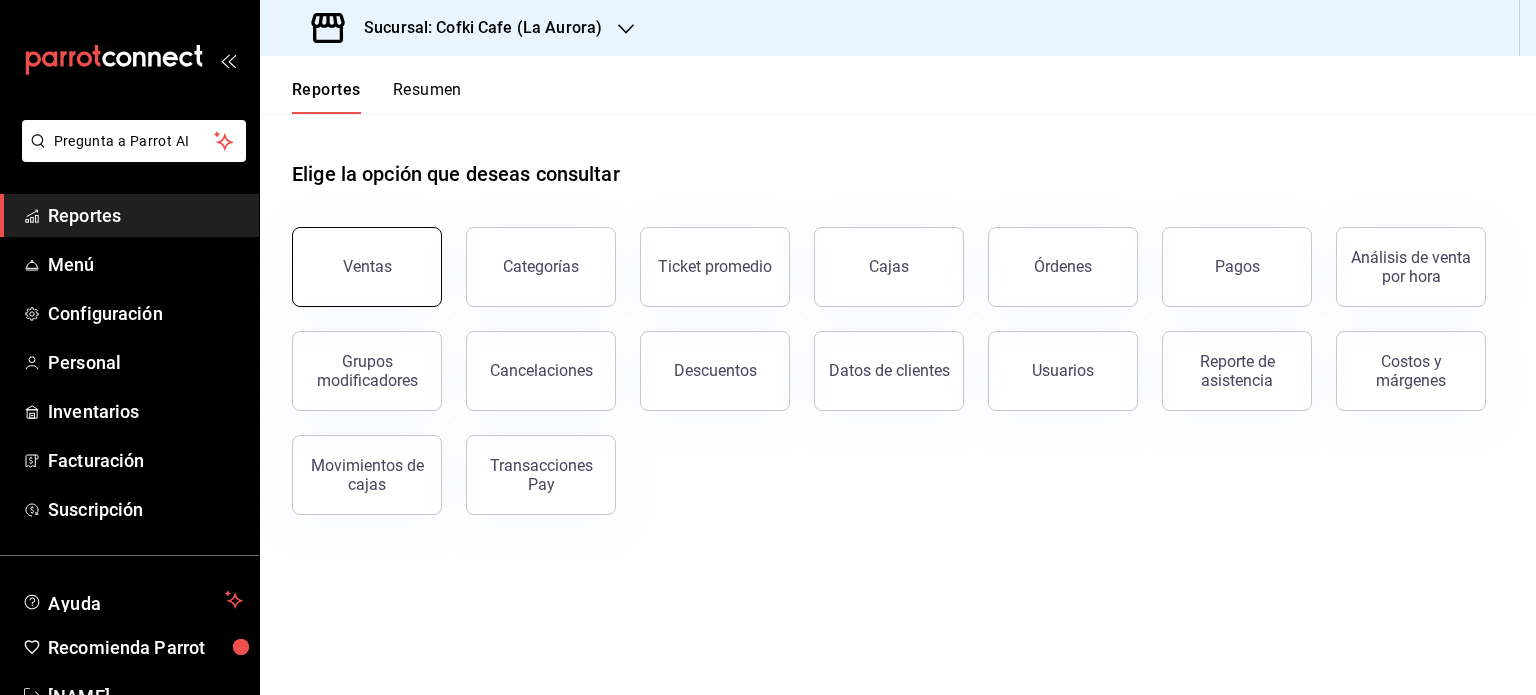 click on "Ventas" at bounding box center [367, 267] 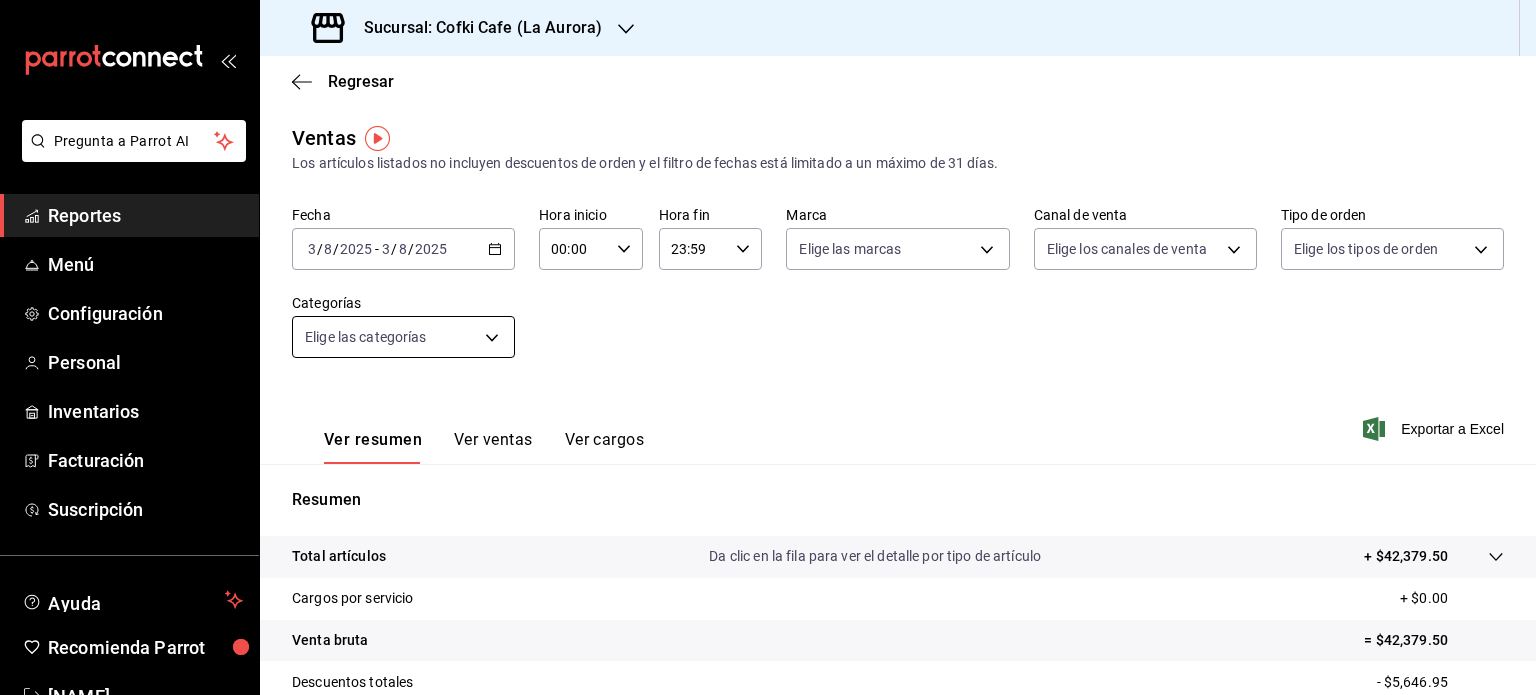 click on "Pregunta a Parrot AI Reportes   Menú   Configuración   Personal   Inventarios   Facturación   Suscripción   Ayuda Recomienda Parrot   [FIRST] [LAST]   Sugerir nueva función   Sucursal: Cofki Cafe (La Aurora) Regresar Ventas Los artículos listados no incluyen descuentos de orden y el filtro de fechas está limitado a un máximo de 31 días. Fecha [YYYY]-[MM]-[DD] [D] / [M] / [YY] - [YY]-[M] / [YY] Hora inicio 00:00 Hora inicio Hora fin 23:59 Hora fin Marca Elige las marcas Canal de venta Elige los canales de venta Tipo de orden Elige los tipos de orden Categorías Elige las categorías Ver resumen Ver ventas Ver cargos Exportar a Excel Resumen Total artículos Da clic en la fila para ver el detalle por tipo de artículo + $[AMOUNT] Cargos por servicio + $[AMOUNT] Venta bruta = $[AMOUNT] Descuentos totales - $[AMOUNT] Certificados de regalo - $[AMOUNT] Venta total = $[AMOUNT] Impuestos - $[AMOUNT] Venta neta = $[AMOUNT] GANA 1 MES GRATIS EN TU SUSCRIPCIÓN AQUÍ Ver video tutorial Ir a video Reportes   Menú" at bounding box center (768, 347) 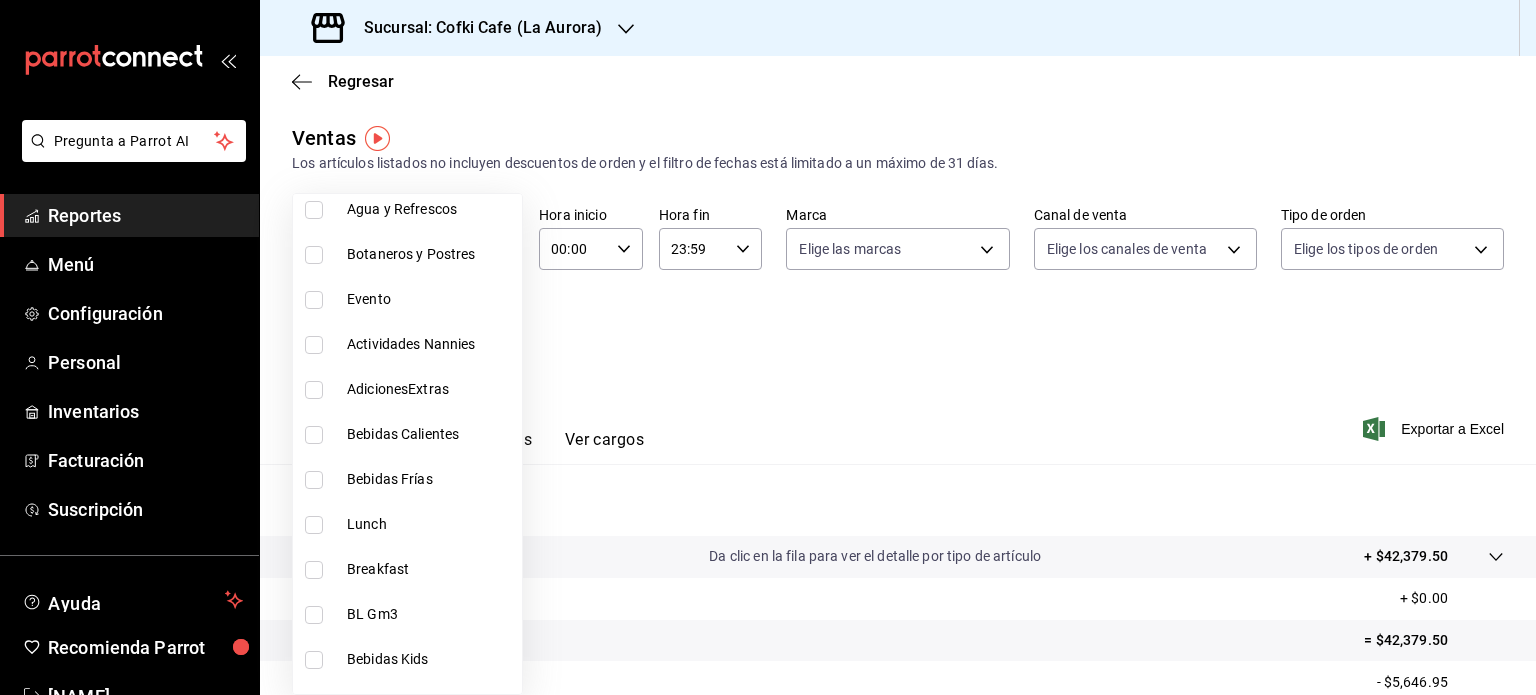 scroll, scrollTop: 404, scrollLeft: 0, axis: vertical 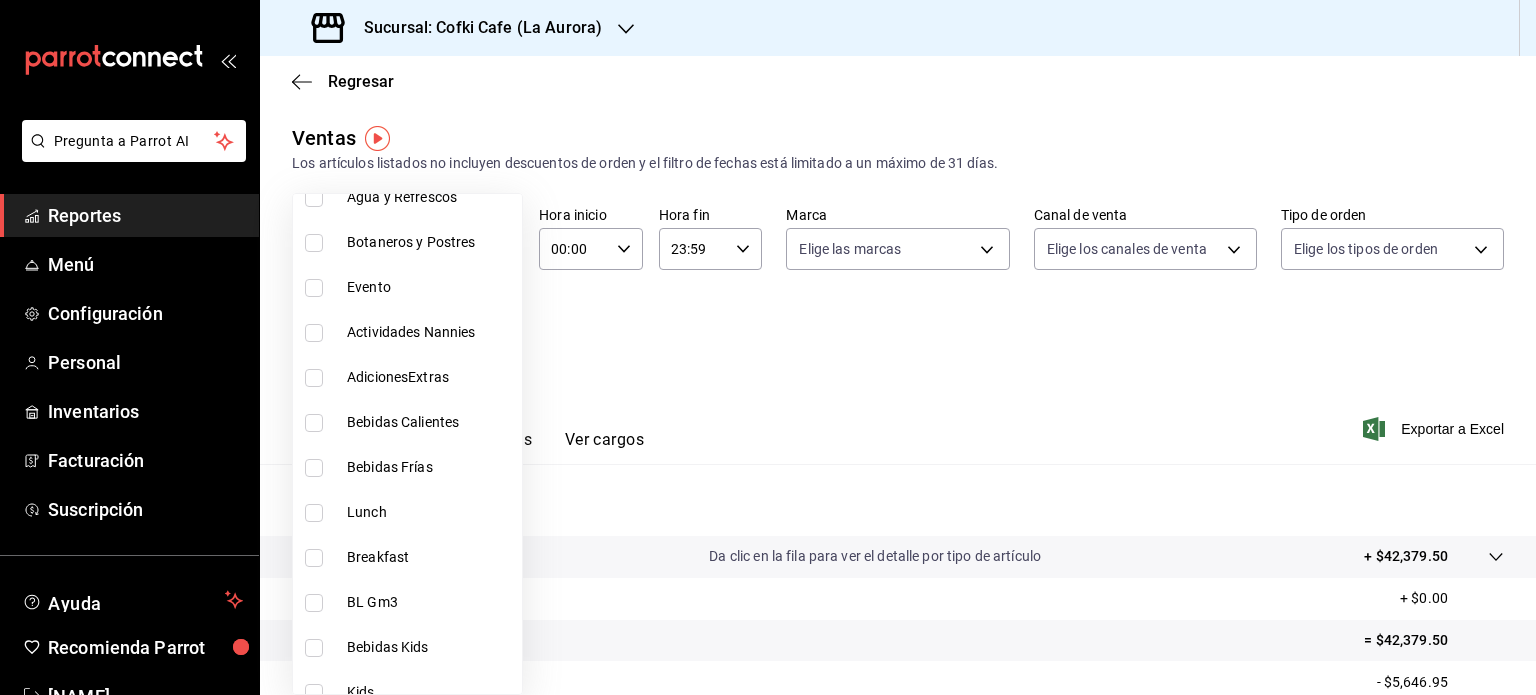 click on "Actividades Nannies" at bounding box center (407, 332) 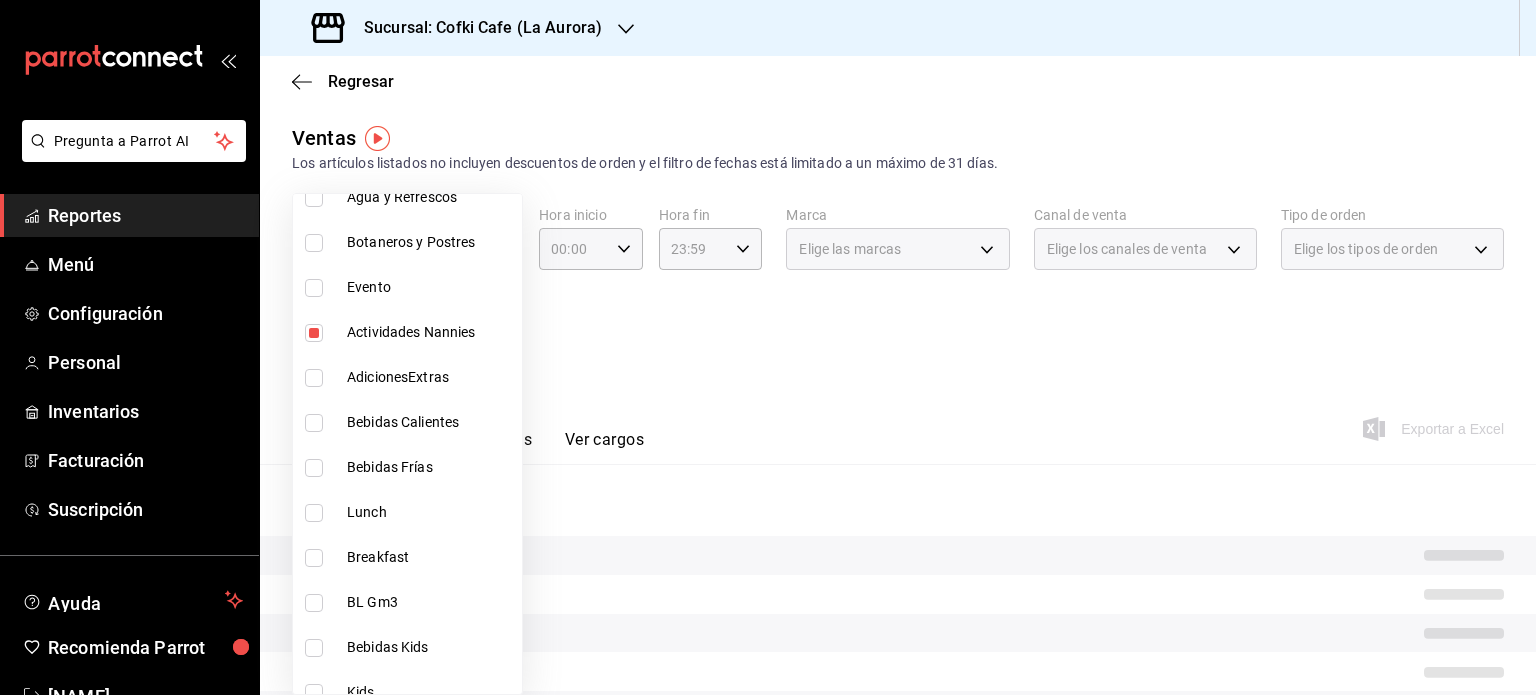 click at bounding box center [768, 347] 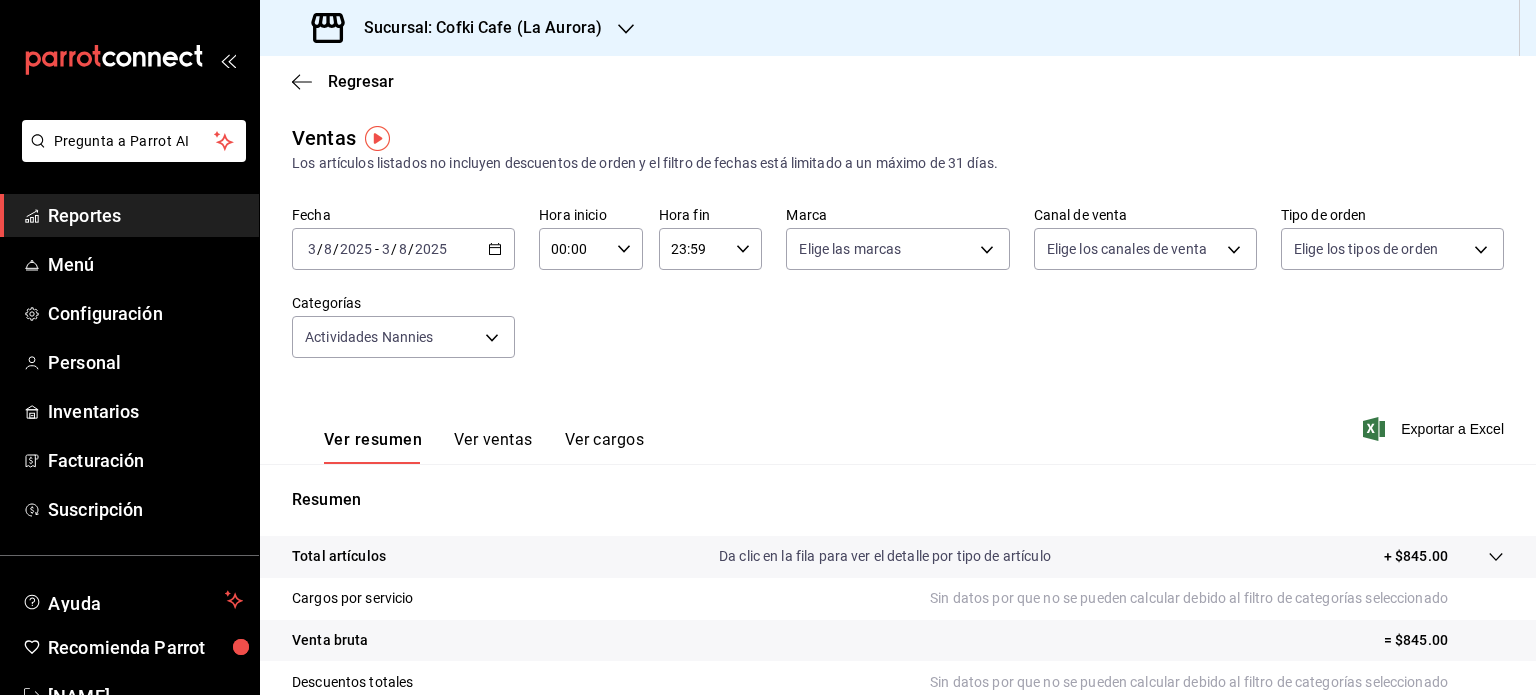 click 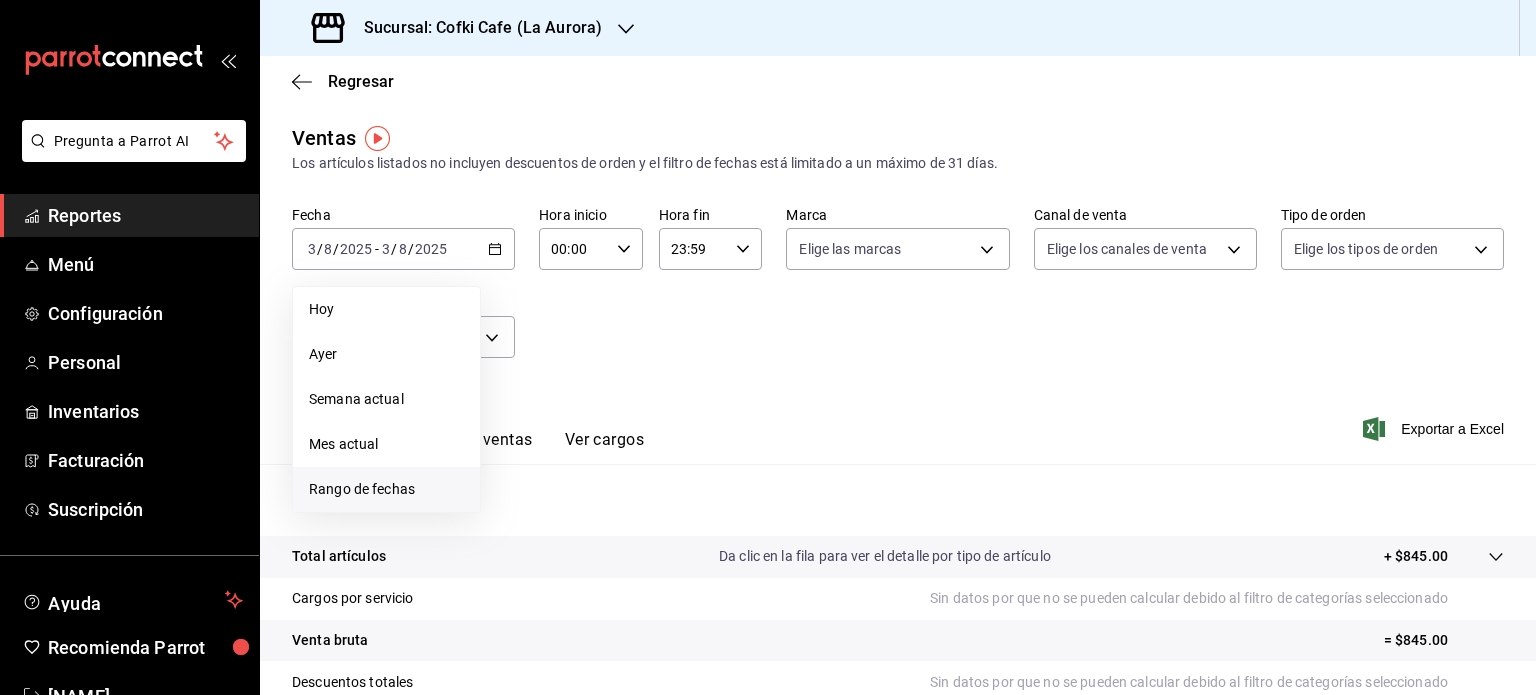 click on "Rango de fechas" at bounding box center [386, 489] 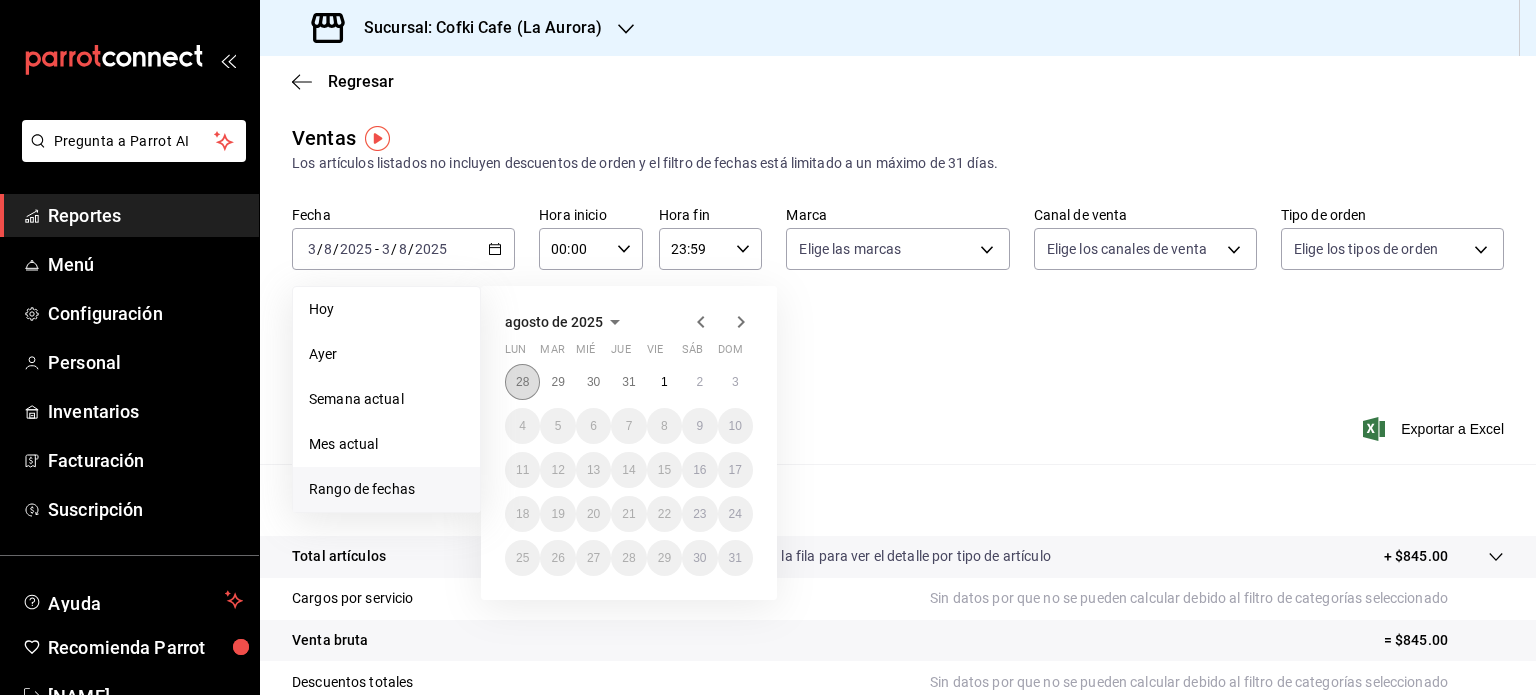 click on "28" at bounding box center (522, 382) 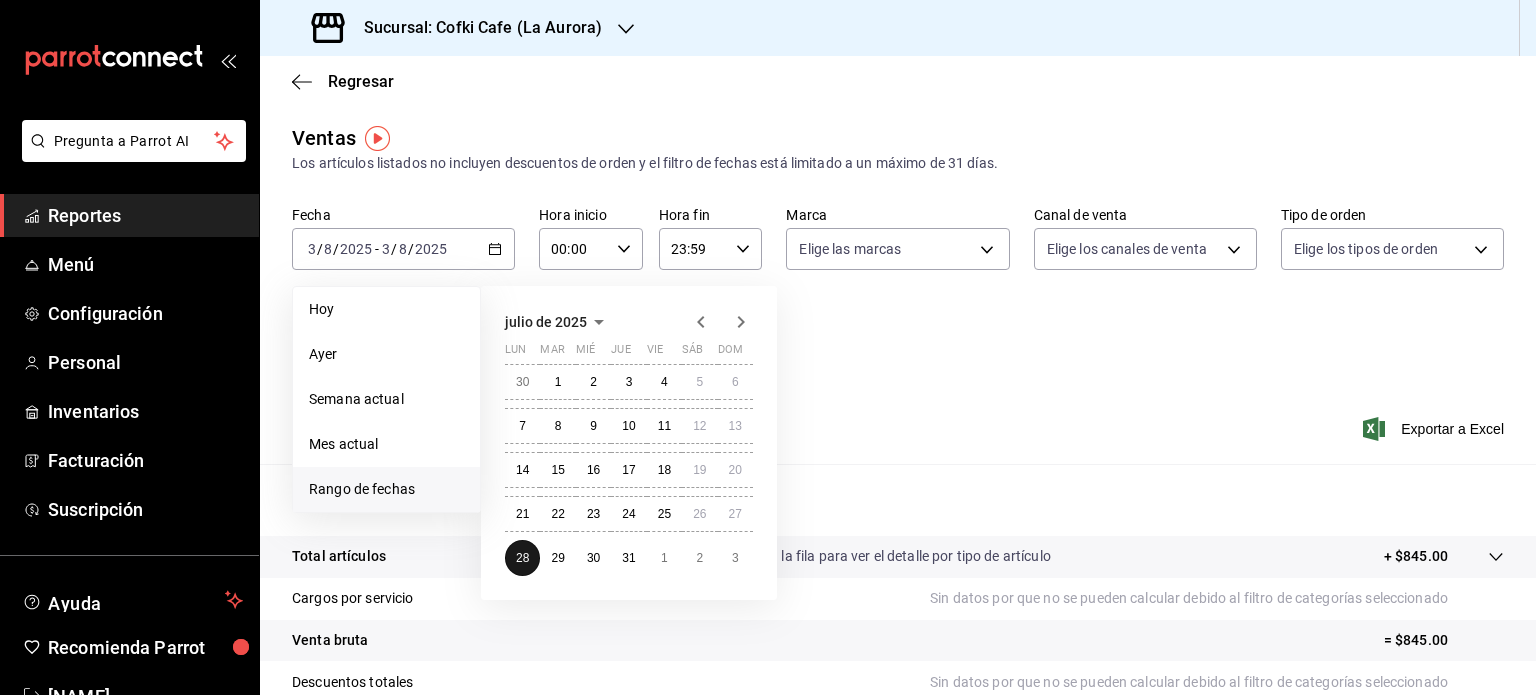 click on "30" at bounding box center [522, 382] 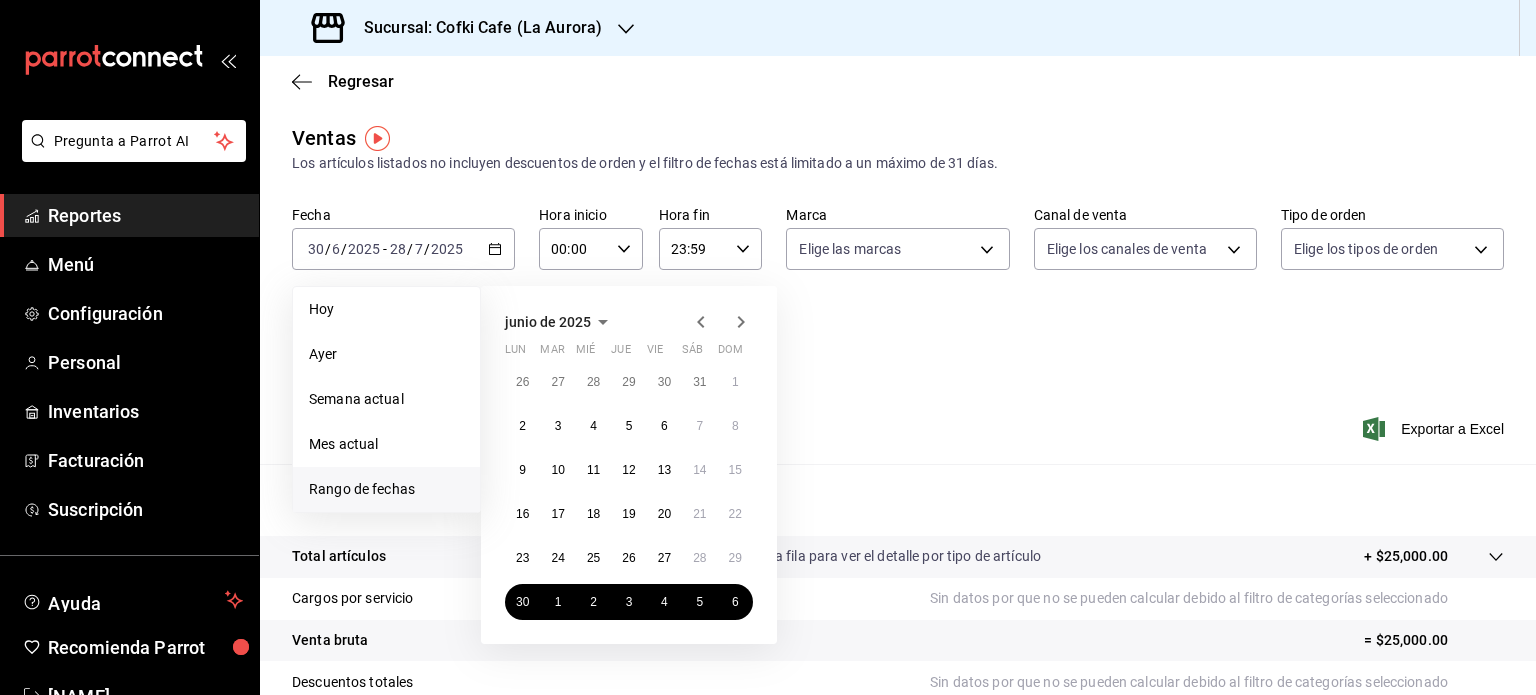 click 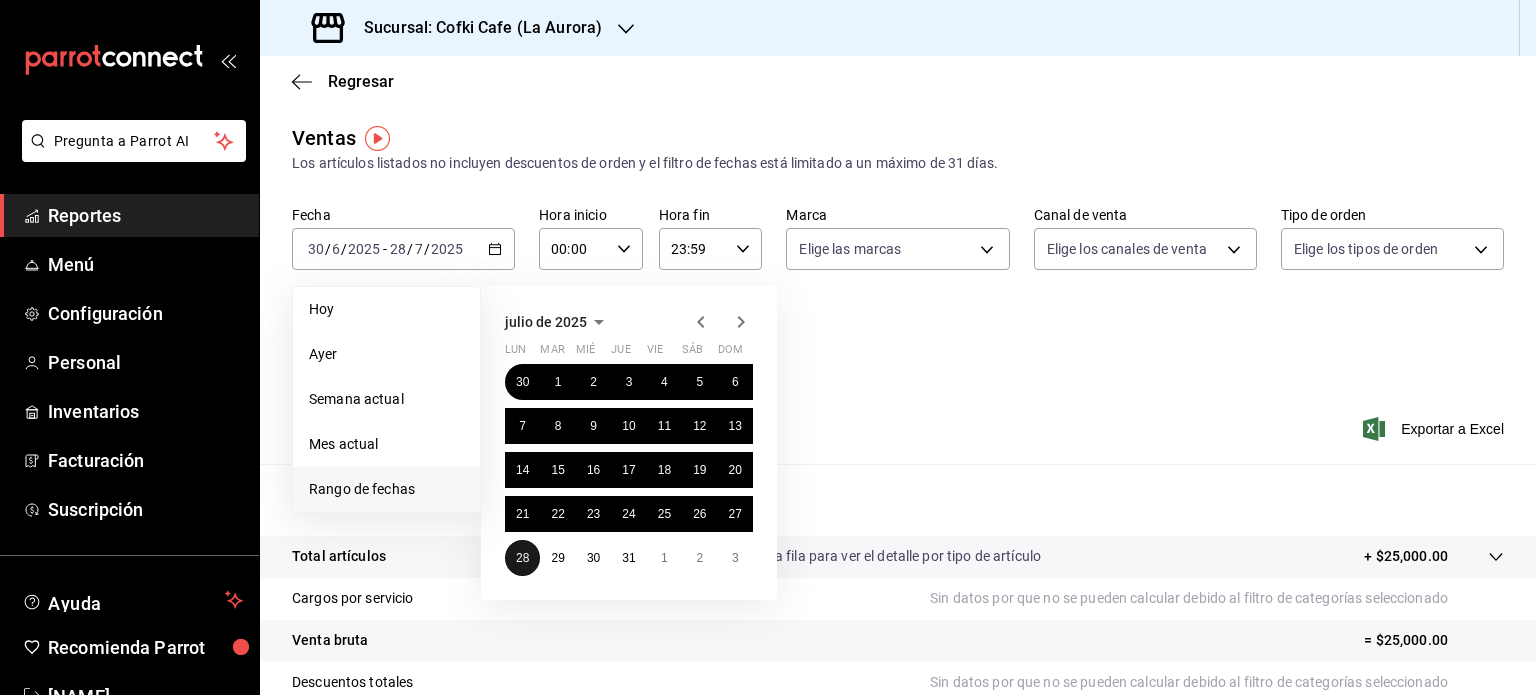 click on "28" at bounding box center (522, 558) 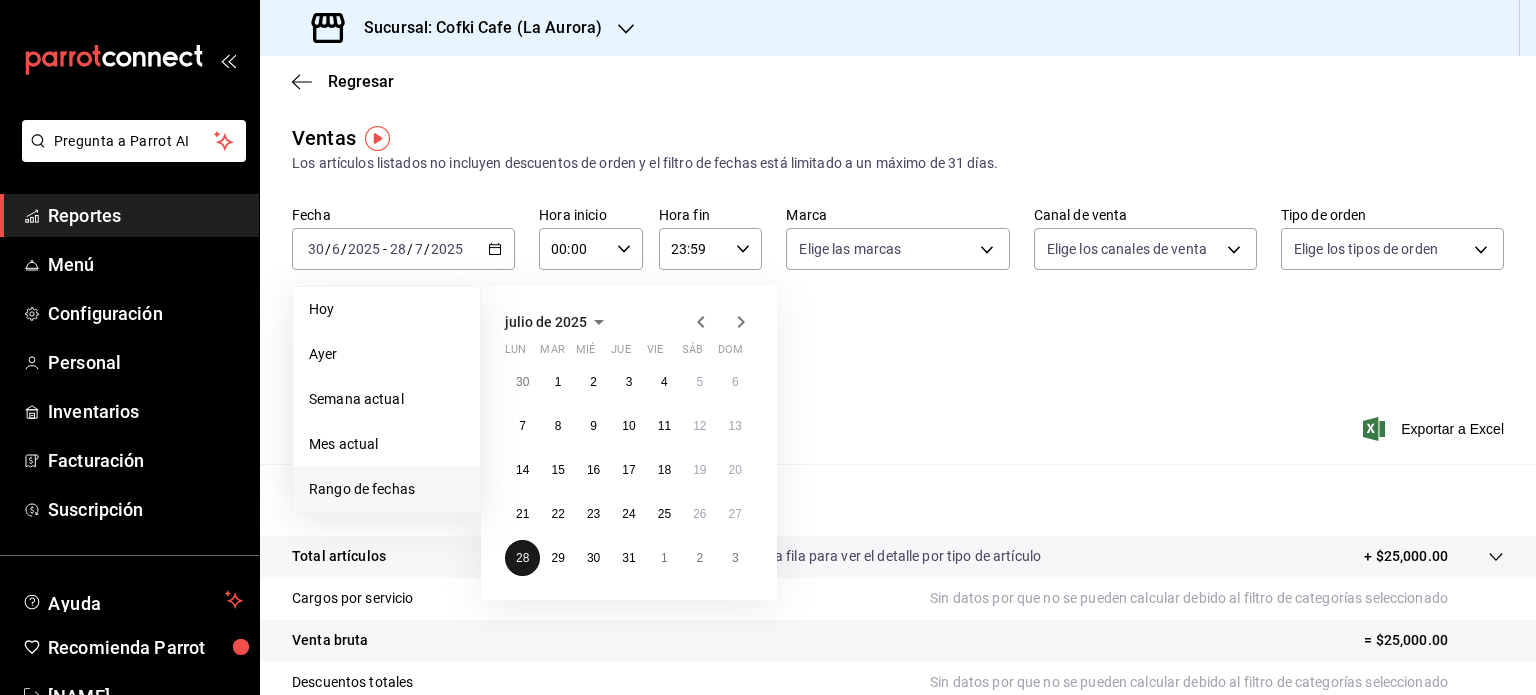 click on "28" at bounding box center [522, 558] 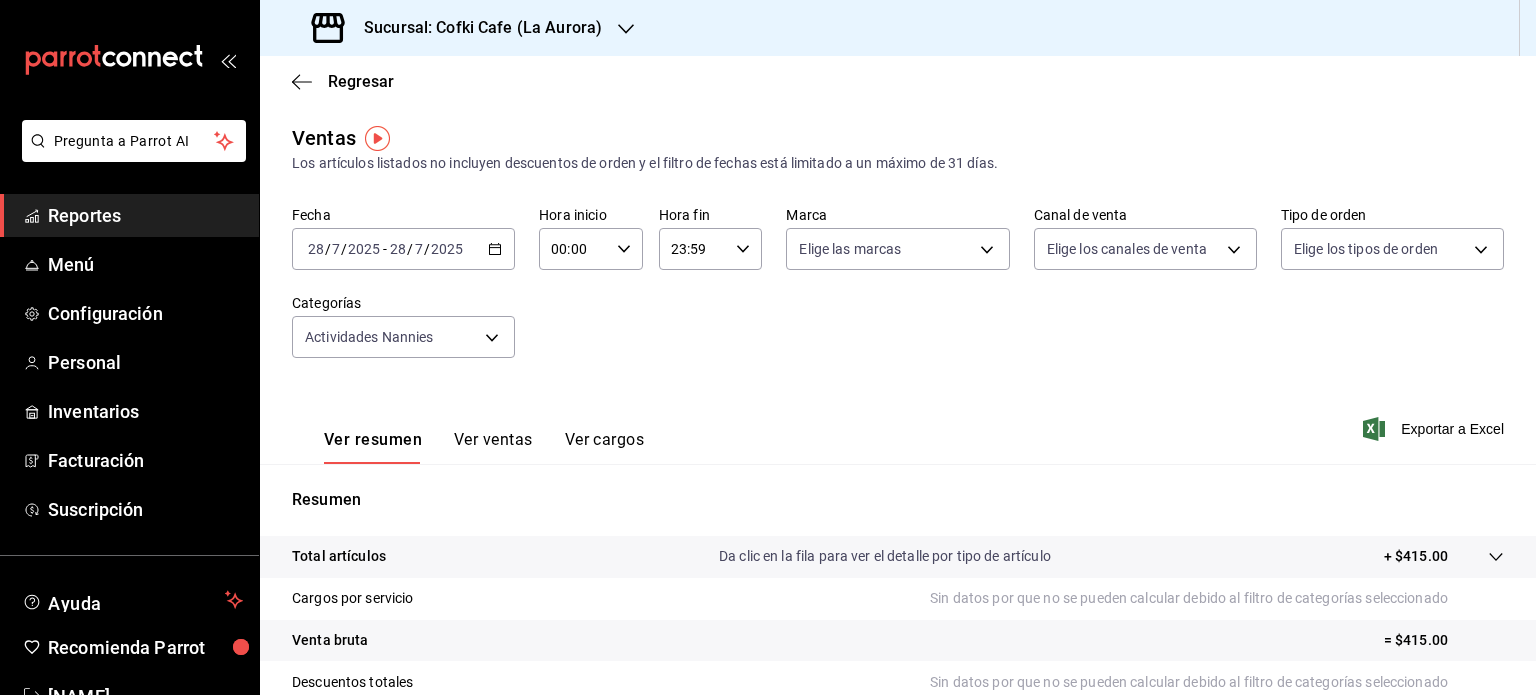 click on "00:00 Hora inicio" at bounding box center (591, 249) 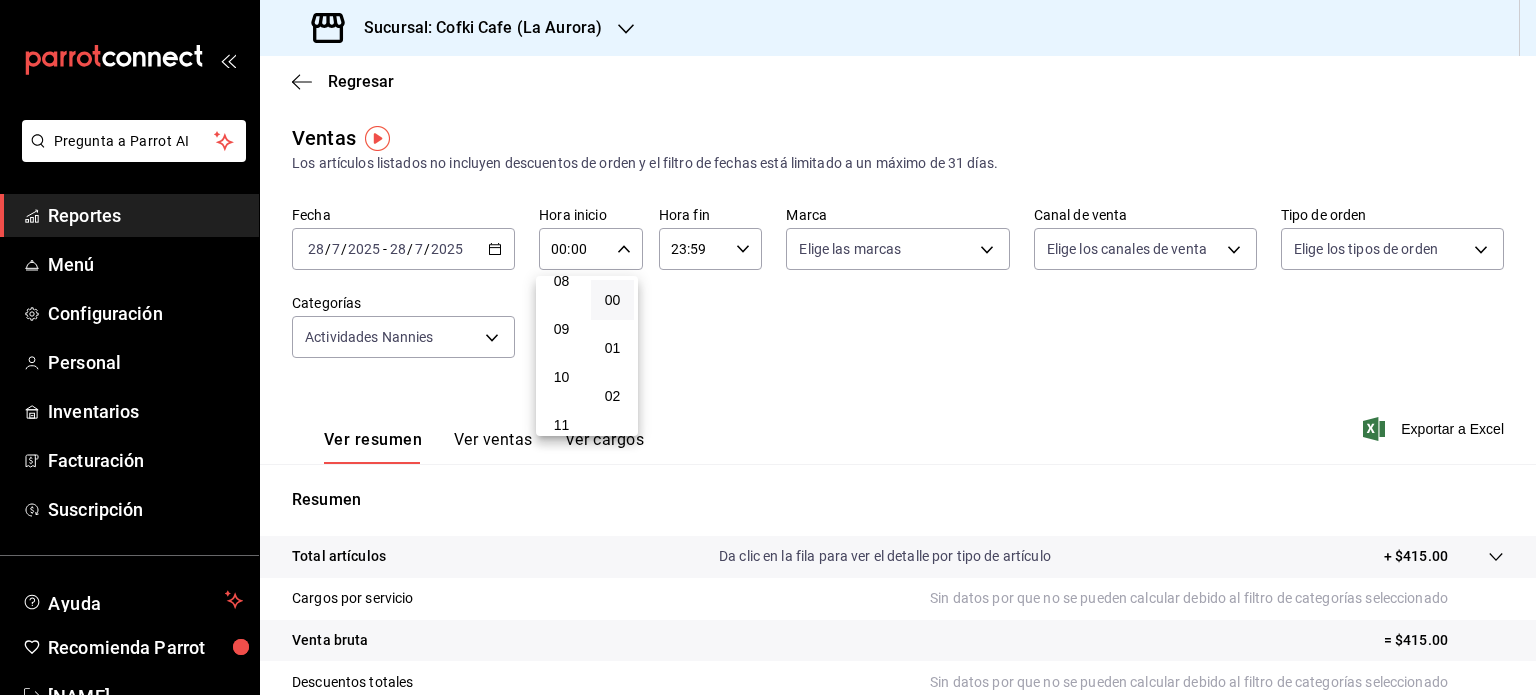 scroll, scrollTop: 359, scrollLeft: 0, axis: vertical 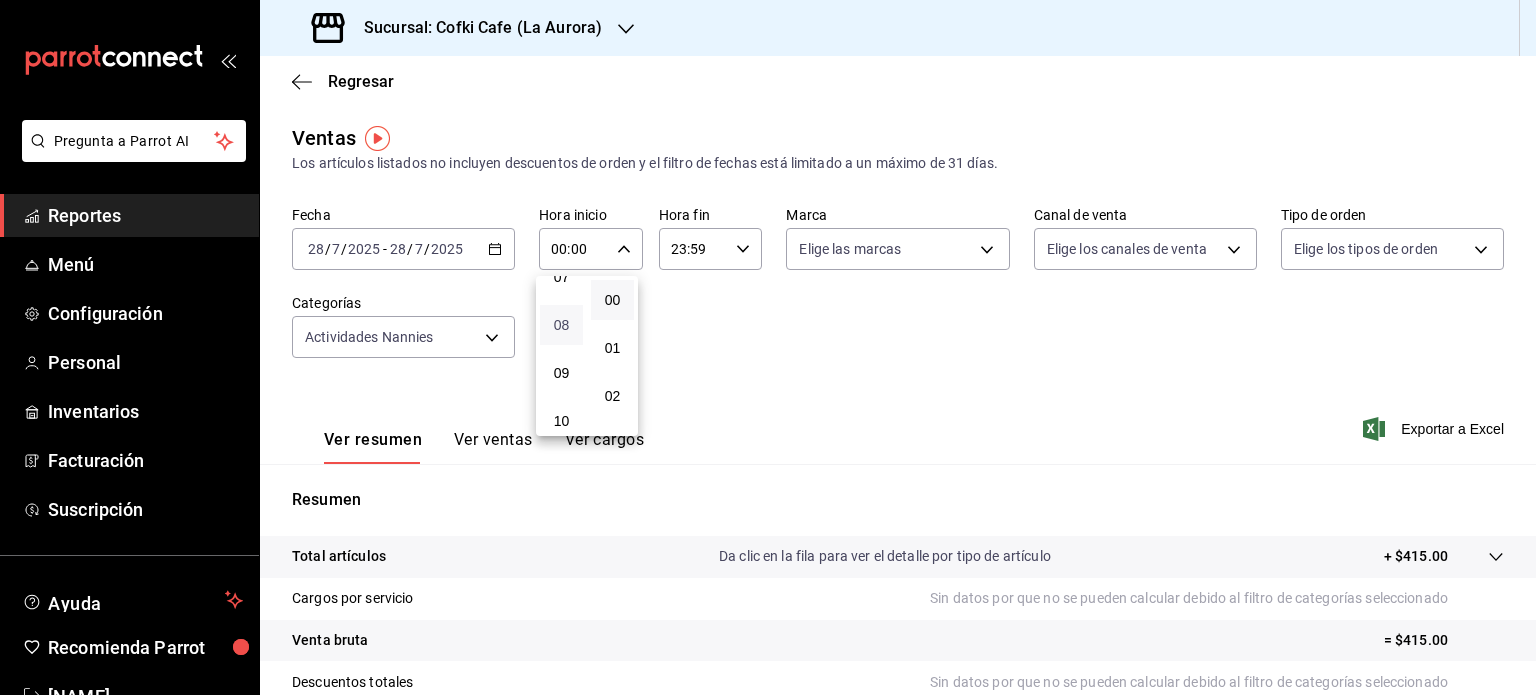 click on "08" at bounding box center (561, 325) 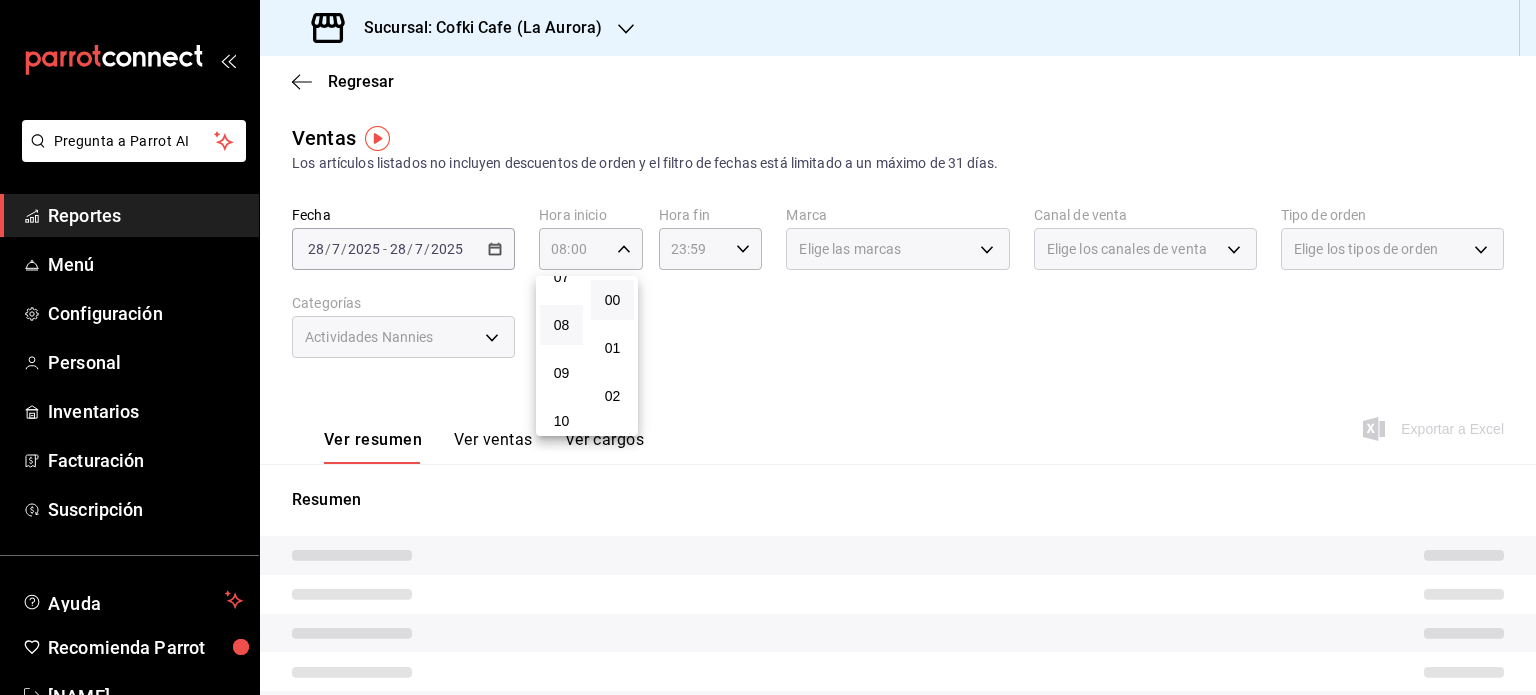 click at bounding box center [768, 347] 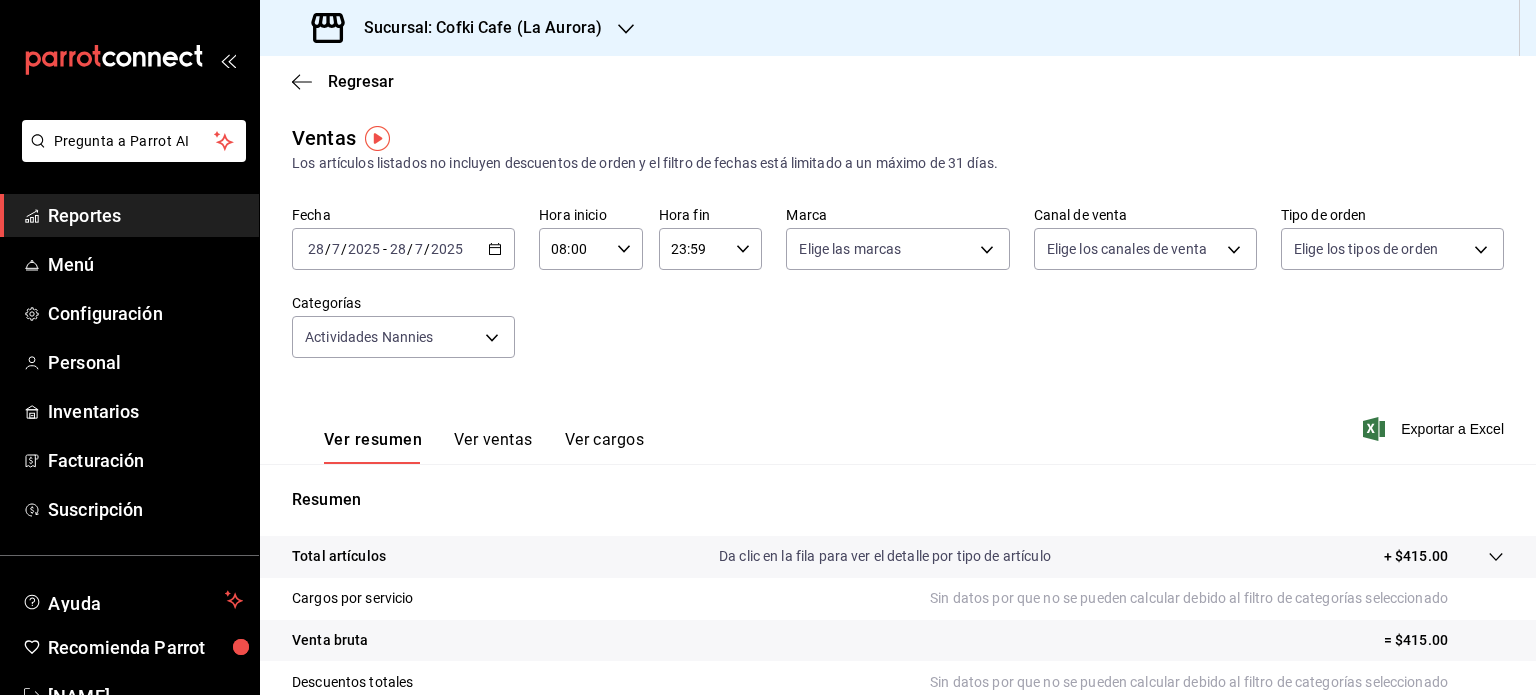 click 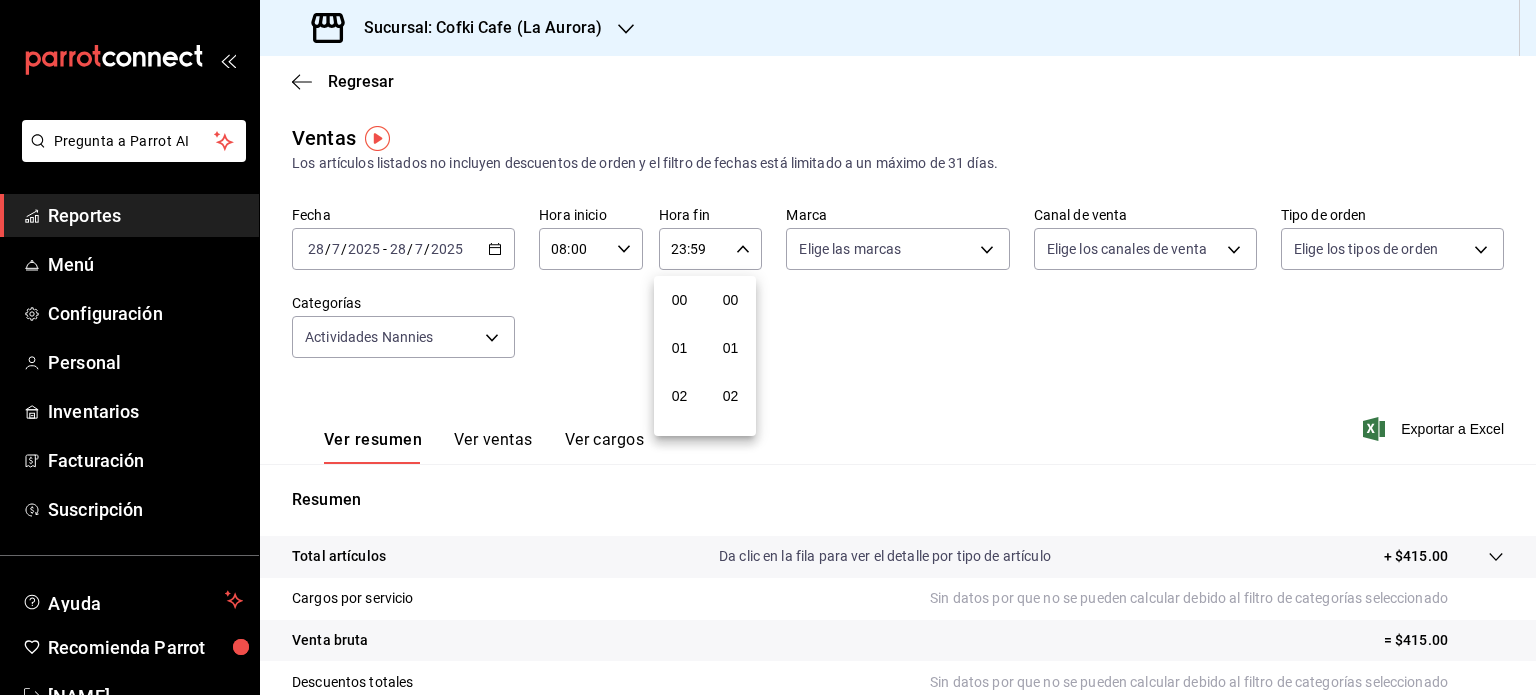 scroll, scrollTop: 1011, scrollLeft: 0, axis: vertical 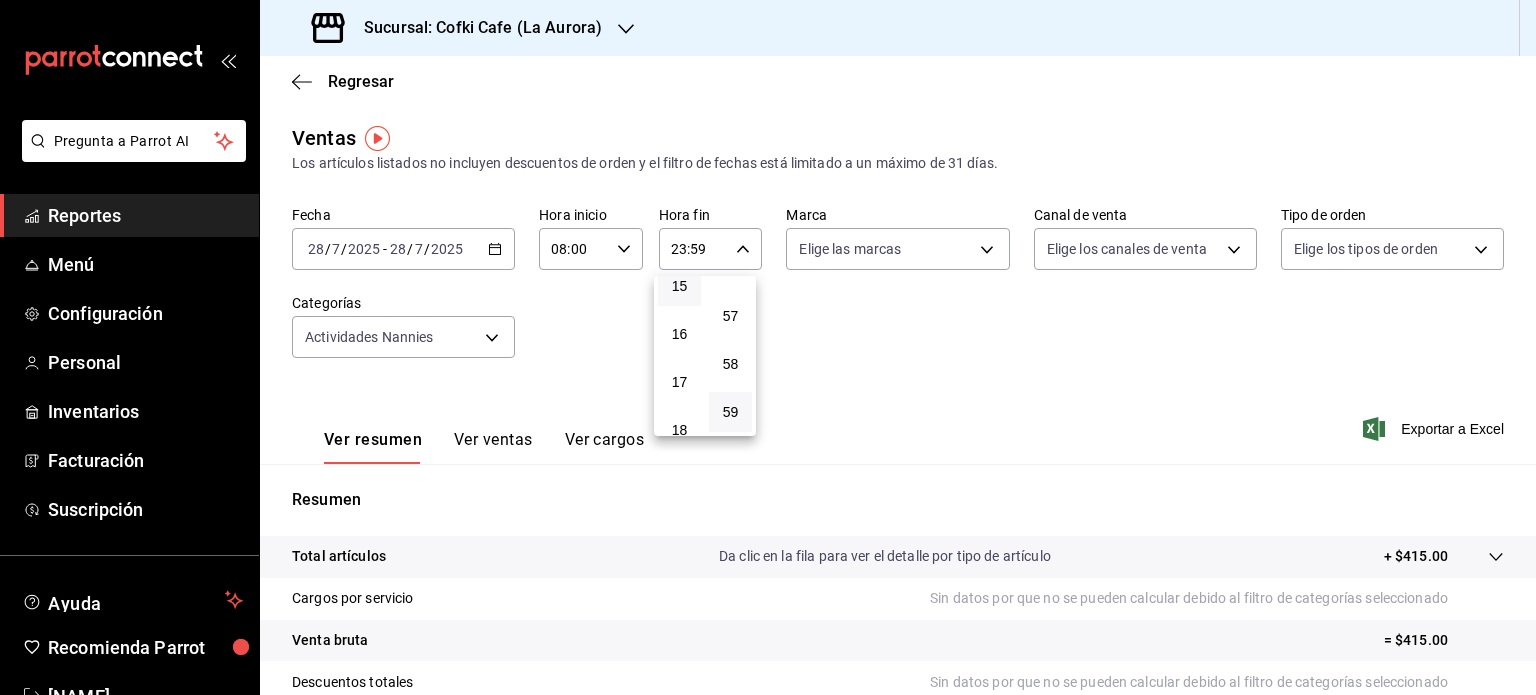 click on "15" at bounding box center [679, 286] 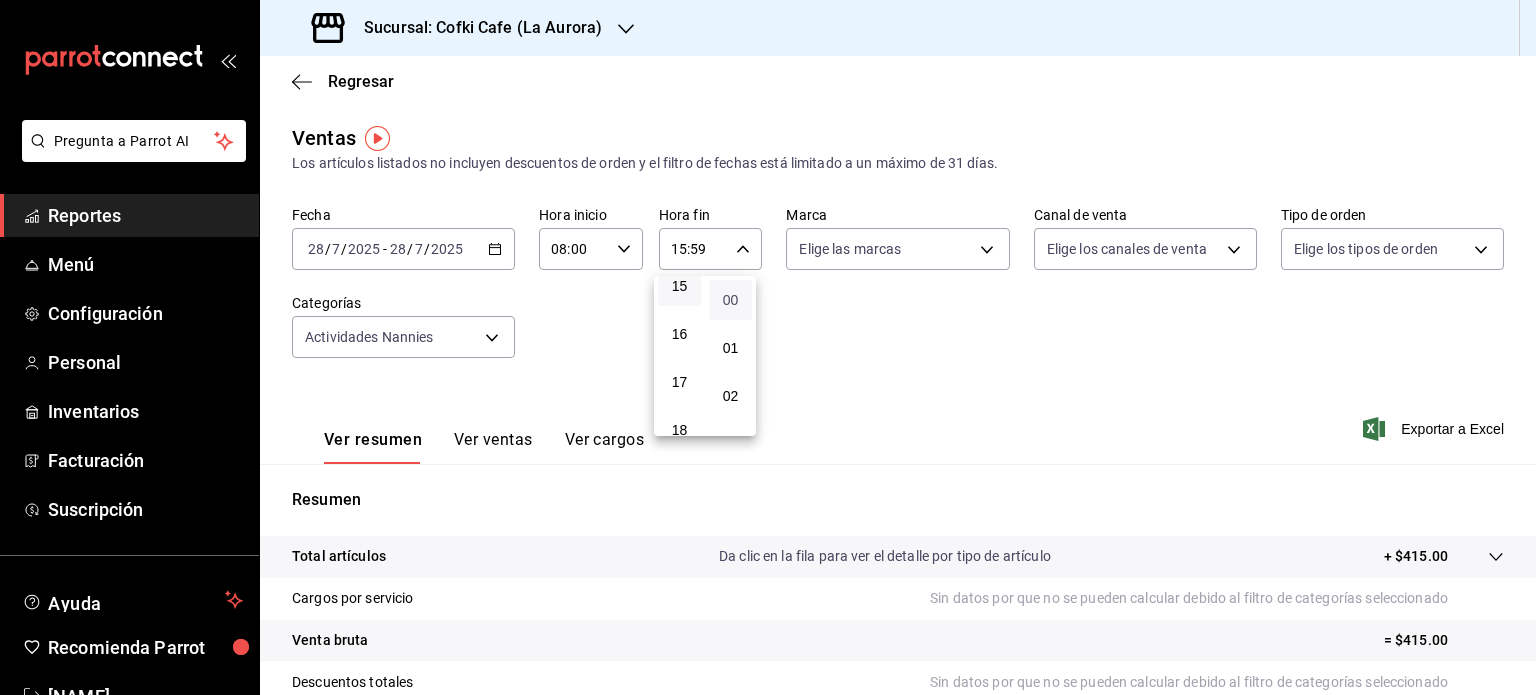 scroll, scrollTop: 0, scrollLeft: 0, axis: both 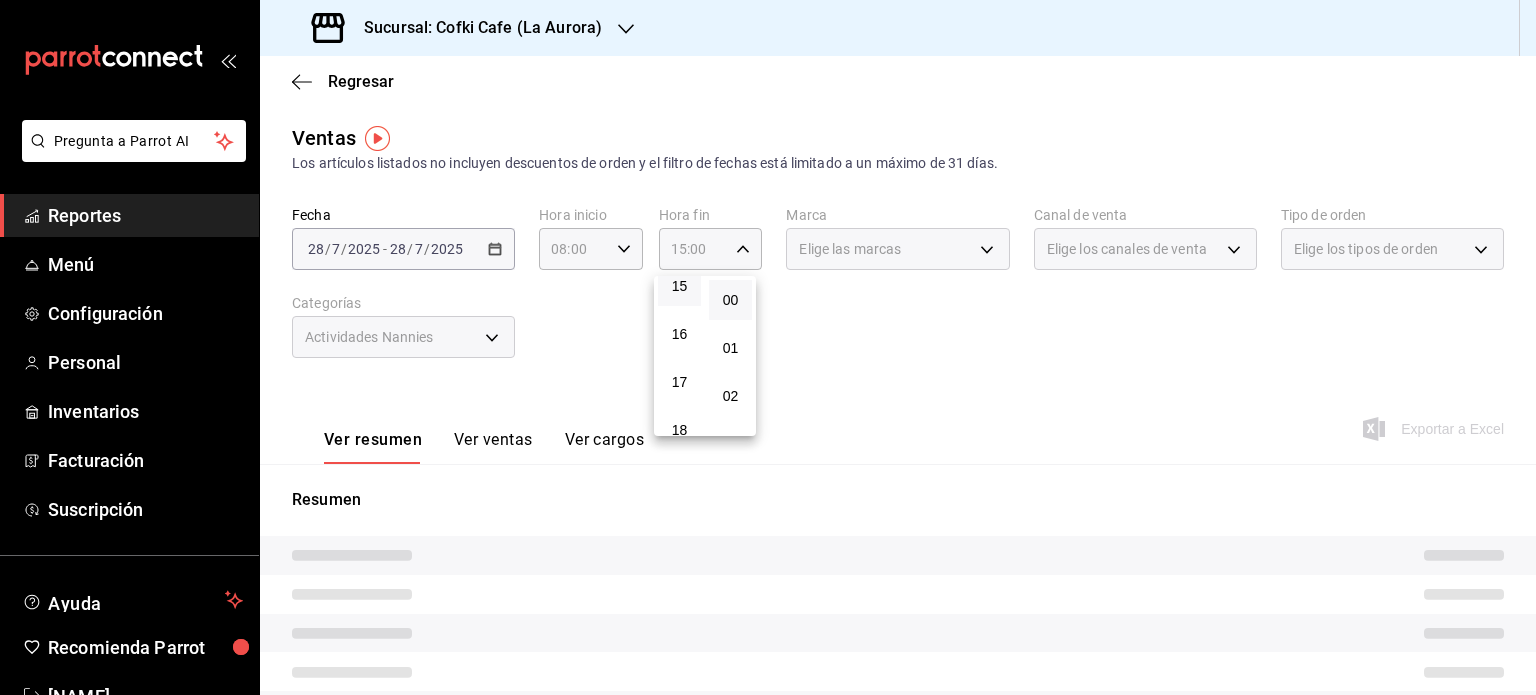 click at bounding box center (768, 347) 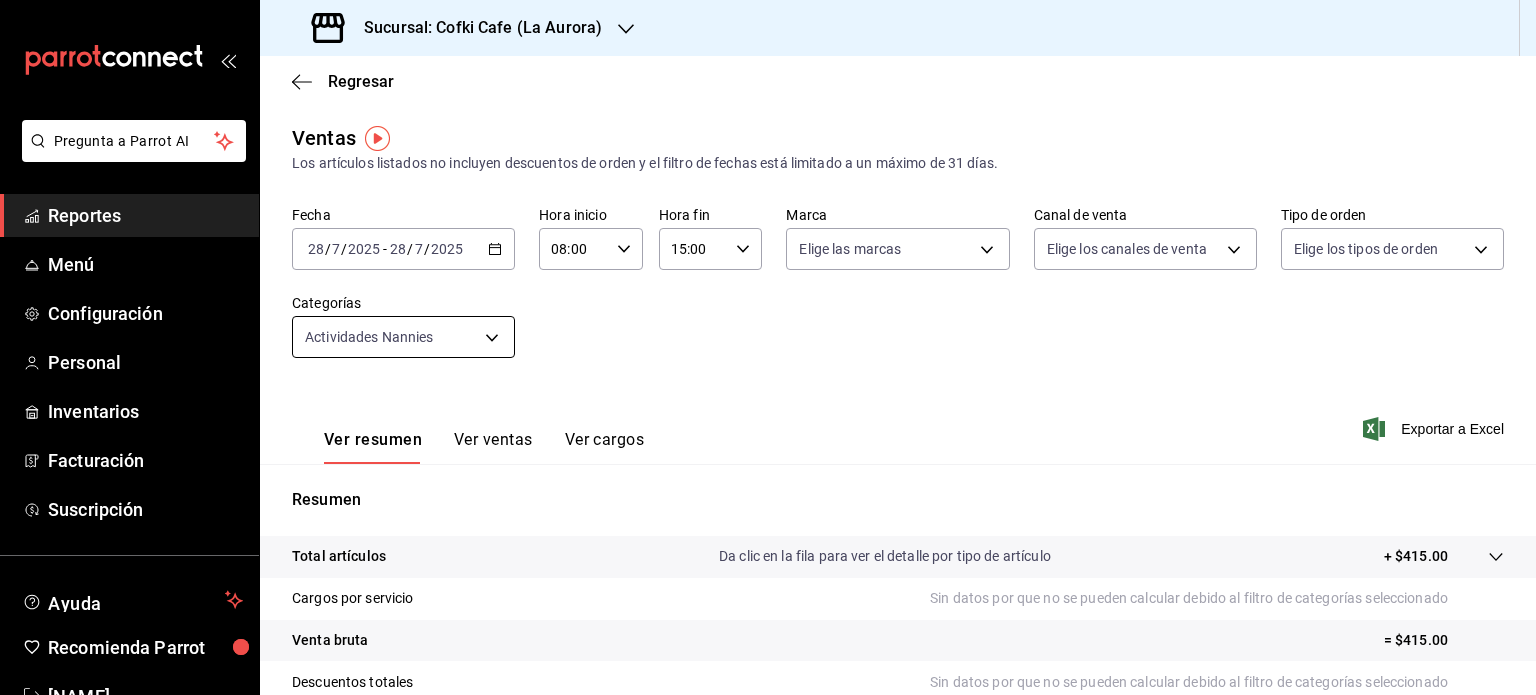 click on "Pregunta a Parrot AI Reportes   Menú   Configuración   Personal   Inventarios   Facturación   Suscripción   Ayuda Recomienda Parrot   [FIRST] [LAST]   Sugerir nueva función   Sucursal: Cofki Cafe (La Aurora) Regresar Ventas Los artículos listados no incluyen descuentos de orden y el filtro de fechas está limitado a un máximo de 31 días. Fecha [DATE] [DATE] - [DATE] [DATE] Hora inicio [TIME] Hora inicio Hora fin [TIME] Hora fin Marca Elige las marcas Canal de venta Elige los canales de venta Tipo de orden Elige los tipos de orden Categorías Actividades Nannies [UUID] Ver resumen Ver ventas Ver cargos Exportar a Excel Resumen Total artículos Da clic en la fila para ver el detalle por tipo de artículo + $415.00 Cargos por servicio  Sin datos por que no se pueden calcular debido al filtro de categorías seleccionado Venta bruta = $415.00 Descuentos totales  Sin datos por que no se pueden calcular debido al filtro de categorías seleccionado Venta total" at bounding box center [768, 347] 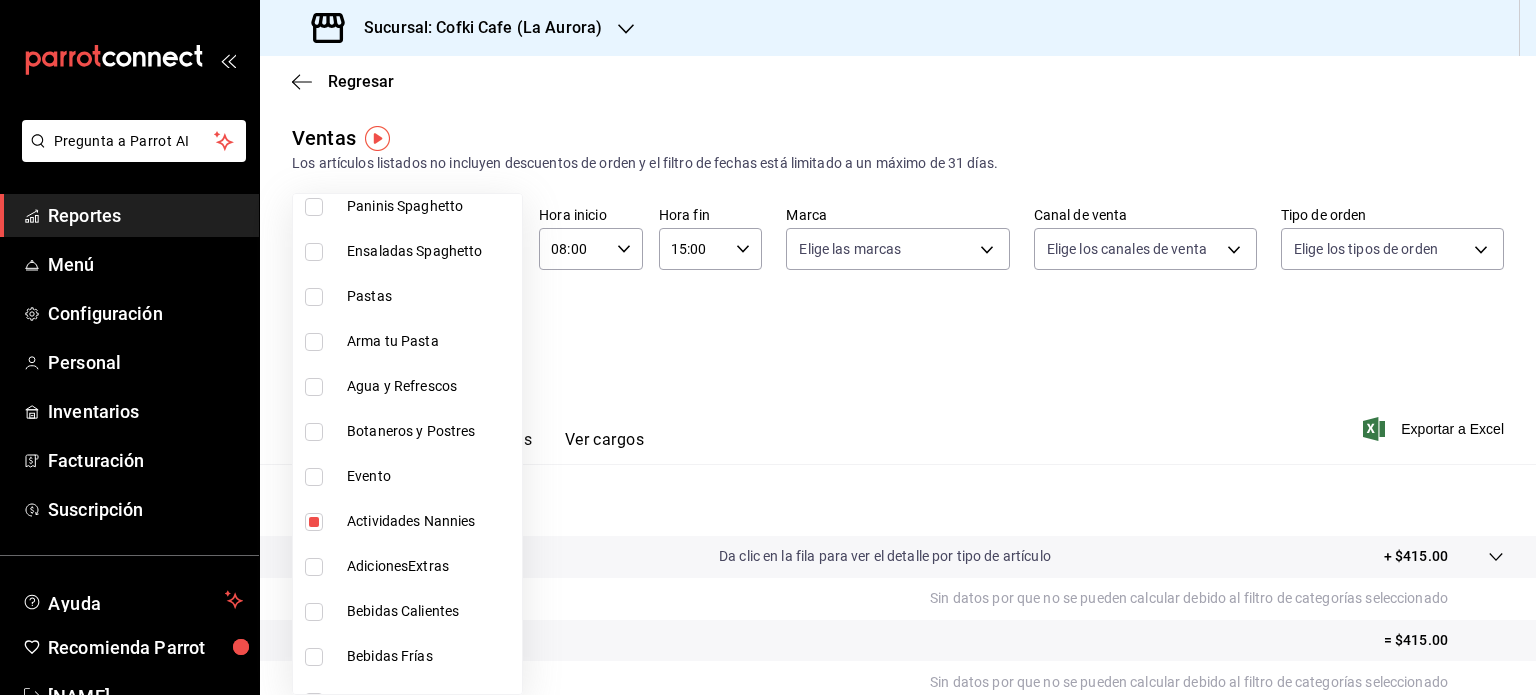 scroll, scrollTop: 228, scrollLeft: 0, axis: vertical 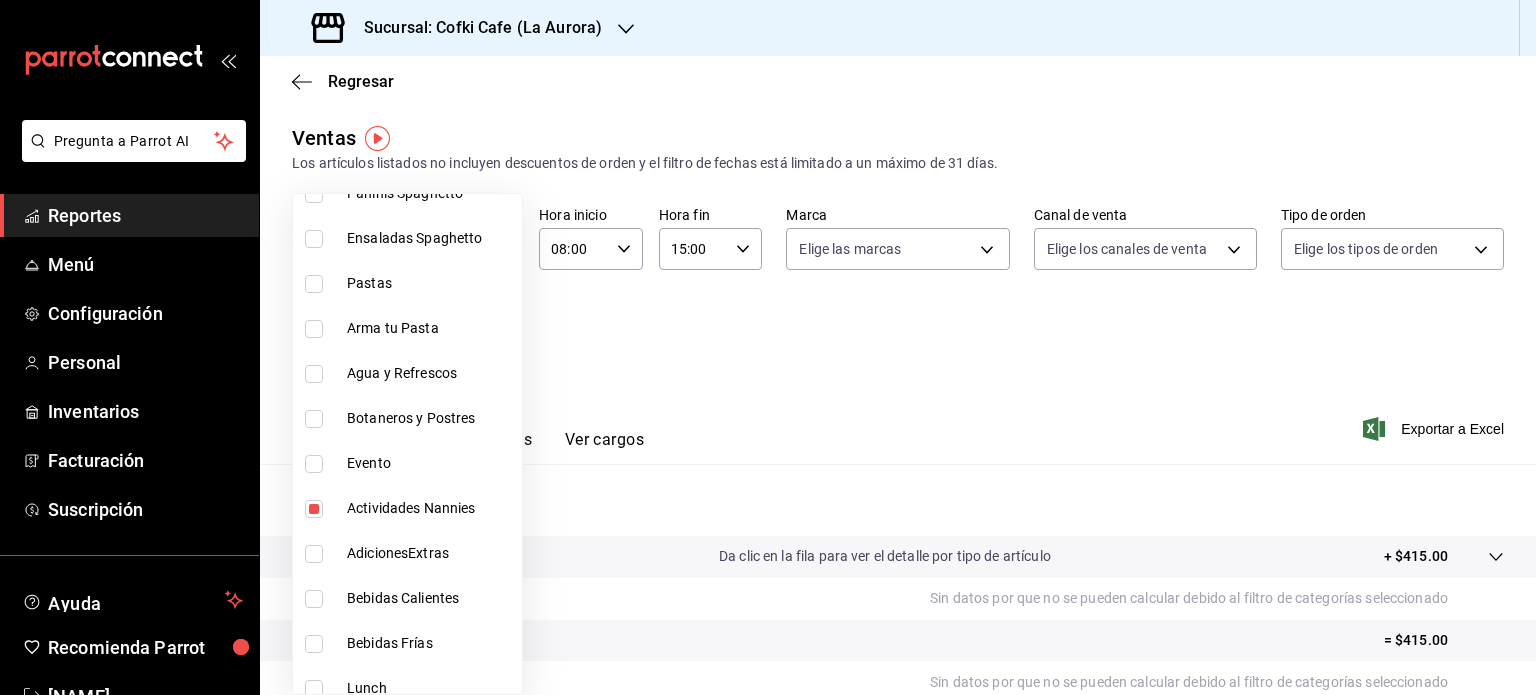 click at bounding box center [768, 347] 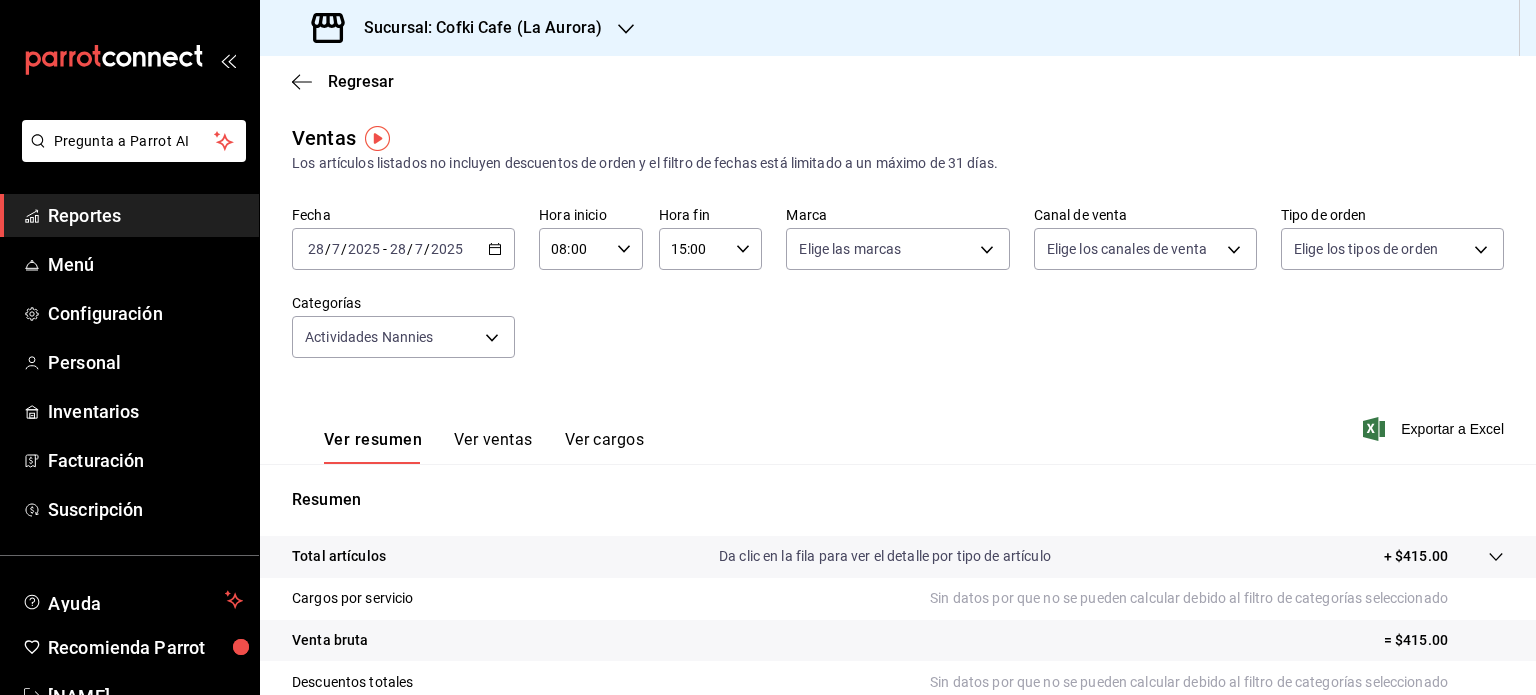 click on "Ver ventas" at bounding box center [493, 447] 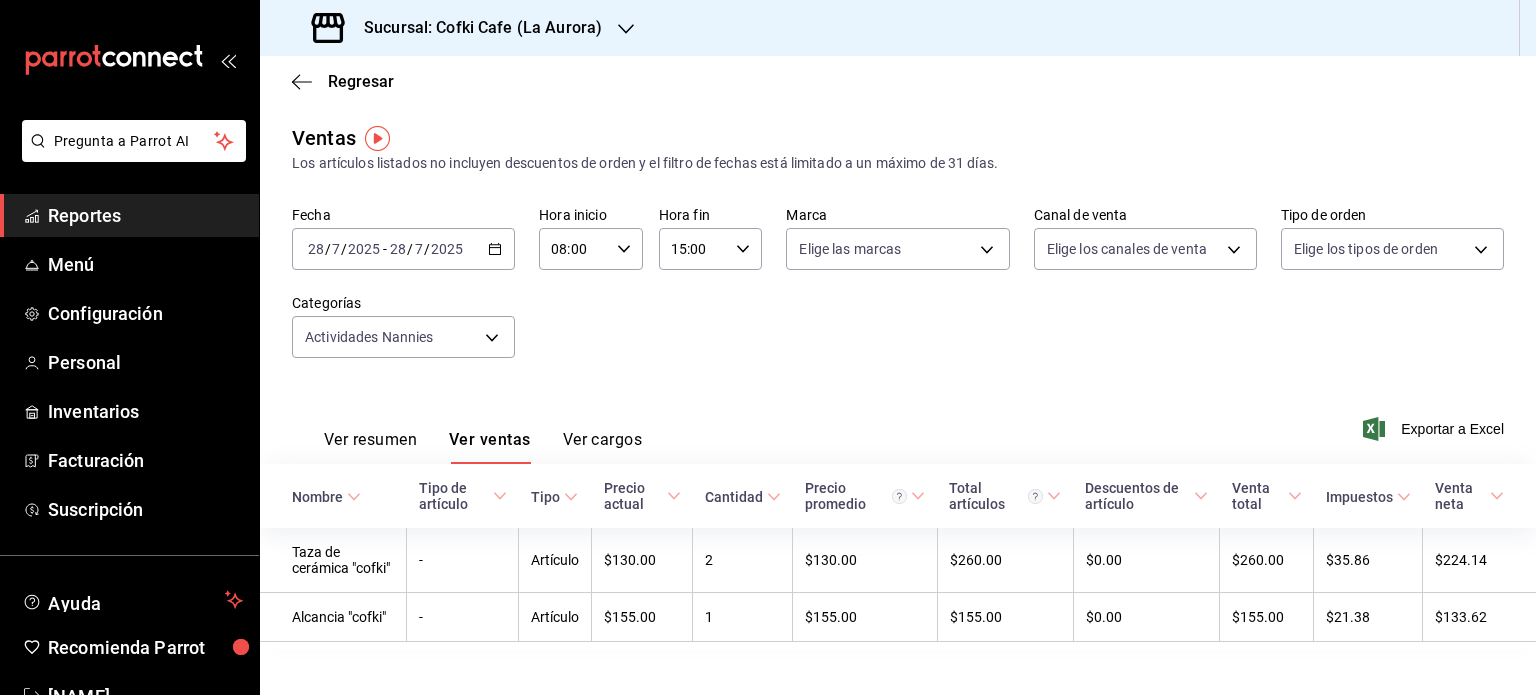 scroll, scrollTop: 22, scrollLeft: 0, axis: vertical 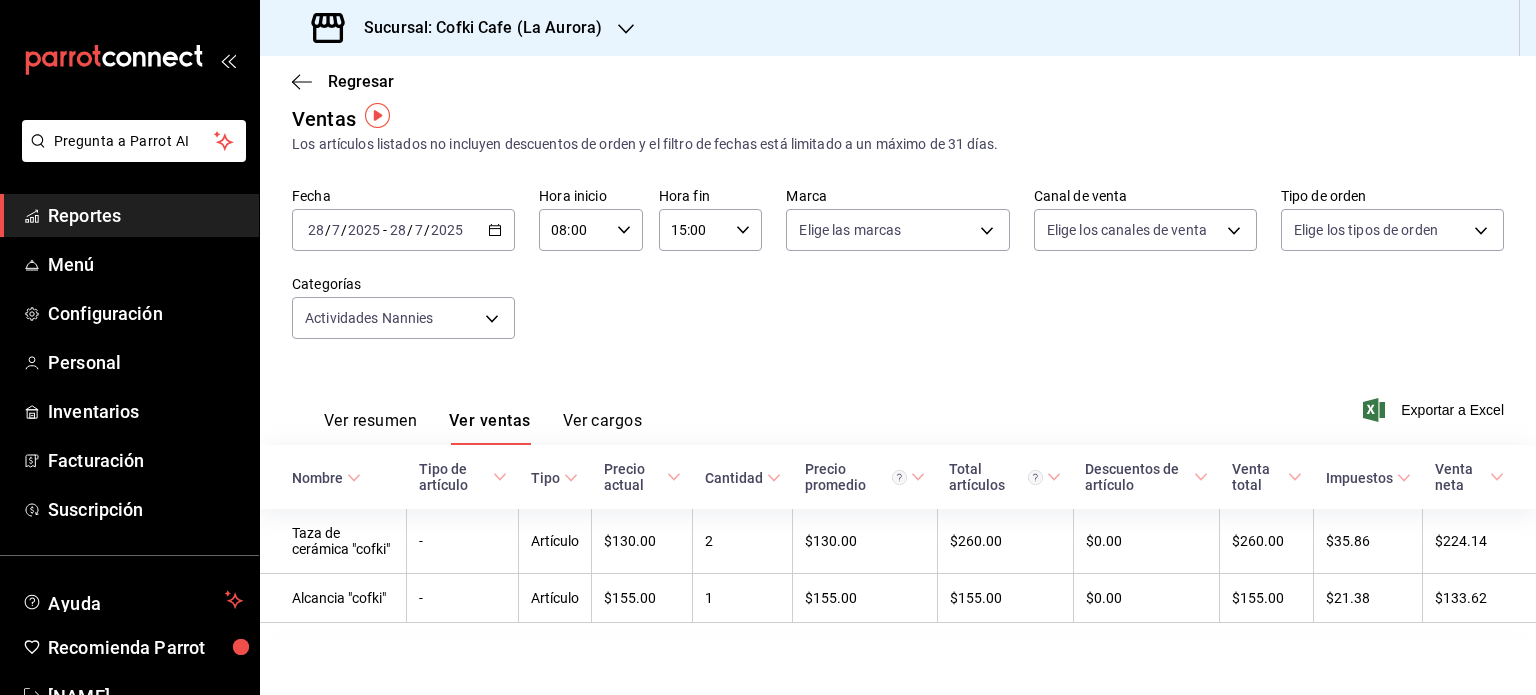 type 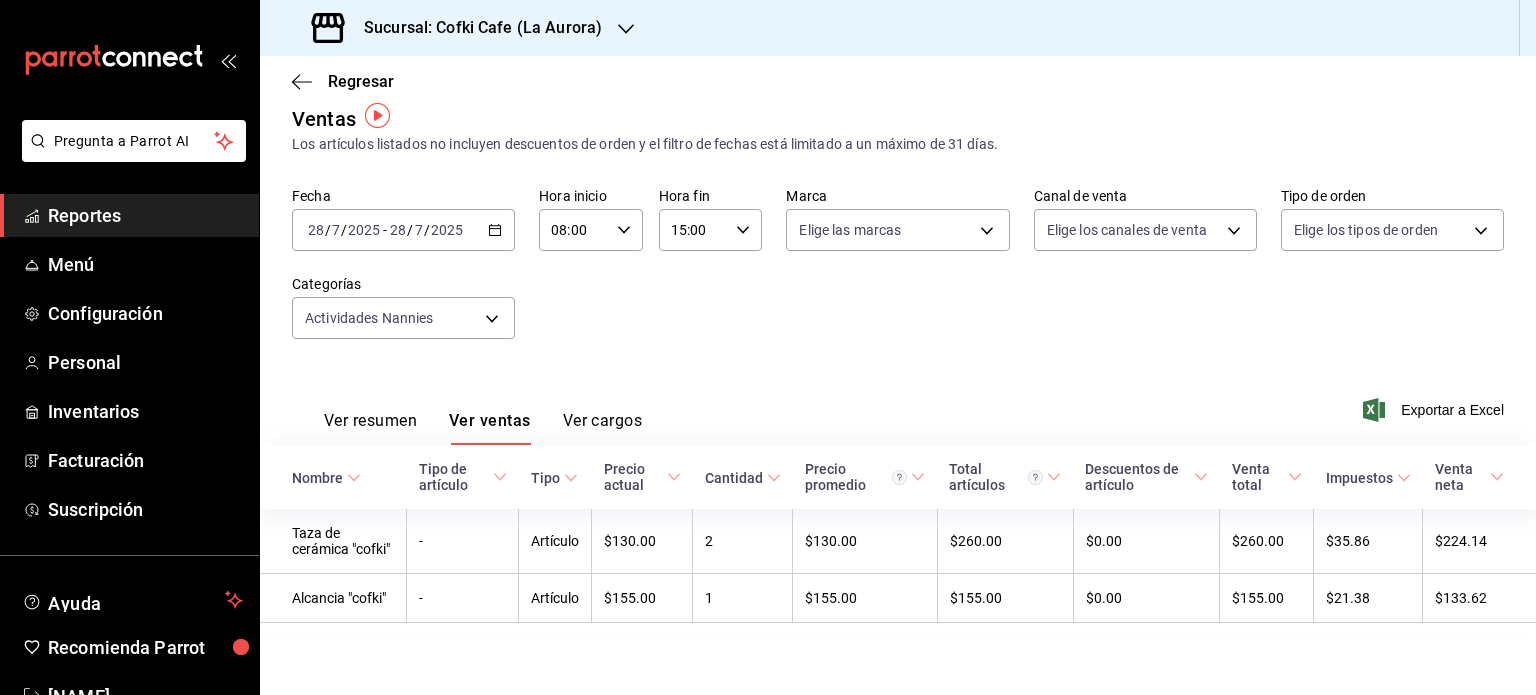 click 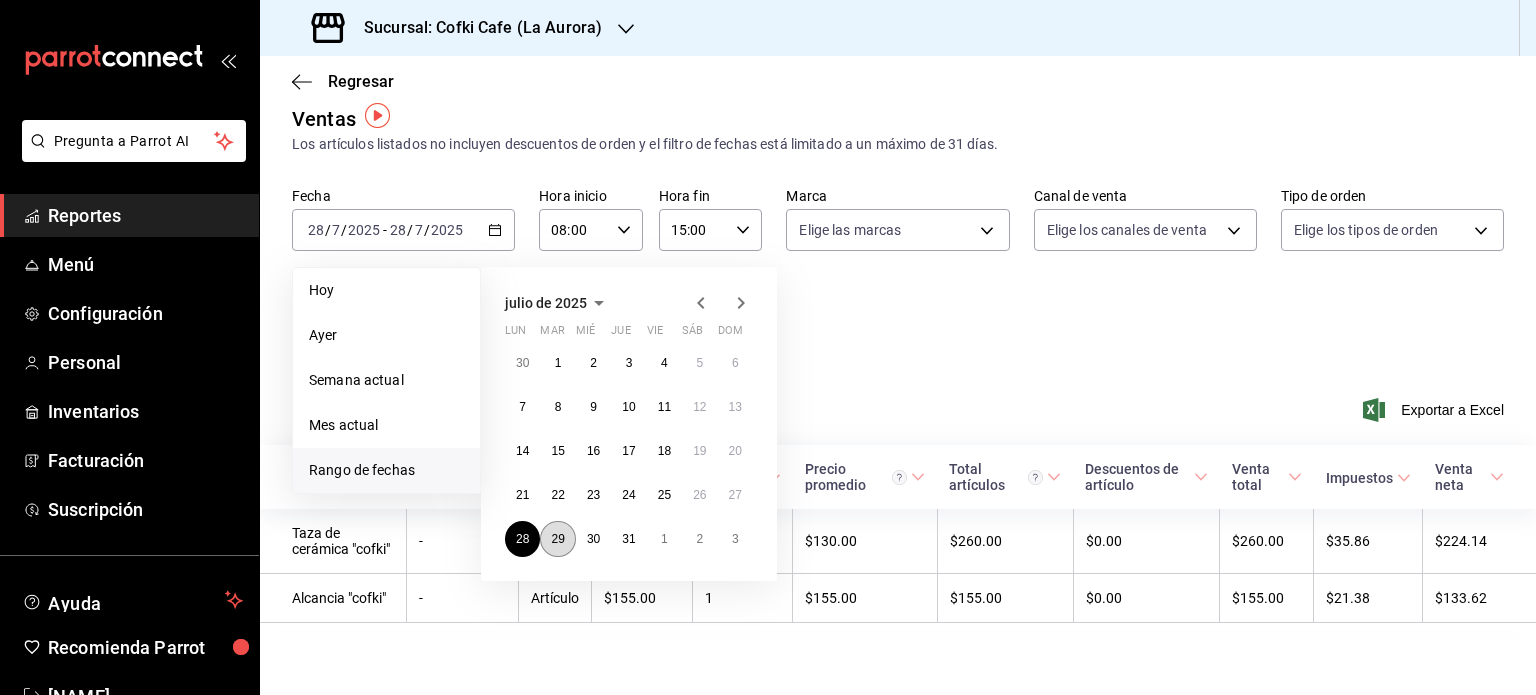 click on "29" at bounding box center [557, 539] 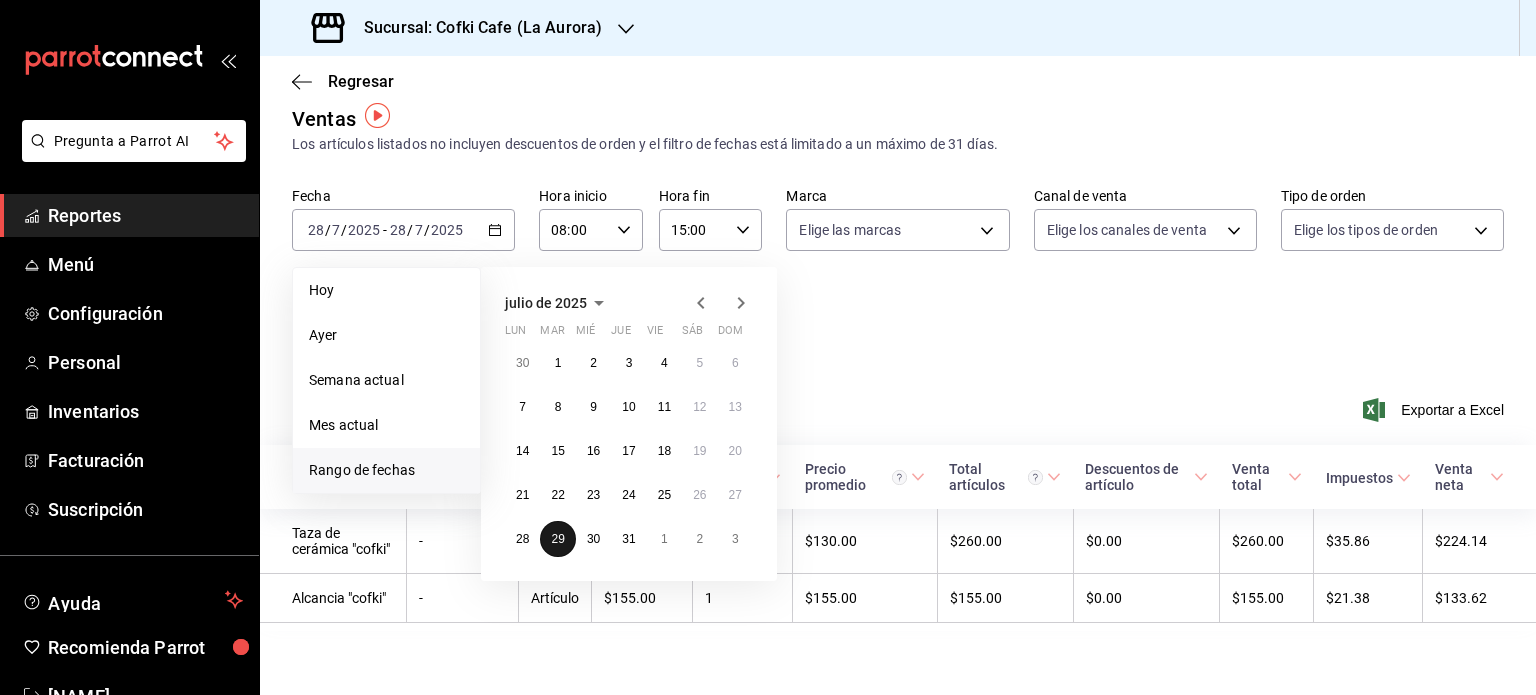 click on "29" at bounding box center [557, 539] 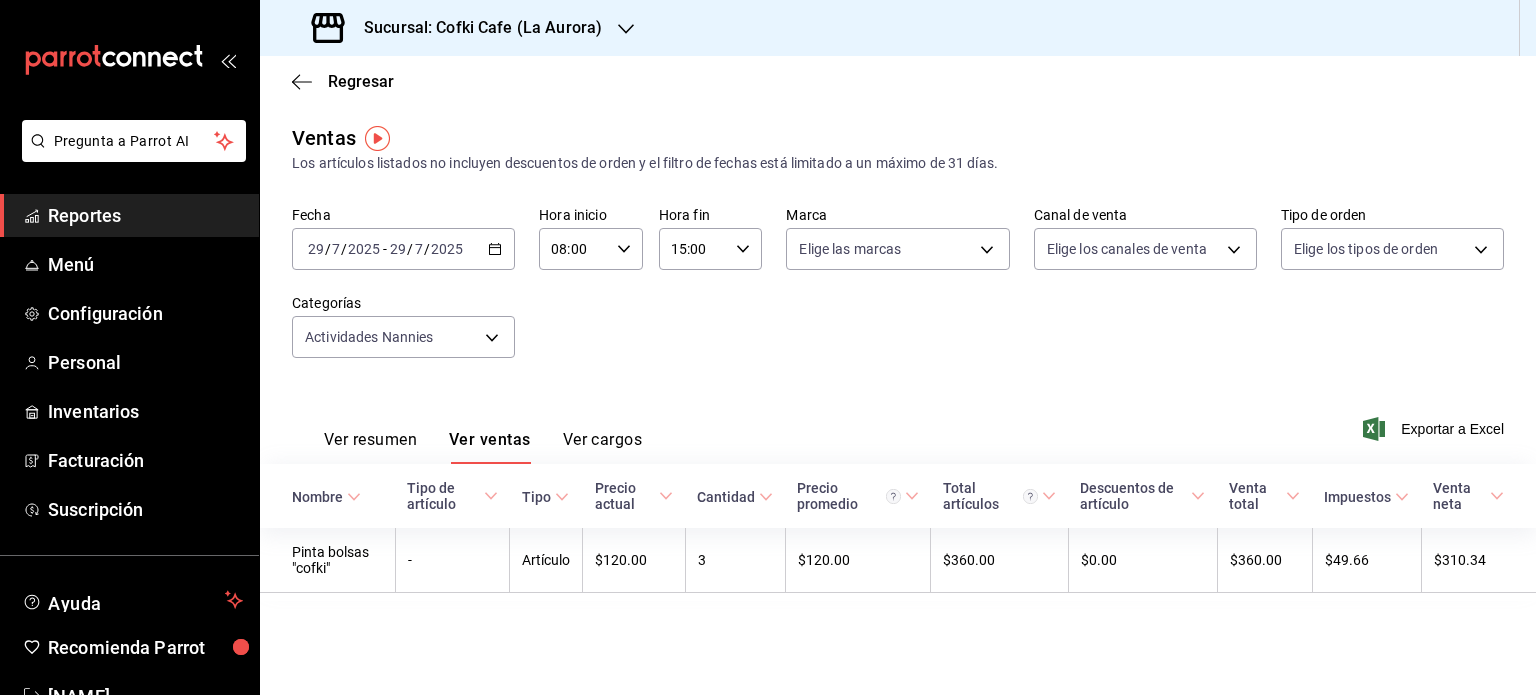 scroll, scrollTop: 0, scrollLeft: 0, axis: both 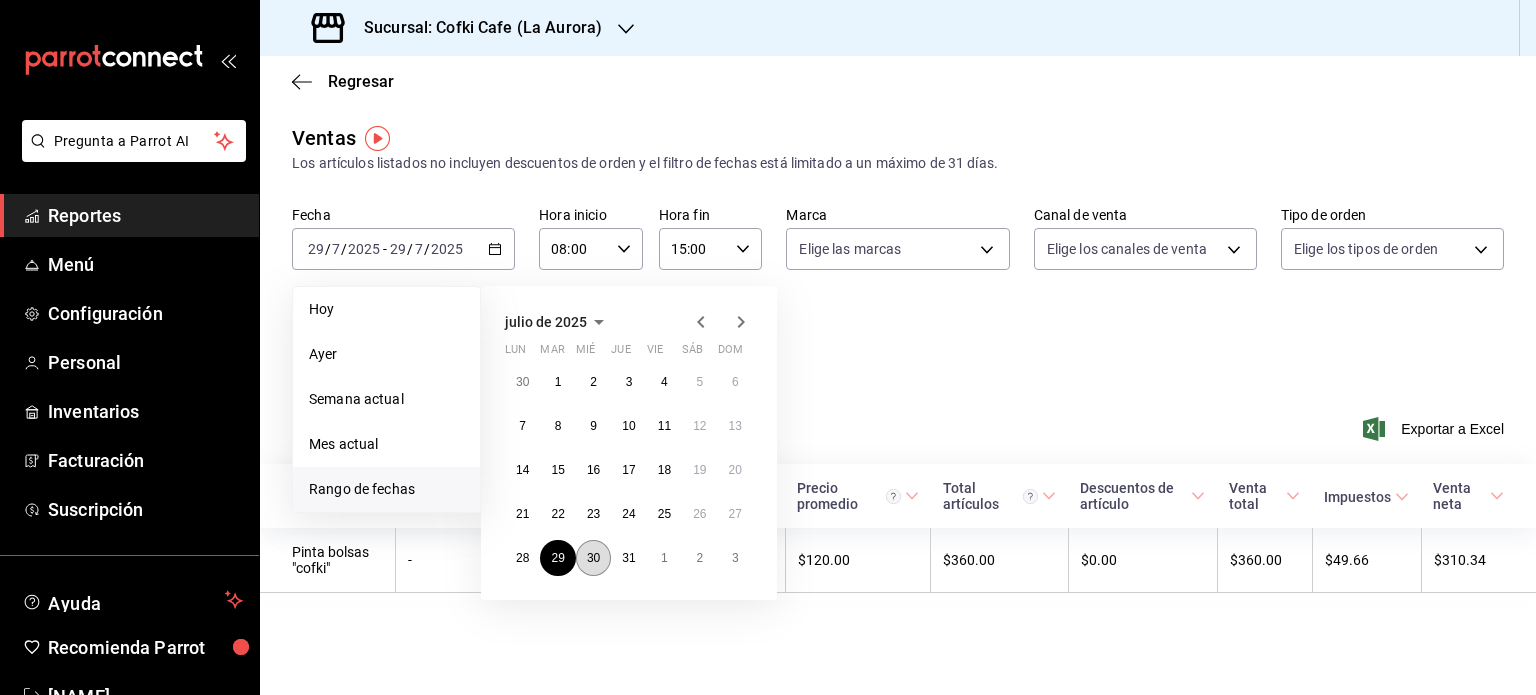click on "30" at bounding box center [593, 558] 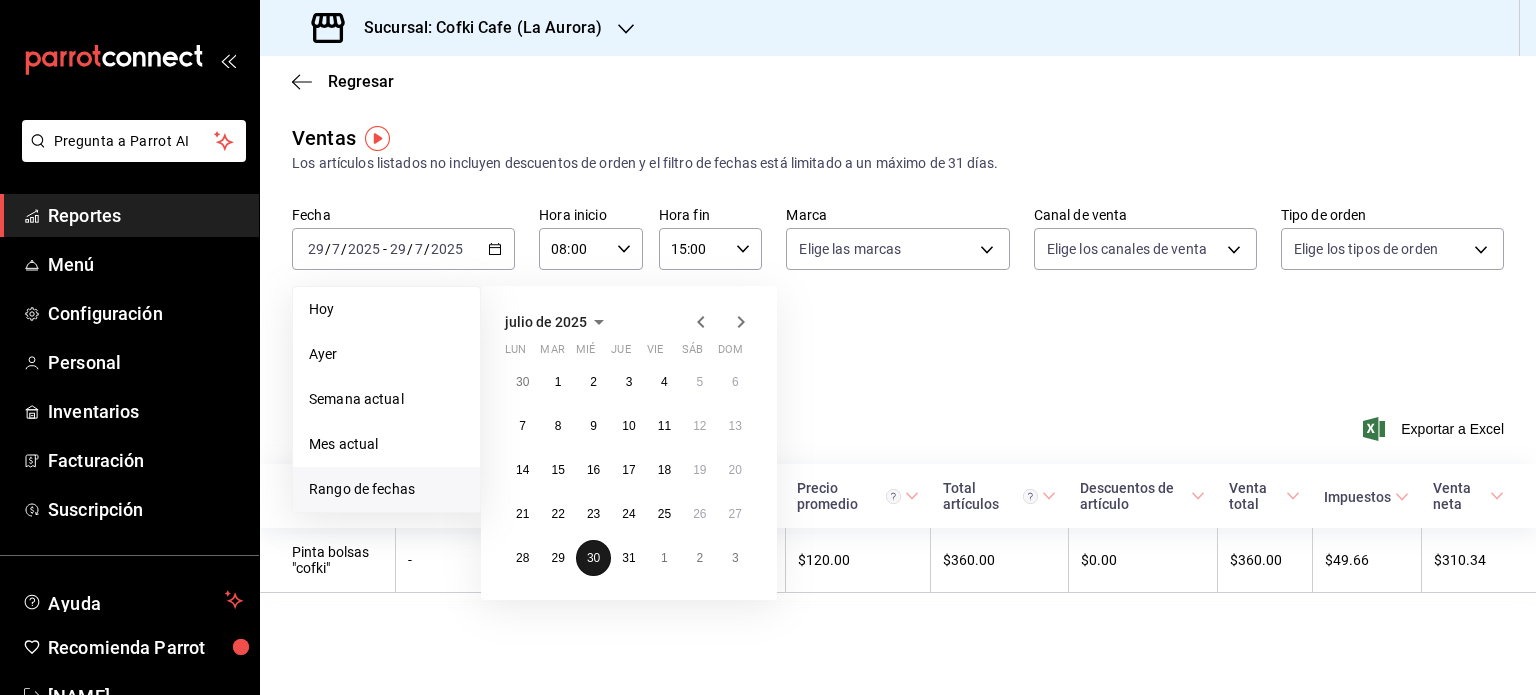click on "30" at bounding box center [593, 558] 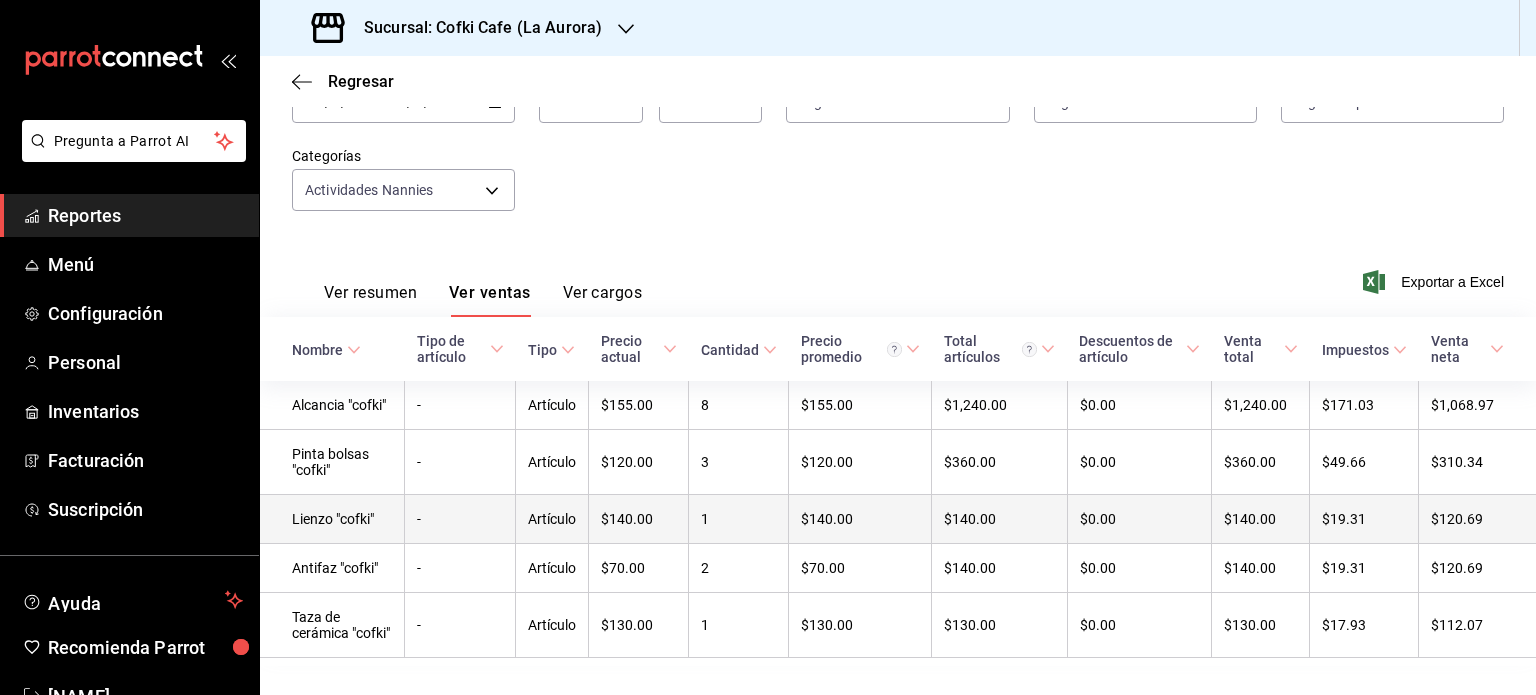 scroll, scrollTop: 188, scrollLeft: 0, axis: vertical 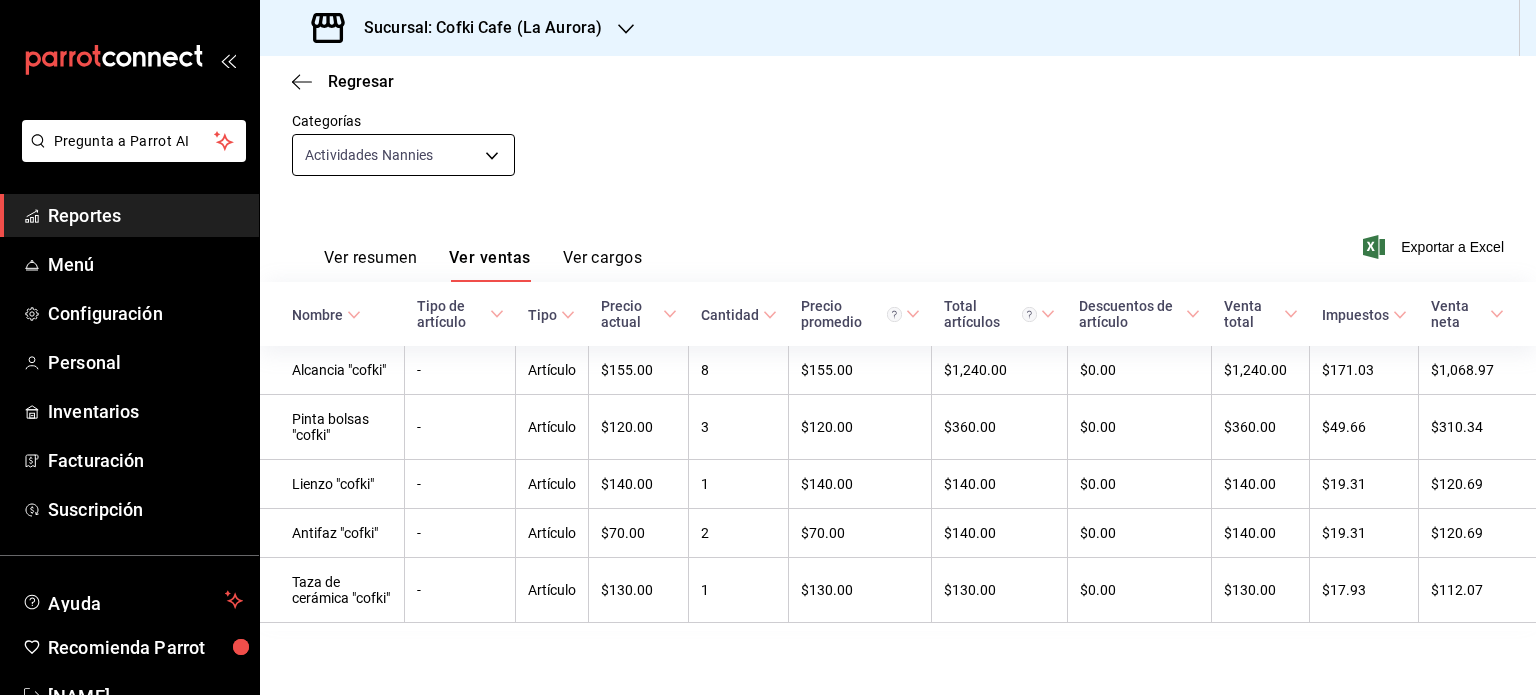 click on "Pregunta a Parrot AI Reportes   Menú   Configuración   Personal   Inventarios   Facturación   Suscripción   Ayuda Recomienda Parrot   [NAME]   Sugerir nueva función   Sucursal: Cofki Cafe (La Aurora) Regresar Ventas Los artículos listados no incluyen descuentos de orden y el filtro de fechas está limitado a un máximo de 31 días. Fecha [DATE] [DATE] - [DATE] [DATE] Hora inicio 08:00 Hora inicio Hora fin 15:00 Hora fin Marca Elige las marcas Canal de venta Elige los canales de venta Tipo de orden Elige los tipos de orden Categorías Actividades Nannies d4db22fa-eb49-40cc-bce8-f1e69d836f8f Ver resumen Ver ventas Ver cargos Exportar a Excel Nombre Tipo de artículo Tipo Precio actual Cantidad Precio promedio   Total artículos   Descuentos de artículo Venta total Impuestos Venta neta Alcancia "cofki" - Artículo $155.00 8 $155.00 $1,240.00 $0.00 $1,240.00 $171.03 $1,068.97 Pinta bolsas "cofki" - Artículo $120.00 3 $120.00 $360.00 $0.00 $360.00 $49.66 $310.34 Lienzo "cofki"" at bounding box center (768, 347) 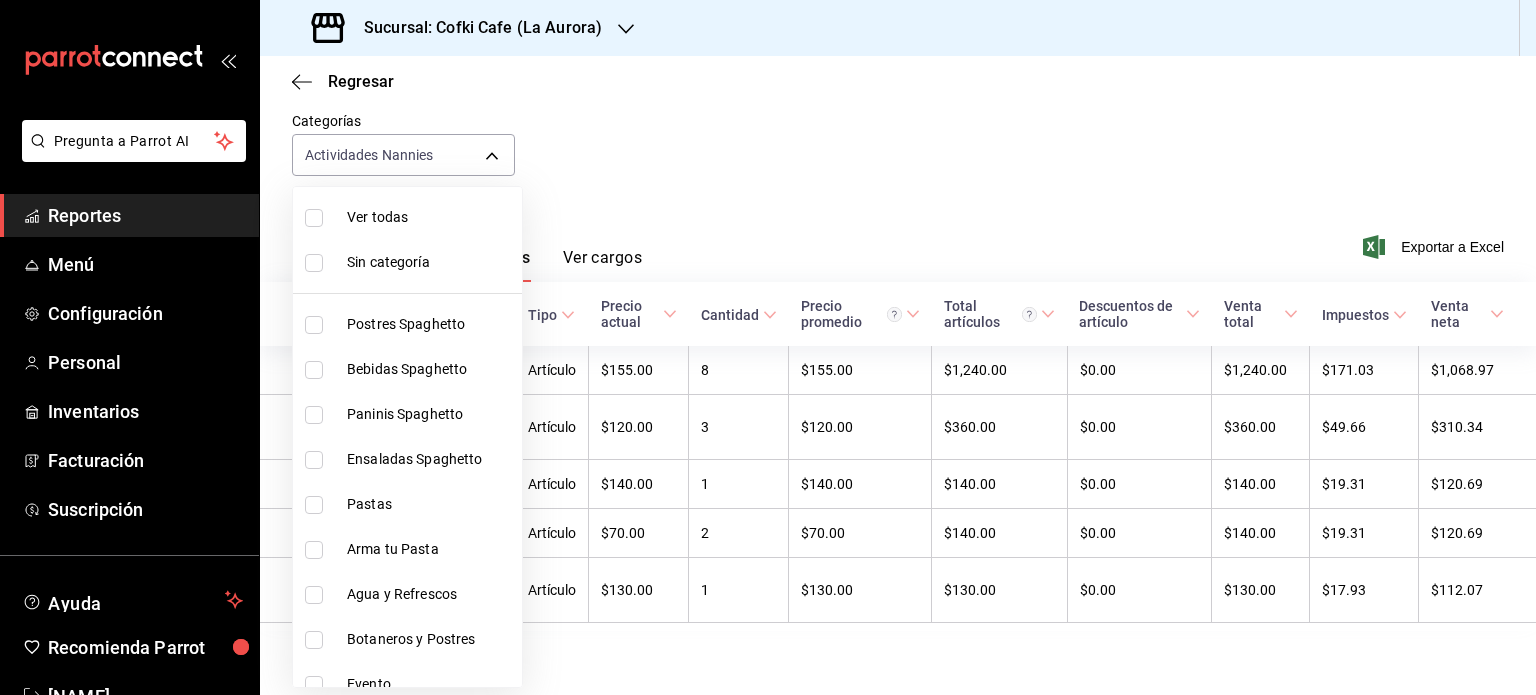 click at bounding box center (768, 347) 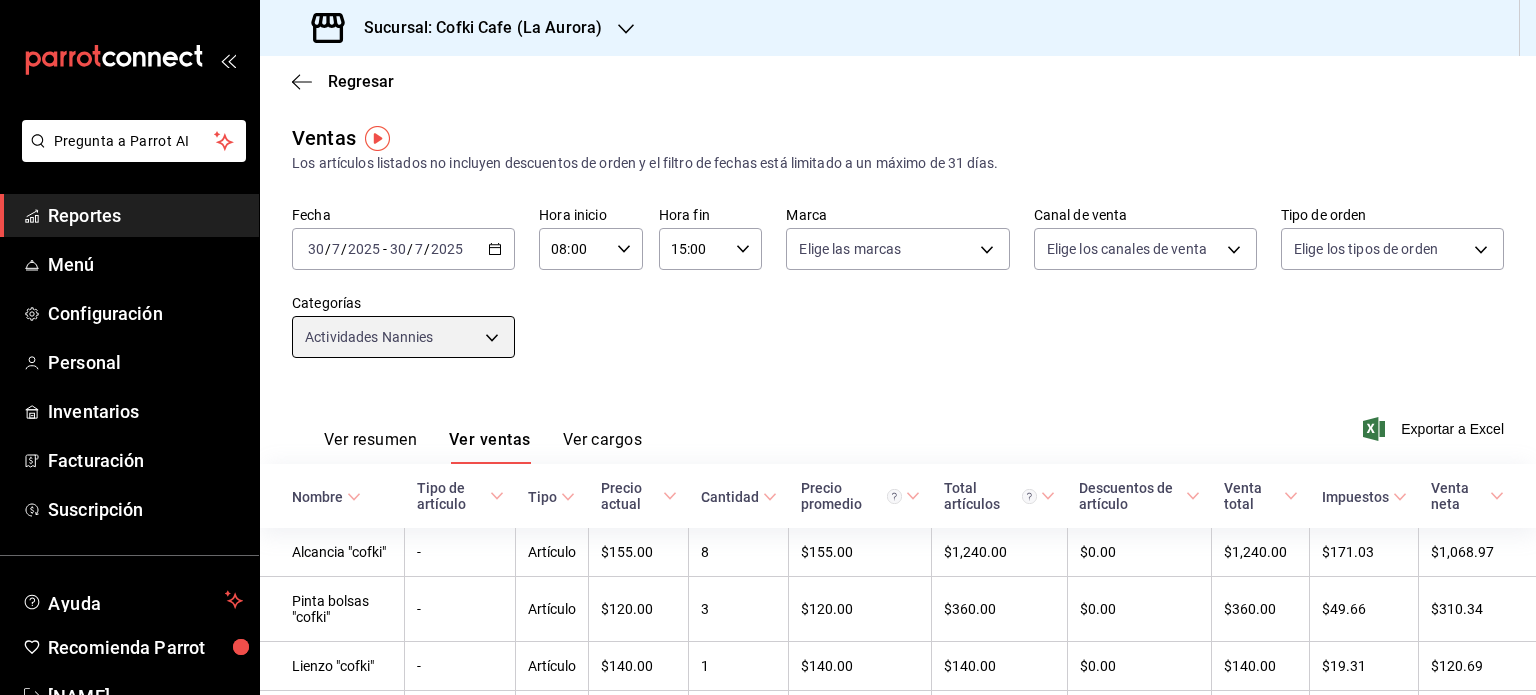 scroll, scrollTop: 0, scrollLeft: 0, axis: both 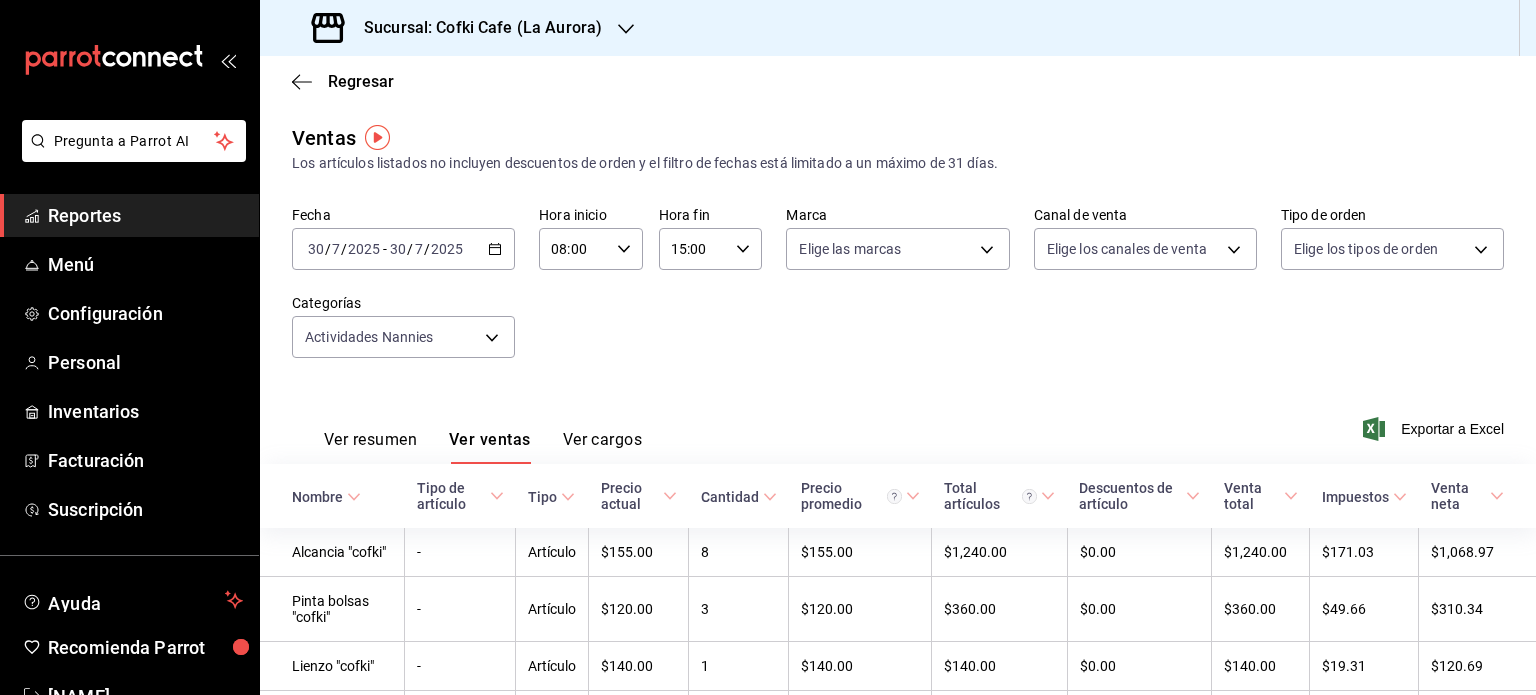 click on "2025-07-30 30 / 7 / 2025 - 2025-07-30 30 / 7 / 2025" at bounding box center (403, 249) 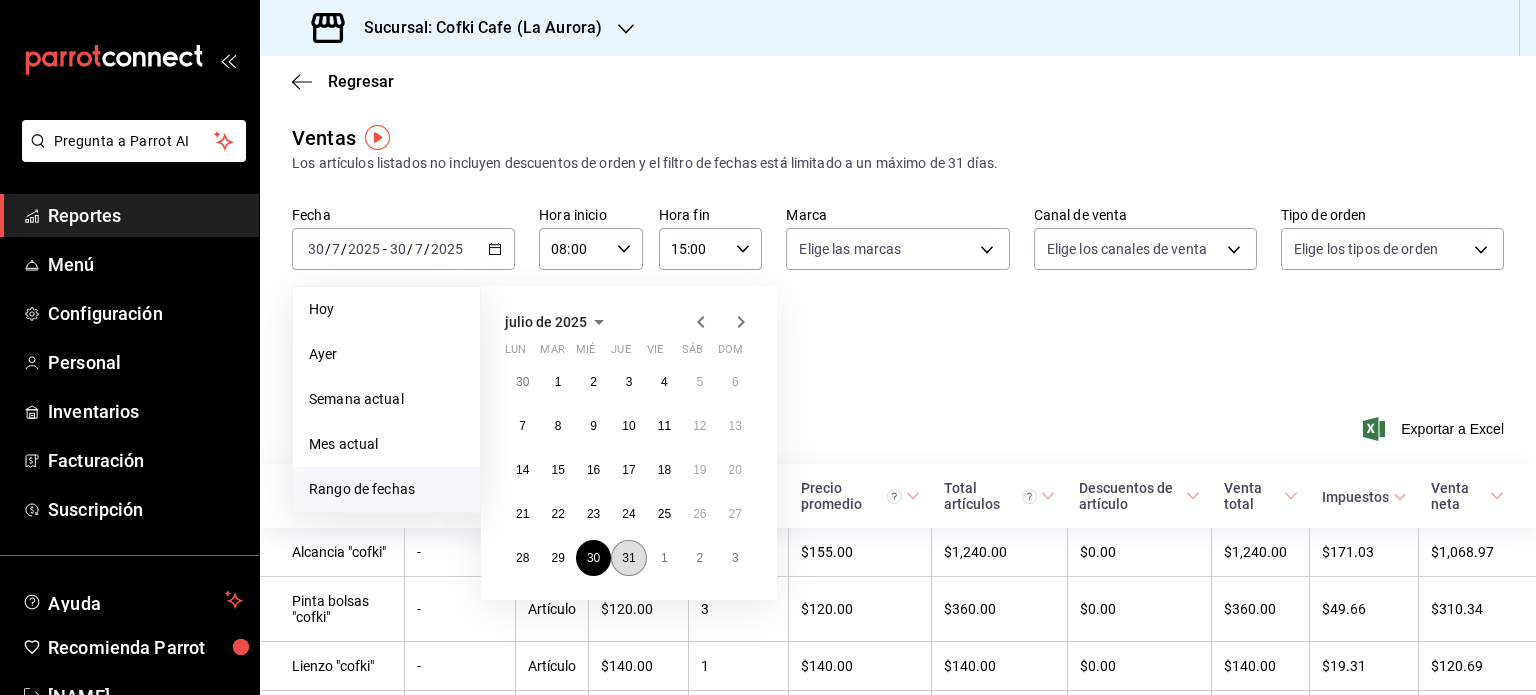 click on "31" at bounding box center (628, 558) 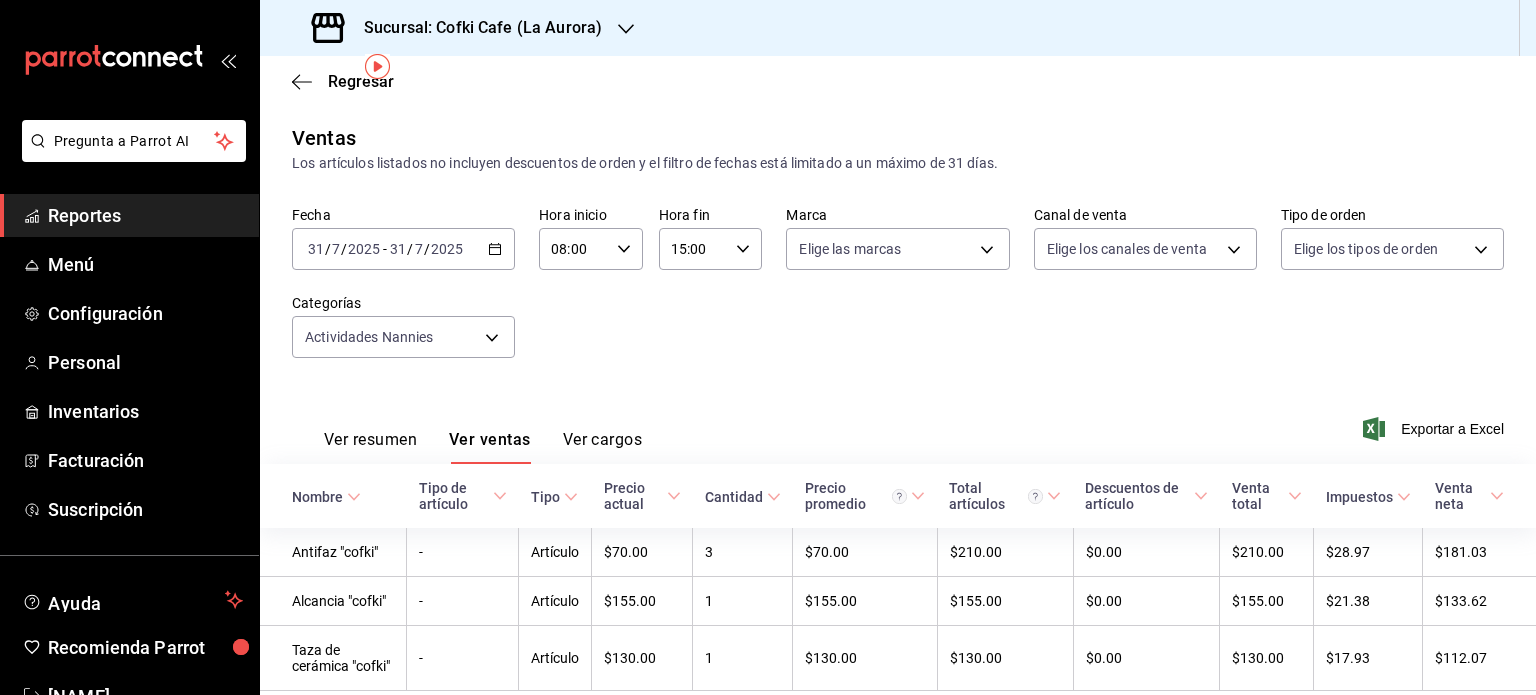 scroll, scrollTop: 72, scrollLeft: 0, axis: vertical 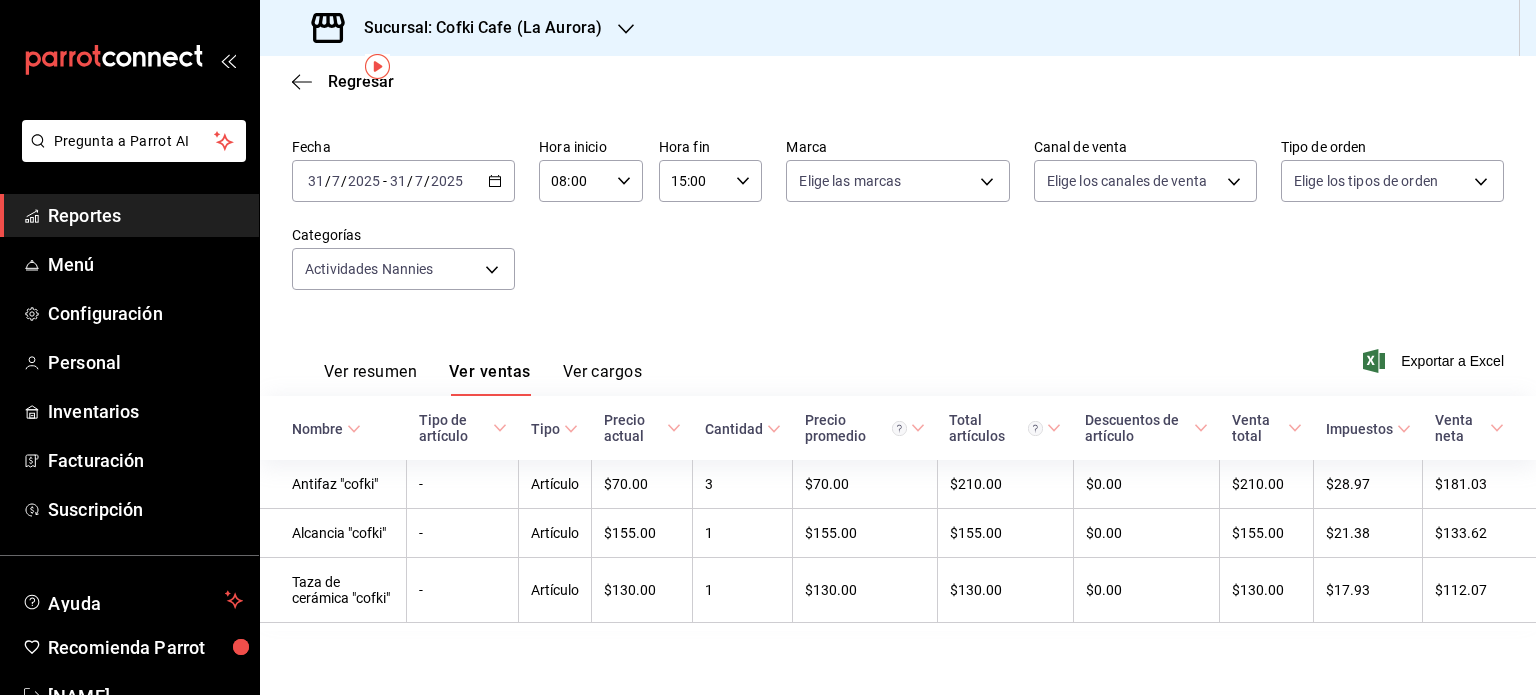 click on "2025-07-31 31 / 7 / 2025 - 2025-07-31 31 / 7 / 2025" at bounding box center (403, 181) 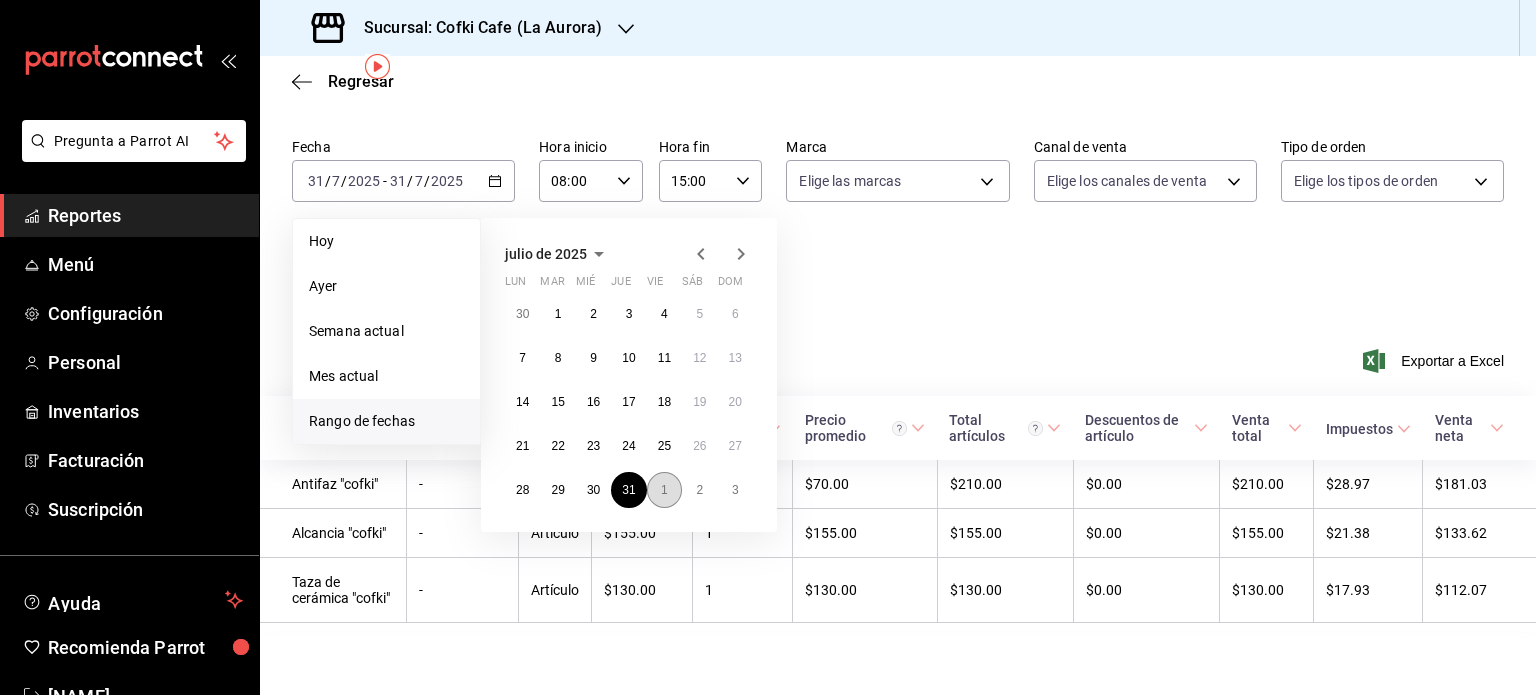 click on "1" at bounding box center [664, 490] 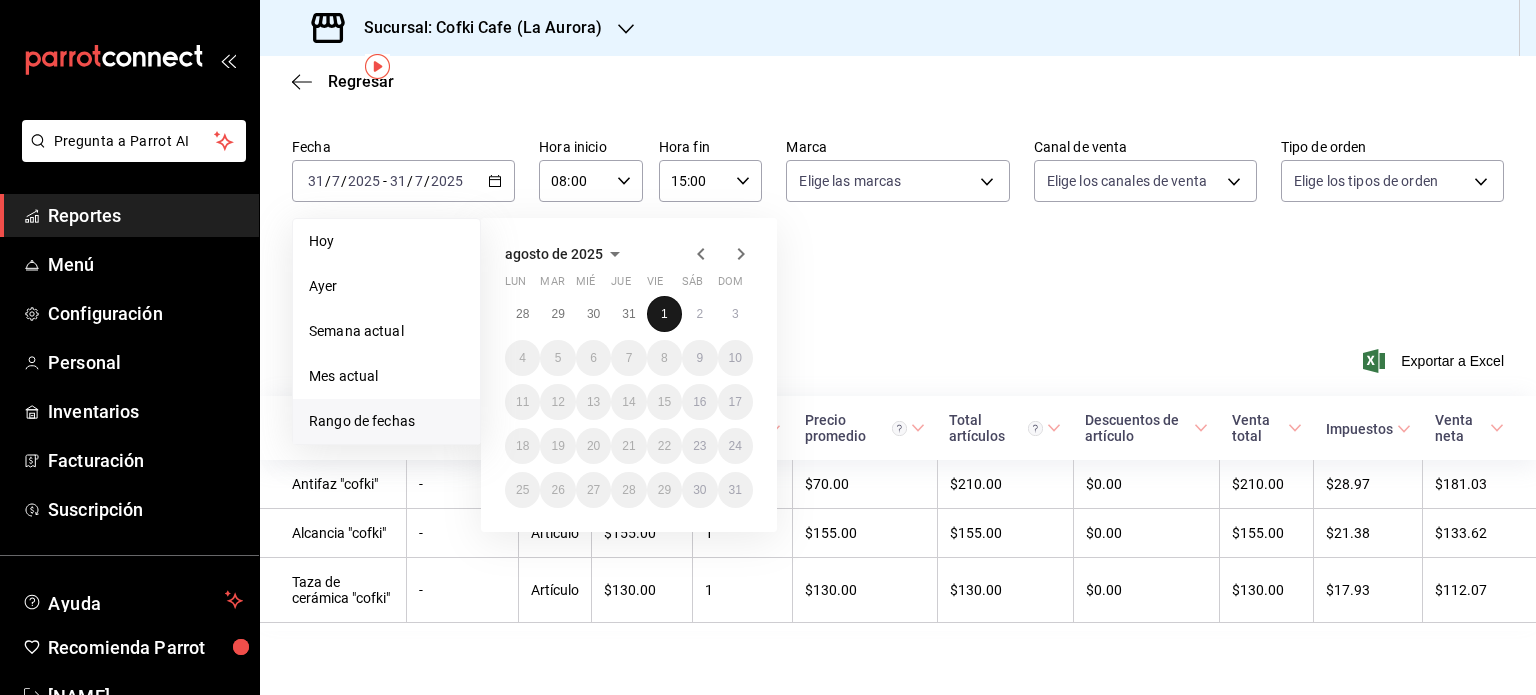 click on "1" at bounding box center [664, 314] 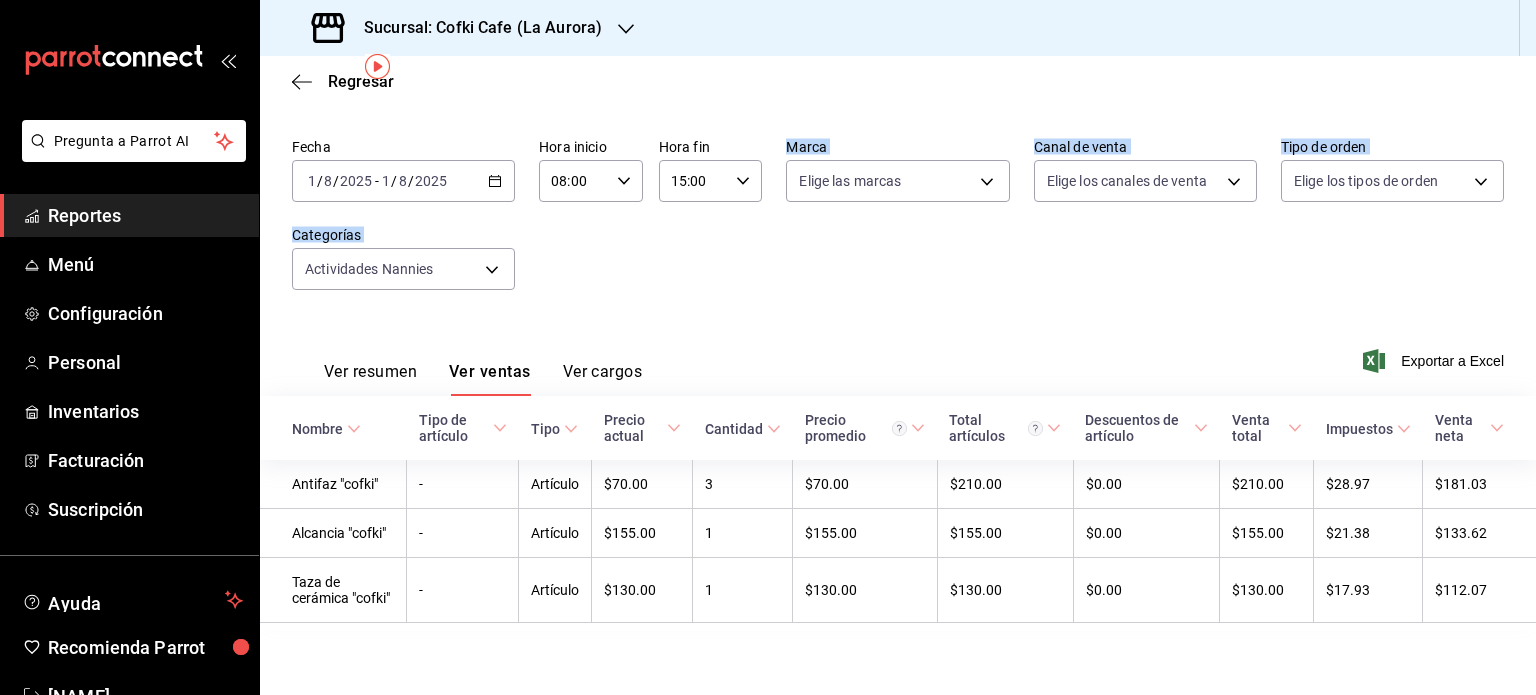 click on "Ventas Los artículos listados no incluyen descuentos de orden y el filtro de fechas está limitado a un máximo de 31 días. Fecha [DATE] [DATE] - [DATE] [DATE] Hora inicio [TIME] Hora inicio Hora fin [TIME] Hora fin Marca Elige las marcas Canal de venta Elige los canales de venta Tipo de orden Elige los tipos de orden Categorías Actividades Nannies [UUID] Ver resumen Ver ventas Ver cargos Exportar a Excel Nombre Tipo de artículo Tipo Precio actual Cantidad Precio promedio   Total artículos   Descuentos de artículo Venta total Impuestos Venta neta Antifaz "cofki" - Artículo $70.00 3 $70.00 $210.00 $0.00 $210.00 $28.97 $181.03 Alcancia "cofki" - Artículo $155.00 1 $155.00 $155.00 $0.00 $155.00 $21.38 $133.62 Taza de cerámica "cofki" - Artículo $130.00 1 $130.00 $130.00 $0.00 $130.00 $17.93 $112.07" at bounding box center [898, 359] 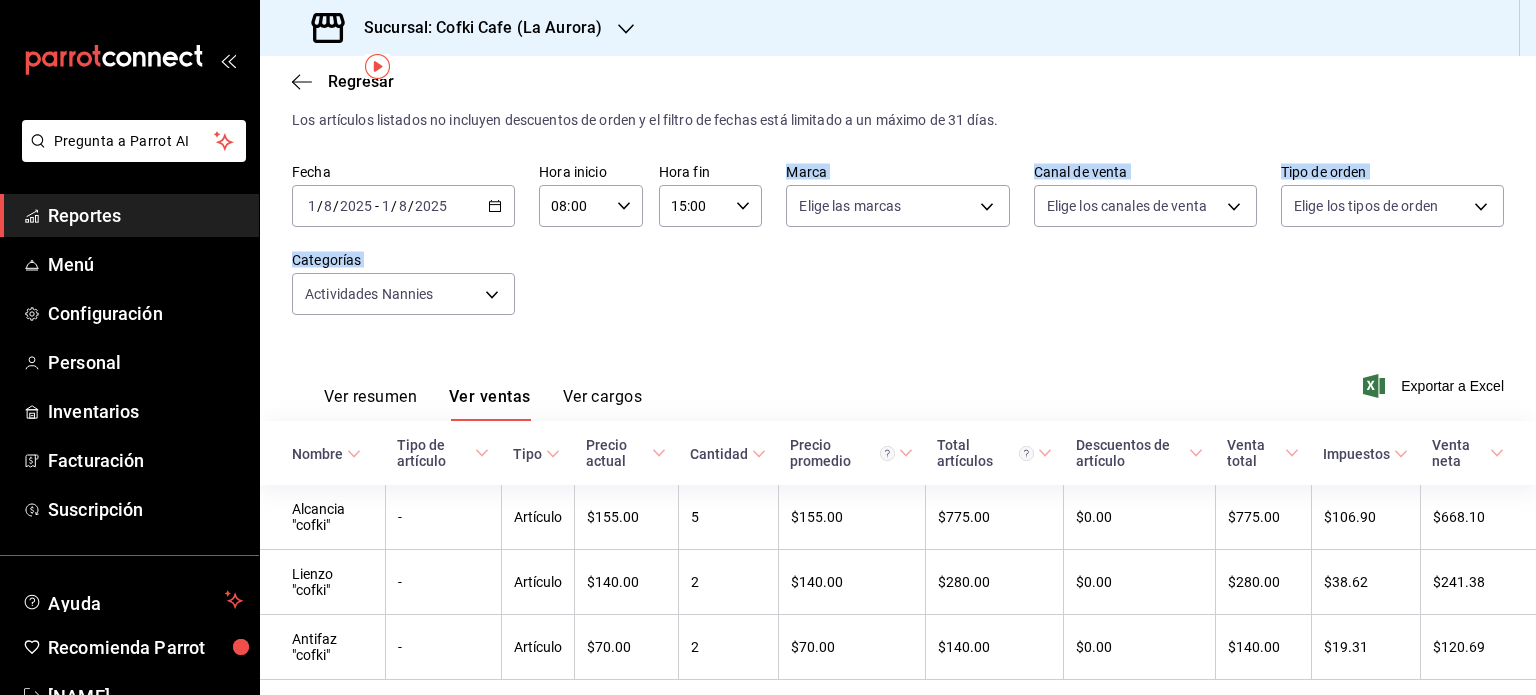 scroll, scrollTop: 72, scrollLeft: 0, axis: vertical 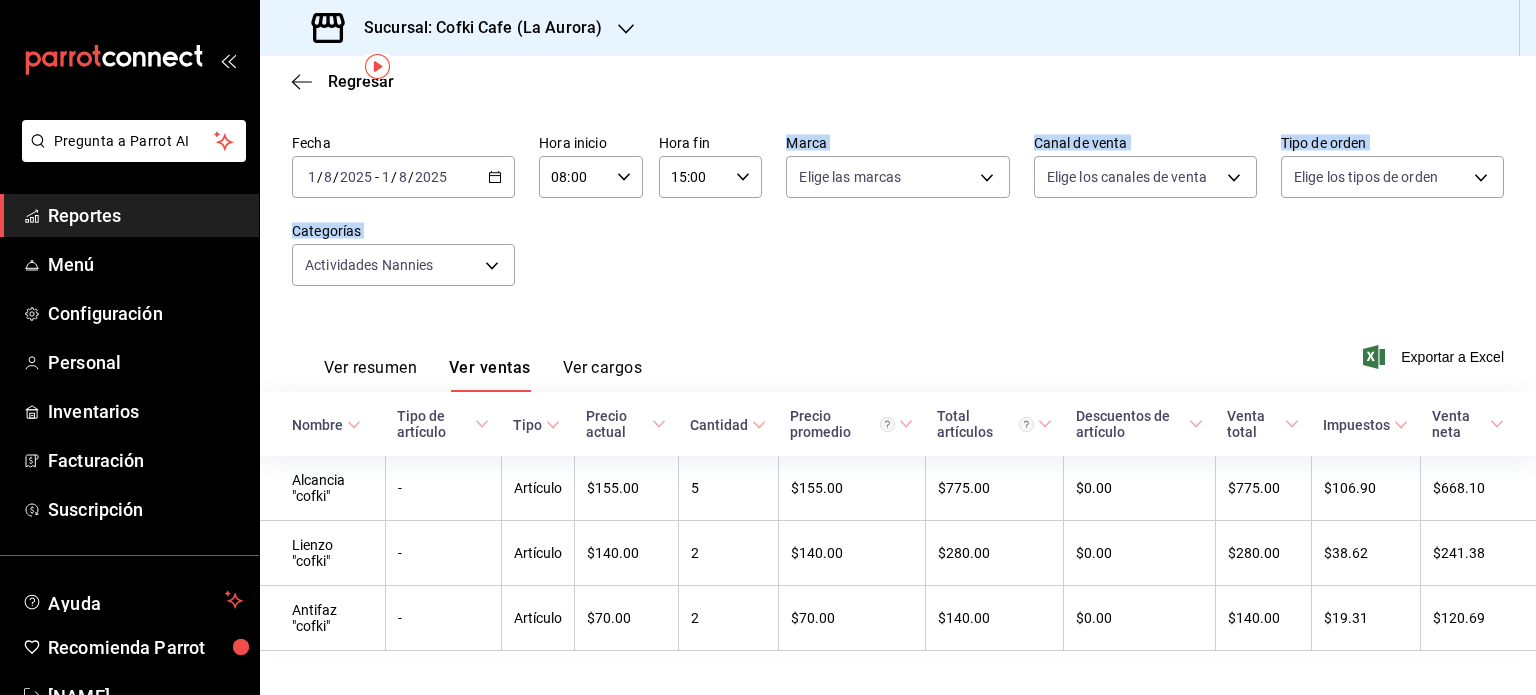 click 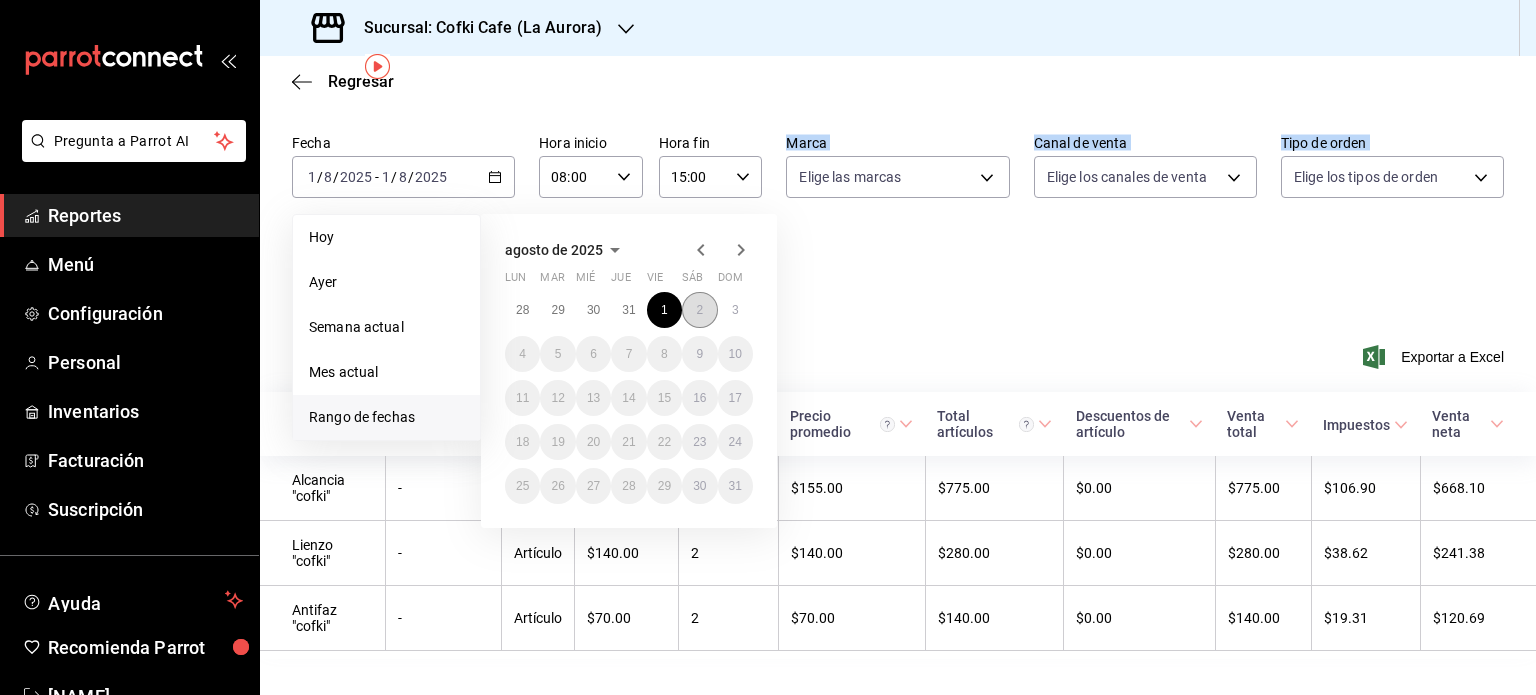 click on "2" at bounding box center [699, 310] 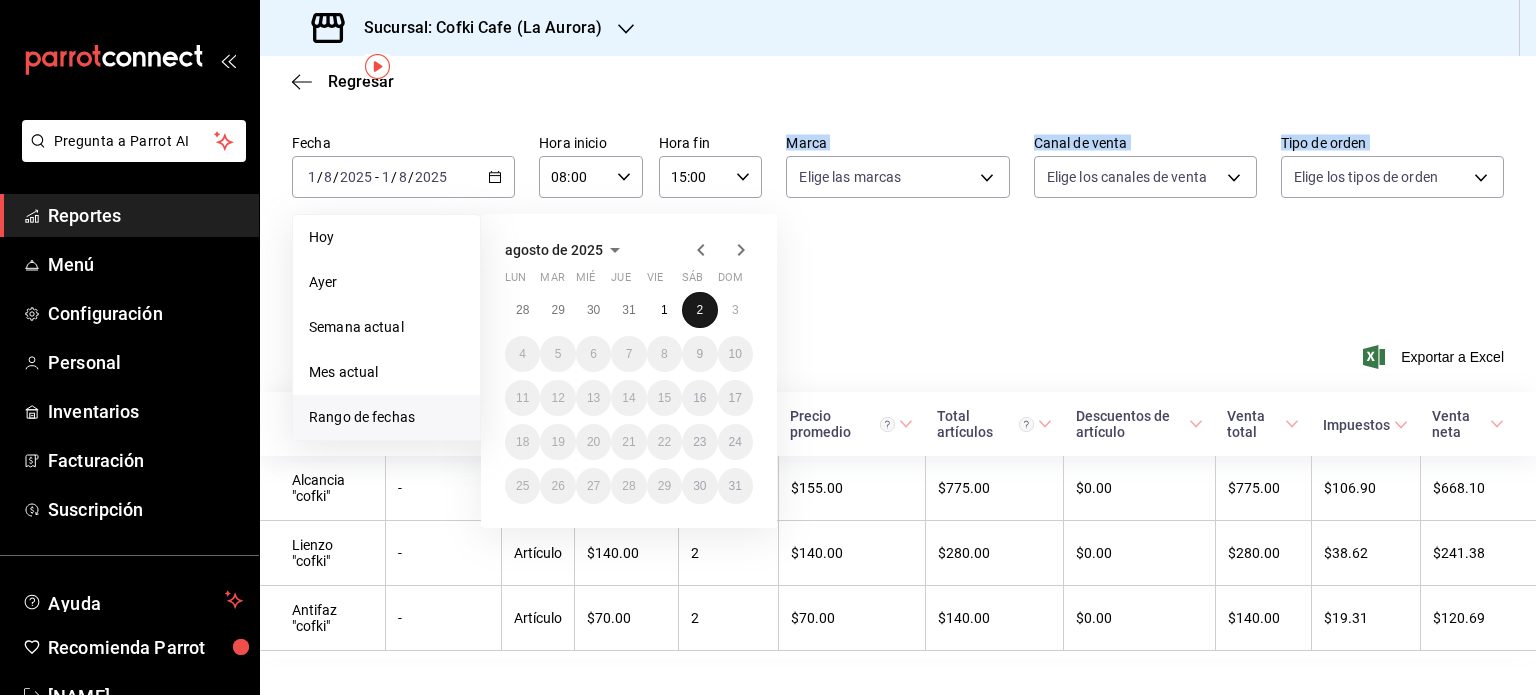 click on "2" at bounding box center [699, 310] 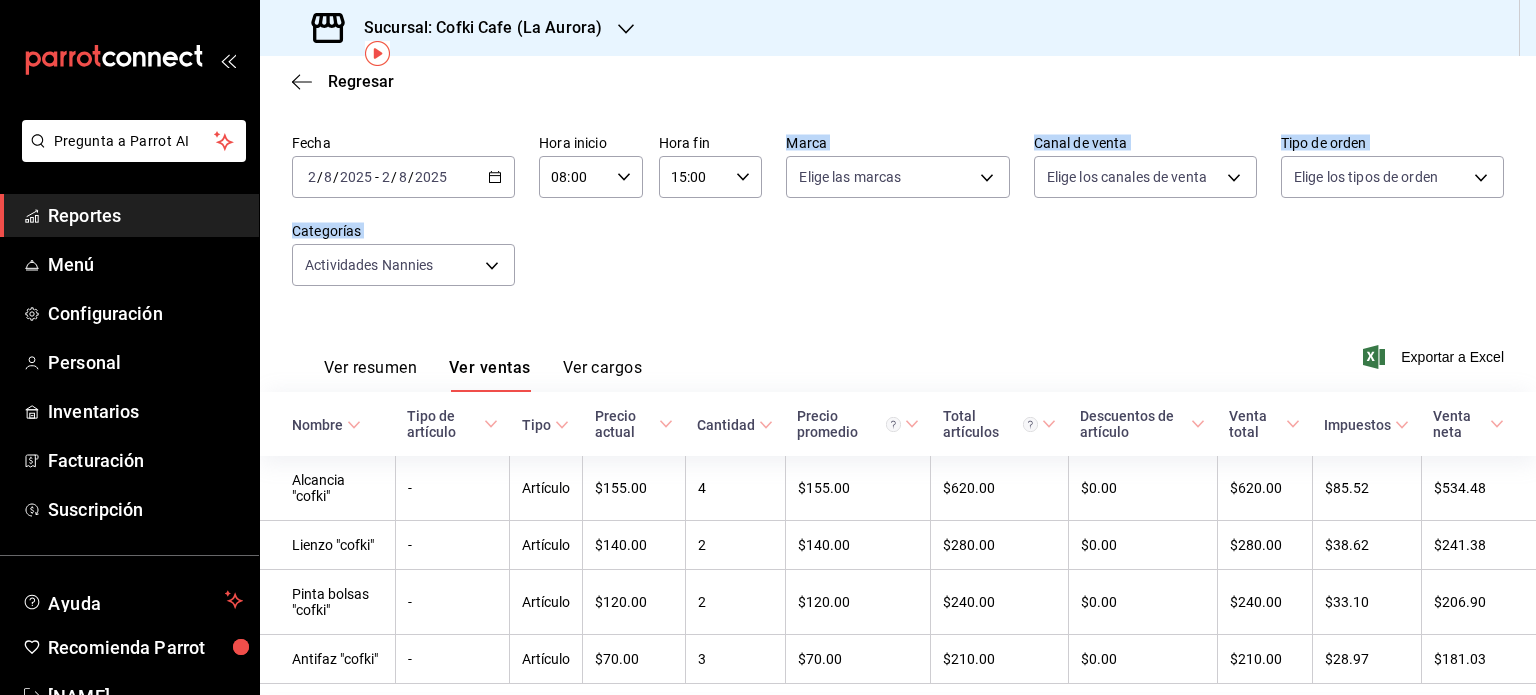 scroll, scrollTop: 138, scrollLeft: 0, axis: vertical 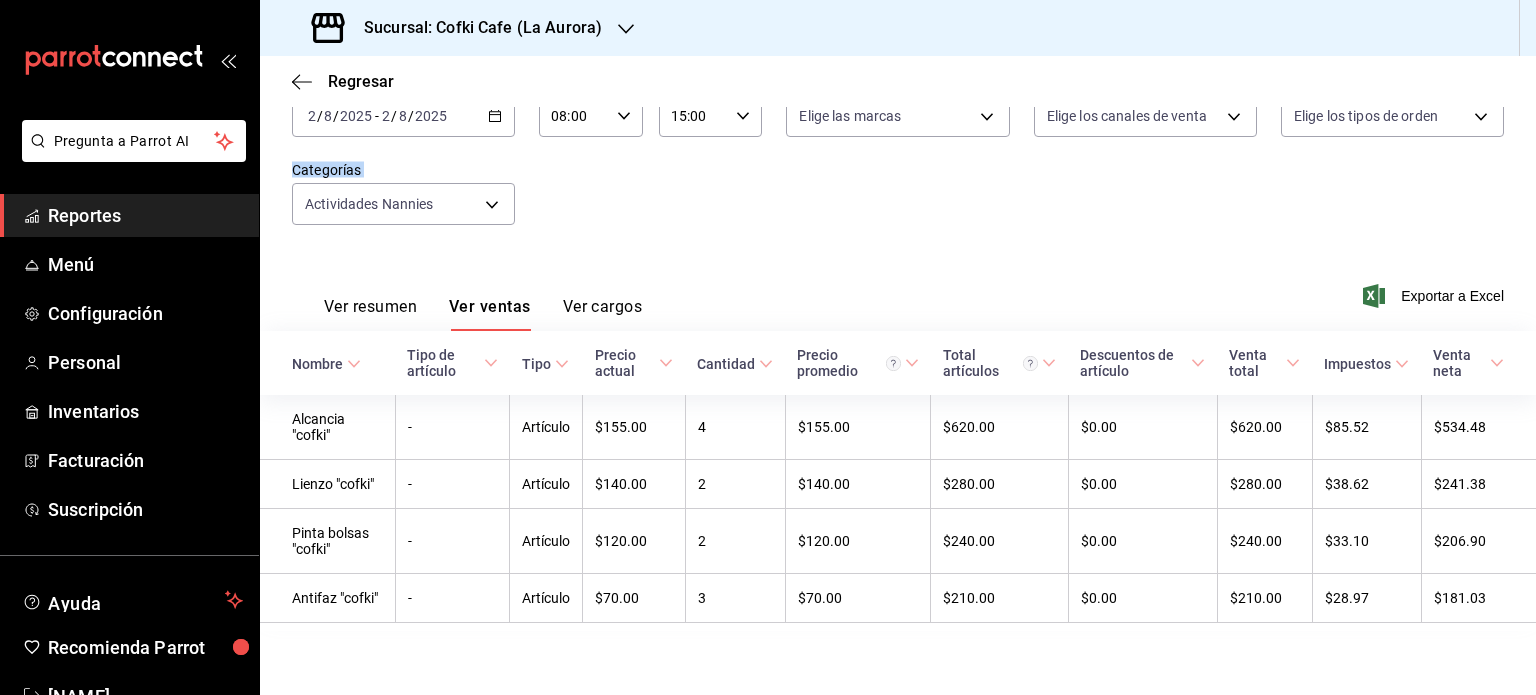 click 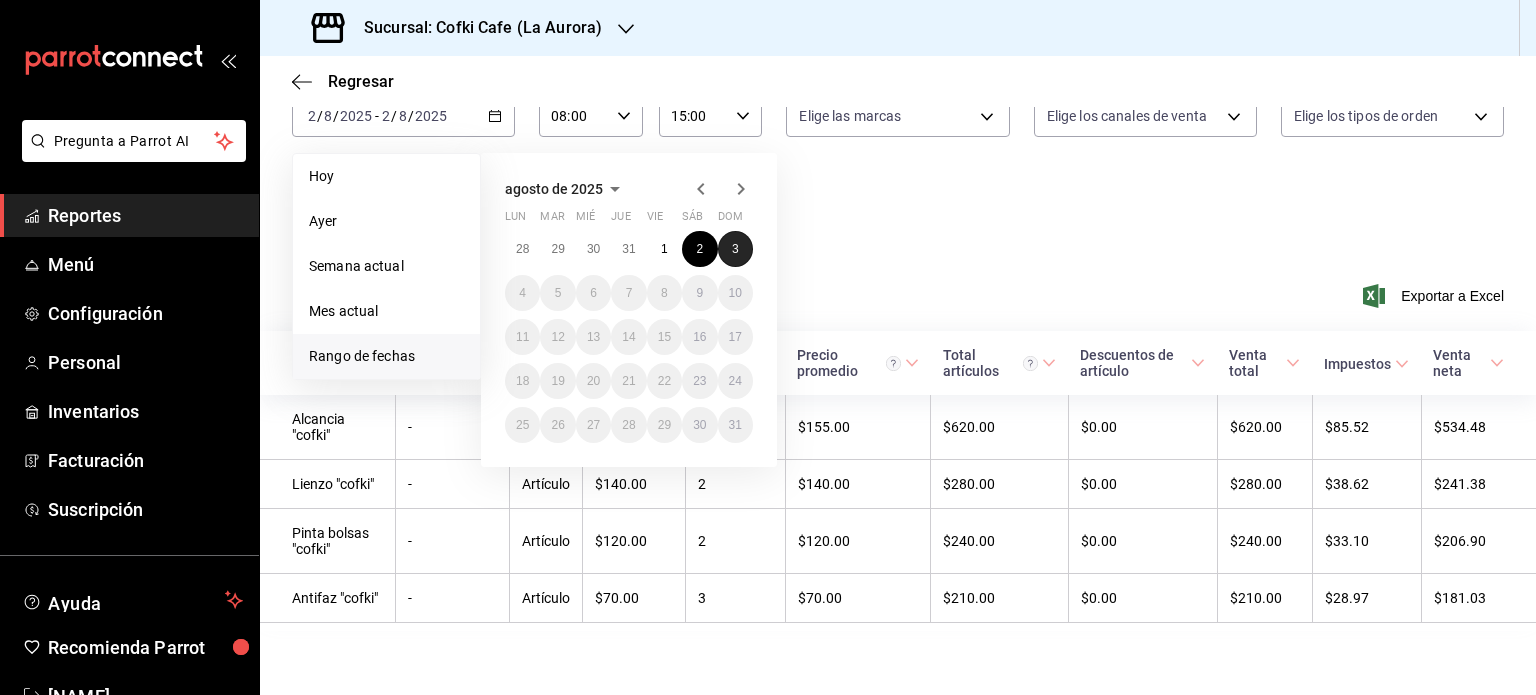 click on "3" at bounding box center [735, 249] 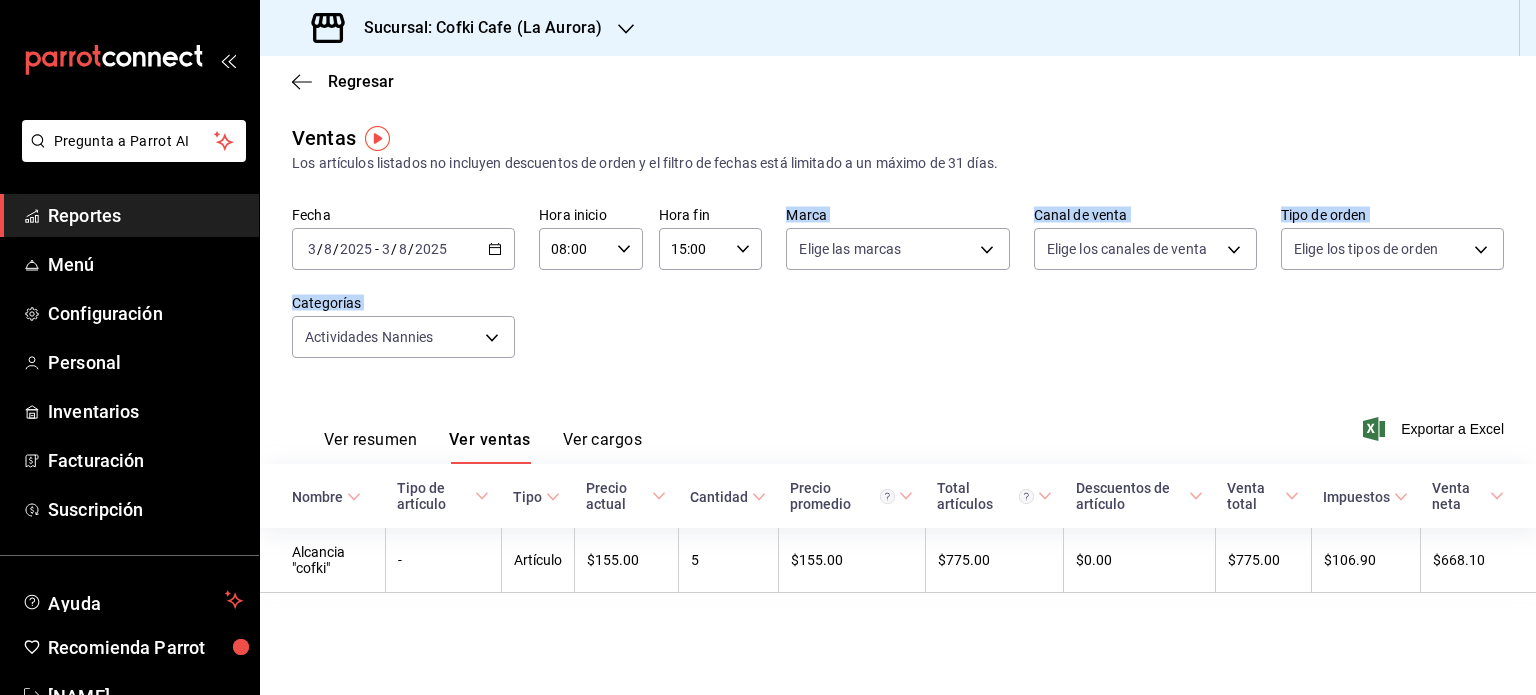 scroll, scrollTop: 0, scrollLeft: 0, axis: both 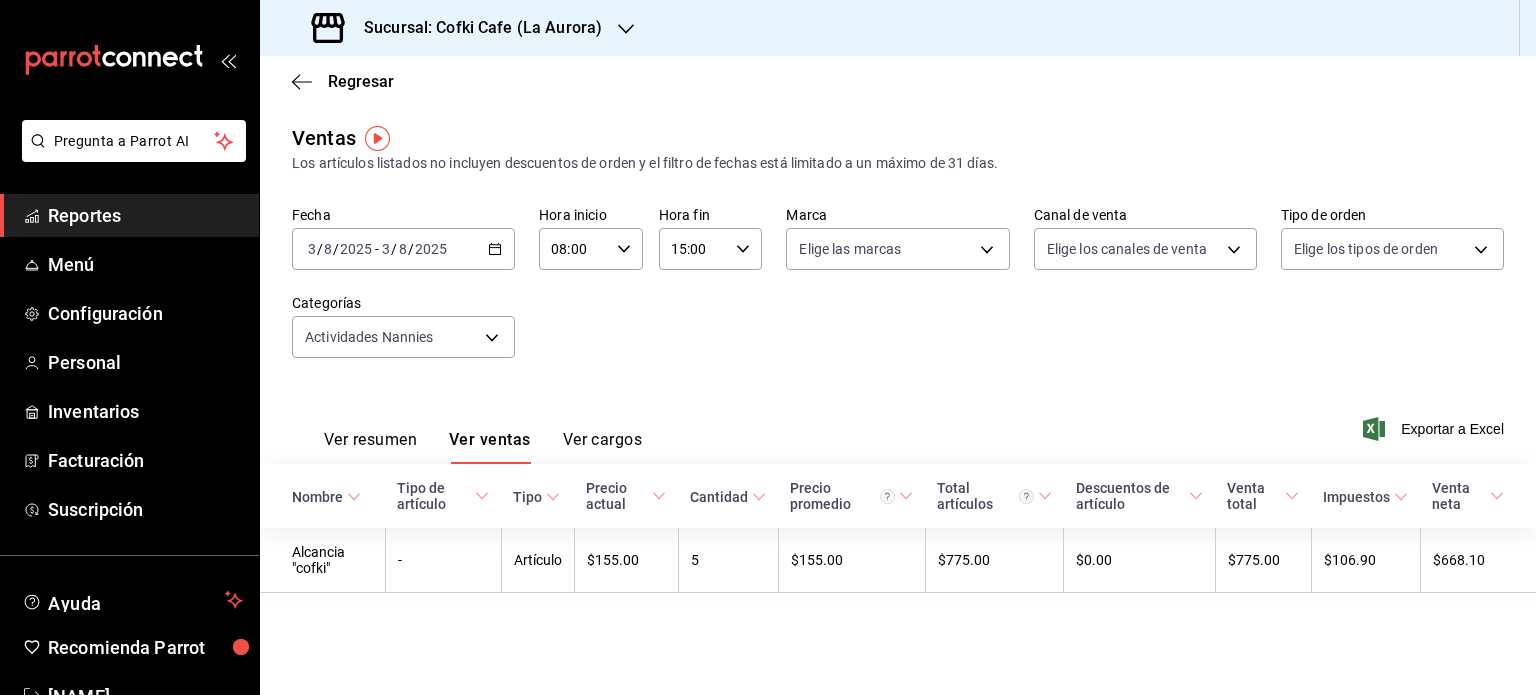 click on "08:00" at bounding box center (574, 249) 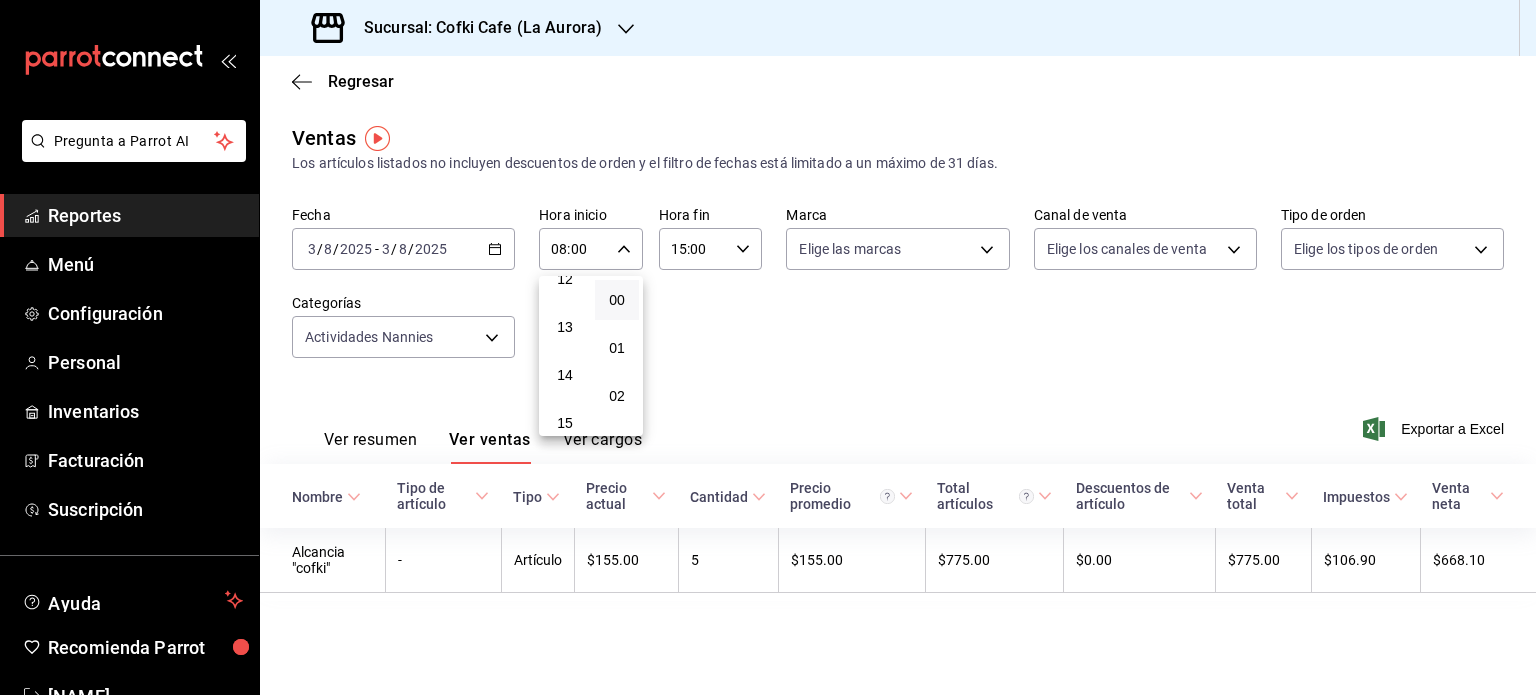 scroll, scrollTop: 608, scrollLeft: 0, axis: vertical 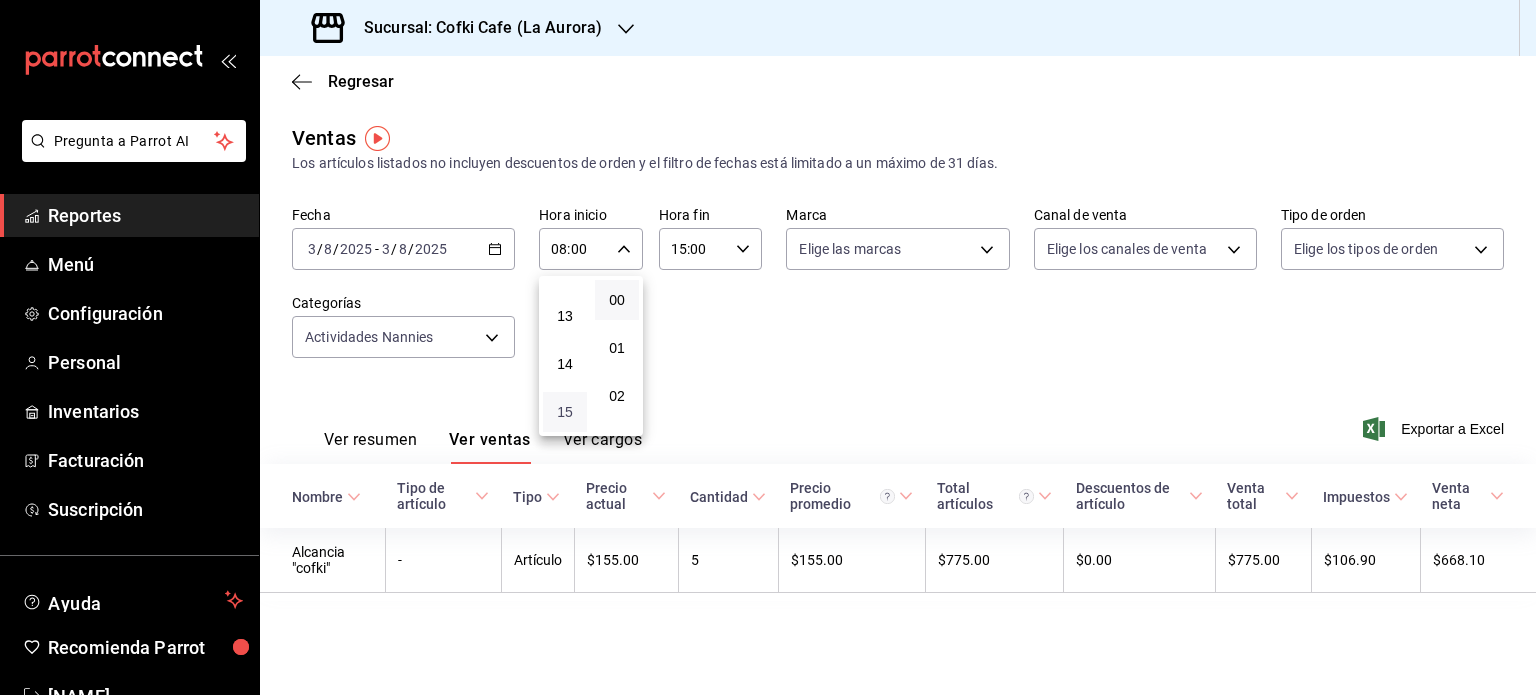 click on "15" at bounding box center (565, 412) 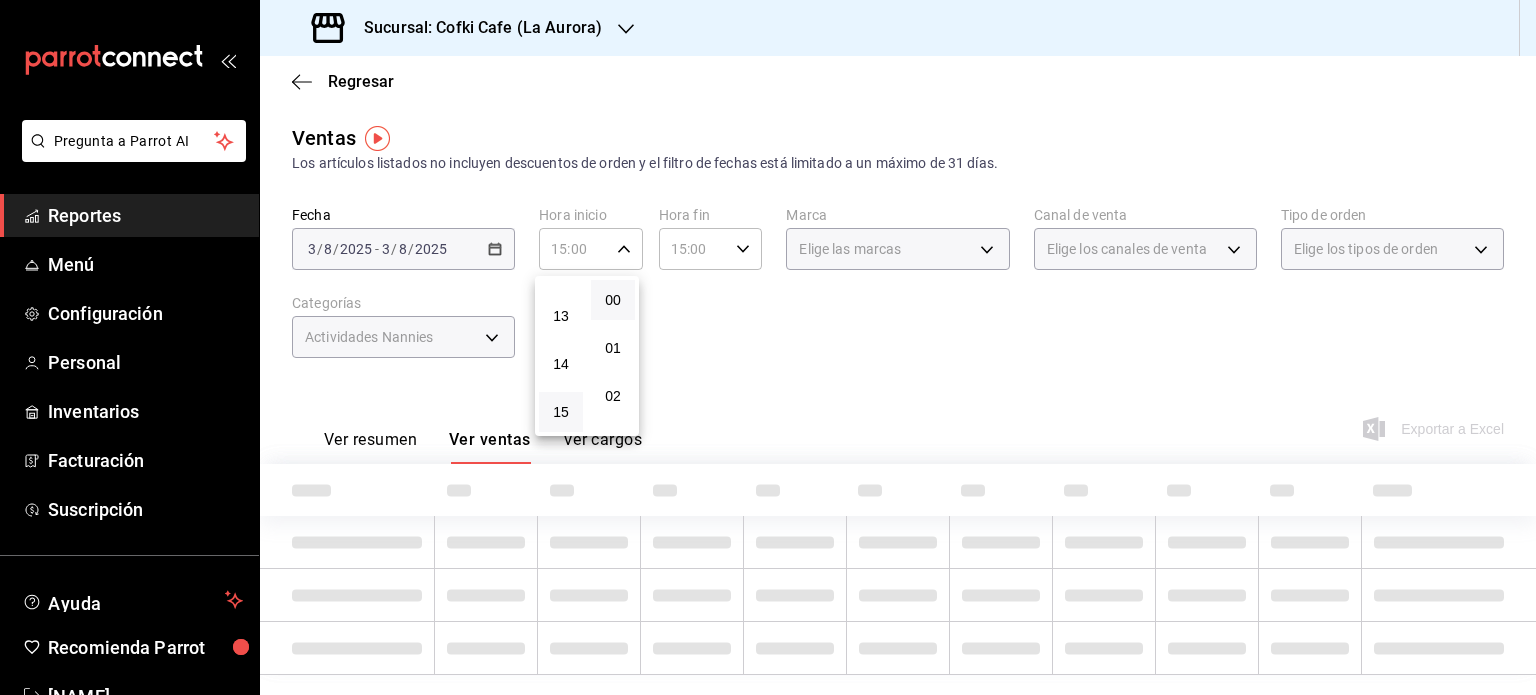 click at bounding box center [768, 347] 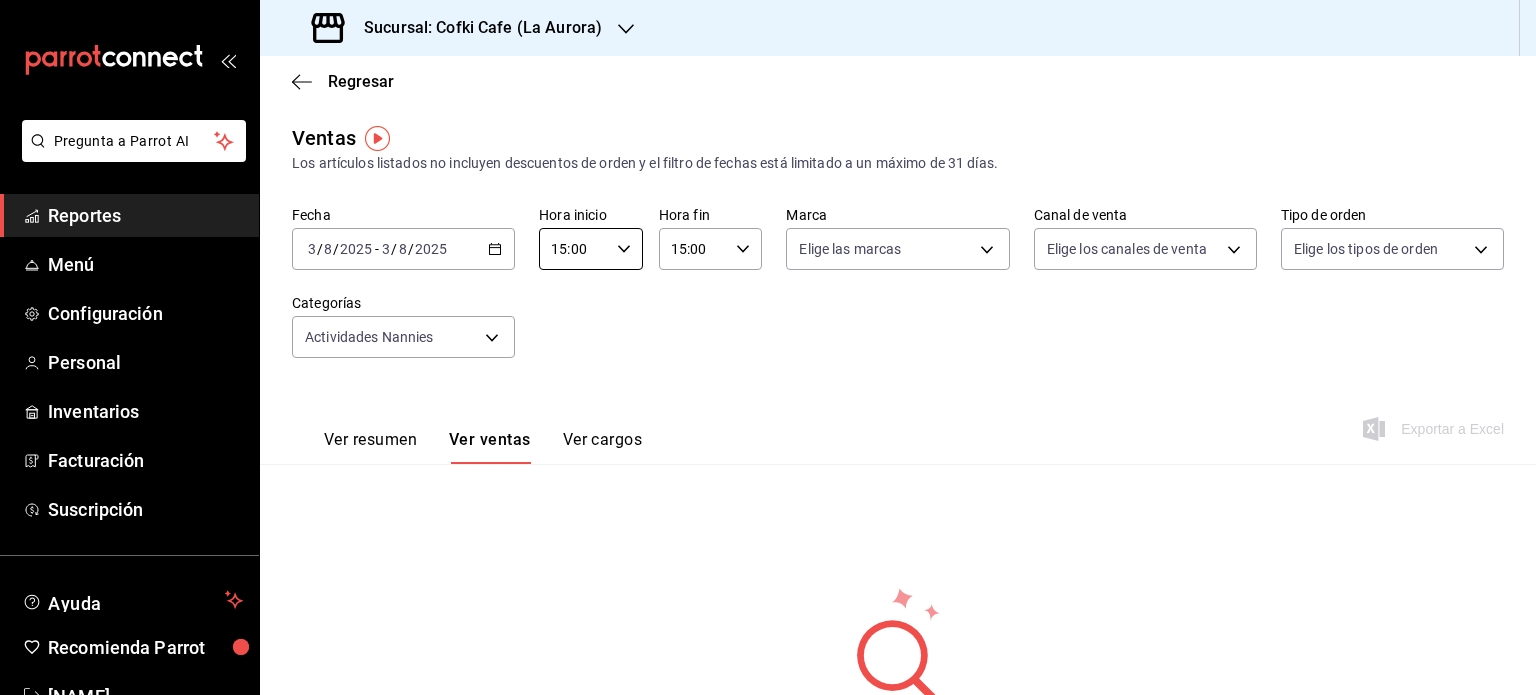click 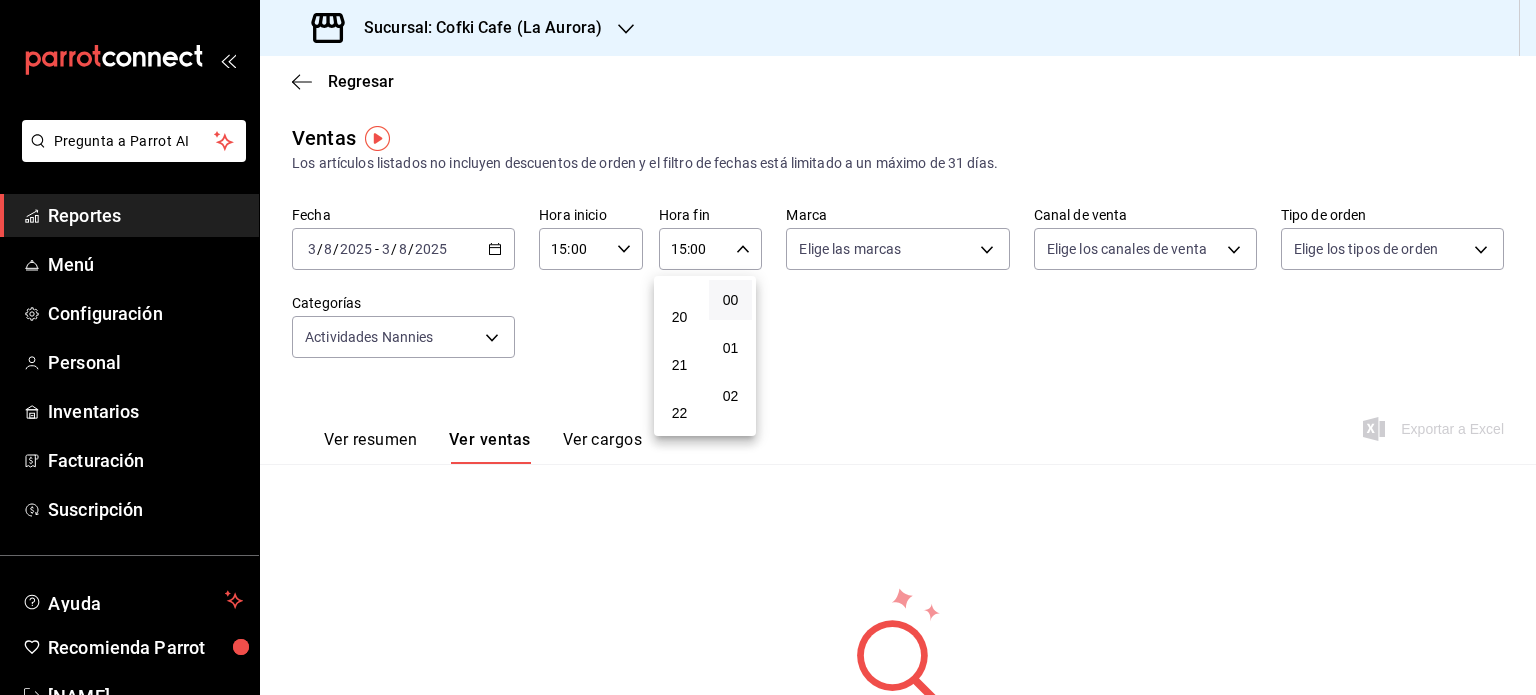 scroll, scrollTop: 944, scrollLeft: 0, axis: vertical 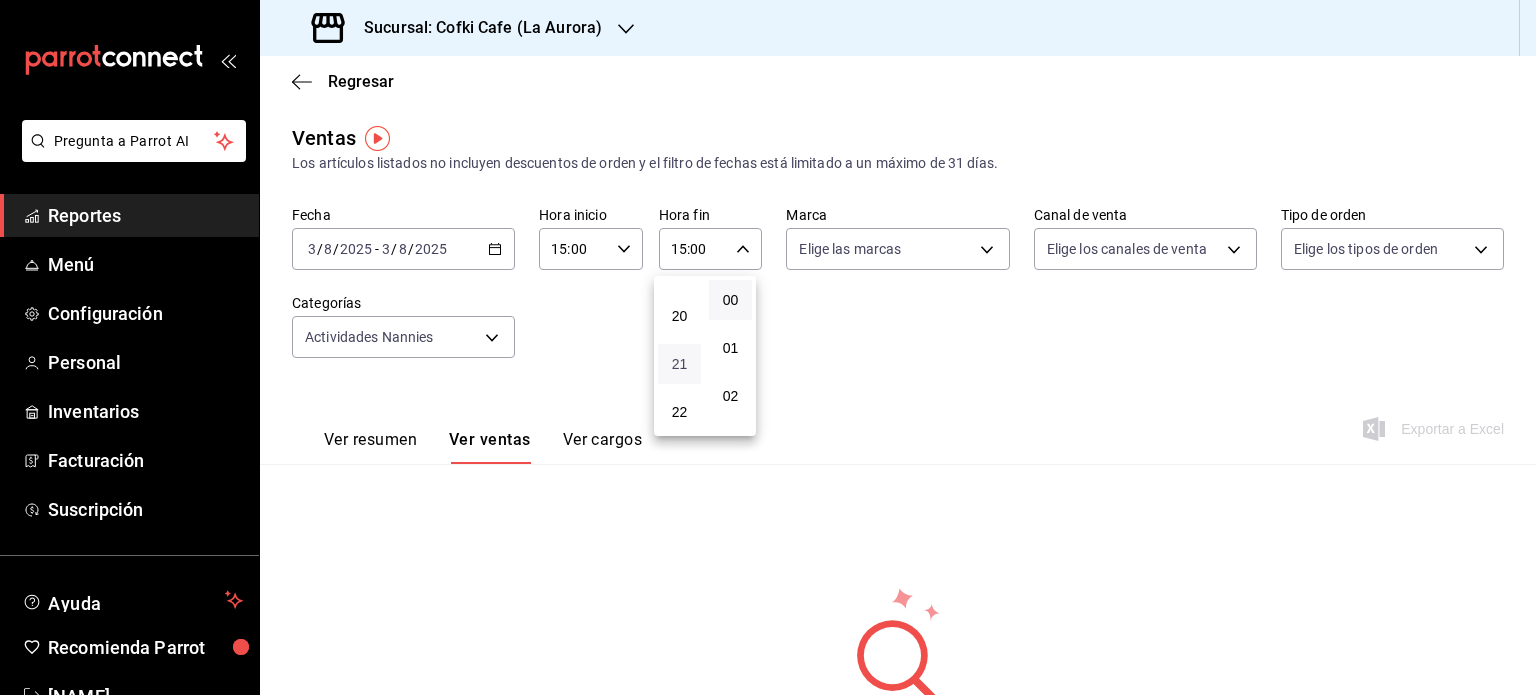 click on "21" at bounding box center (679, 364) 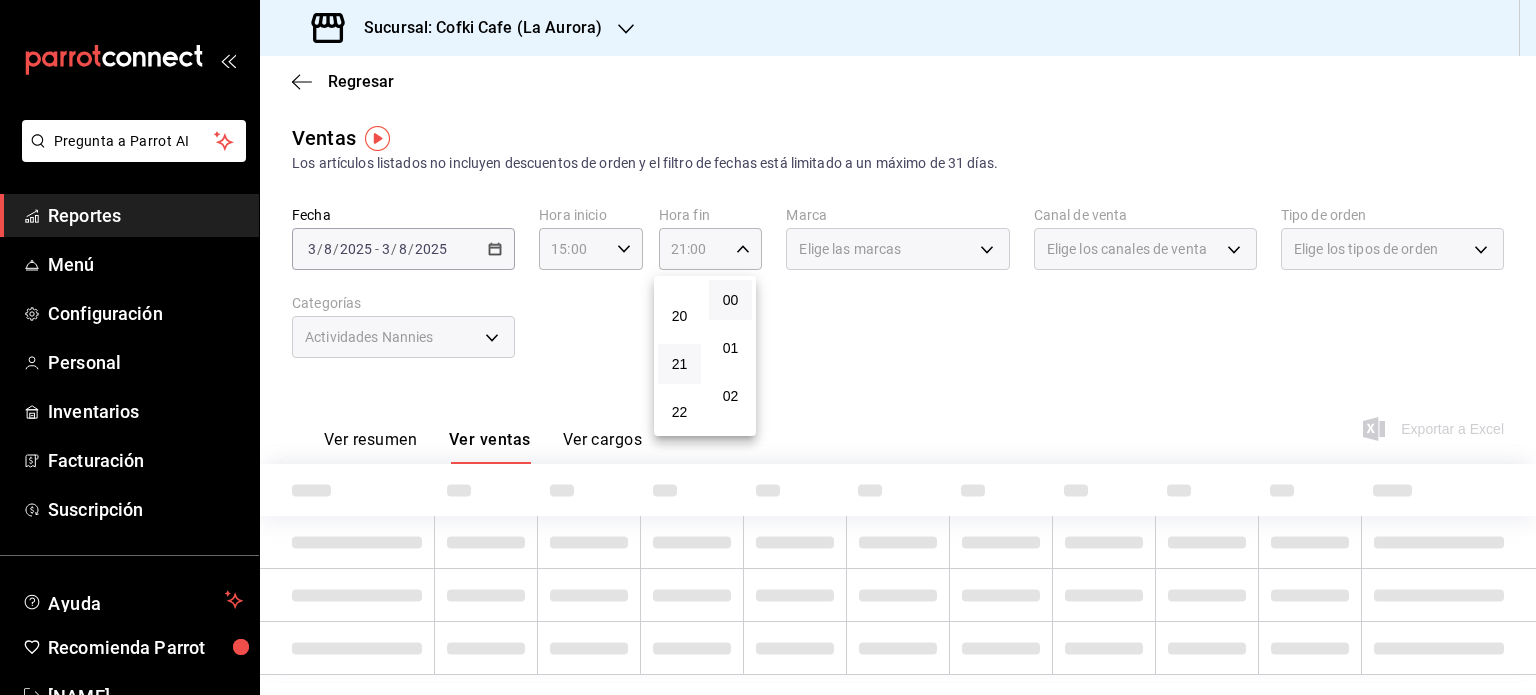 click at bounding box center [768, 347] 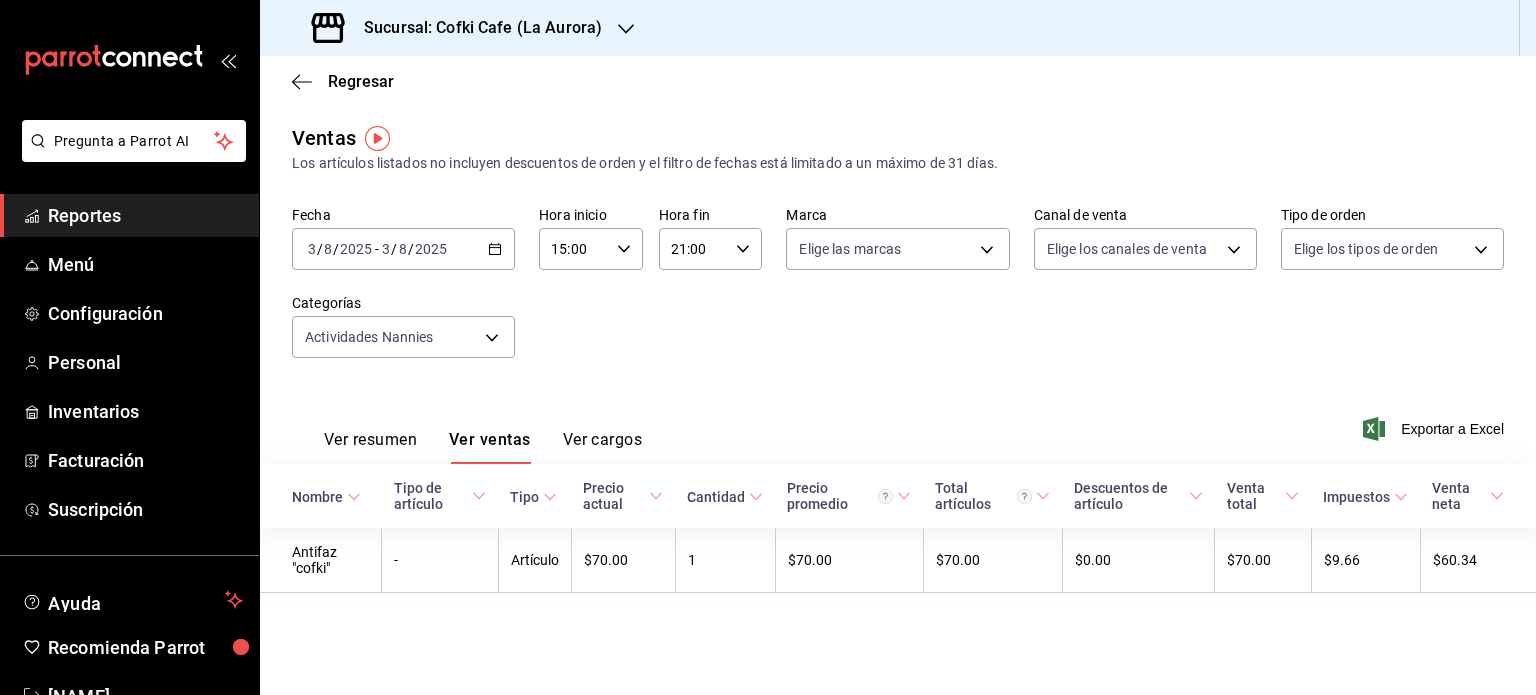 click 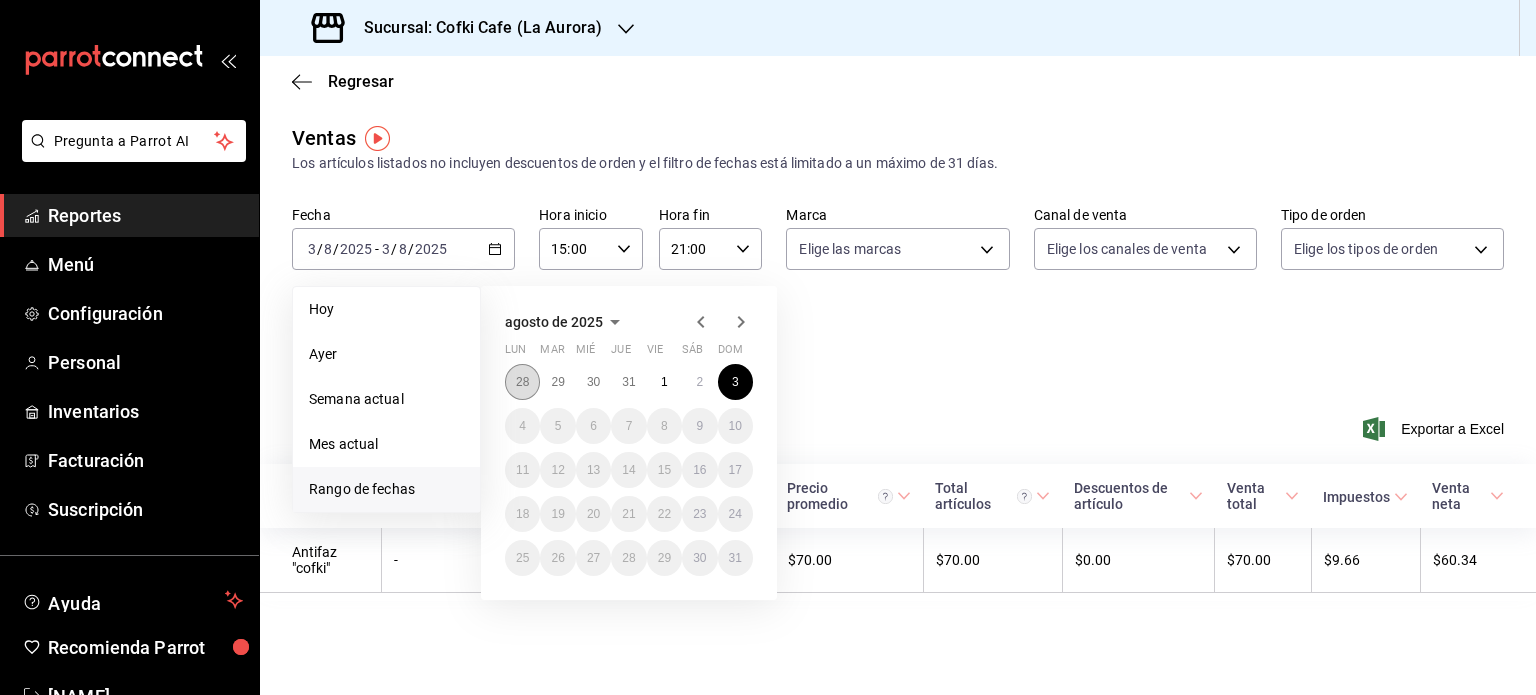 click on "28" at bounding box center (522, 382) 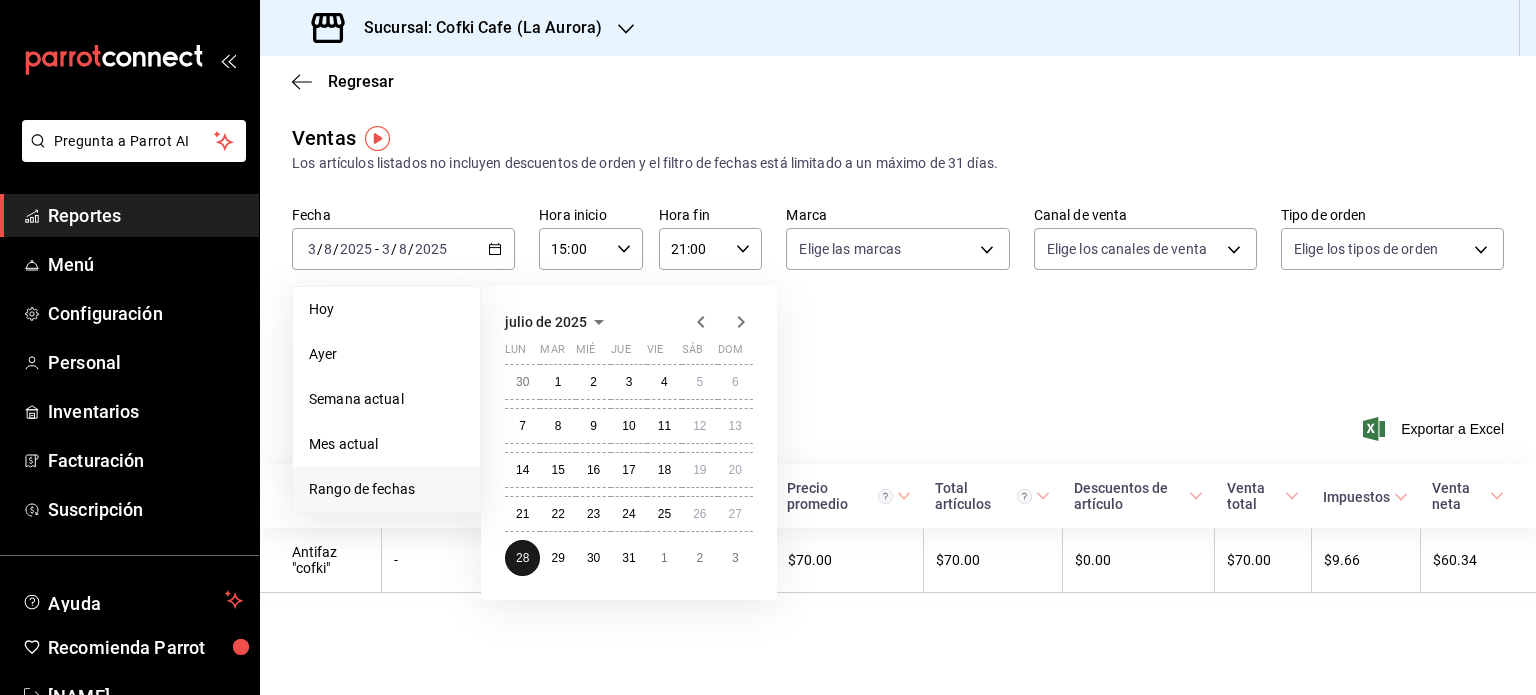 click on "30" at bounding box center [522, 382] 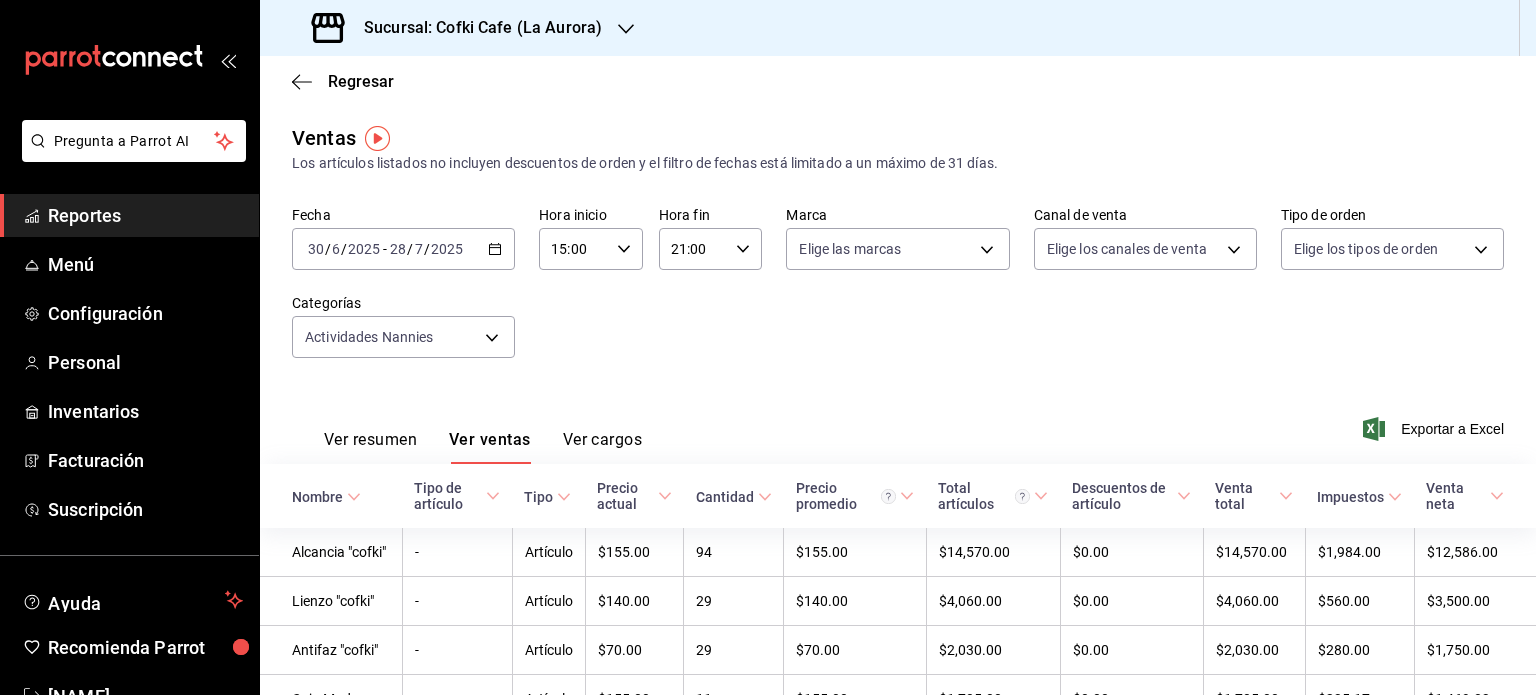 click 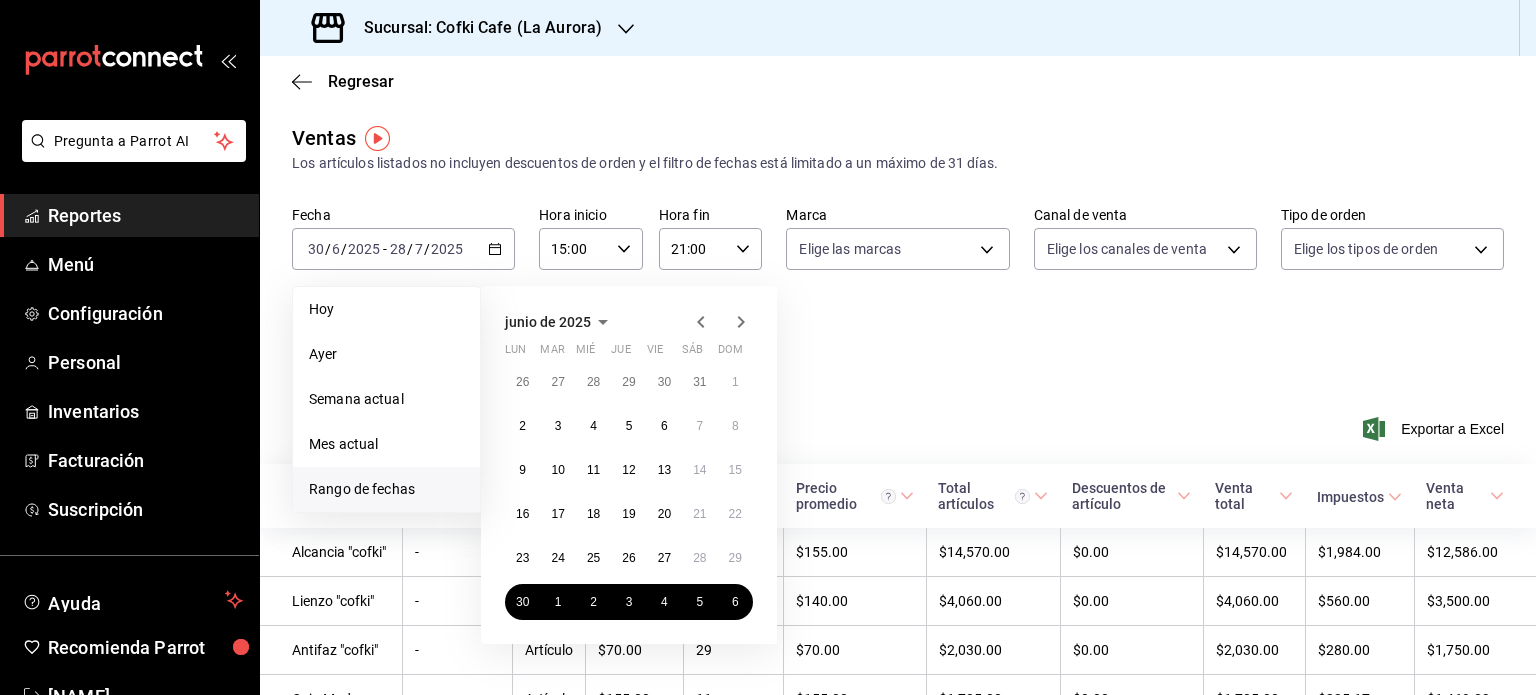 click on "[MONTH] [YEAR] [DAYS]" at bounding box center (629, 465) 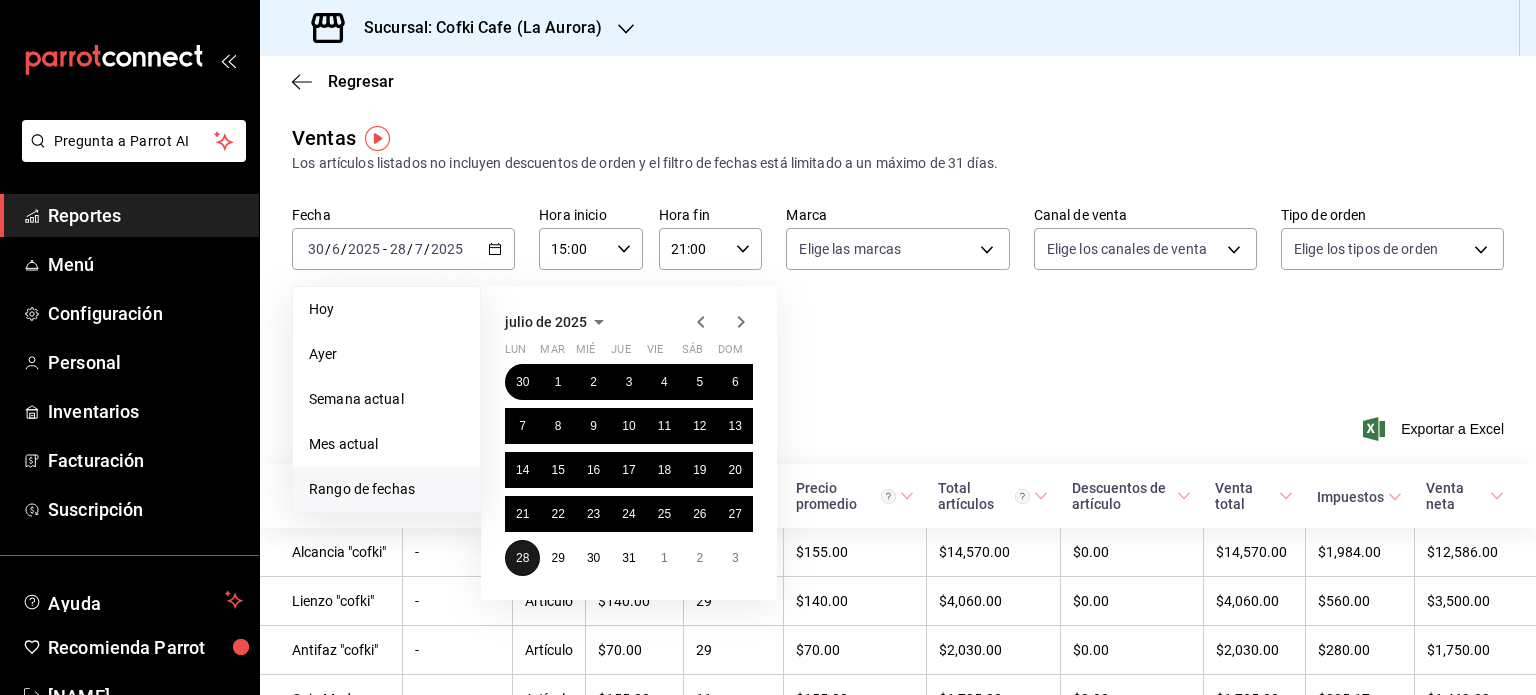 click on "28" at bounding box center [522, 558] 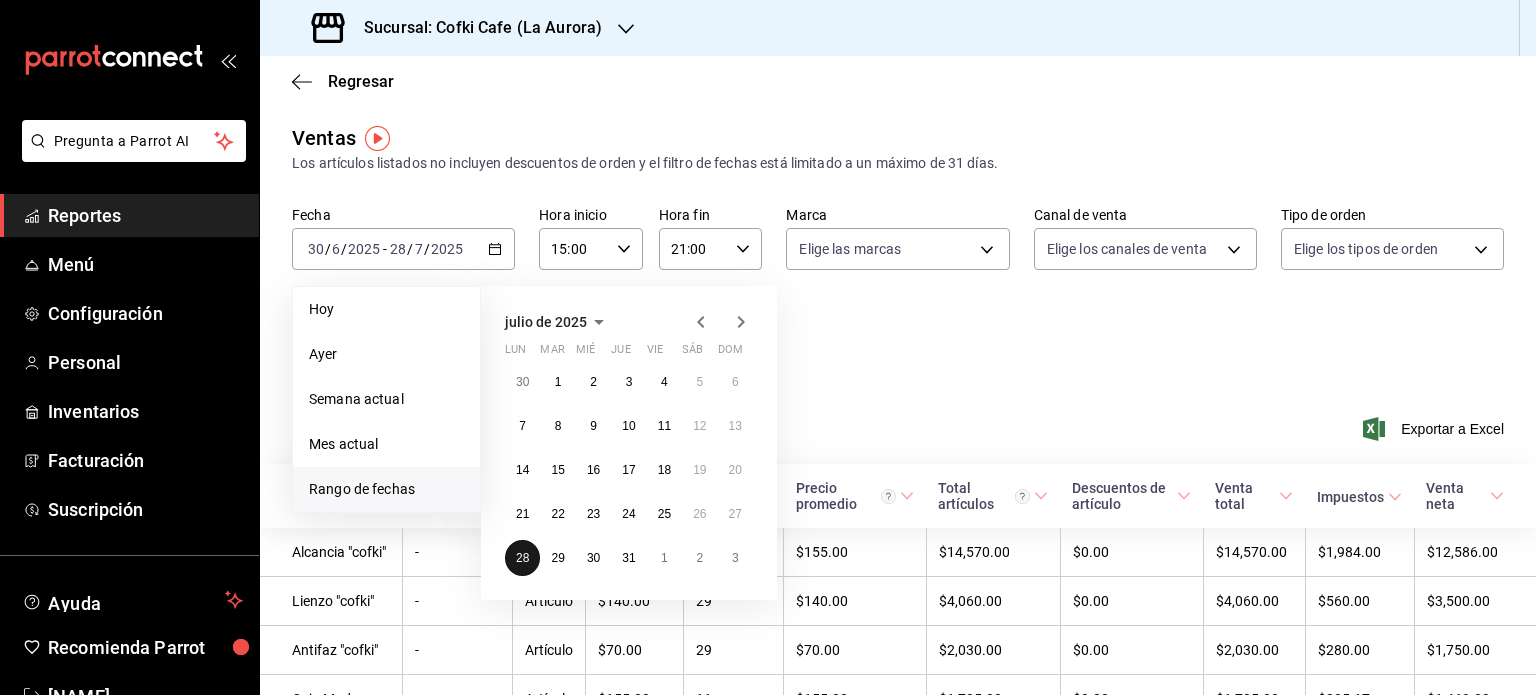 click on "28" at bounding box center [522, 558] 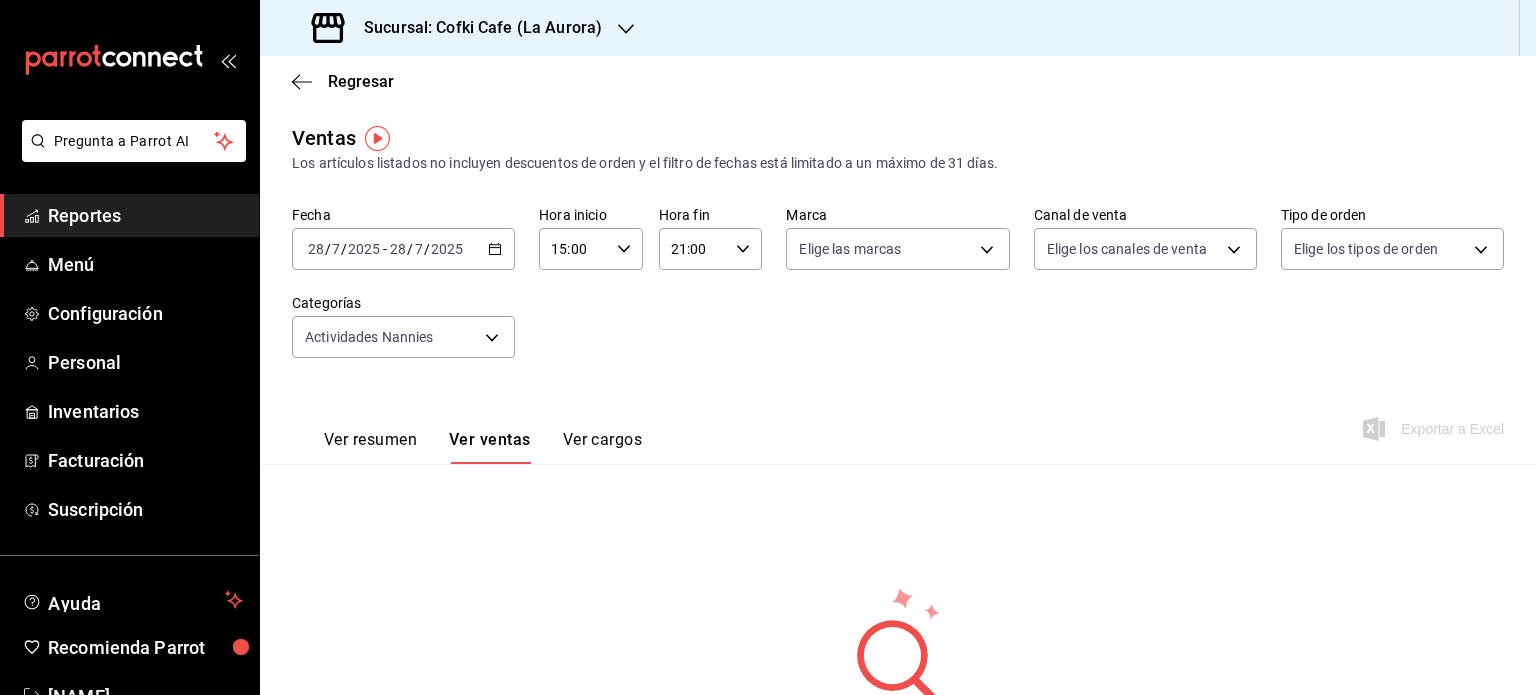 click 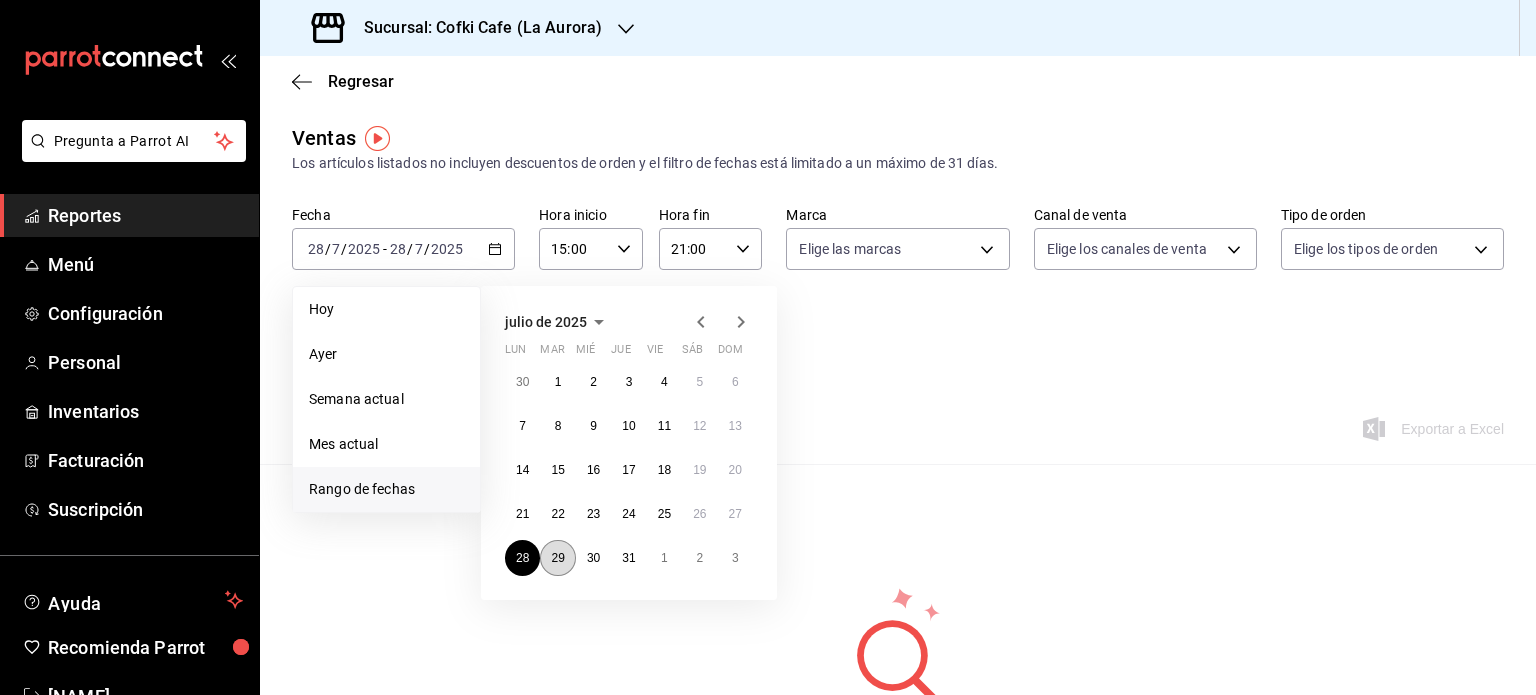 click on "29" at bounding box center [557, 558] 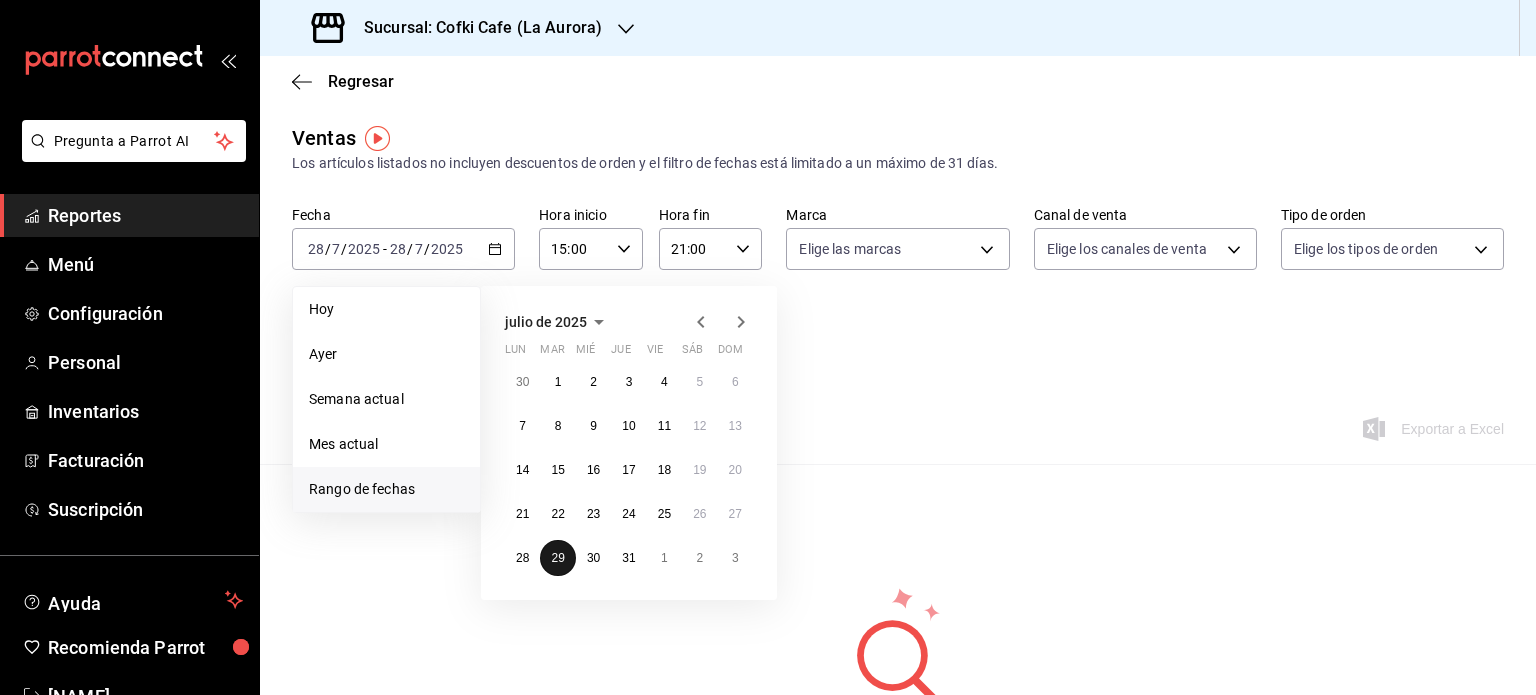 click on "29" at bounding box center (557, 558) 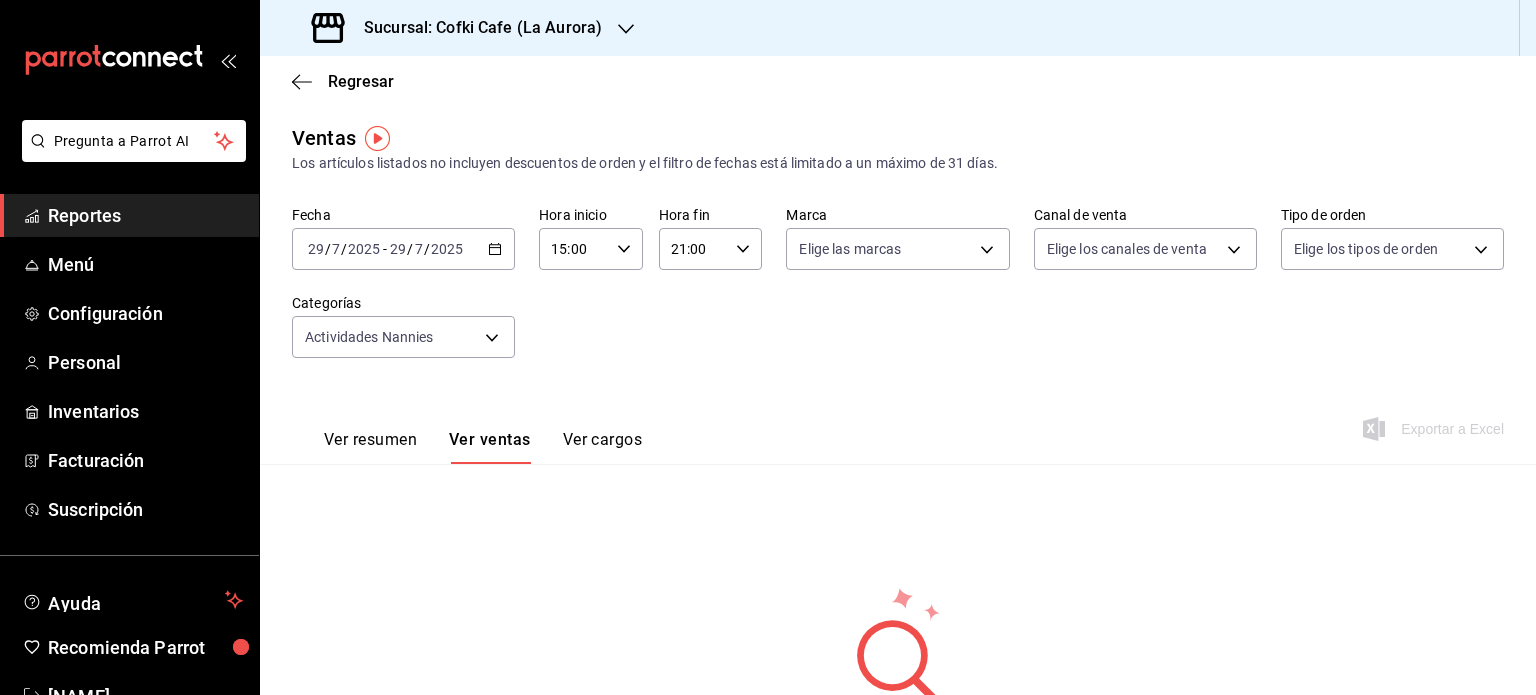 click 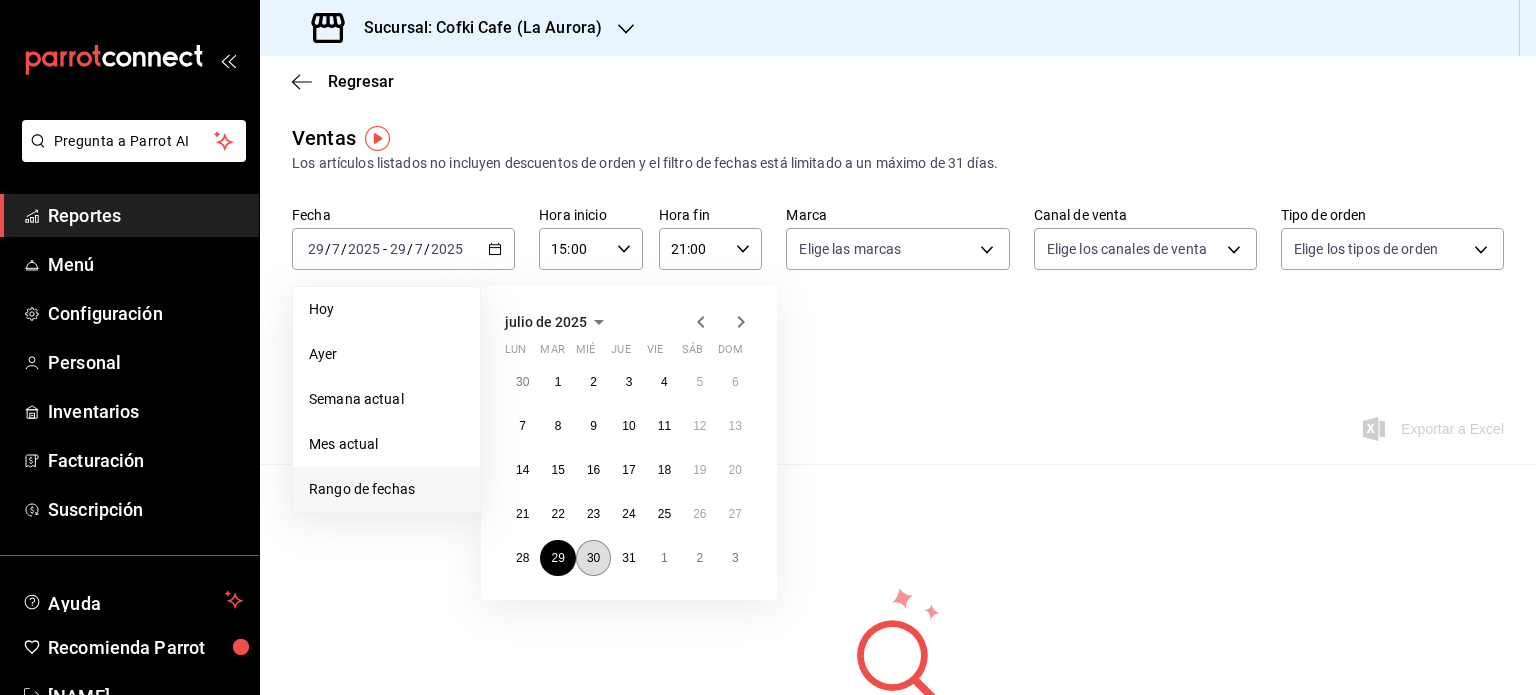 click on "30" at bounding box center [593, 558] 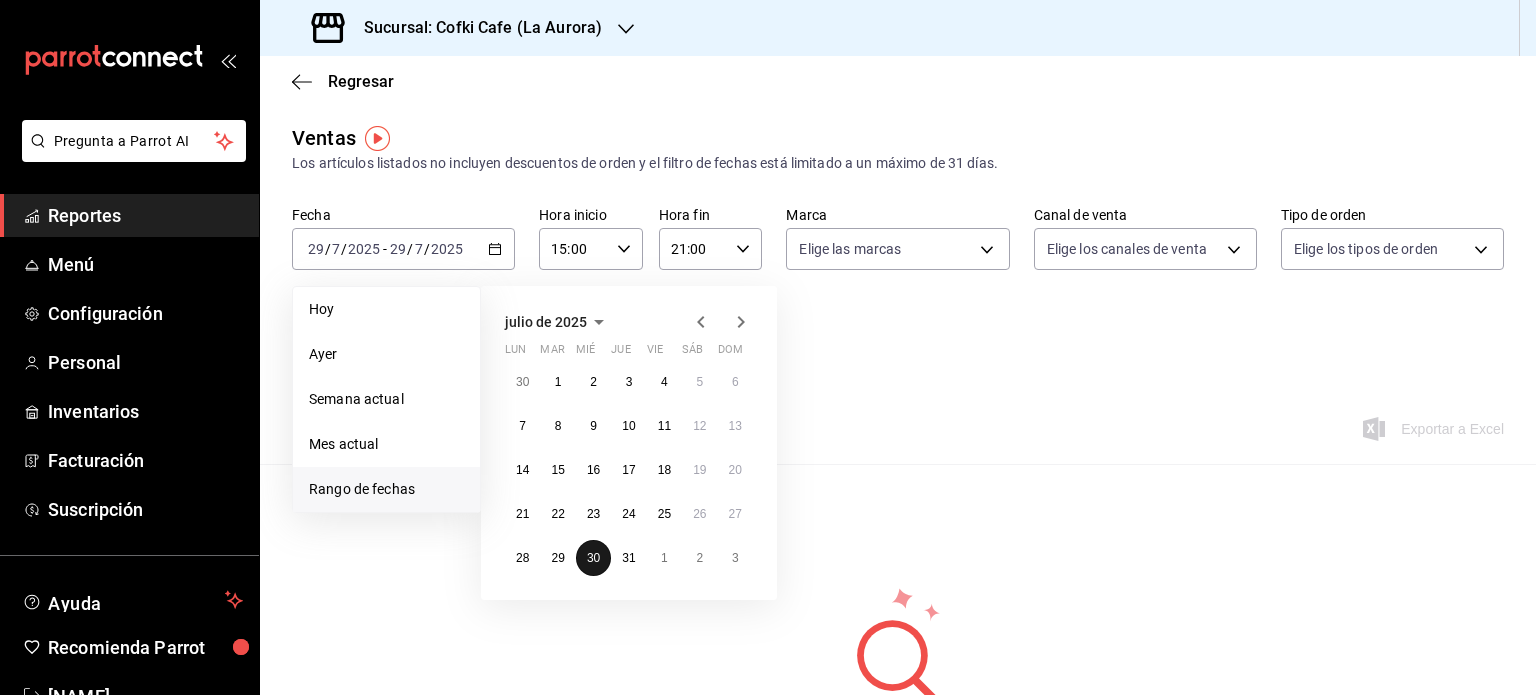 click on "30" at bounding box center (593, 558) 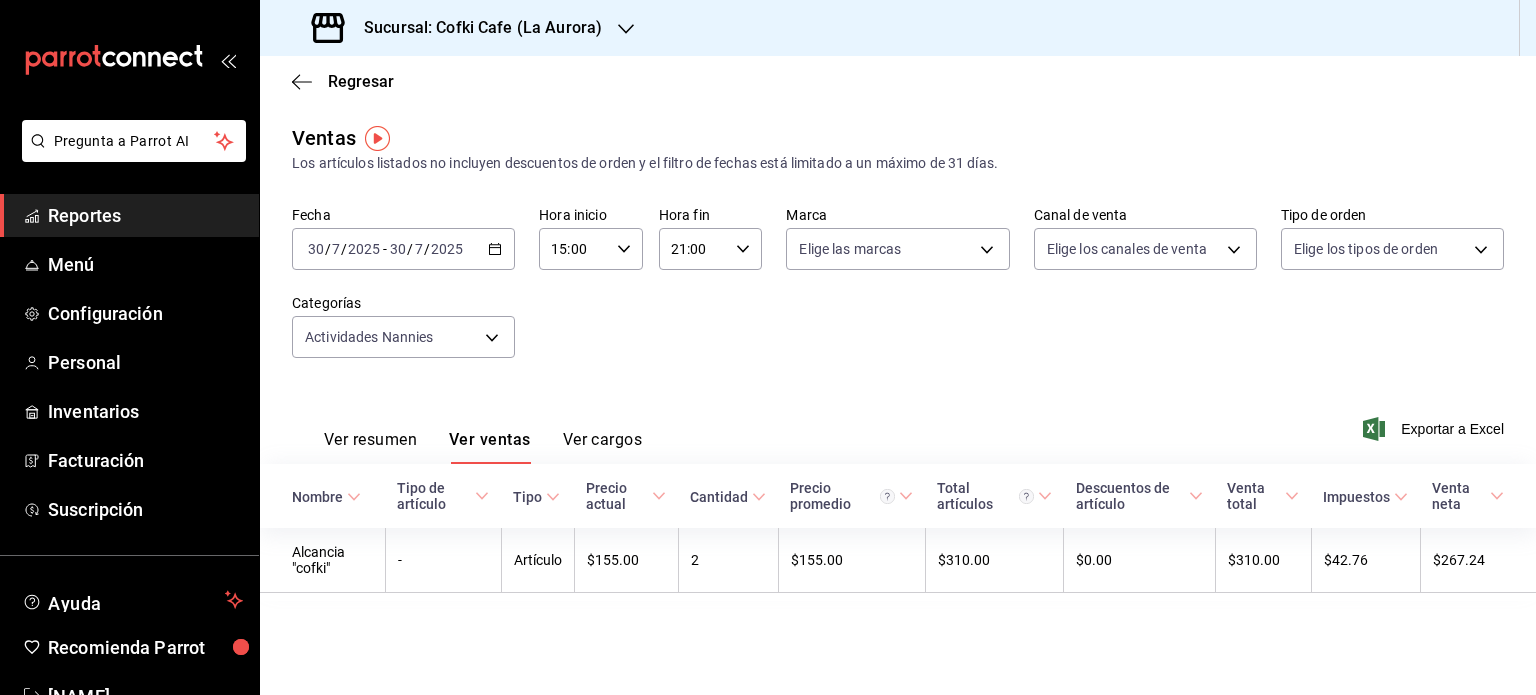 click 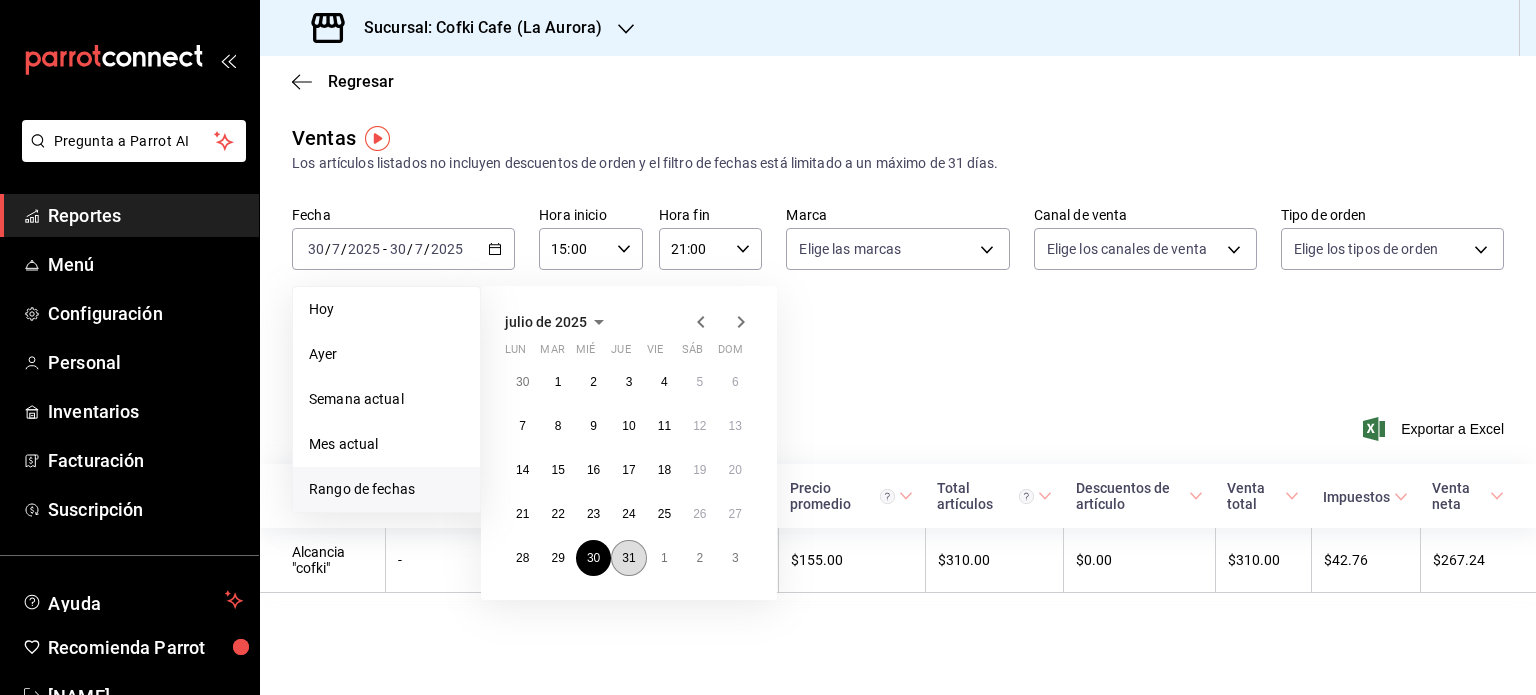 click on "31" at bounding box center (628, 558) 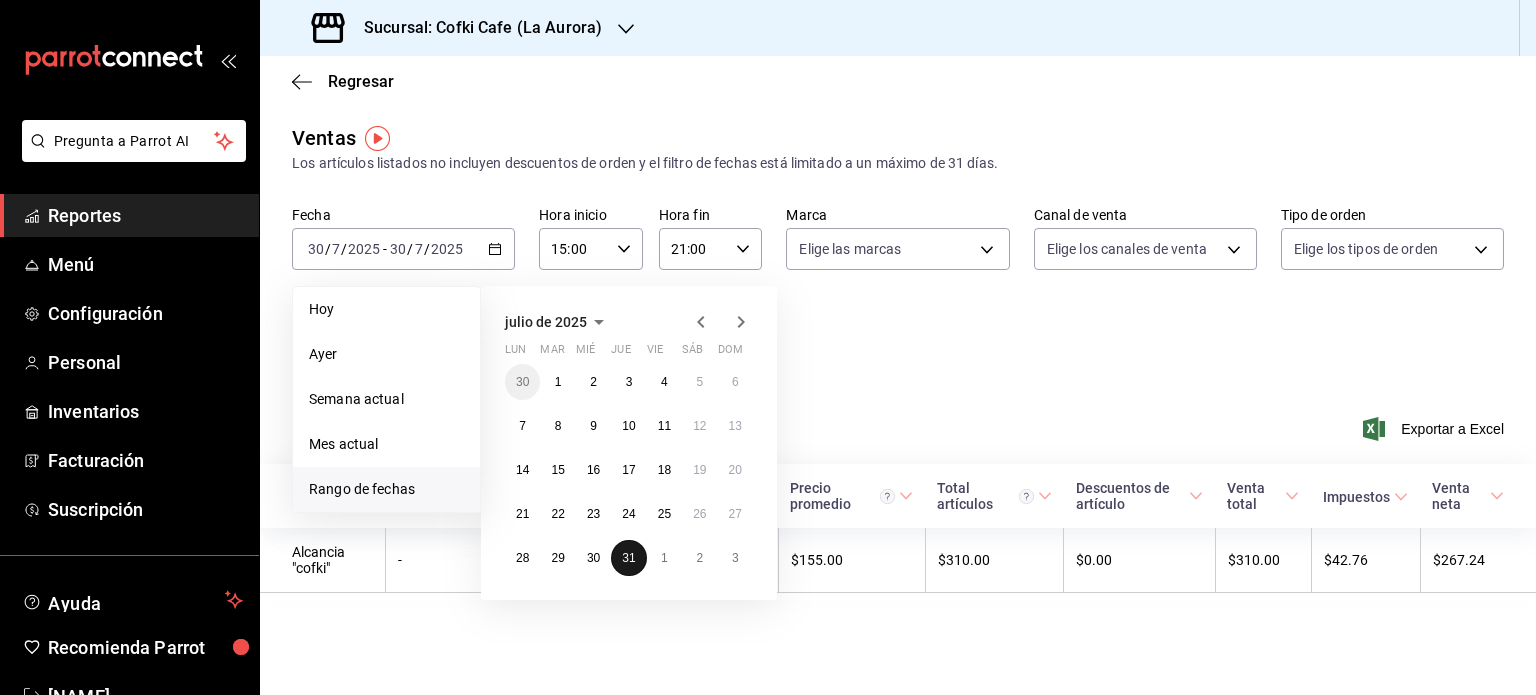 click on "31" at bounding box center [628, 558] 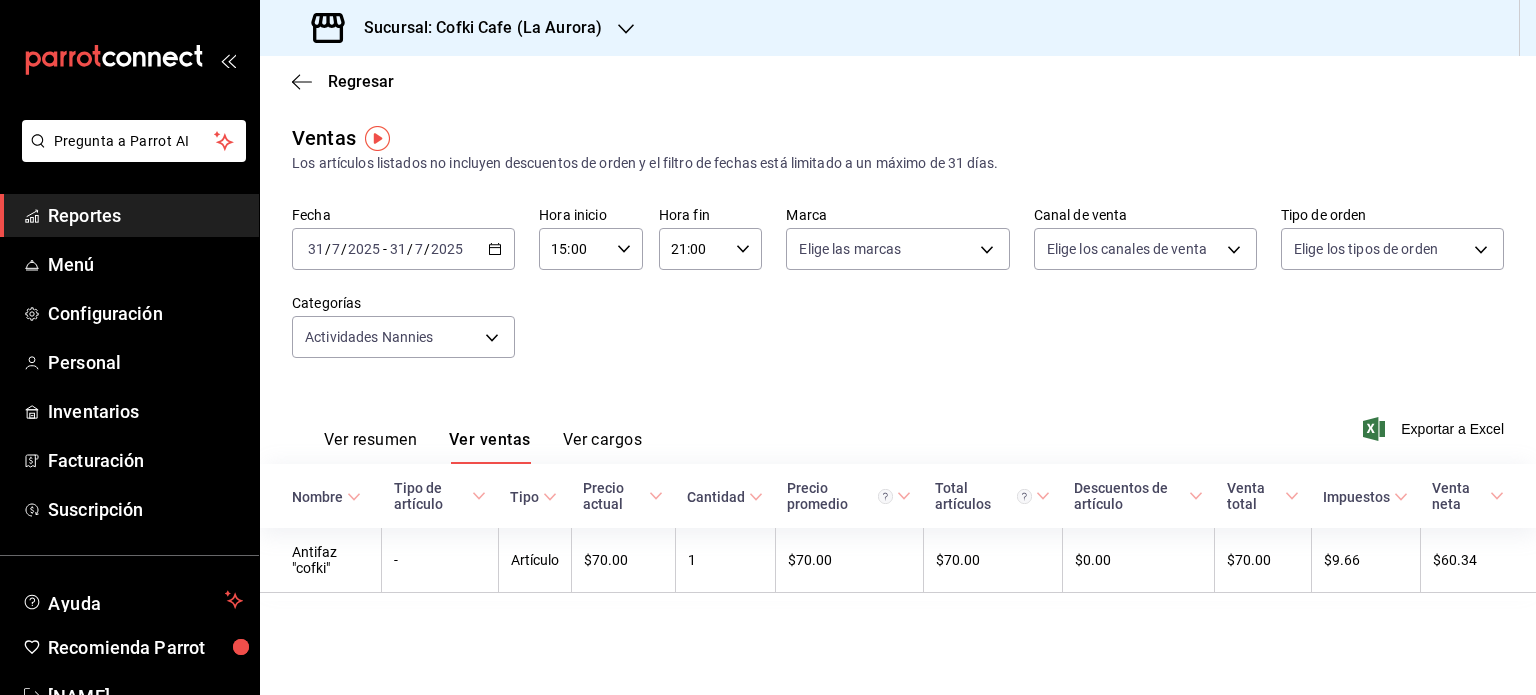 click on "2025-07-31 31 / 7 / 2025 - 2025-07-31 31 / 7 / 2025" at bounding box center (403, 249) 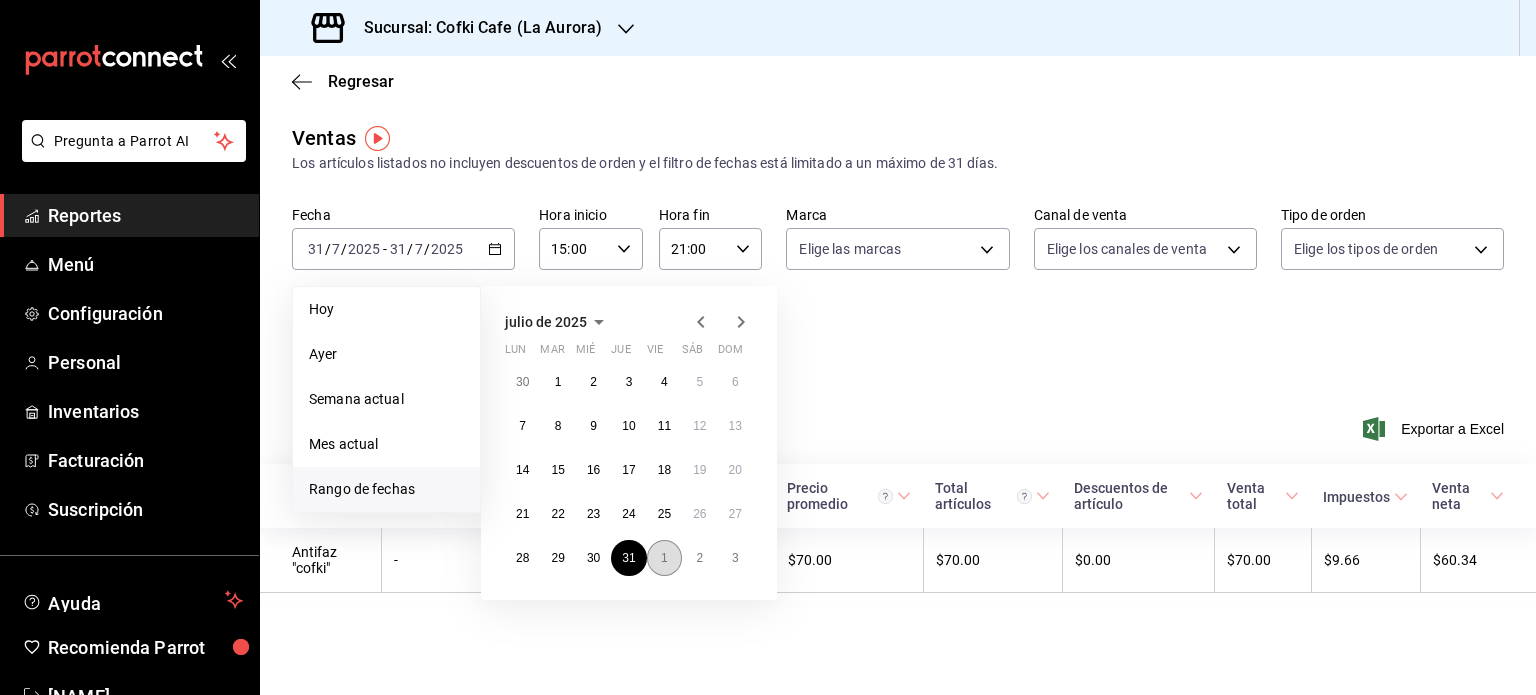 click on "1" at bounding box center [664, 558] 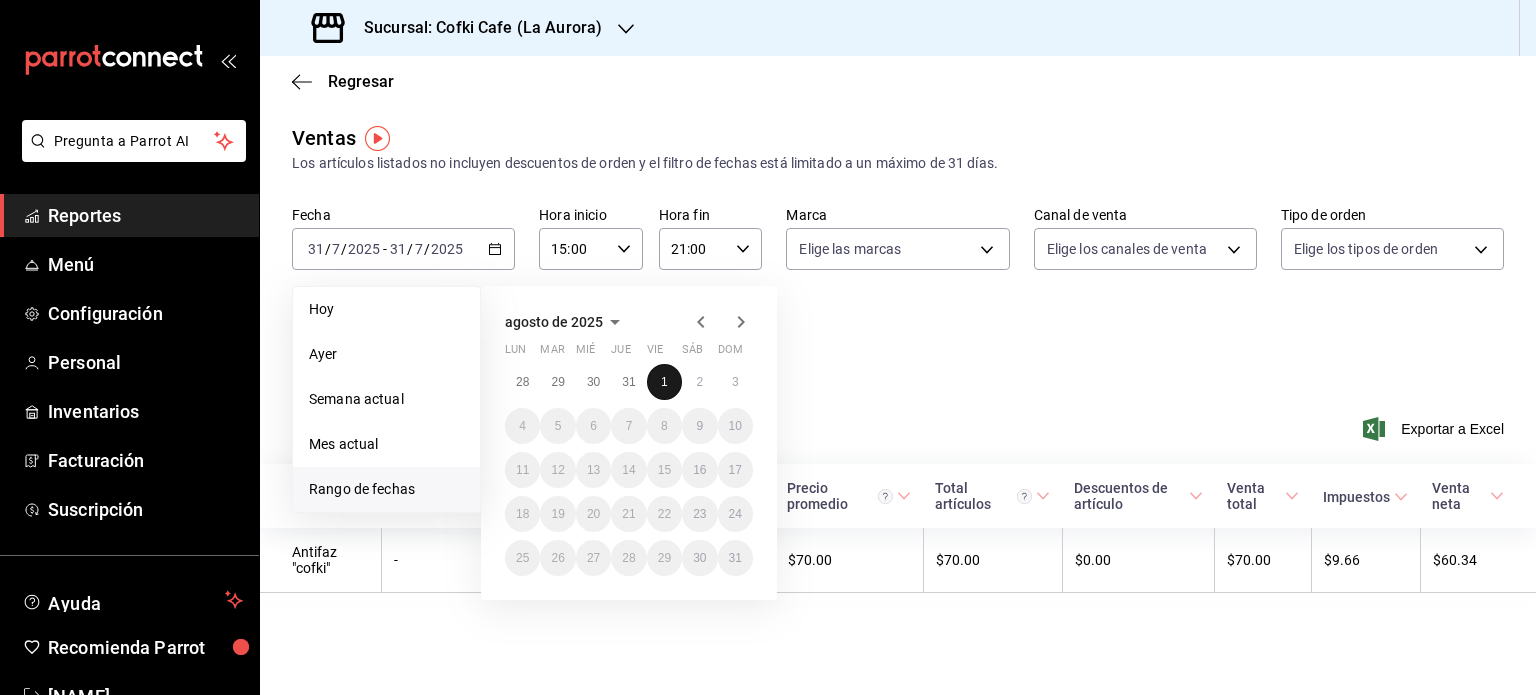 click on "1" at bounding box center (664, 382) 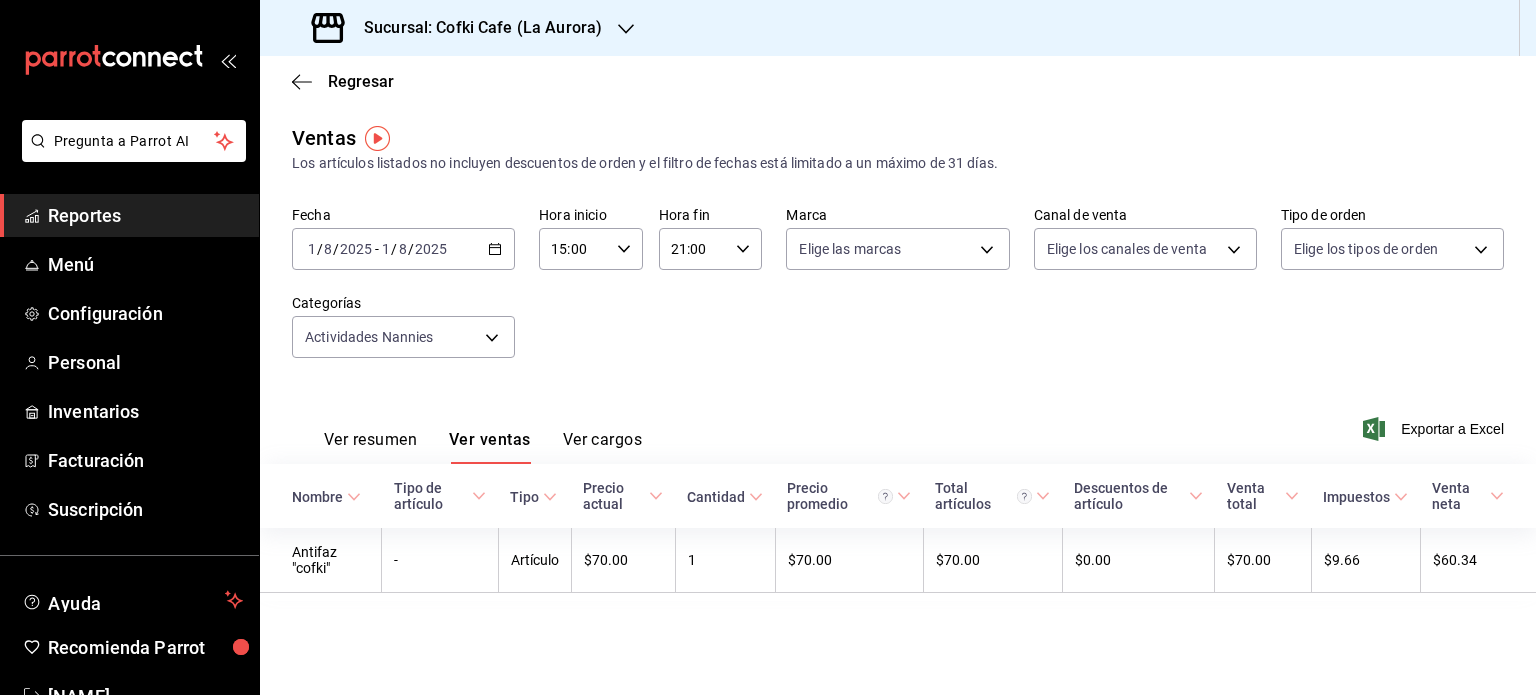click on "[DATE] [DATE] - [DATE] [DATE] [TIME] [TIME] [TIME] [TIME] [TEXT] [TEXT] [TEXT] [TEXT] [TEXT] [TEXT] [TEXT] [TEXT] [TEXT] [TEXT] [TEXT] [TEXT]" at bounding box center (898, 294) 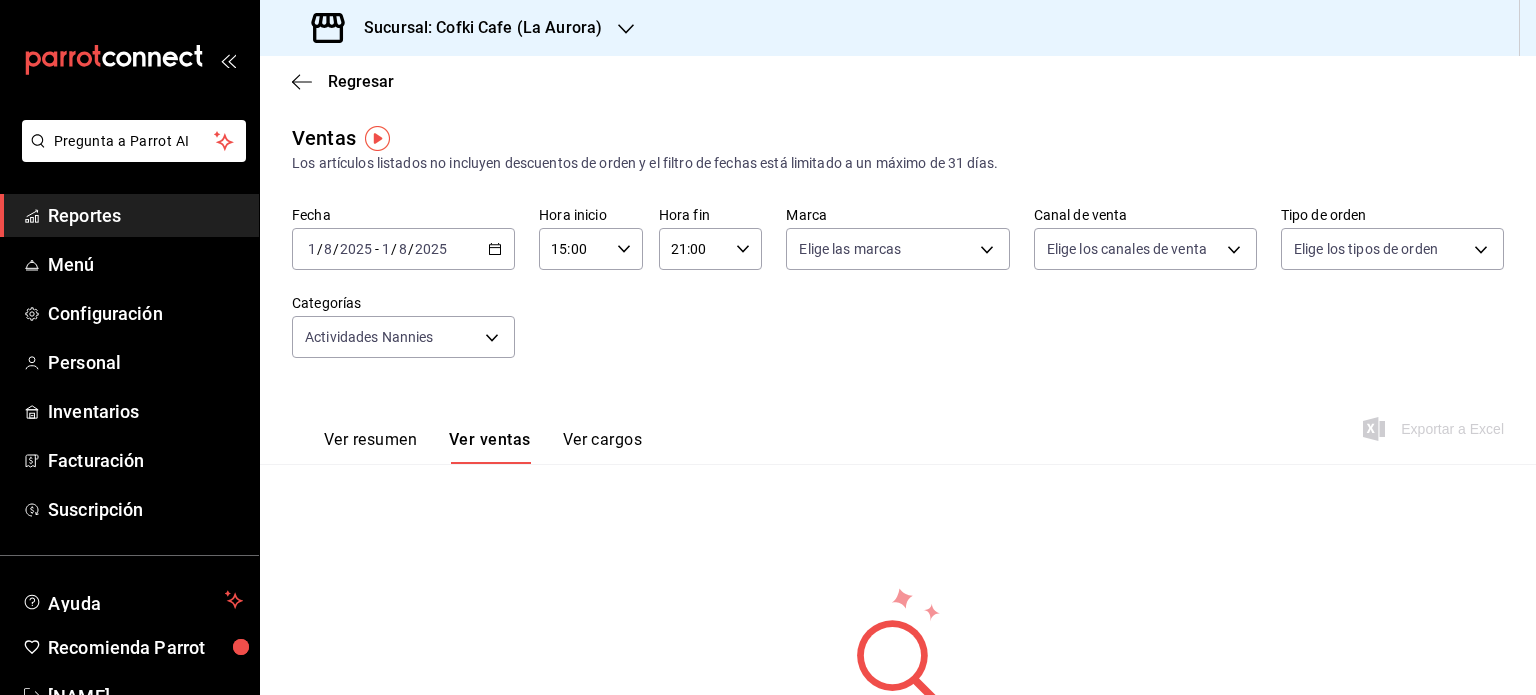 click 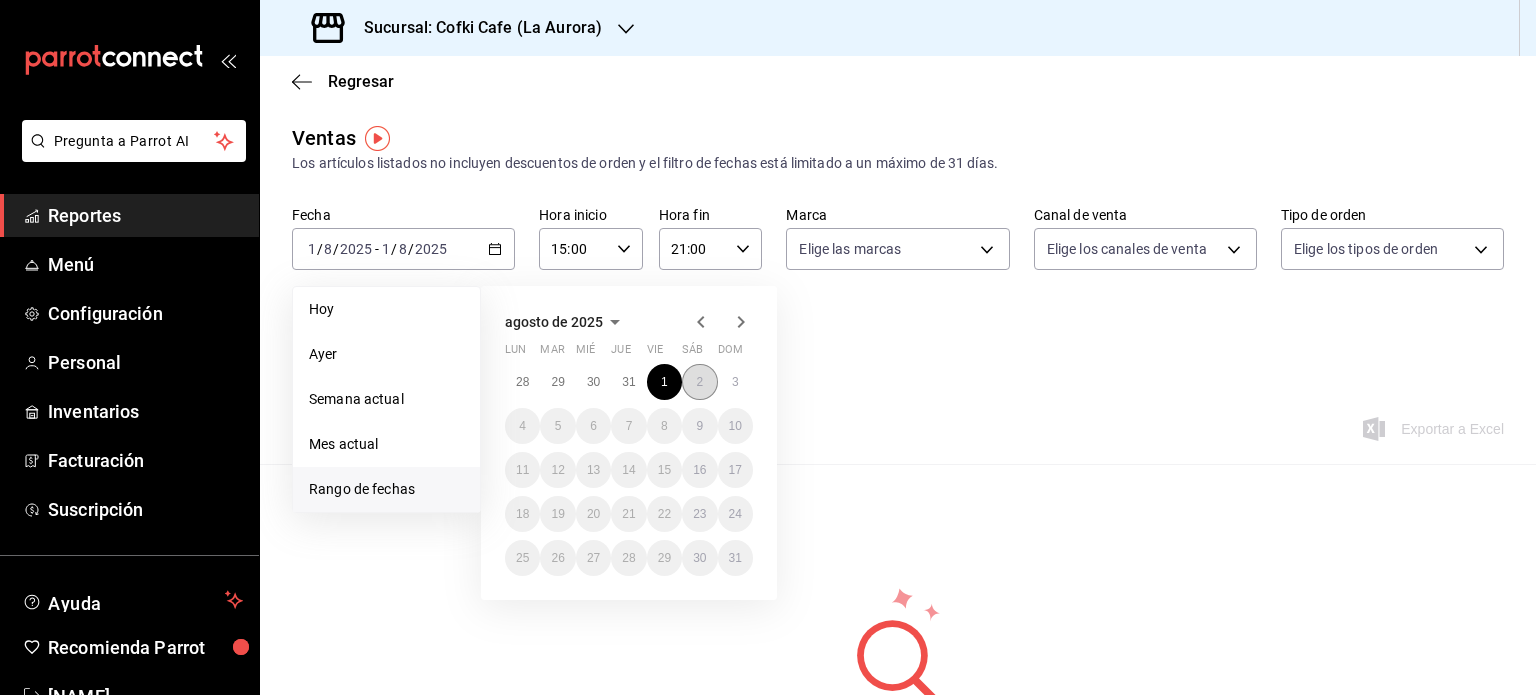 click on "2" at bounding box center (699, 382) 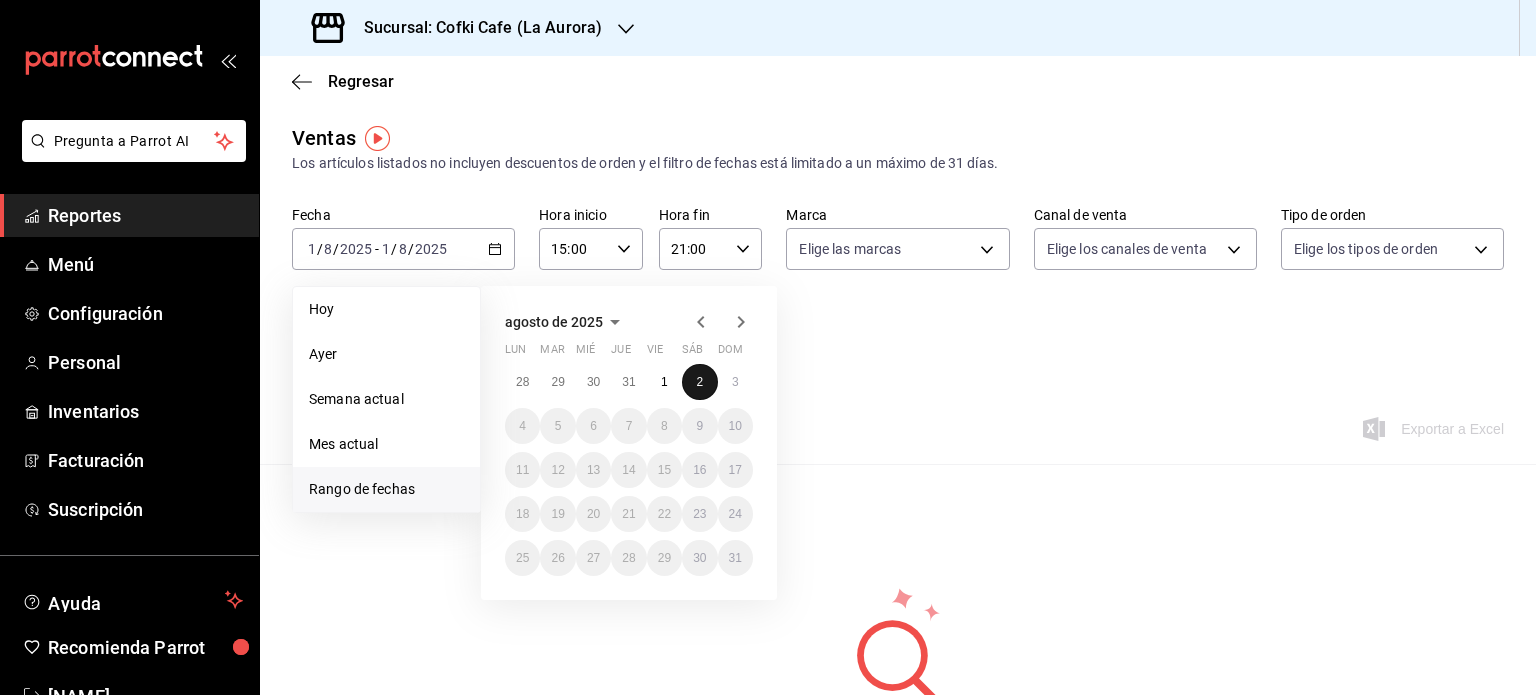 click on "2" at bounding box center (699, 382) 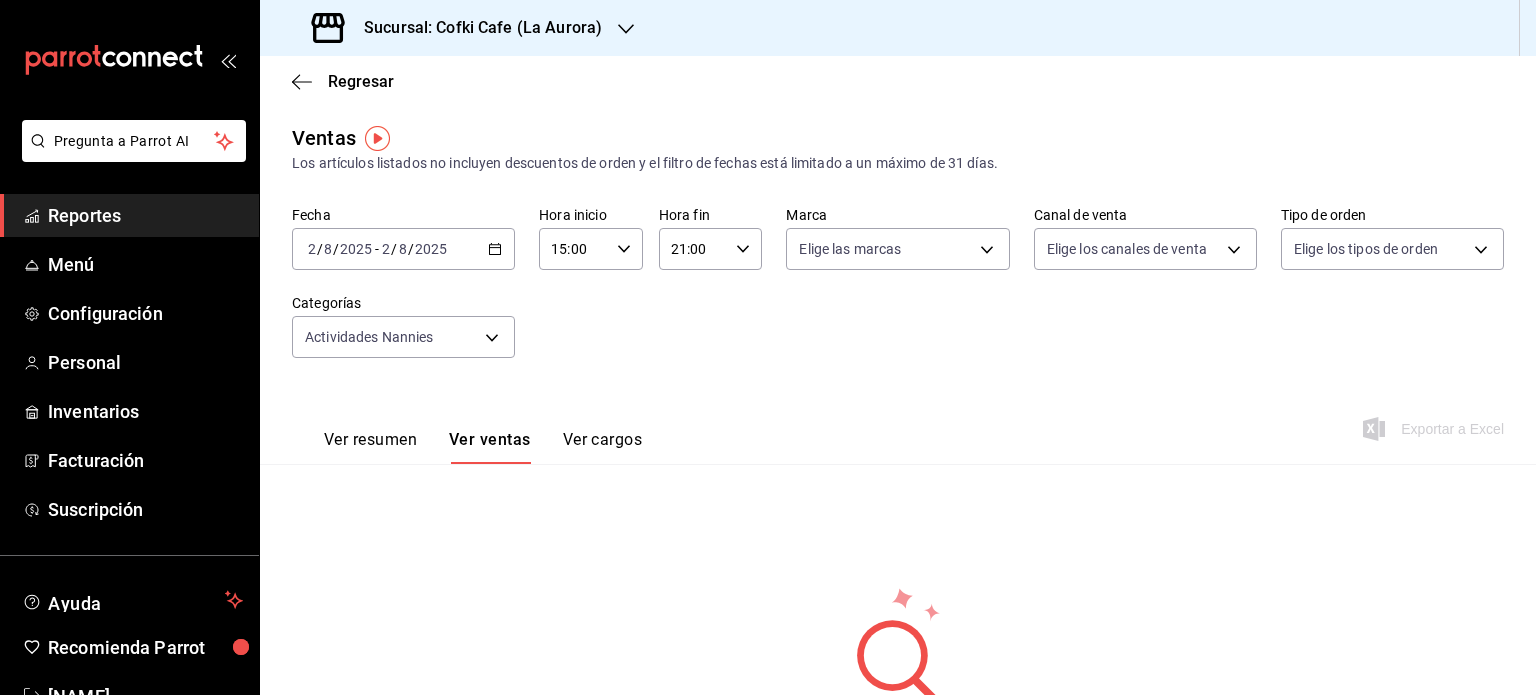 click on "2025-08-02 2 / 8 / 2025 - 2025-08-02 2 / 8 / 2025" at bounding box center (403, 249) 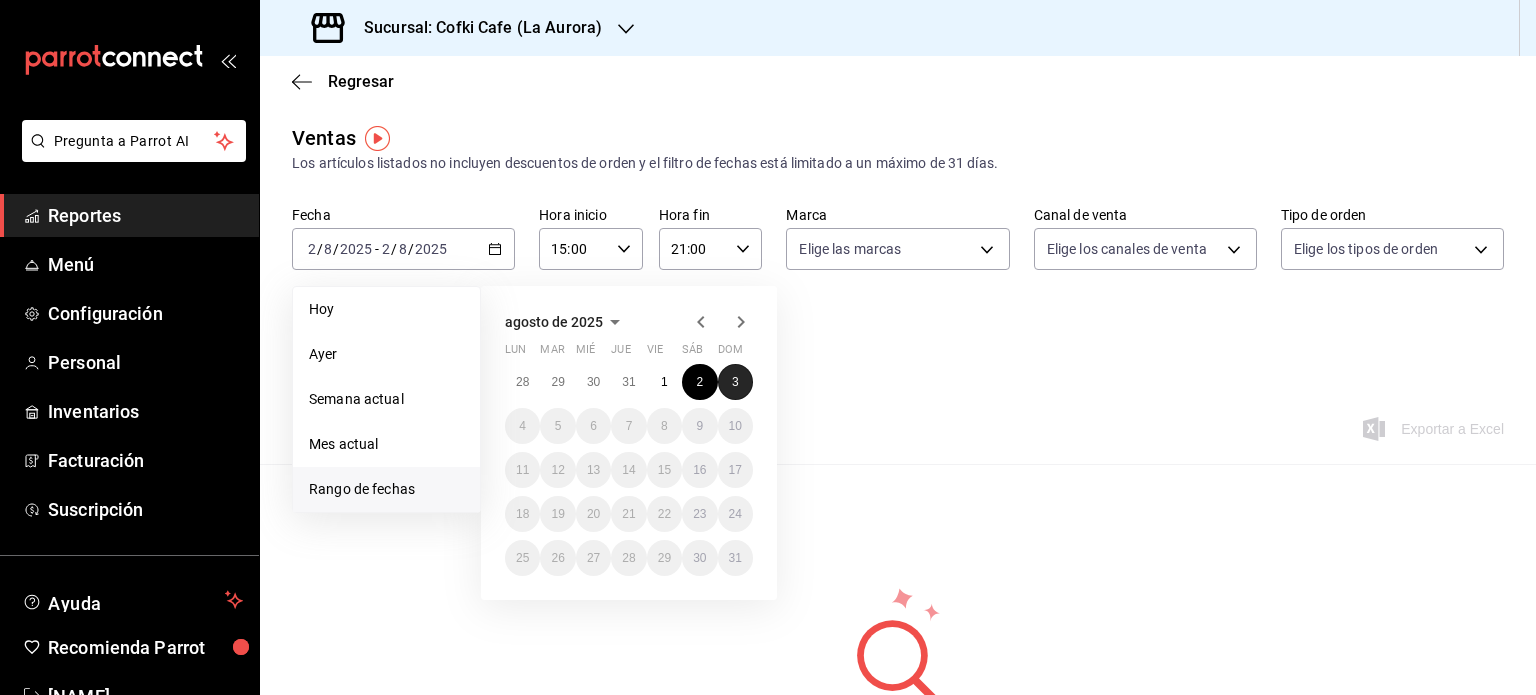 click on "3" at bounding box center [735, 382] 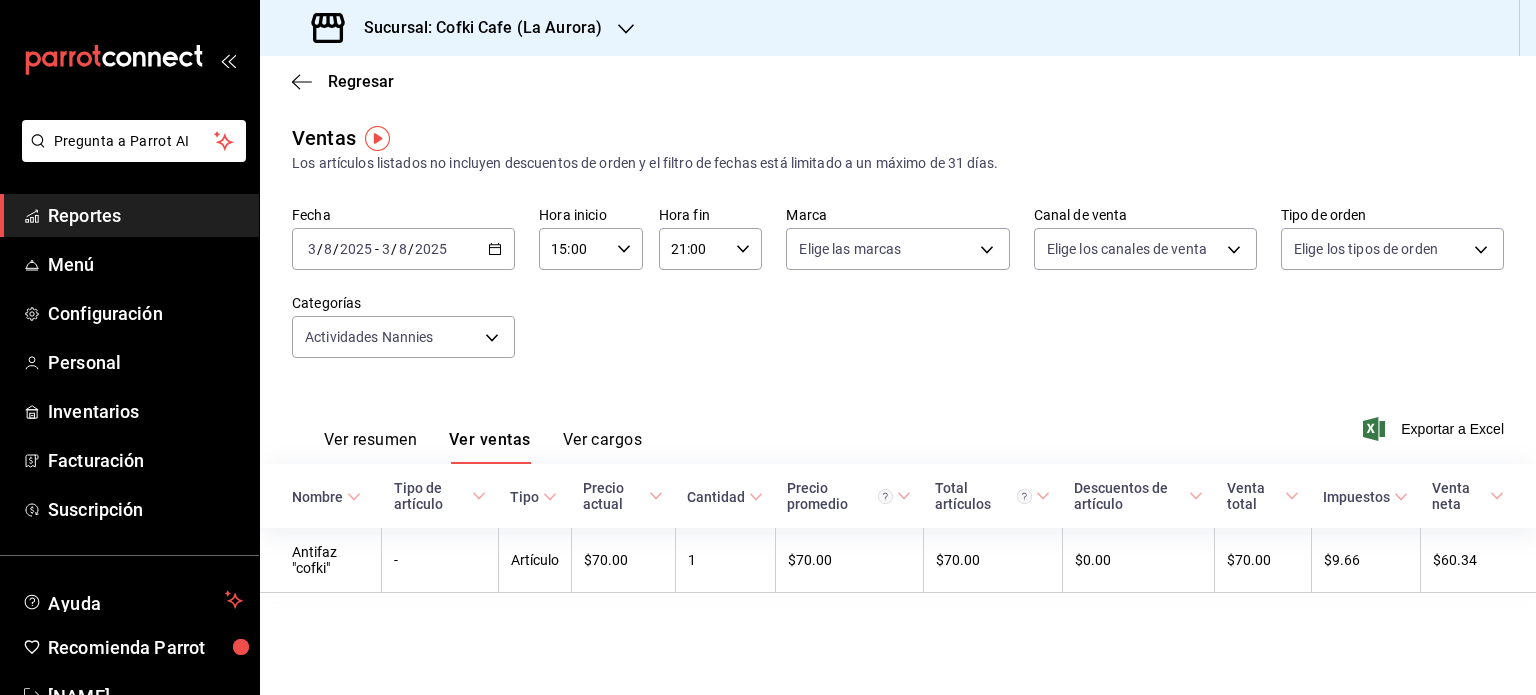 click on "Regresar" at bounding box center [898, 81] 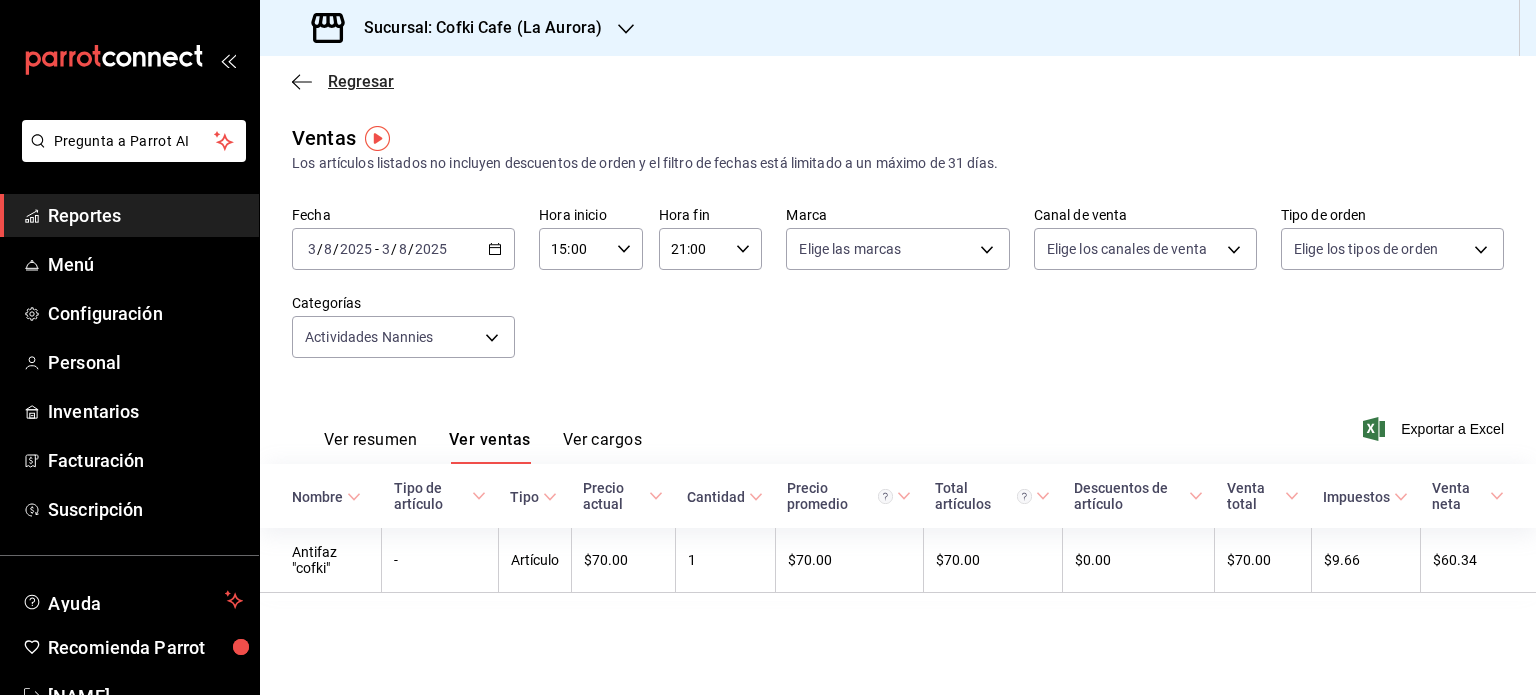 click 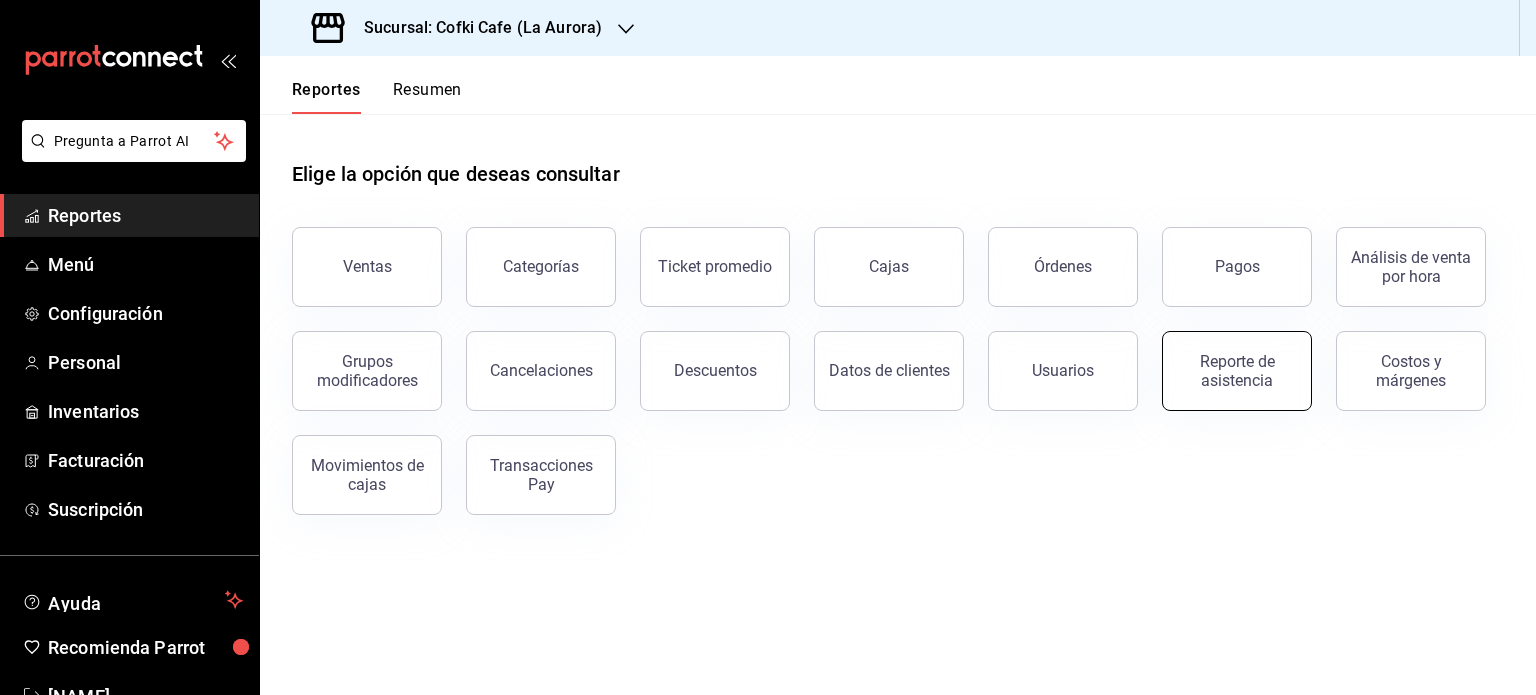 click on "Reporte de asistencia" at bounding box center [1237, 371] 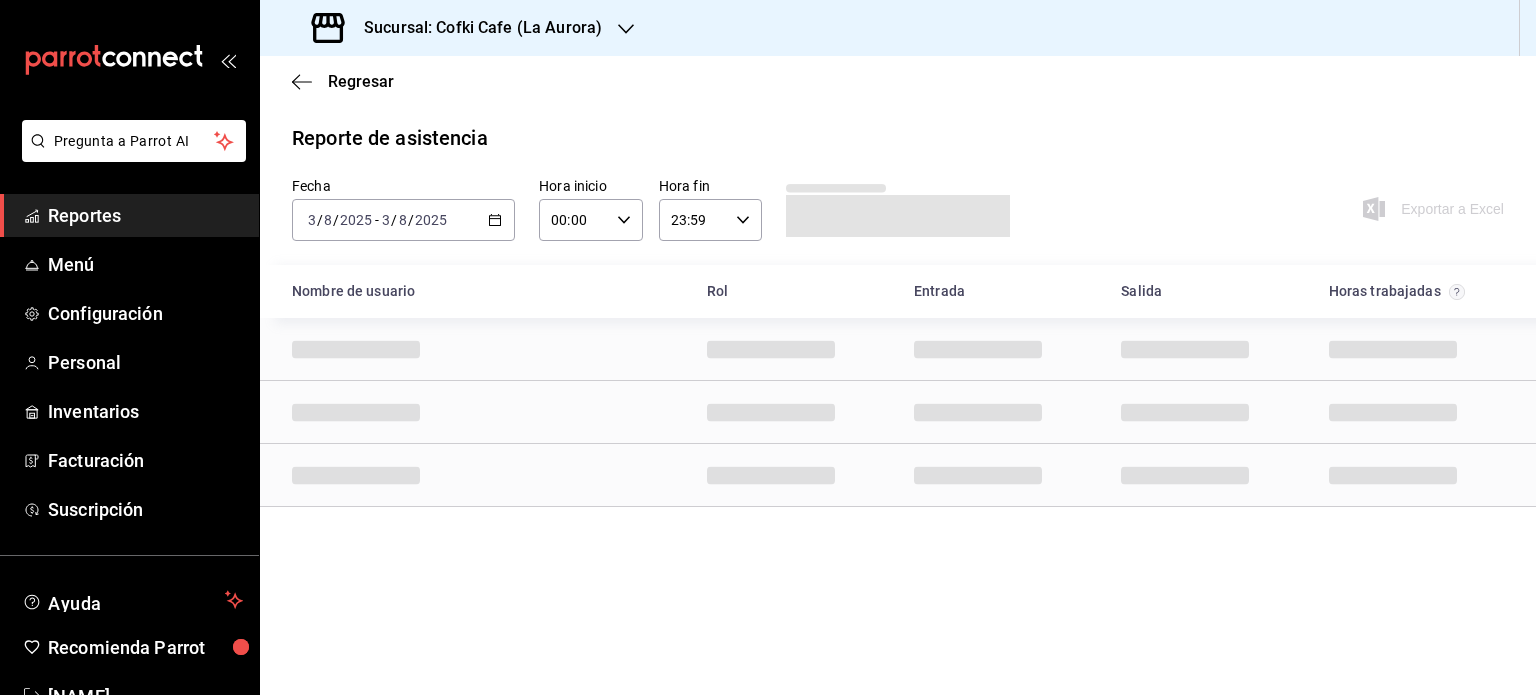 click on "2025-08-03 3 / 8 / 2025 - 2025-08-03 3 / 8 / 2025" at bounding box center (403, 220) 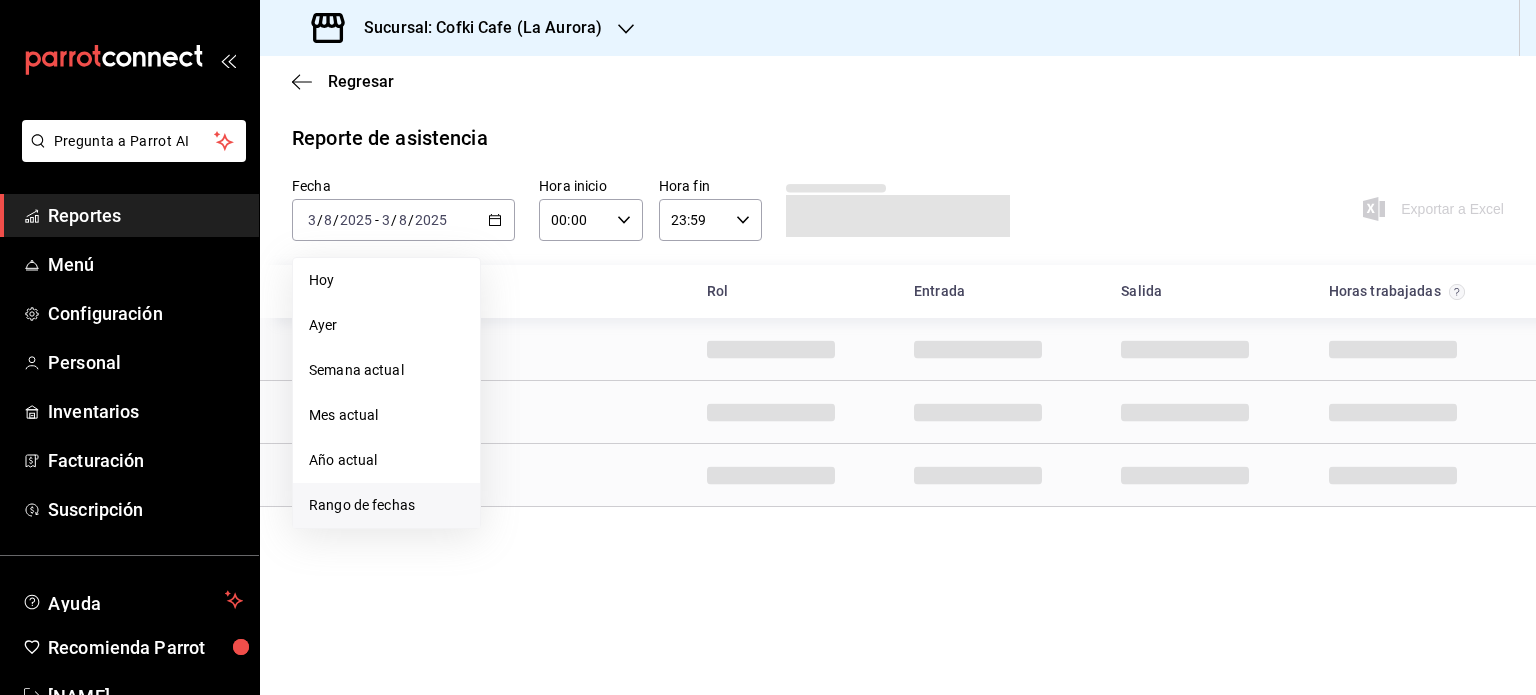 click on "Rango de fechas" at bounding box center [386, 505] 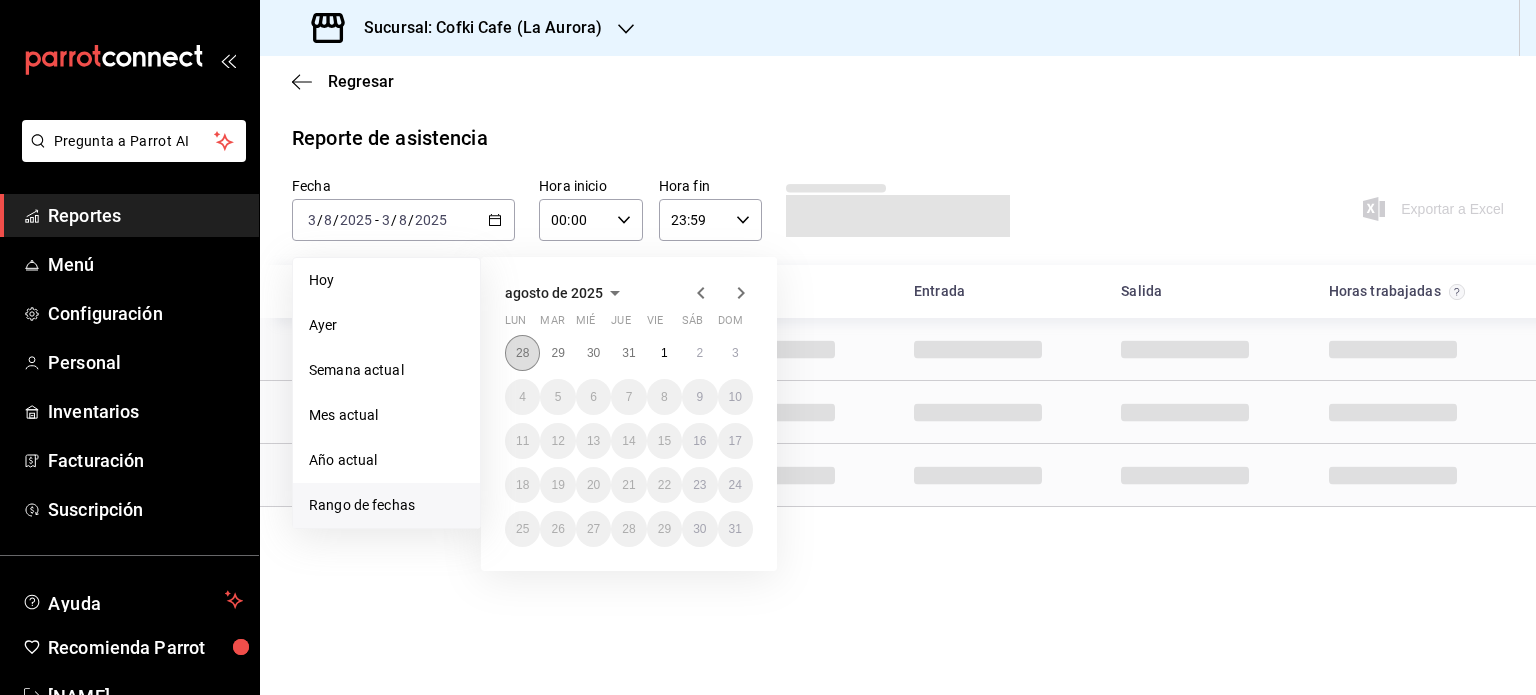 click on "28" at bounding box center (522, 353) 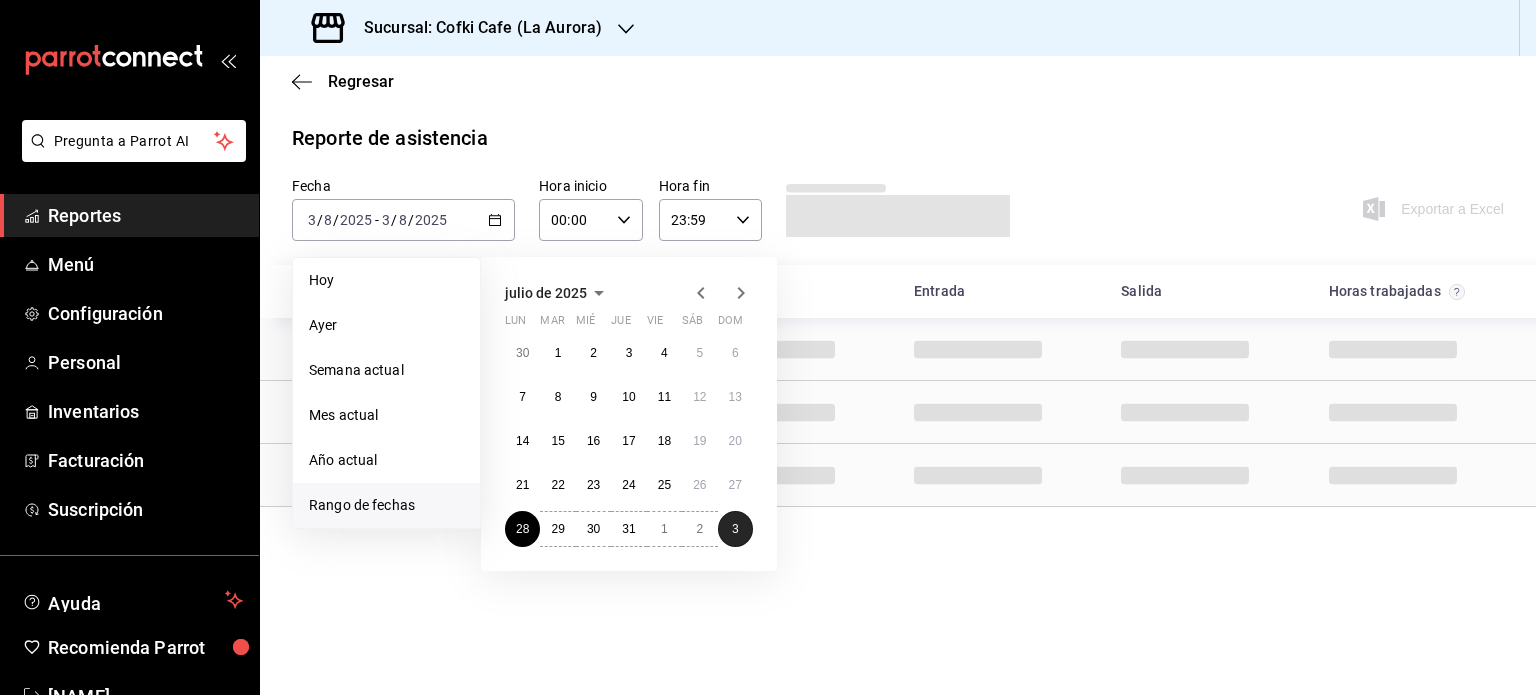click on "3" at bounding box center (735, 529) 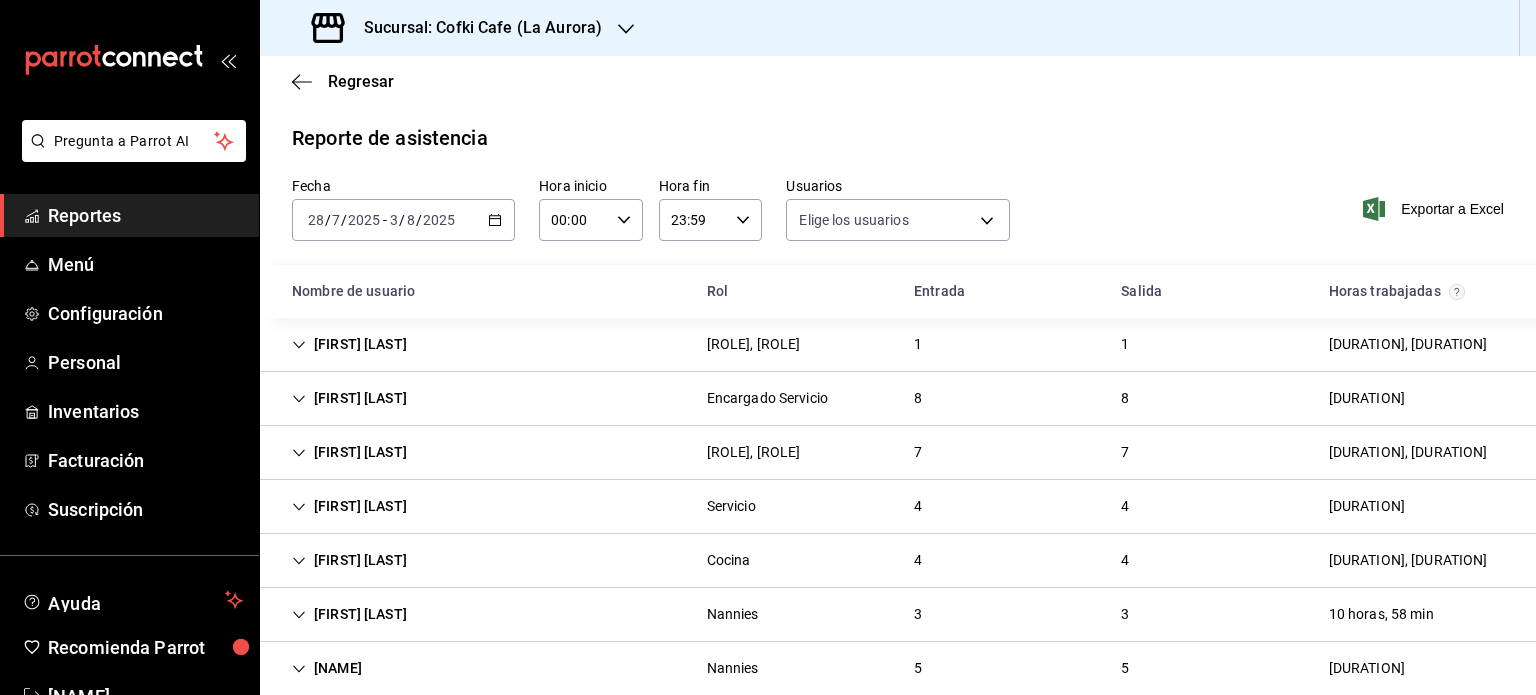 type on "[UUID], [UUID], [UUID], [UUID], [UUID], [UUID], [UUID], [UUID], [UUID], [UUID], [UUID], [UUID], [UUID], [UUID], [UUID], [UUID], [UUID], [UUID], [UUID], [UUID], [UUID], [UUID], [UUID], [UUID], [UUID], [UUID], [UUID]" 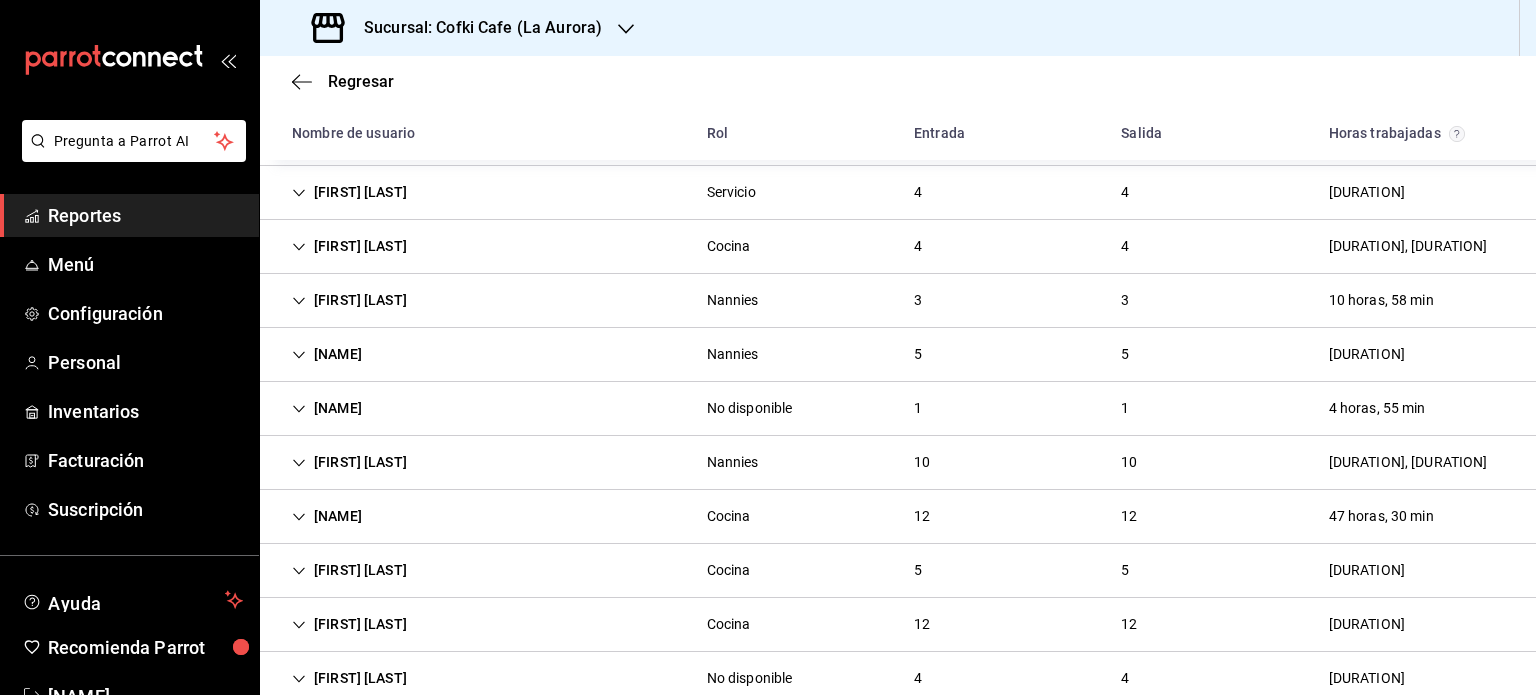 scroll, scrollTop: 315, scrollLeft: 0, axis: vertical 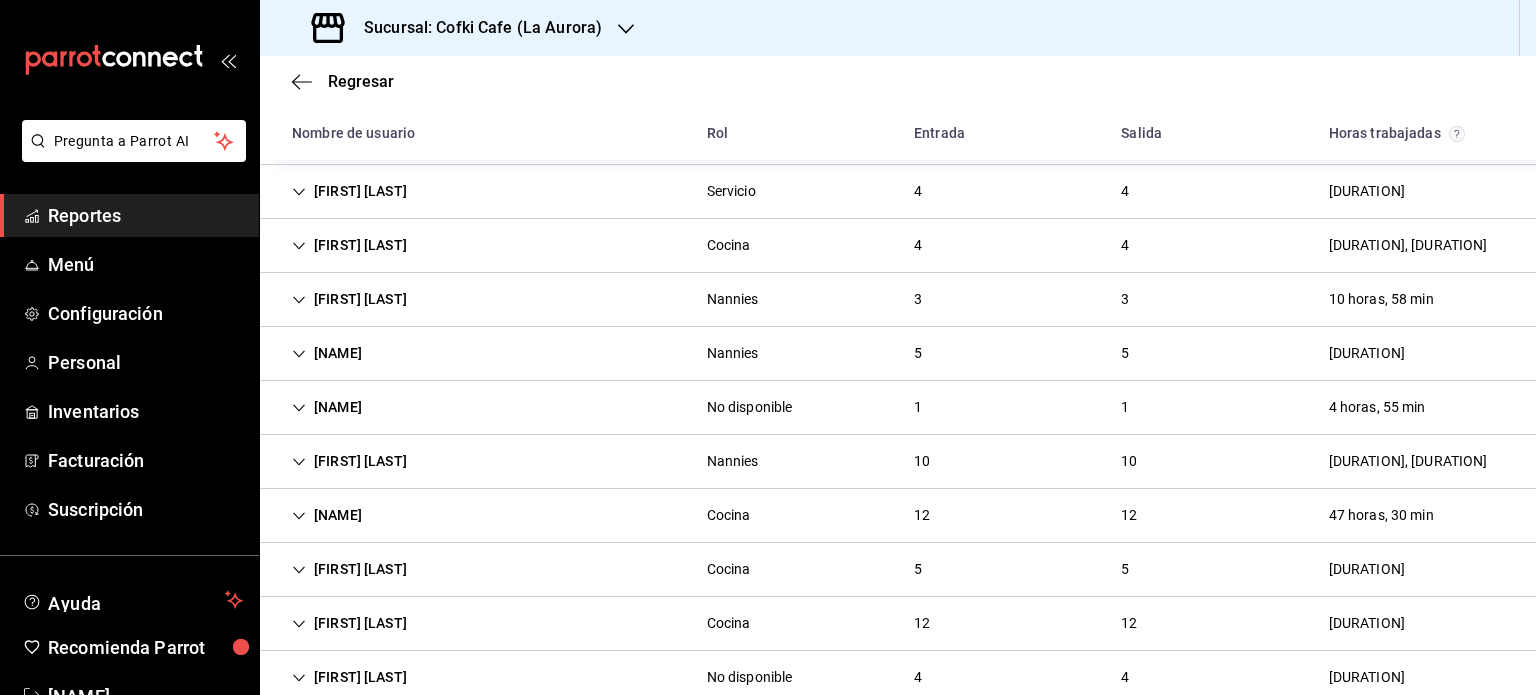 click on "[FIRST] [LAST] [ROLE] [NUMBER] [NUMBER] [DURATION]" at bounding box center [898, 192] 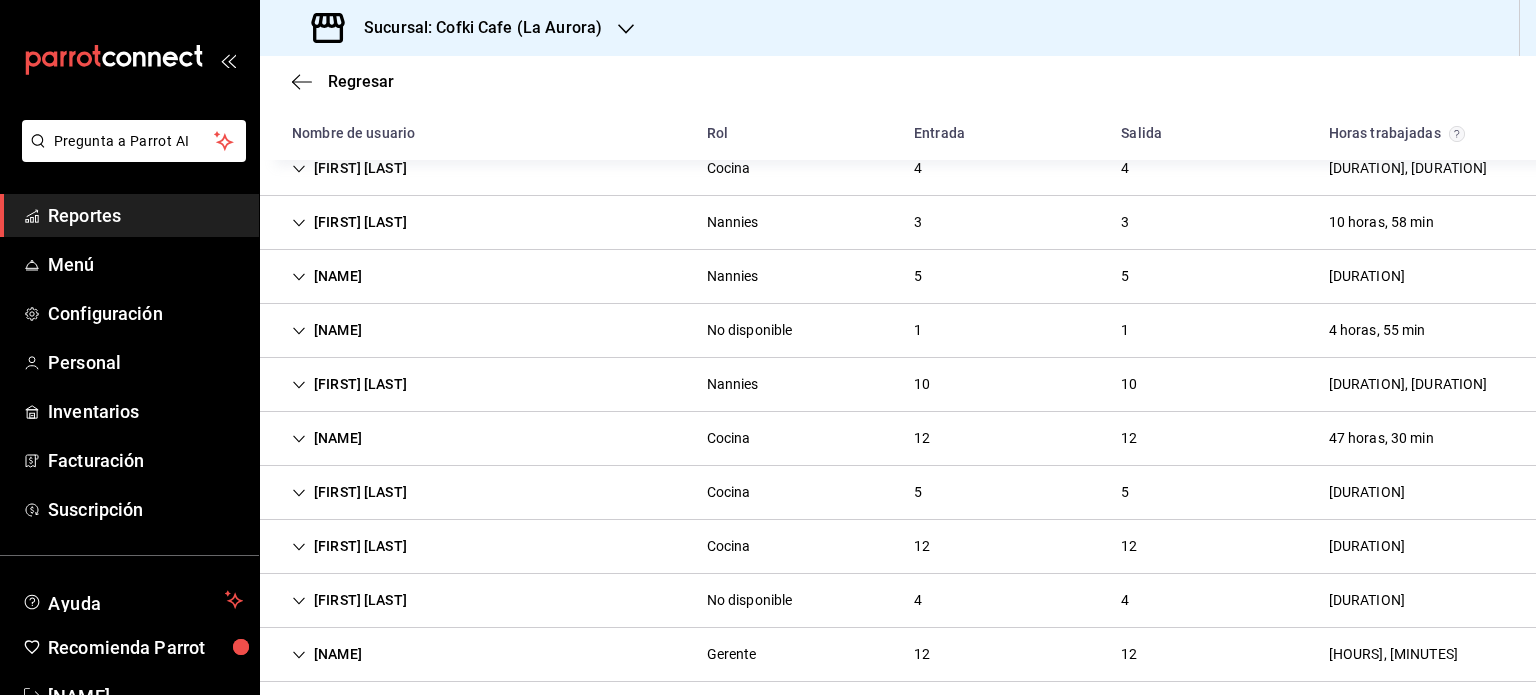 scroll, scrollTop: 708, scrollLeft: 0, axis: vertical 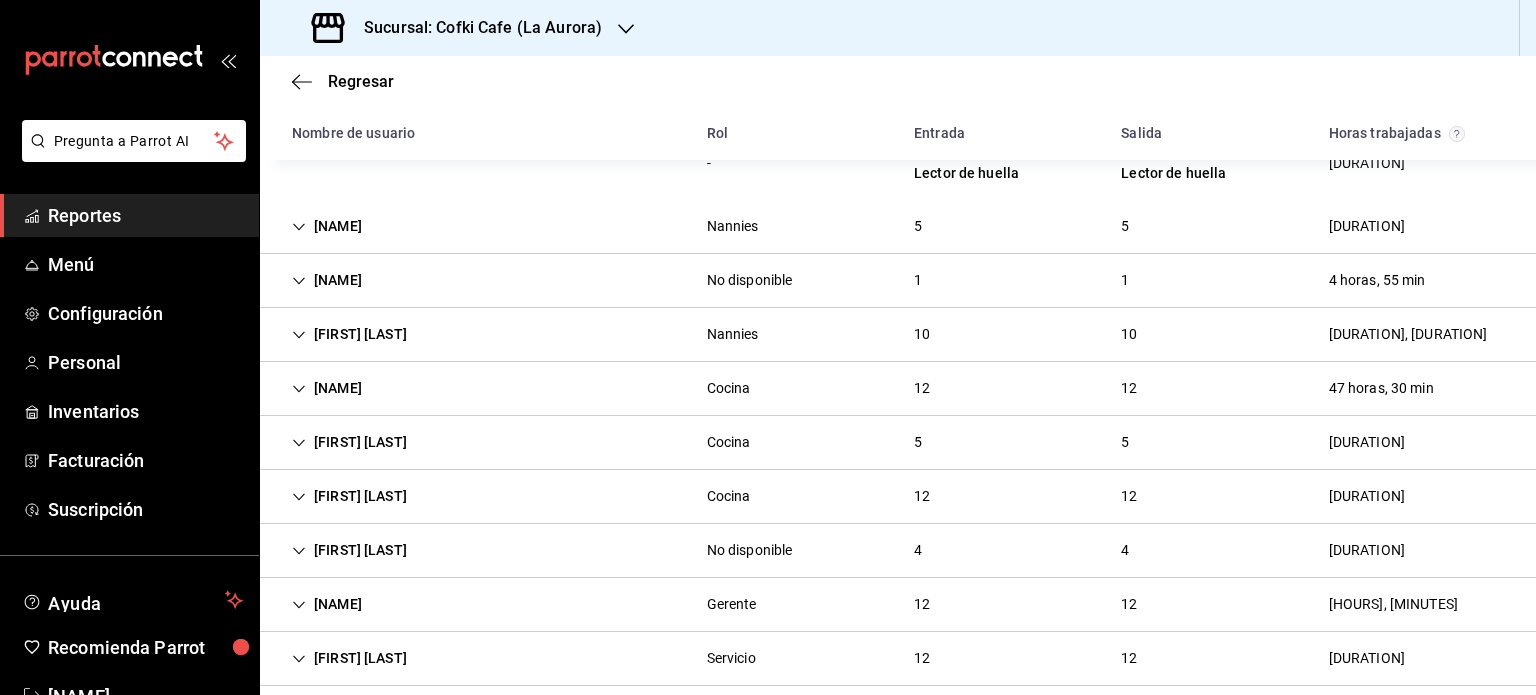 click on "[FIRST] [LAST] [ROLE] [NUMBER] [NUMBER] [DURATION]" at bounding box center (898, 497) 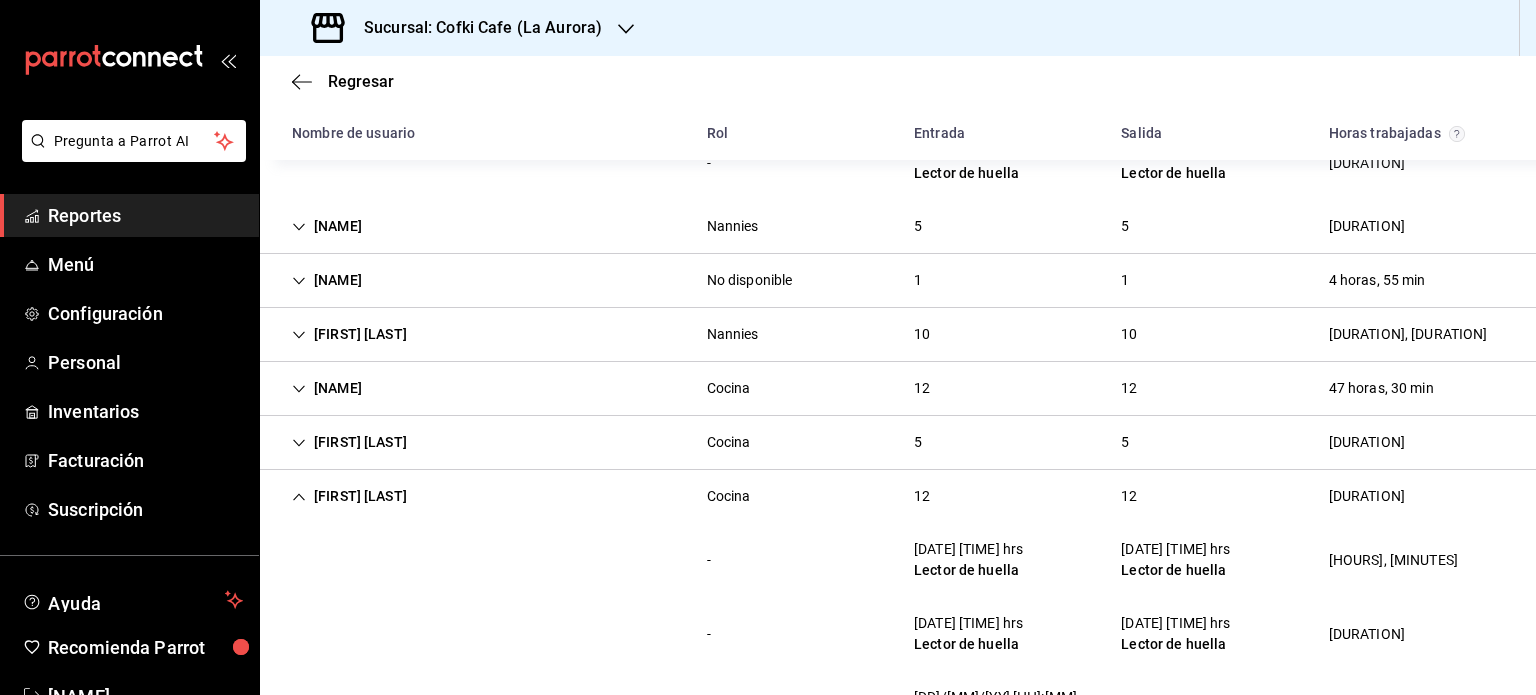 scroll, scrollTop: 1015, scrollLeft: 0, axis: vertical 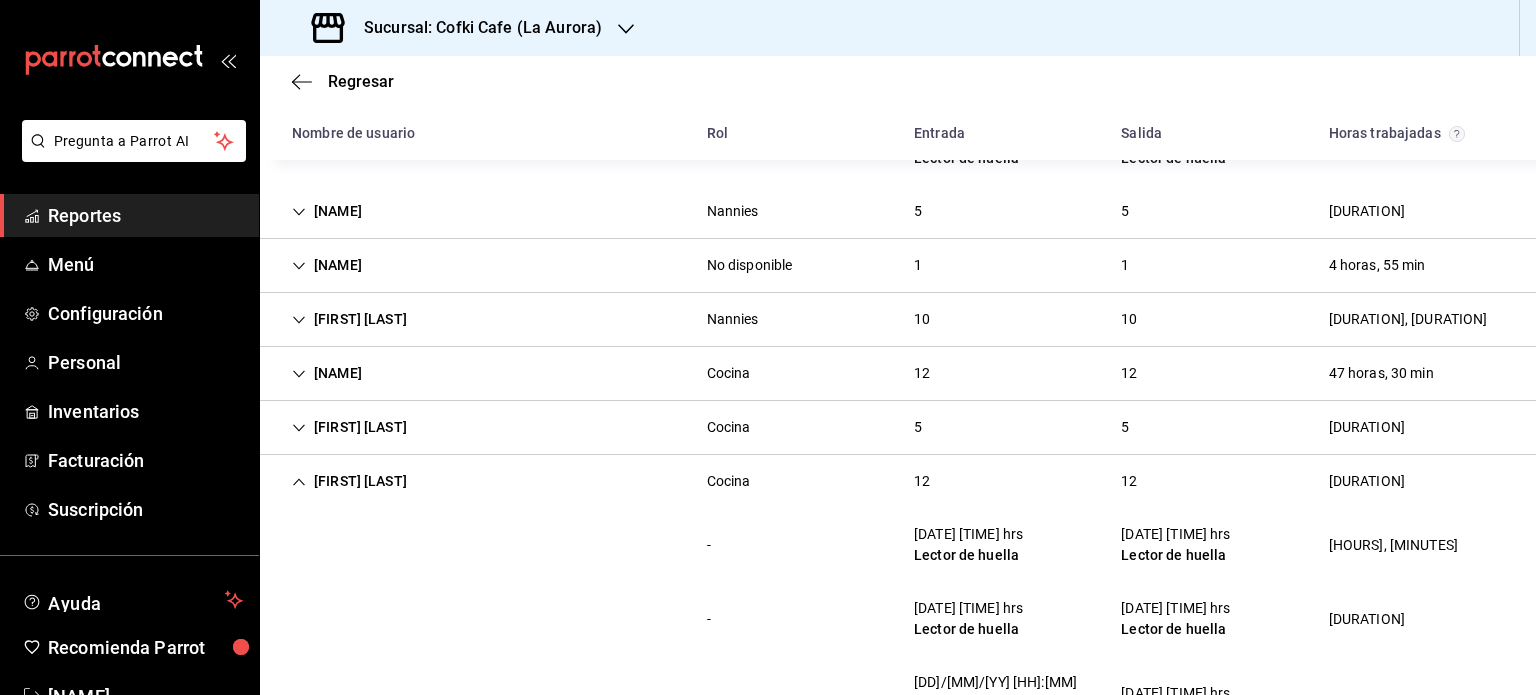 click on "[FIRST] [LAST] [ROLE] [NUMBER] [NUMBER] [DURATION]" at bounding box center (898, 481) 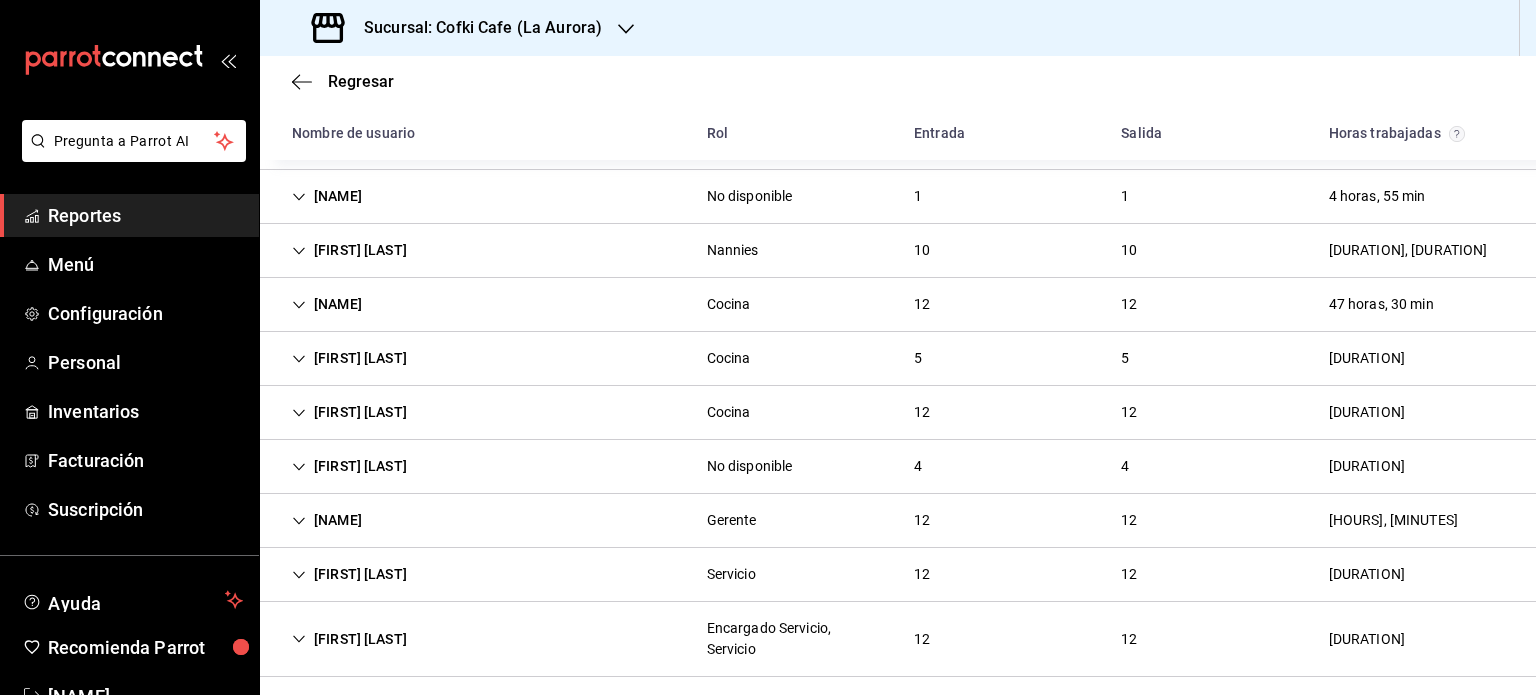 scroll, scrollTop: 1087, scrollLeft: 0, axis: vertical 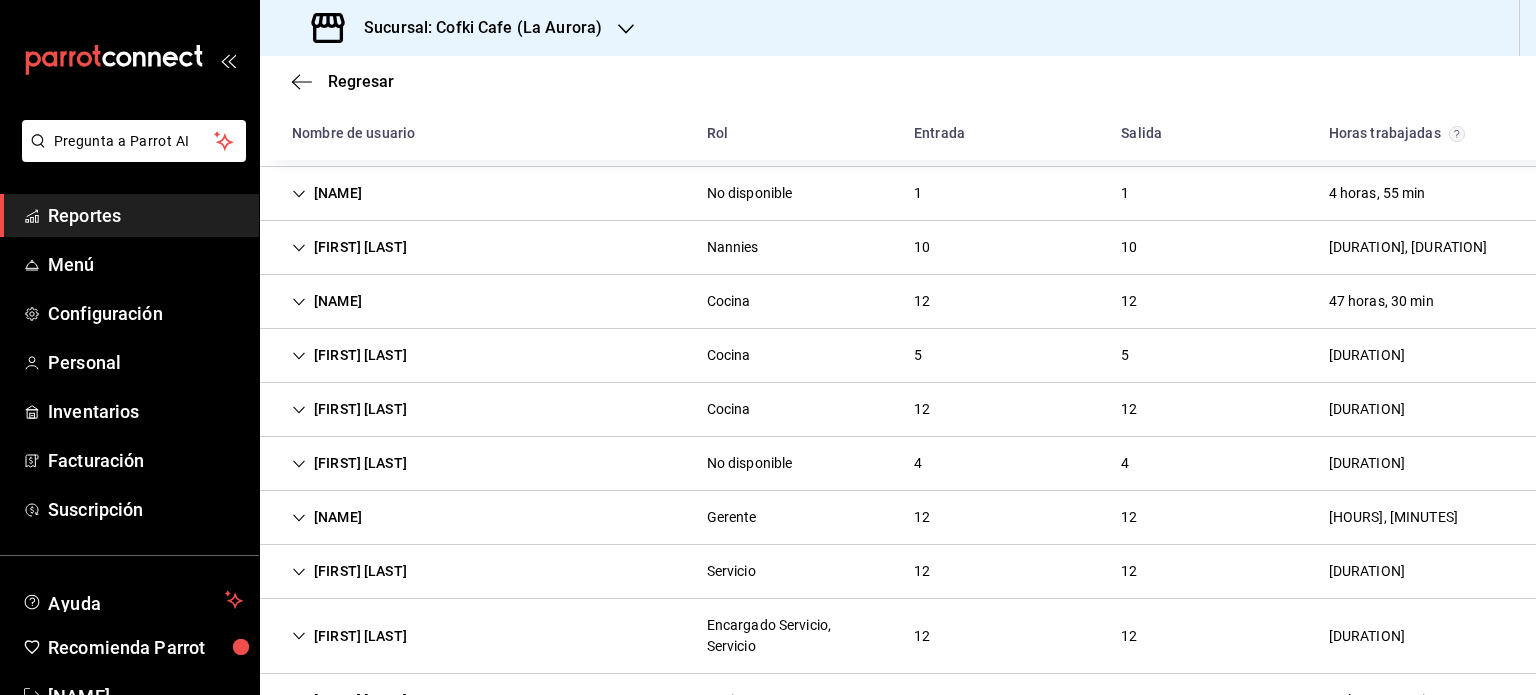 click on "[FIRST] [LAST] [ROLE] [NUMBER] [NUMBER] [DURATION]" at bounding box center (898, 248) 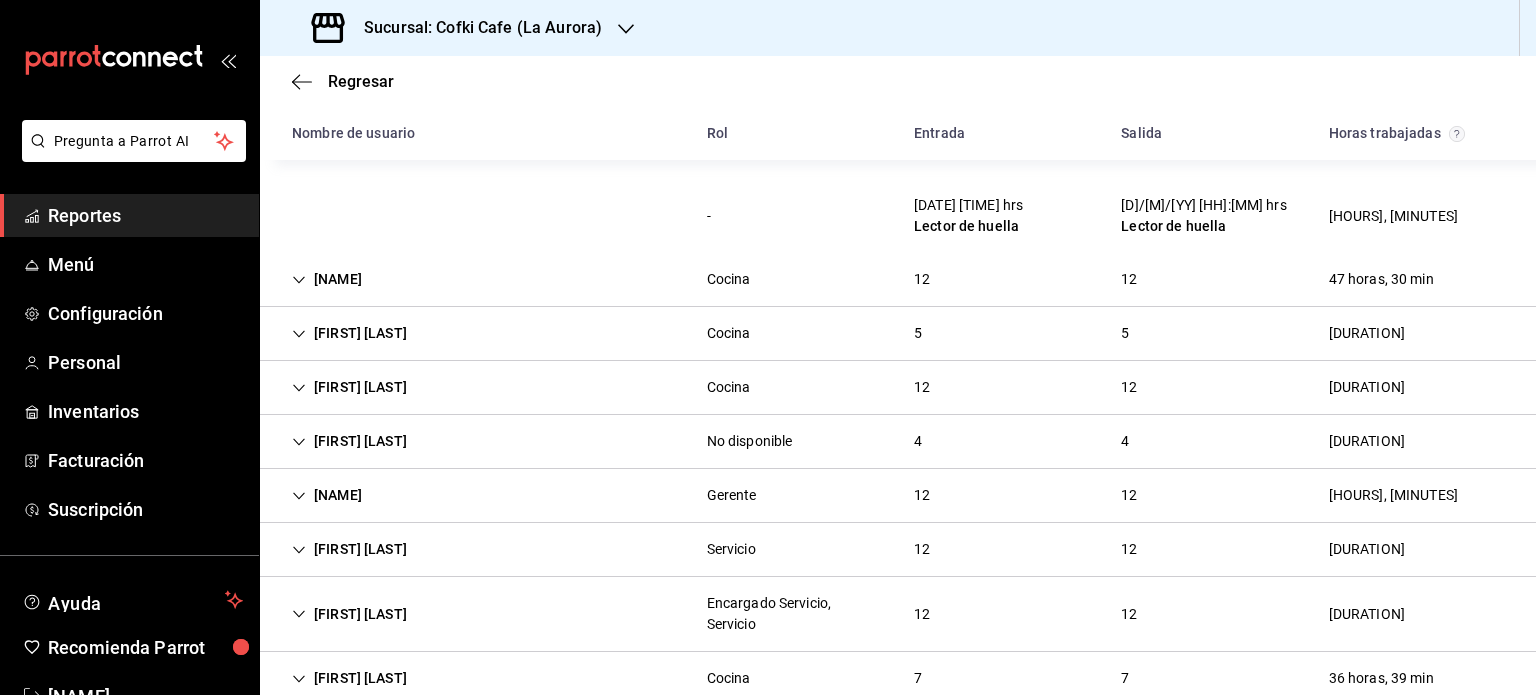 scroll, scrollTop: 1936, scrollLeft: 0, axis: vertical 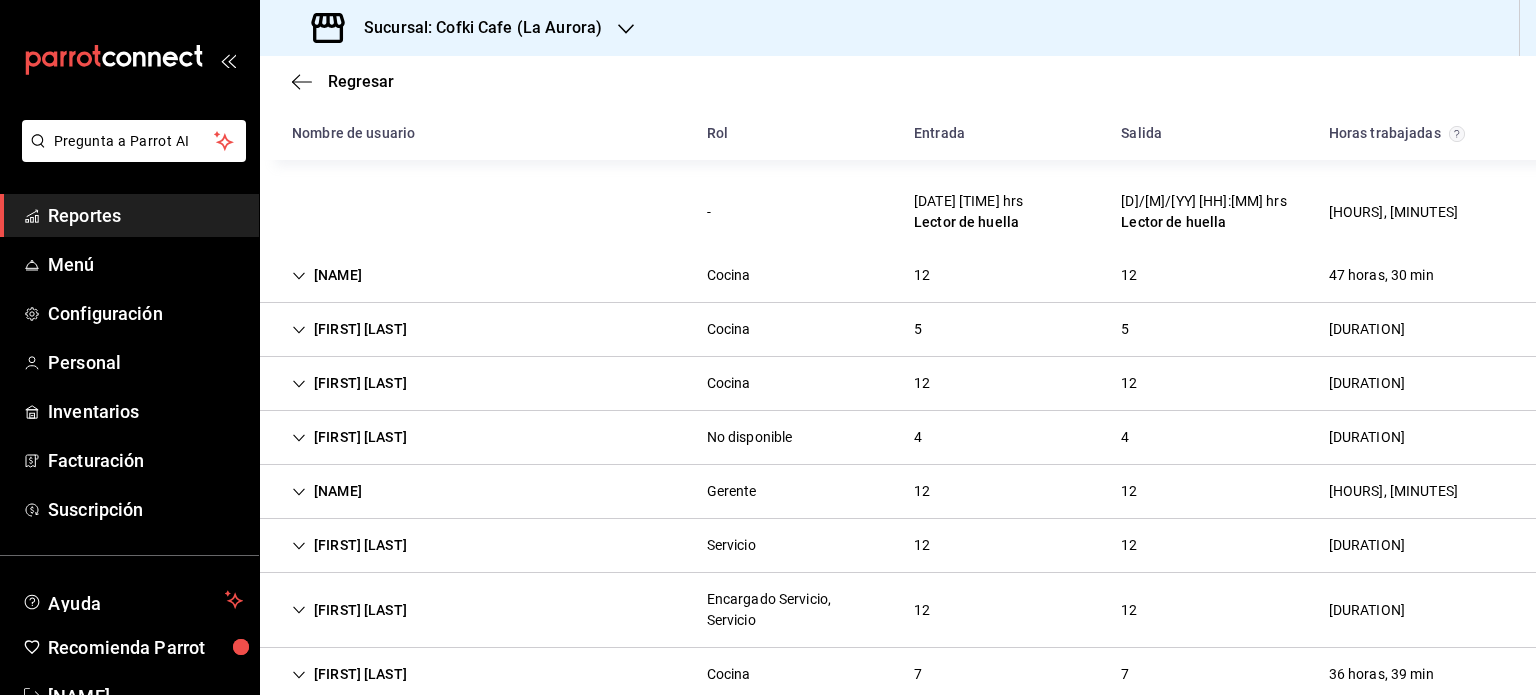 click on "[FIRST] [LAST] Cocina [NUMBER] [NUMBER] [HOURS], [MINUTES]" at bounding box center [898, 330] 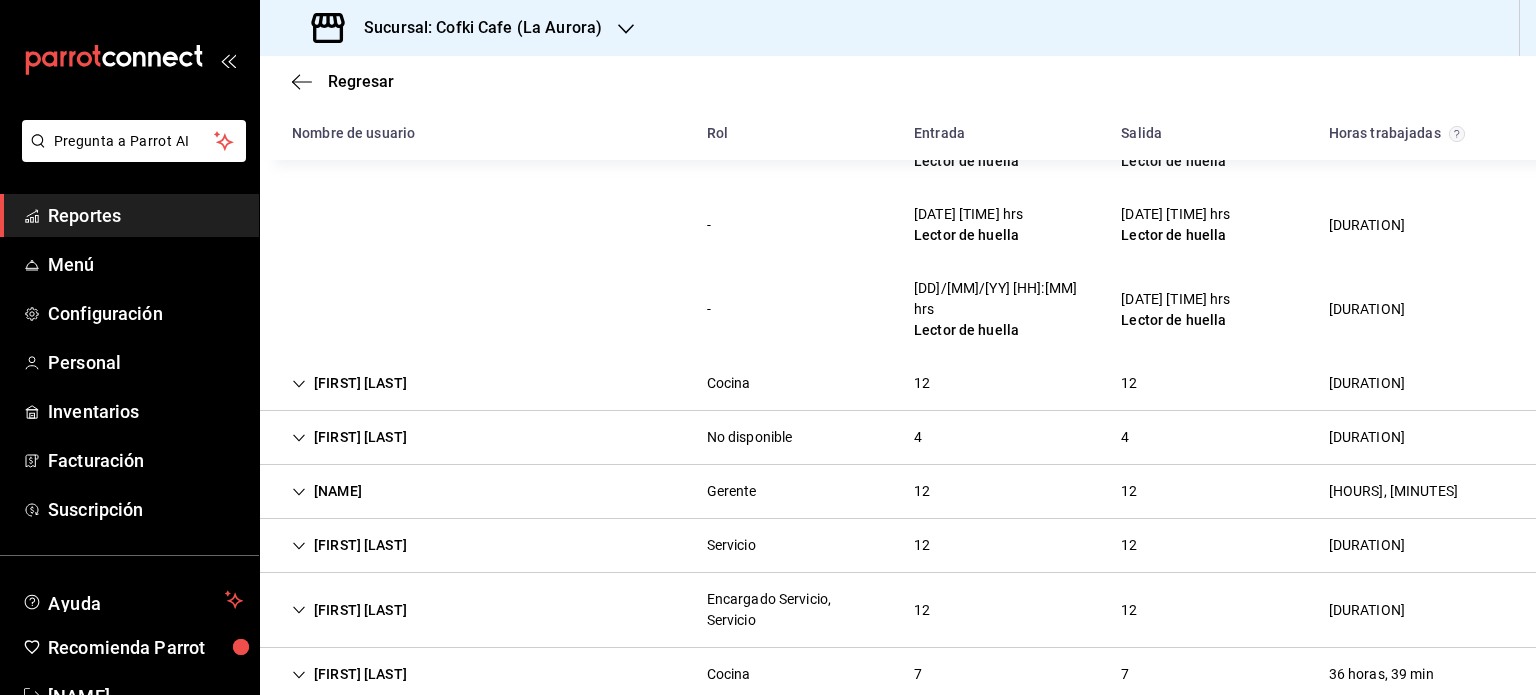 scroll, scrollTop: 2371, scrollLeft: 0, axis: vertical 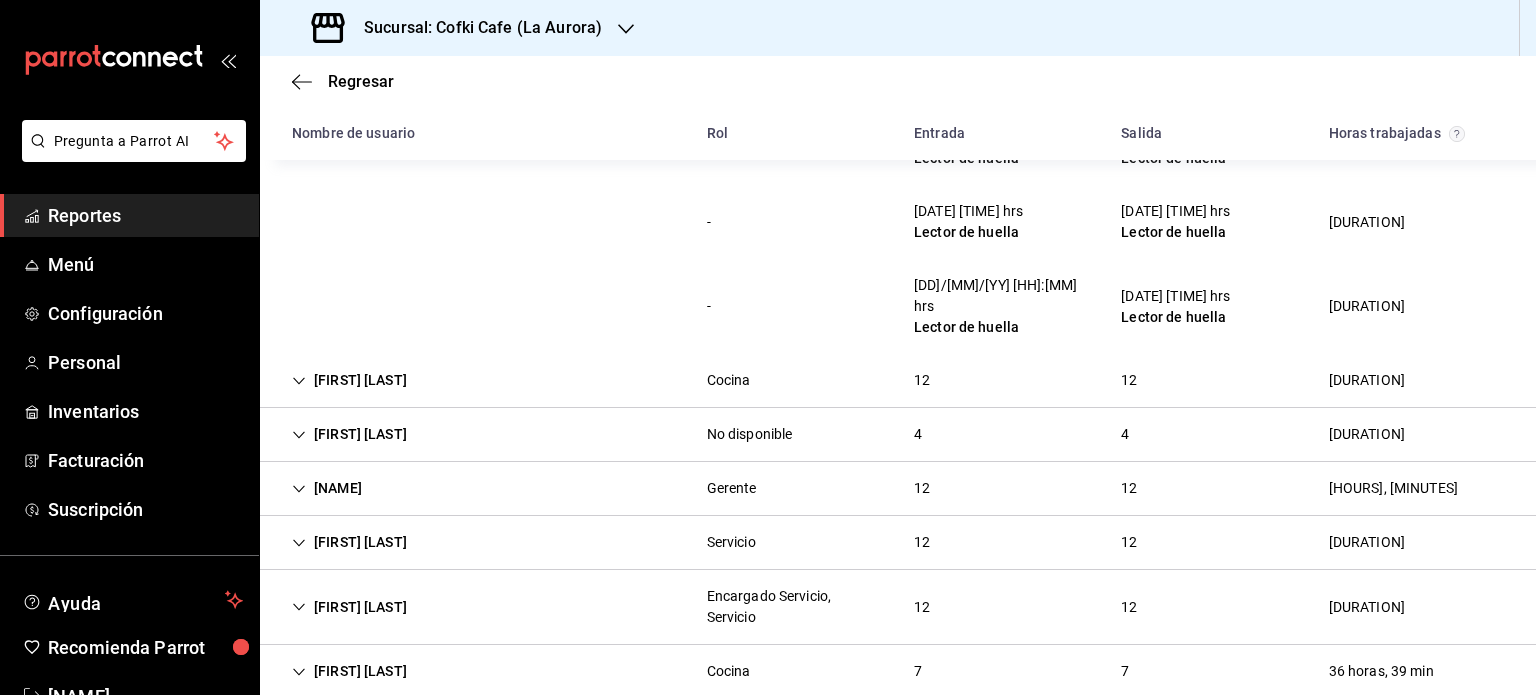 click on "[FIRST] [LAST]" at bounding box center [349, 380] 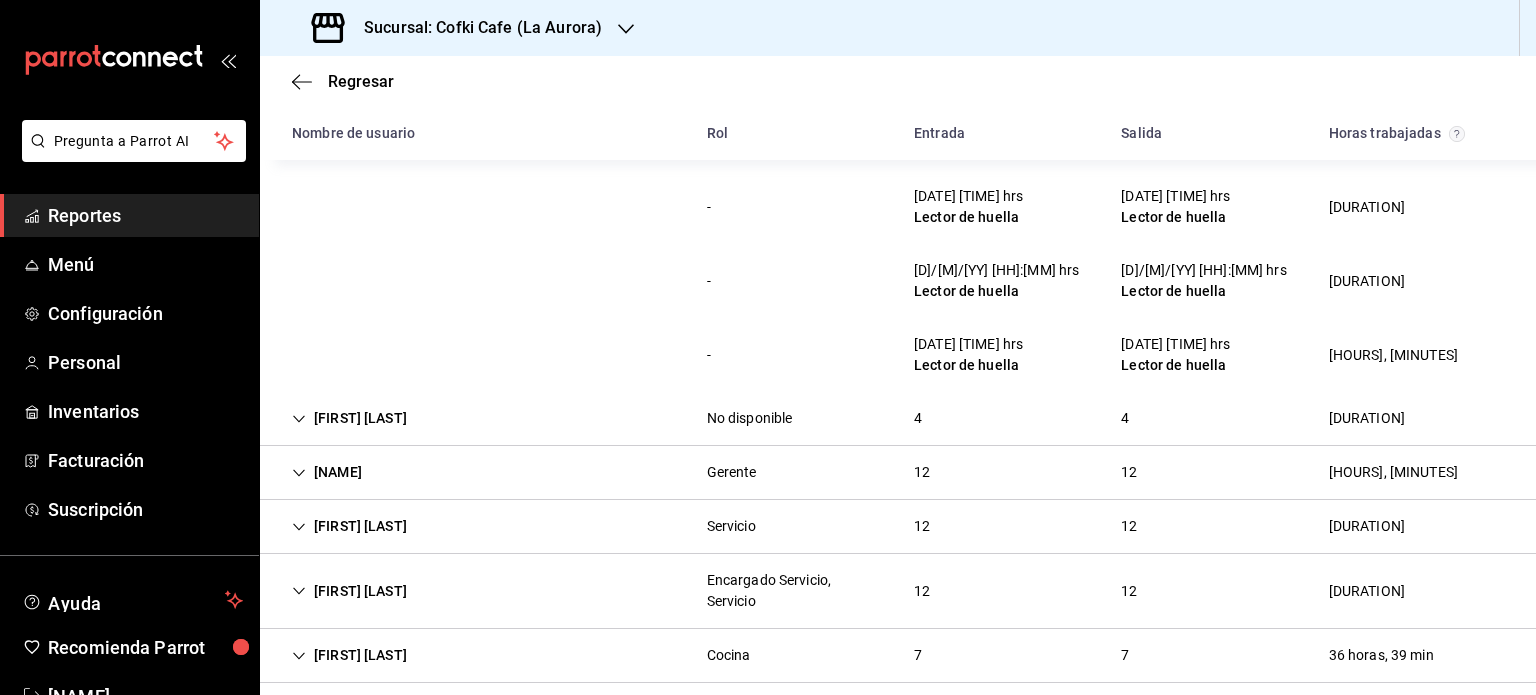 scroll, scrollTop: 3317, scrollLeft: 0, axis: vertical 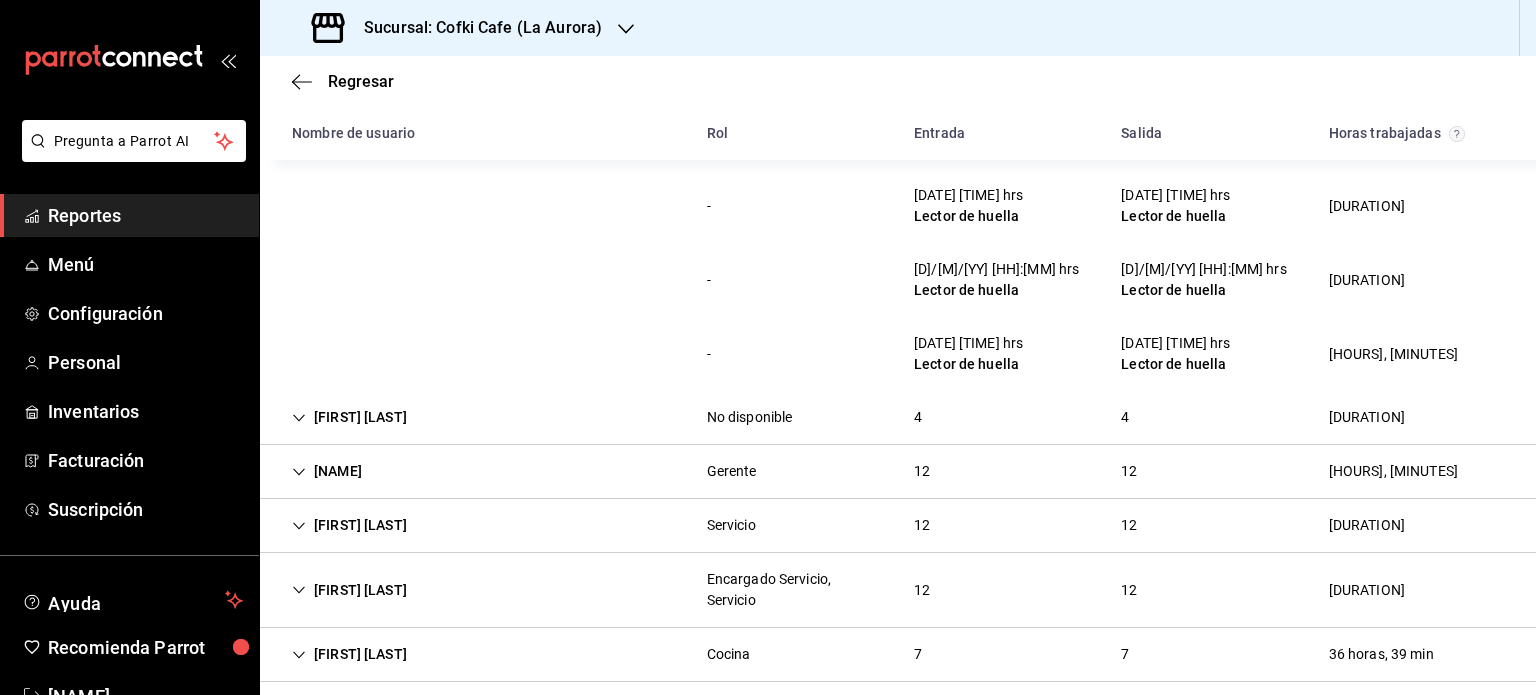 click on "[FIRST] [LAST] No disponible 4 4 [DURATION]" at bounding box center (898, 418) 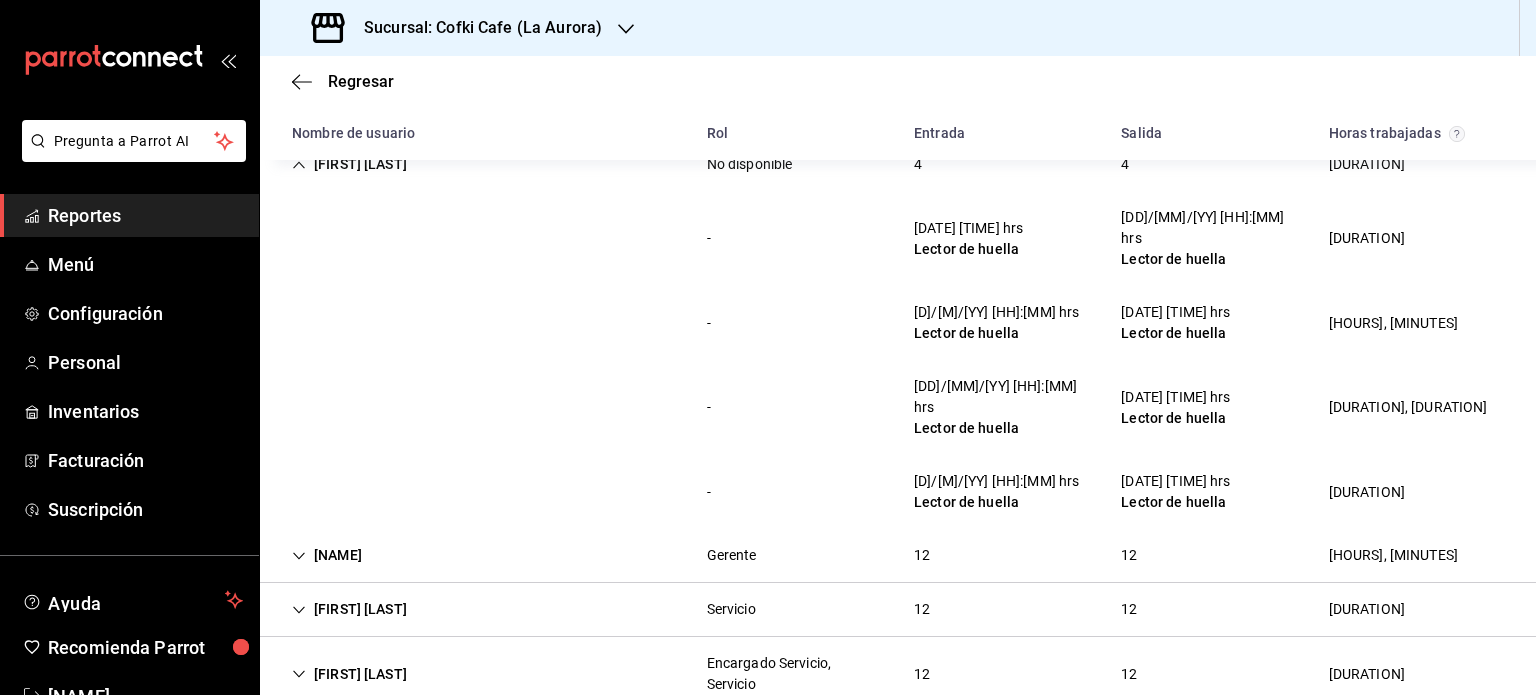 scroll, scrollTop: 3612, scrollLeft: 0, axis: vertical 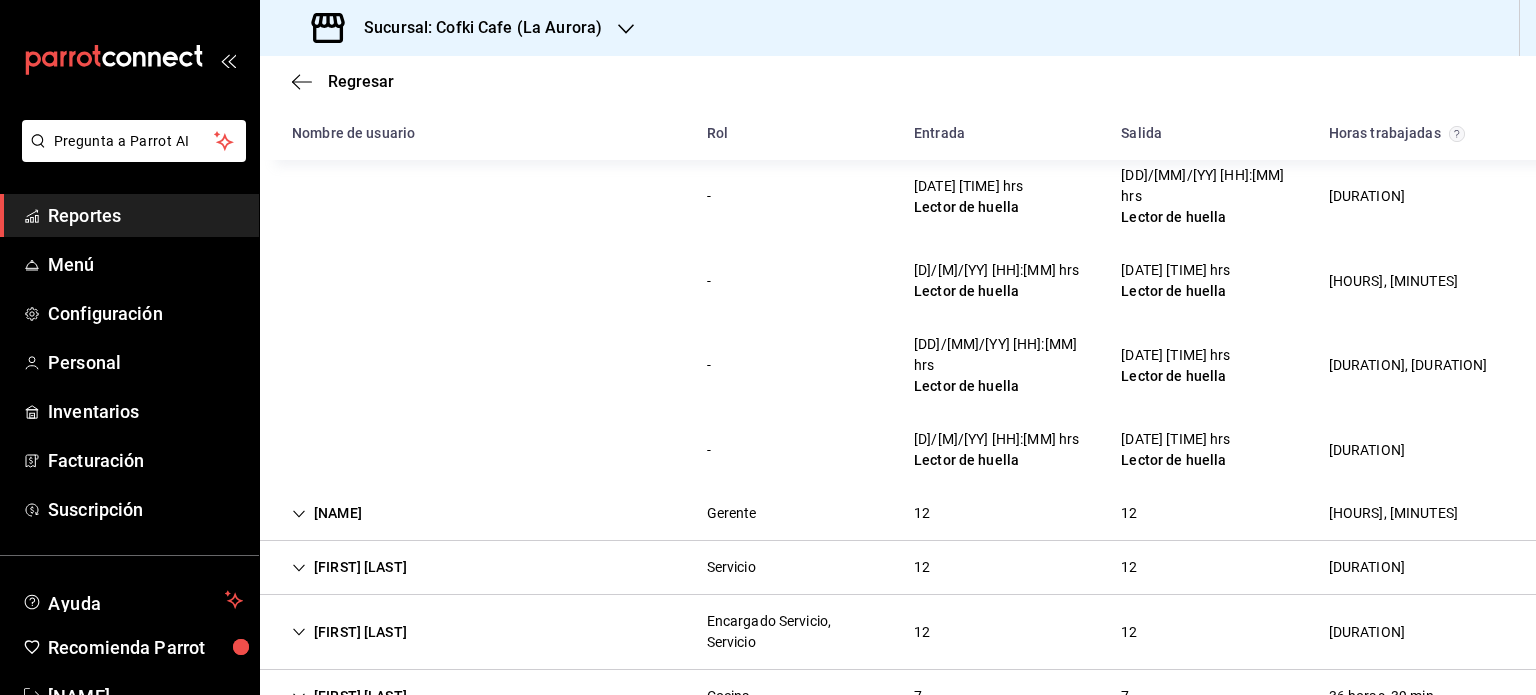 click on "[FIRST] [LAST] [ROLE] [NUMBER] [NUMBER] [DURATION]" at bounding box center (898, 568) 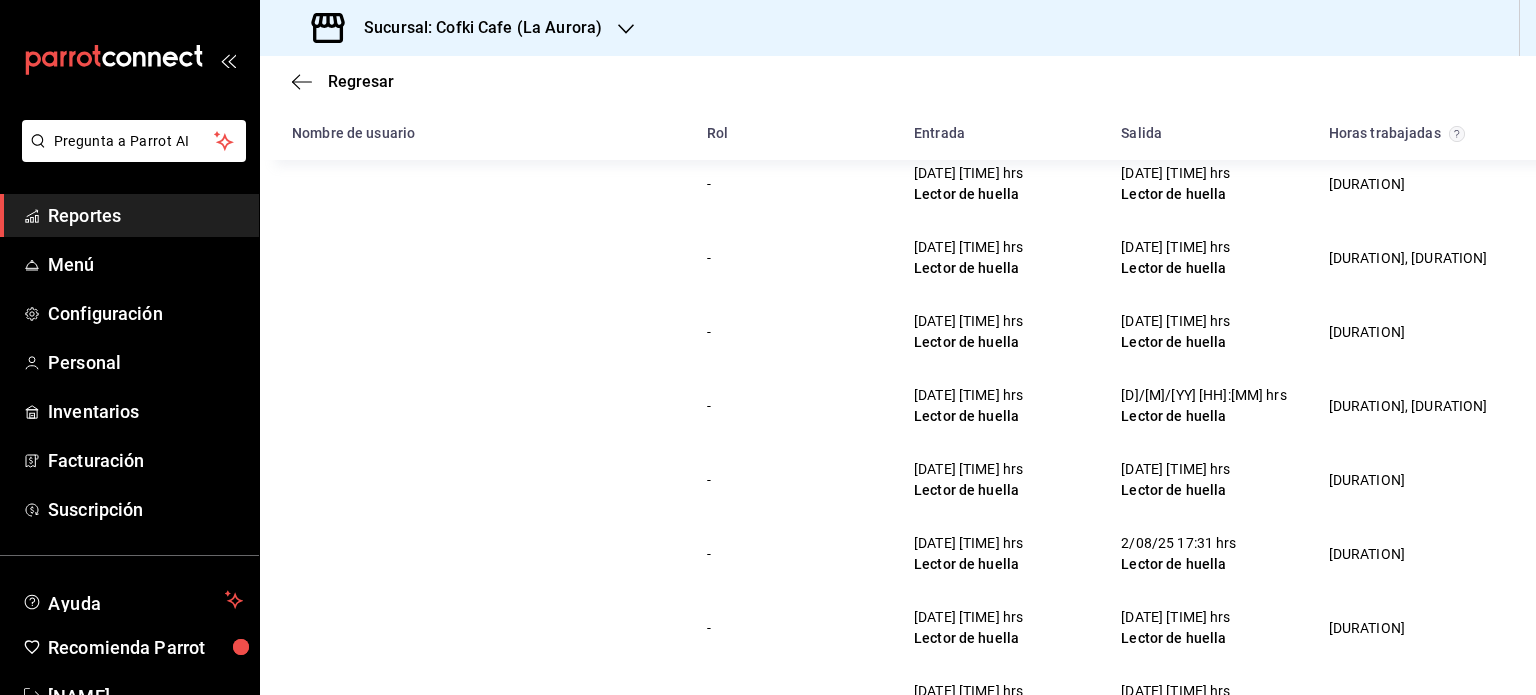 scroll, scrollTop: 4500, scrollLeft: 0, axis: vertical 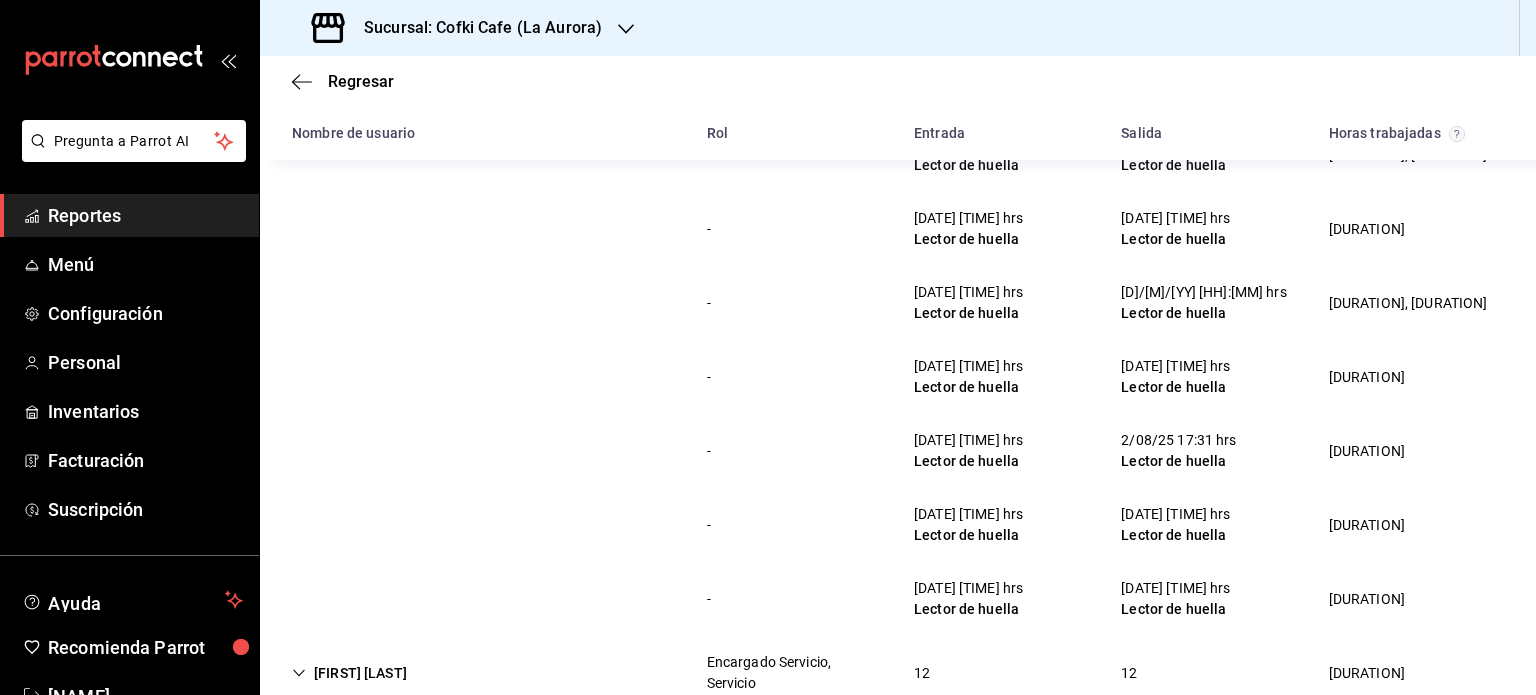 click on "Encargado Servicio, Servicio" at bounding box center (794, 673) 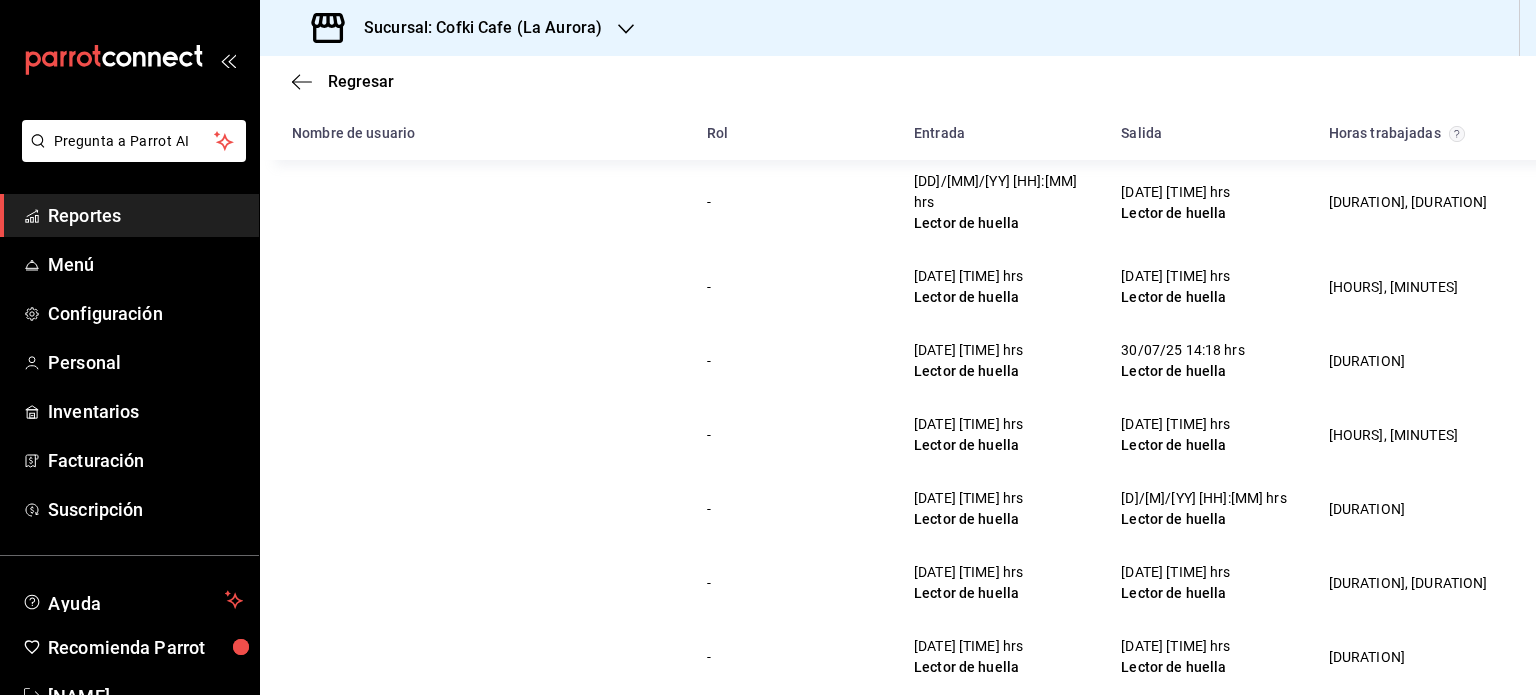 scroll, scrollTop: 5387, scrollLeft: 0, axis: vertical 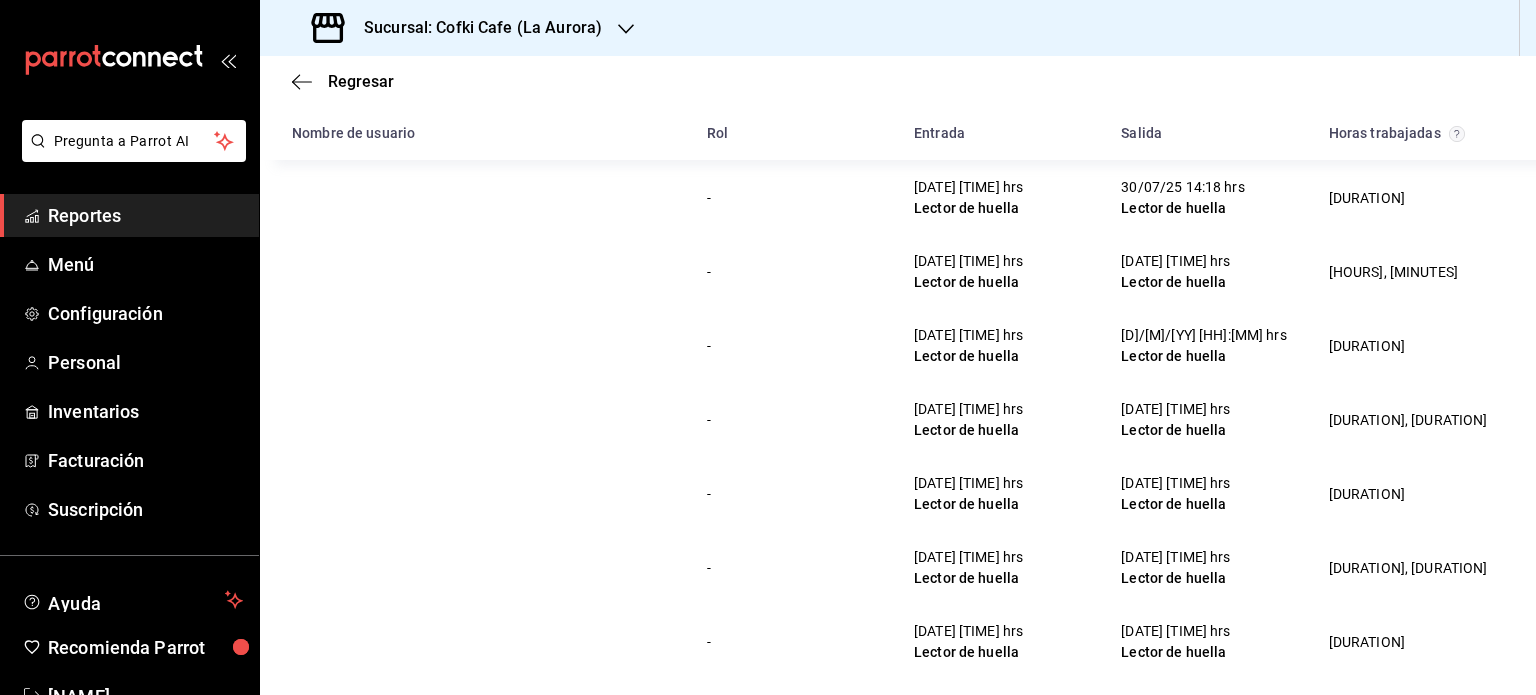 click on "[FIRST] [LAST] Cocina [NUMBER] [NUMBER] [HOURS], [MINUTES]" at bounding box center (898, 780) 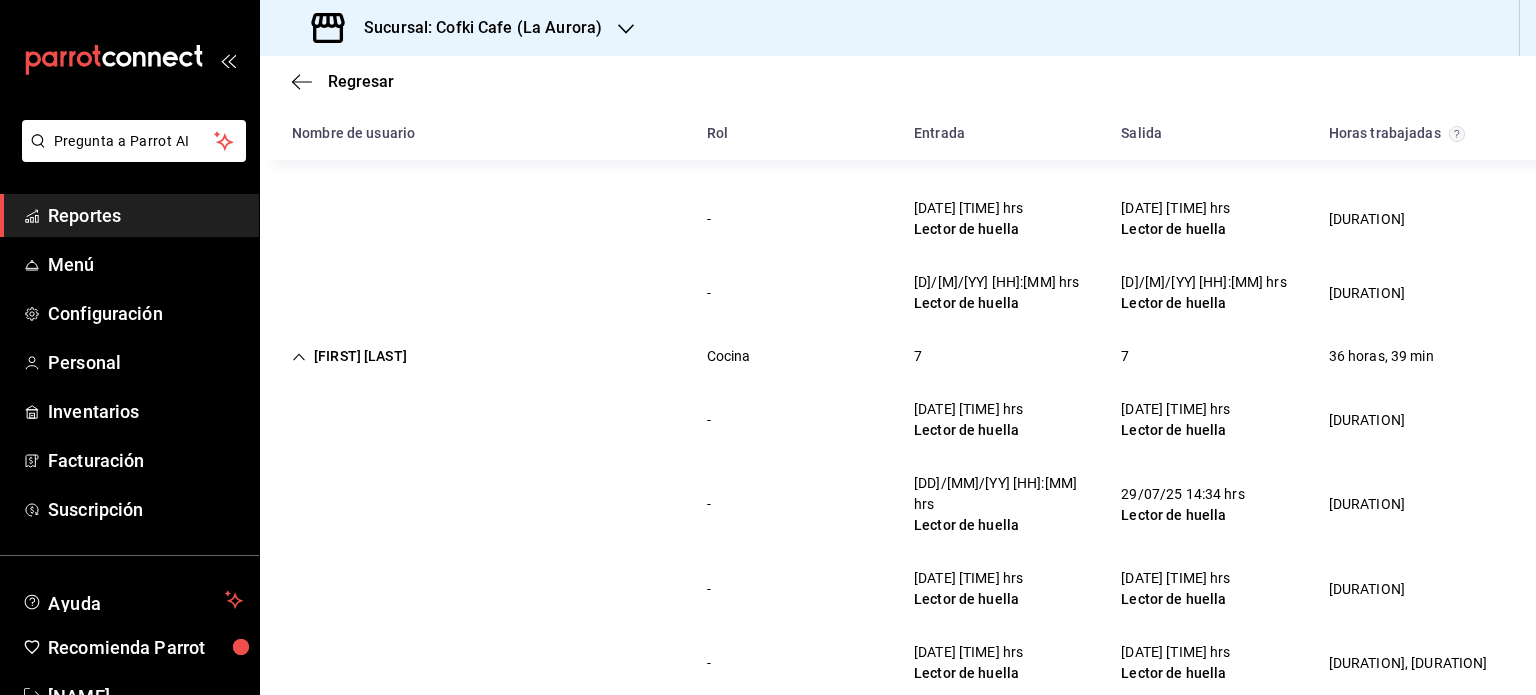 scroll, scrollTop: 5904, scrollLeft: 0, axis: vertical 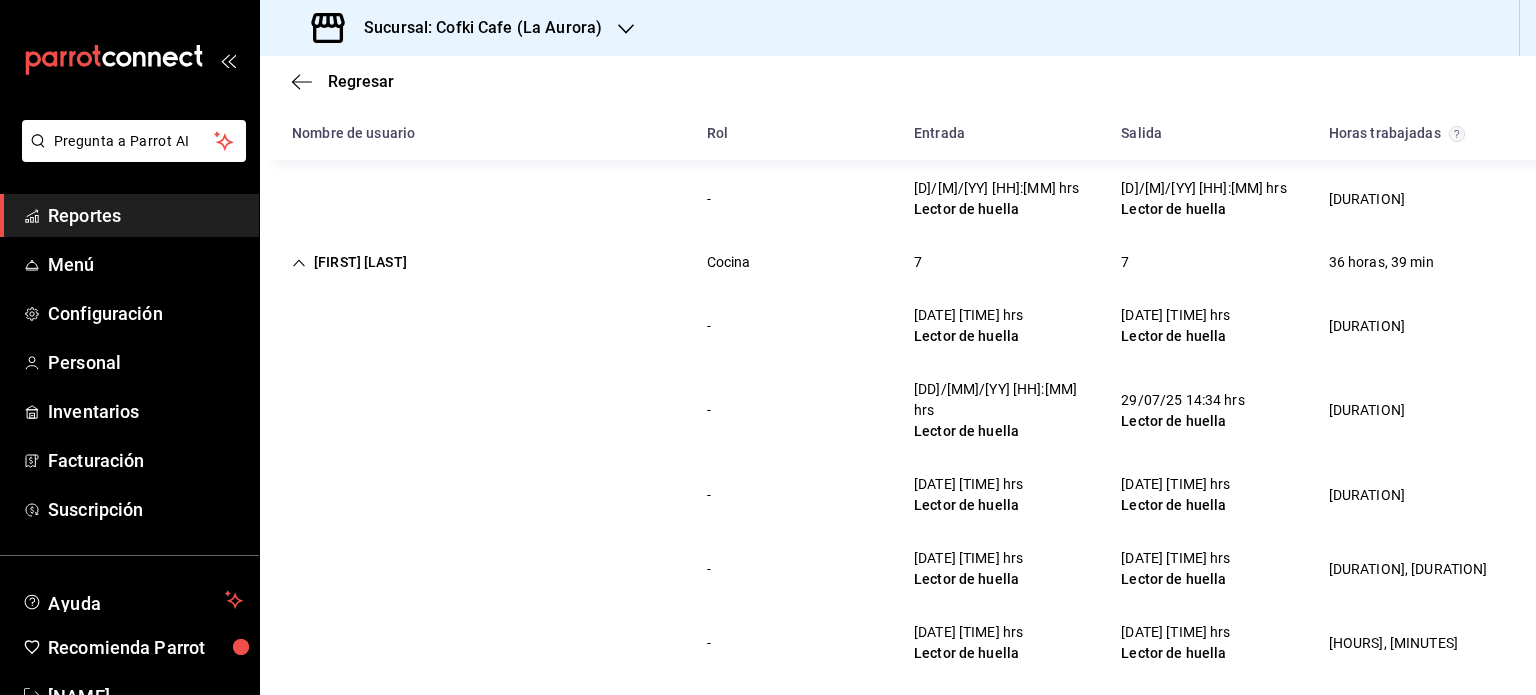 click on "[FIRST] [LAST] [ROLE] [NUMBER] [NUMBER] [DURATION]" at bounding box center (898, 855) 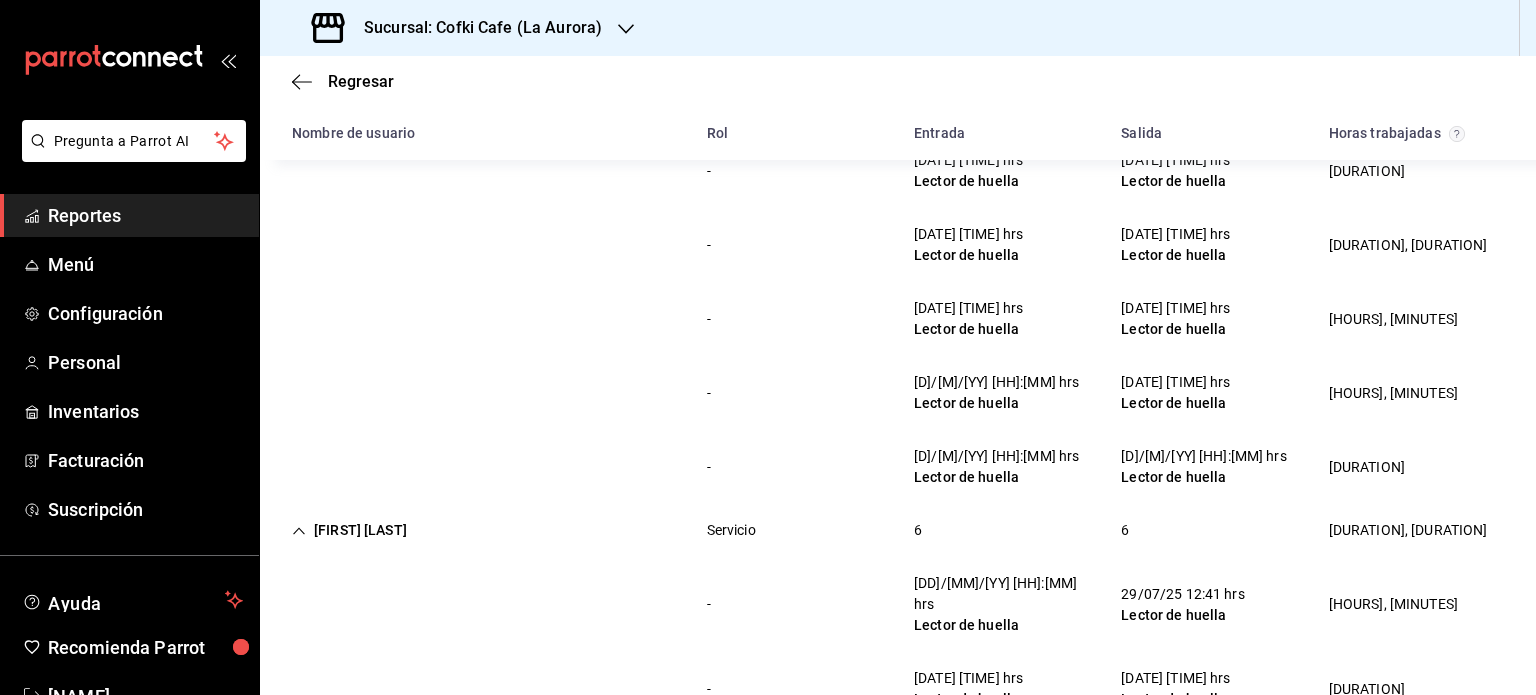 scroll, scrollTop: 6348, scrollLeft: 0, axis: vertical 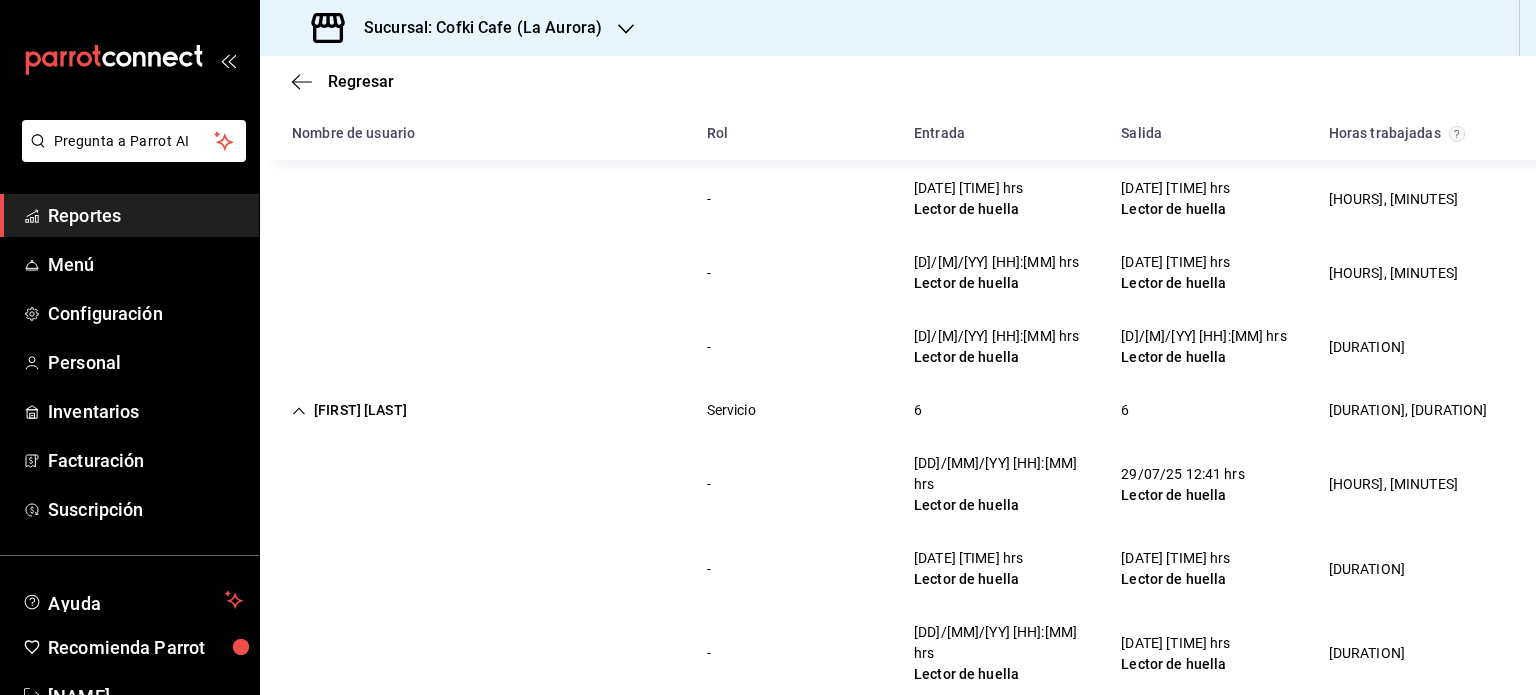 click on "Servicio" at bounding box center (731, 949) 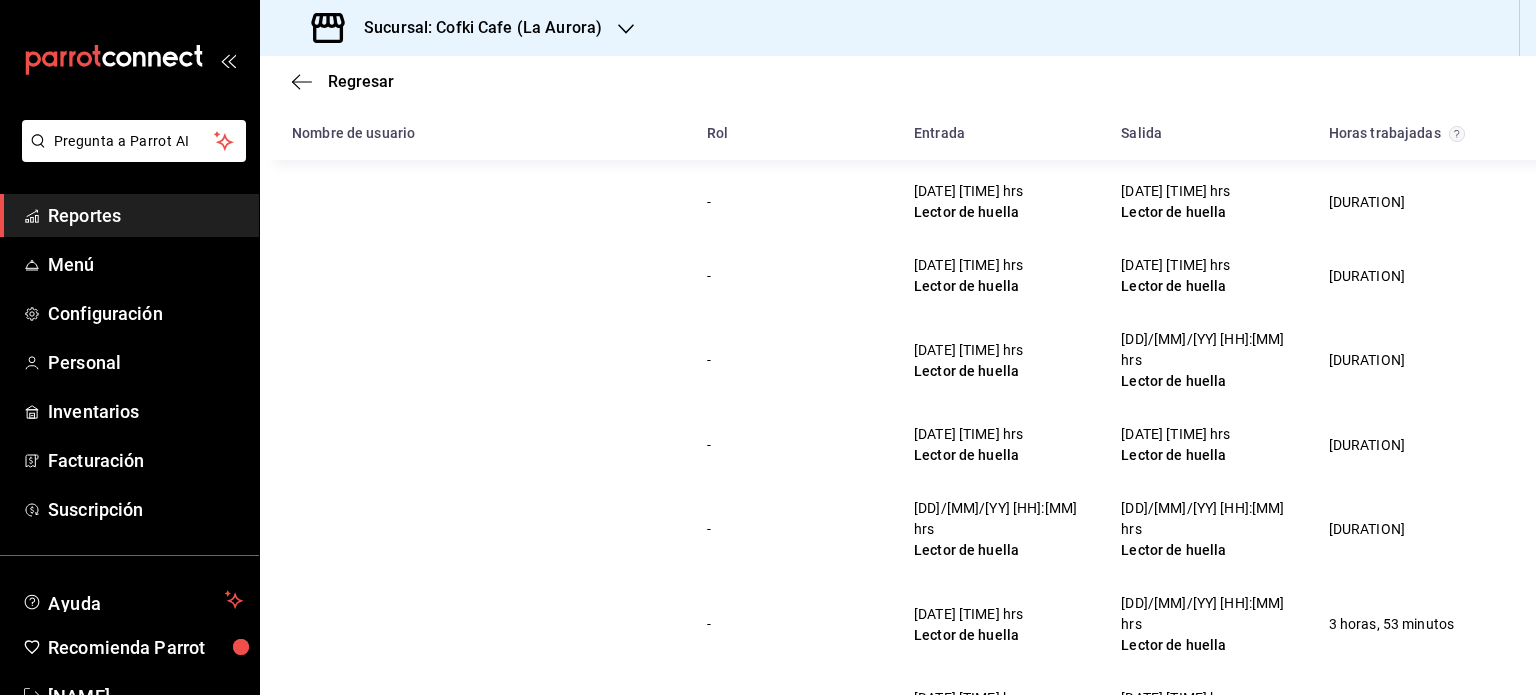 scroll, scrollTop: 7235, scrollLeft: 0, axis: vertical 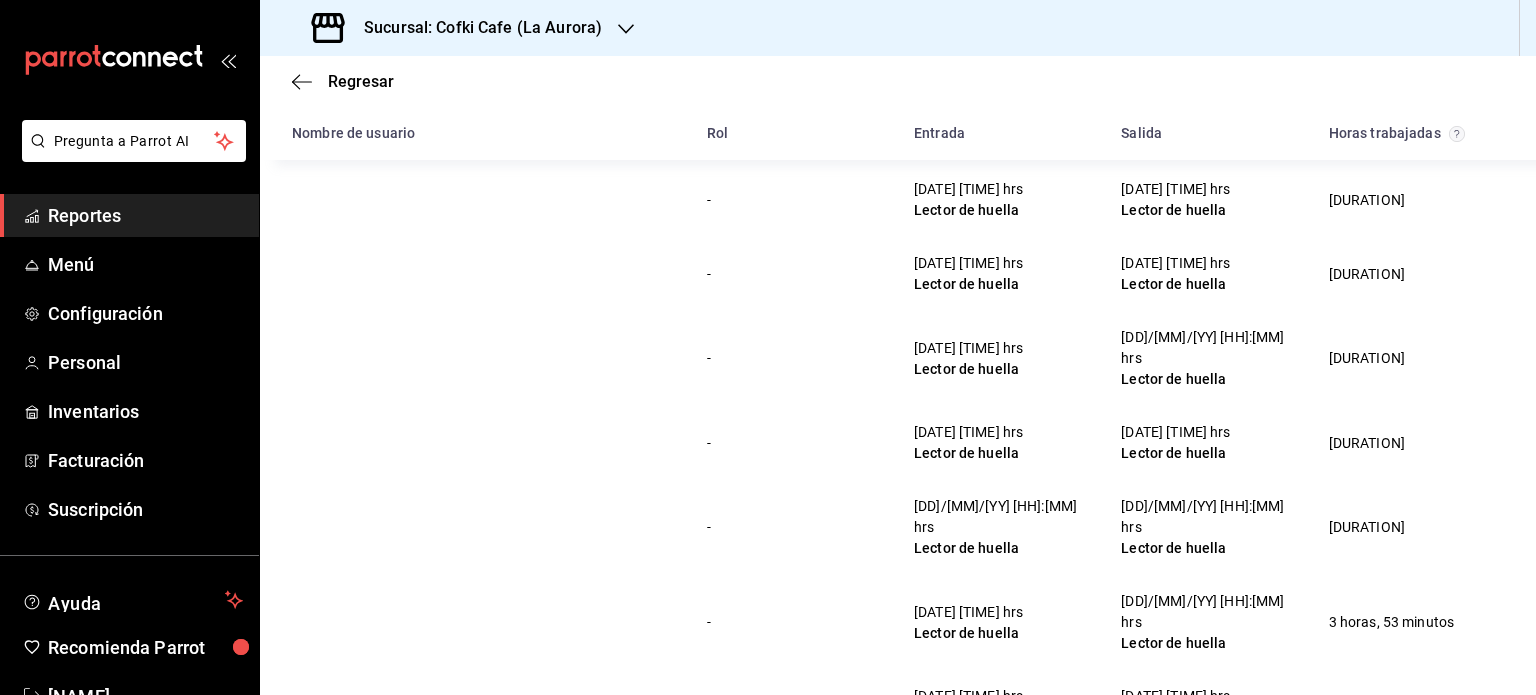 click on "[NAME] Servicio 11 11 [DURATION], [DURATION]" at bounding box center (898, 1088) 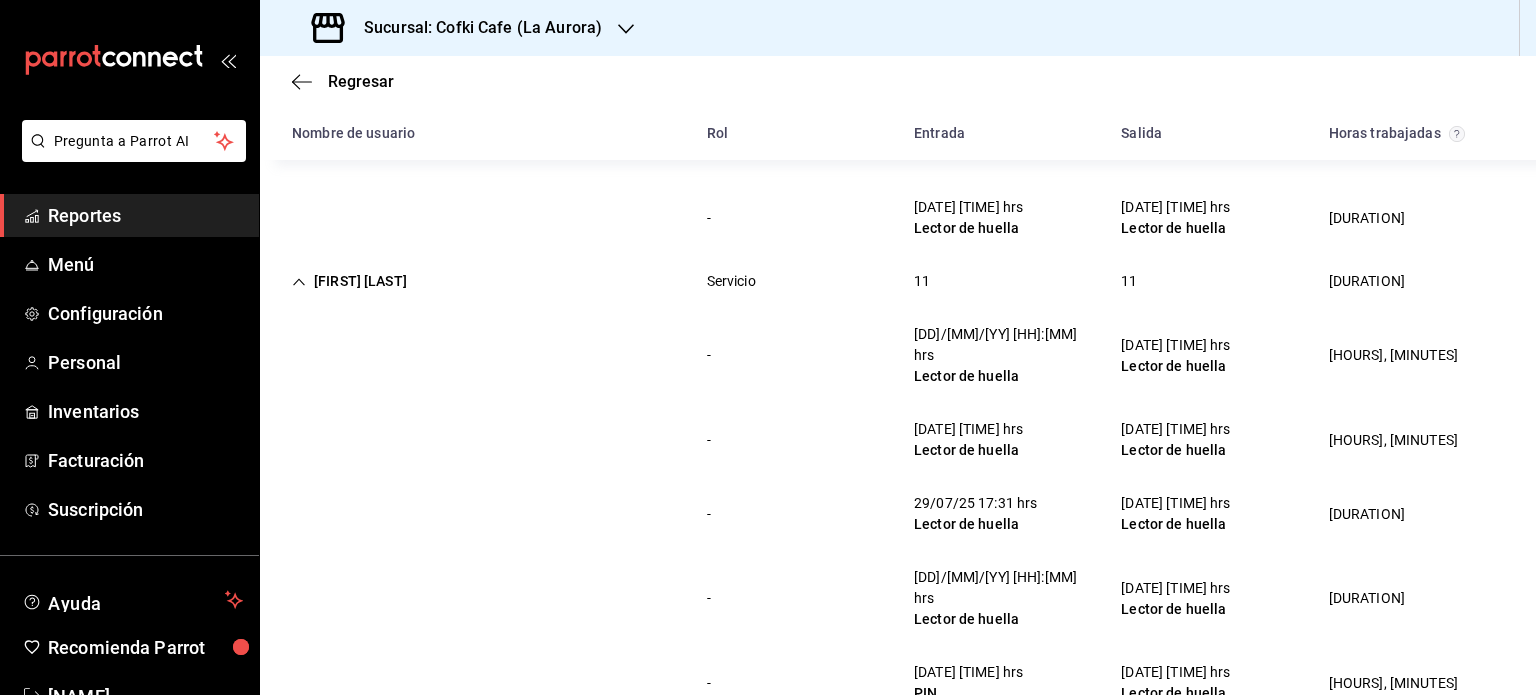 scroll, scrollTop: 8048, scrollLeft: 0, axis: vertical 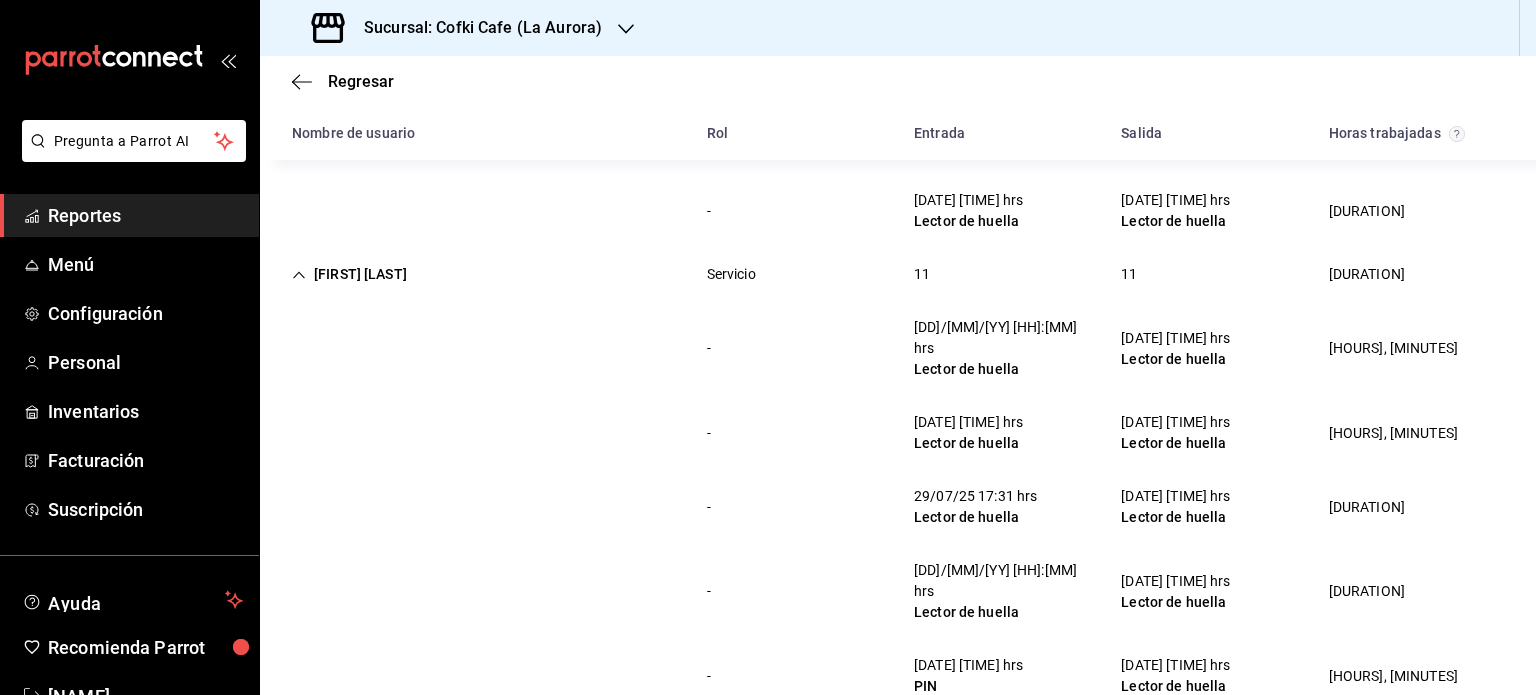 click on "[NAME] Barra 10 10 [DURATION], [DURATION]" at bounding box center [898, 1184] 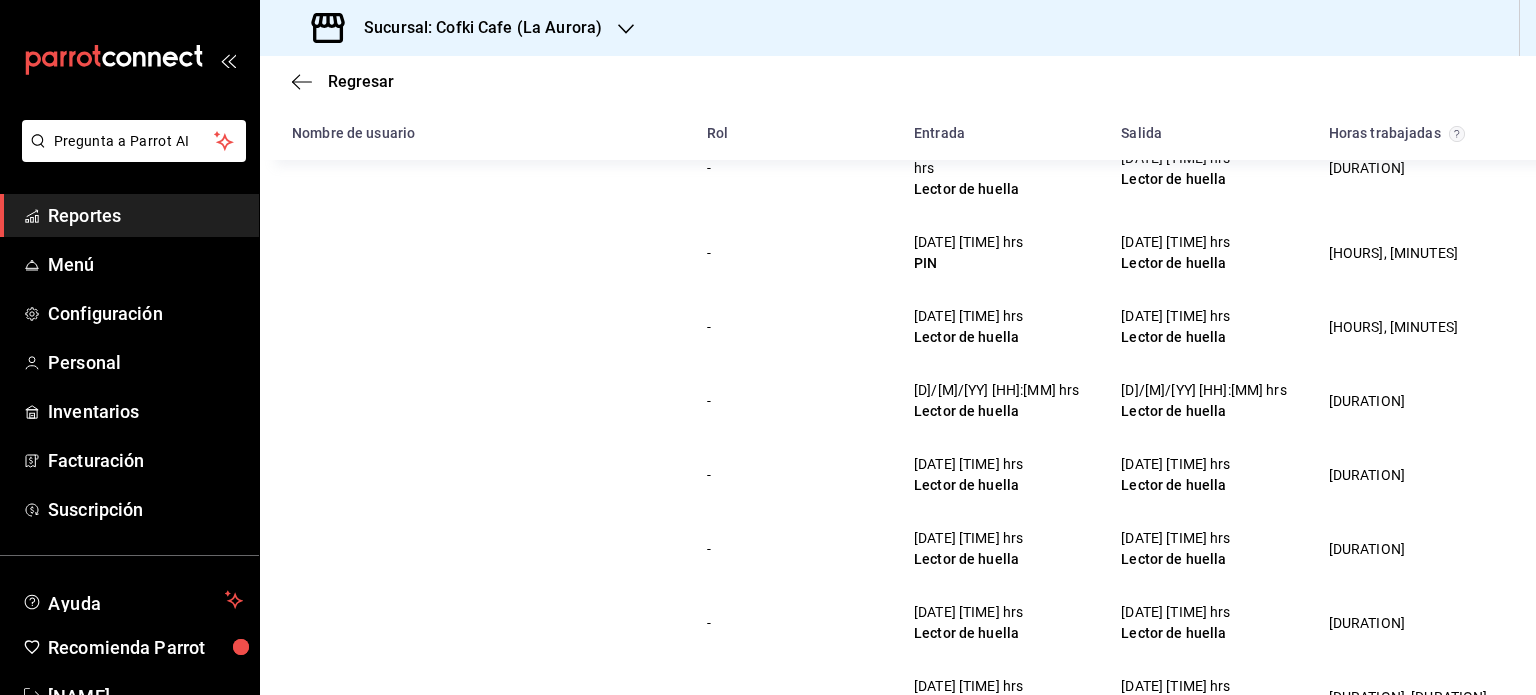 scroll, scrollTop: 8471, scrollLeft: 0, axis: vertical 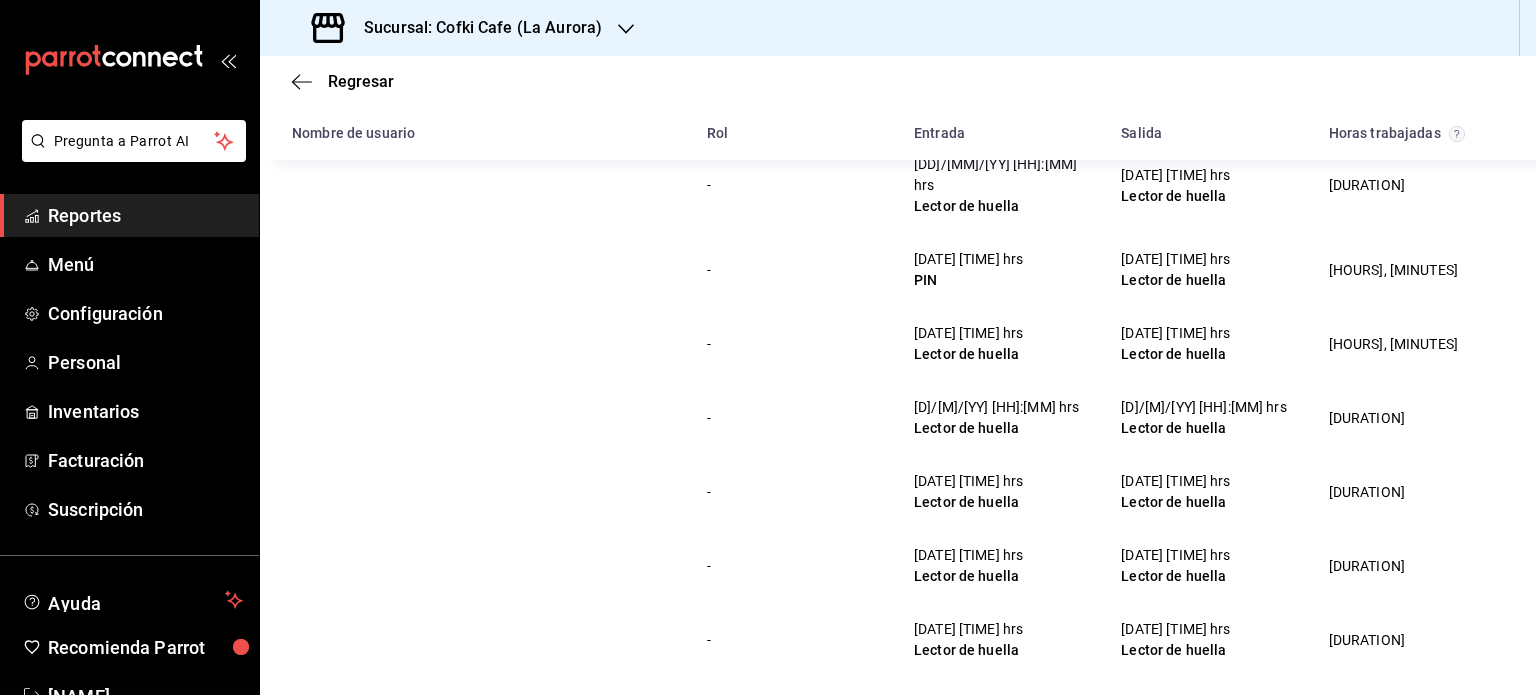 click on "[FIRST] [LAST]" at bounding box center (349, 777) 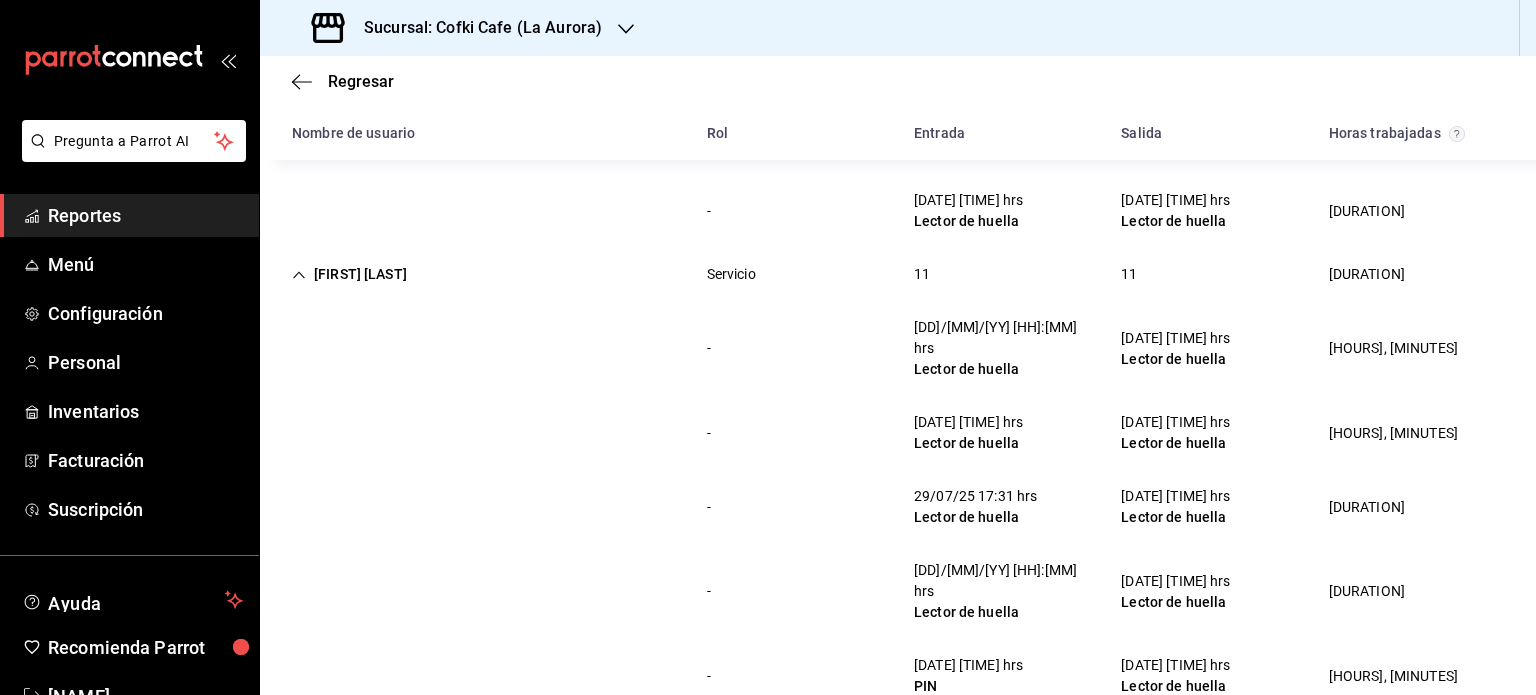 scroll, scrollTop: 8048, scrollLeft: 0, axis: vertical 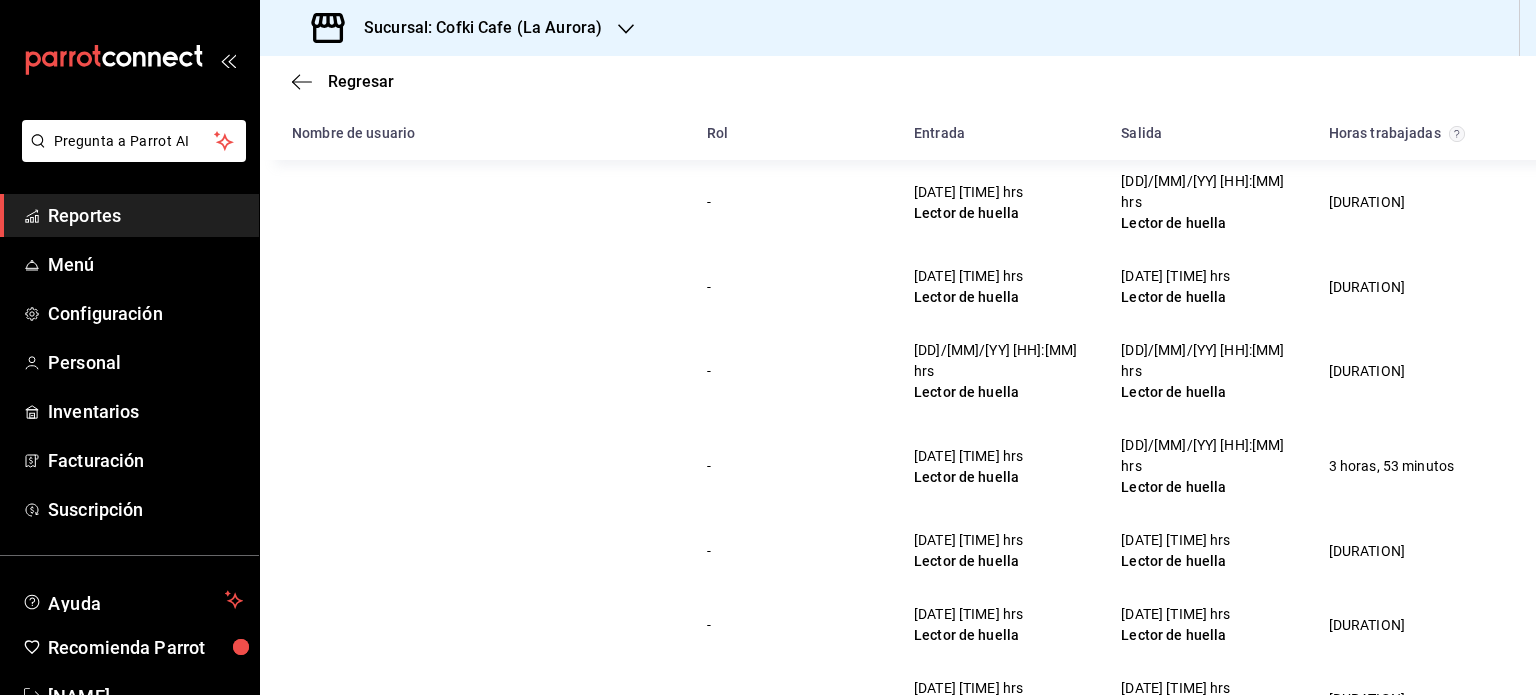 click on "[FIRST] [LAST]" at bounding box center (349, 931) 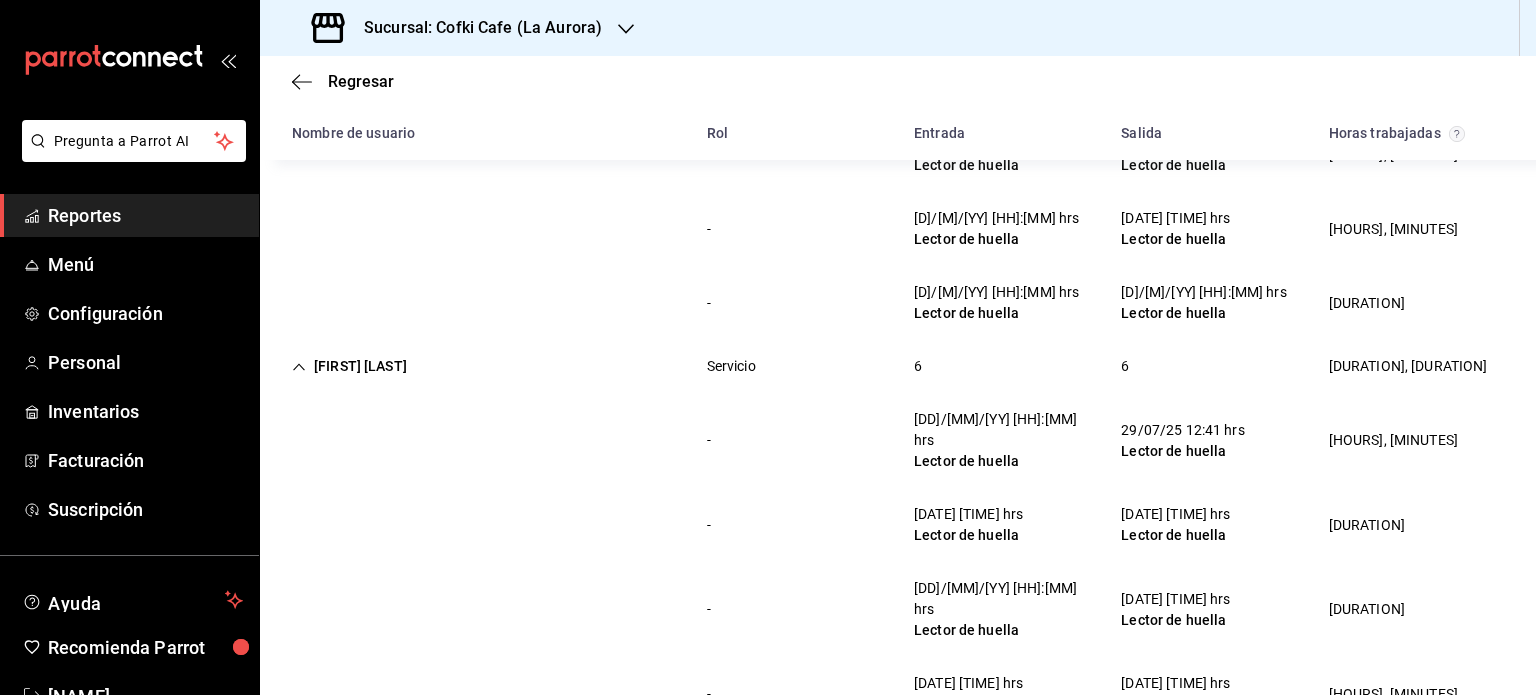 scroll, scrollTop: 6384, scrollLeft: 0, axis: vertical 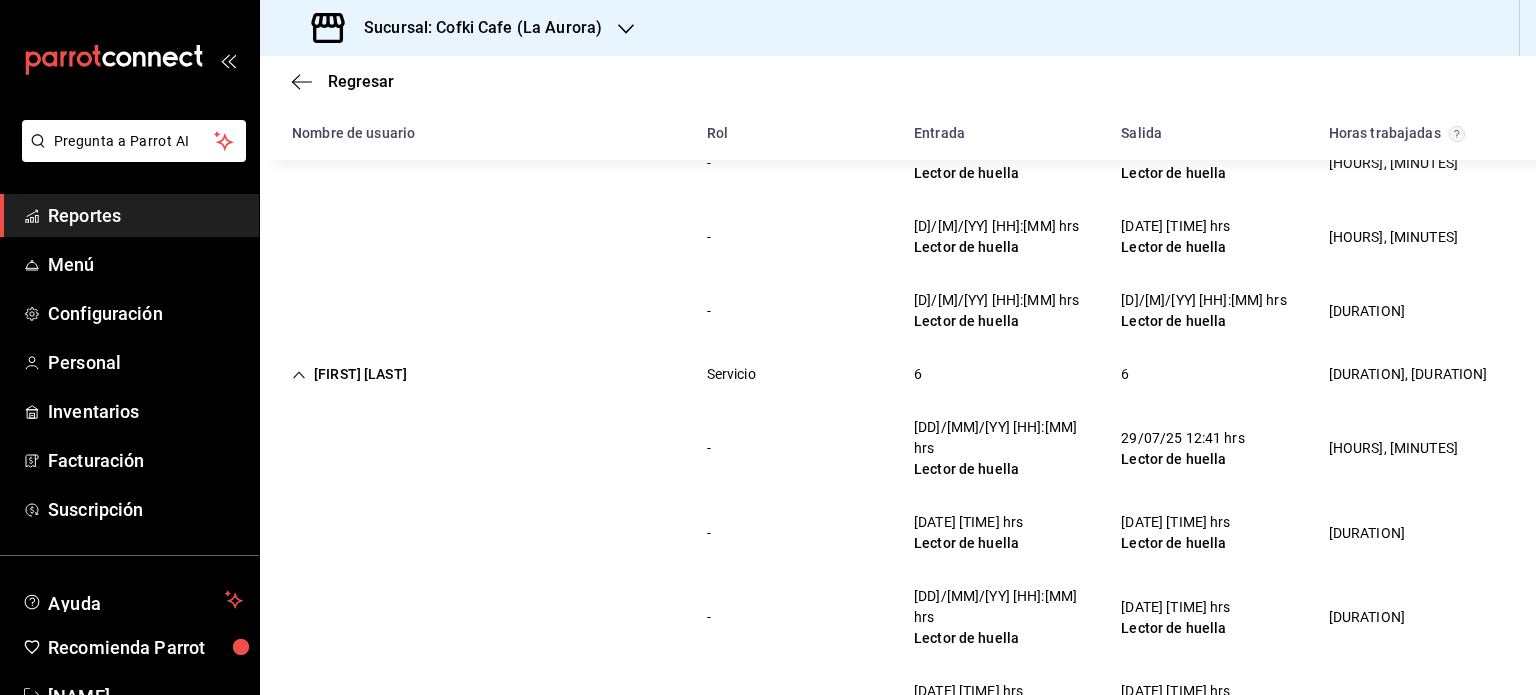 click on "- [DATE] [TIME]   hrs Lector de huella [DATE] [TIME]   hrs Lector de huella [DURATION]" at bounding box center (898, 977) 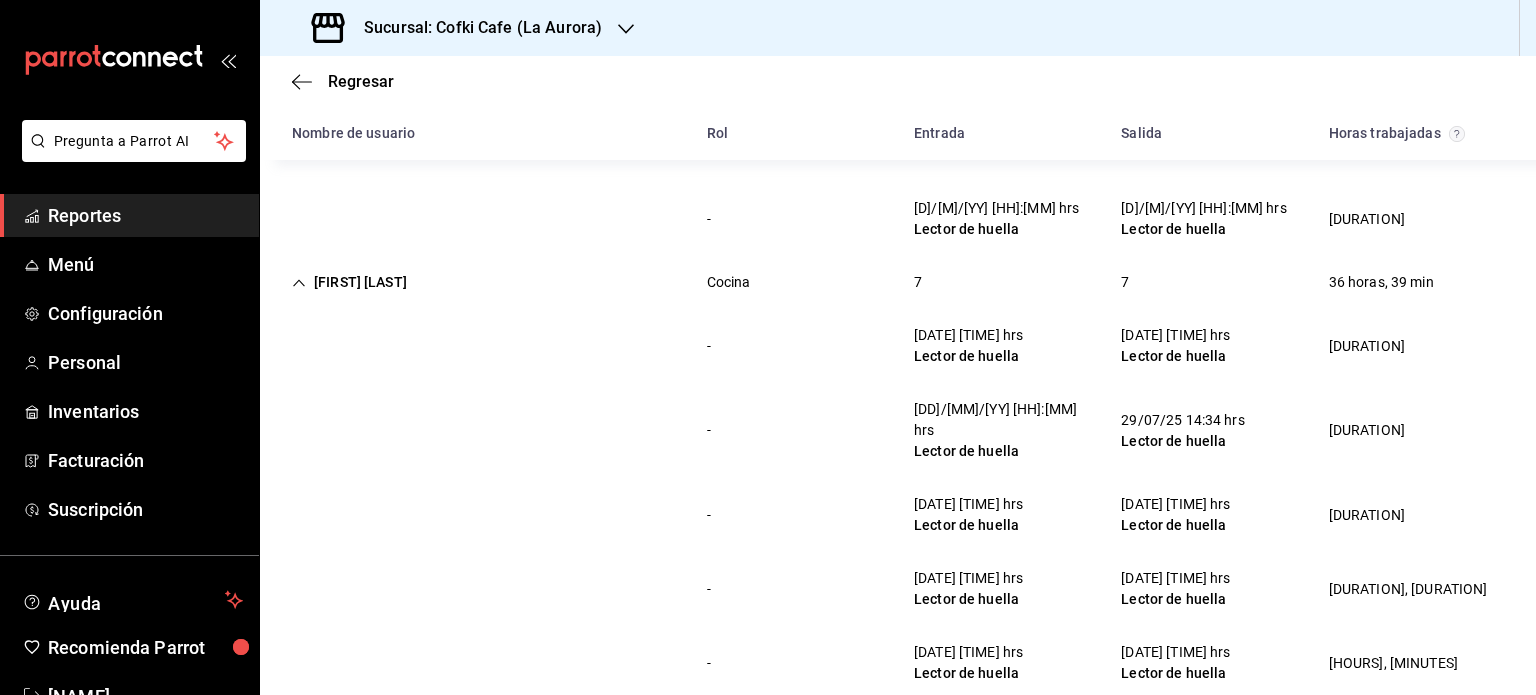 scroll, scrollTop: 5879, scrollLeft: 0, axis: vertical 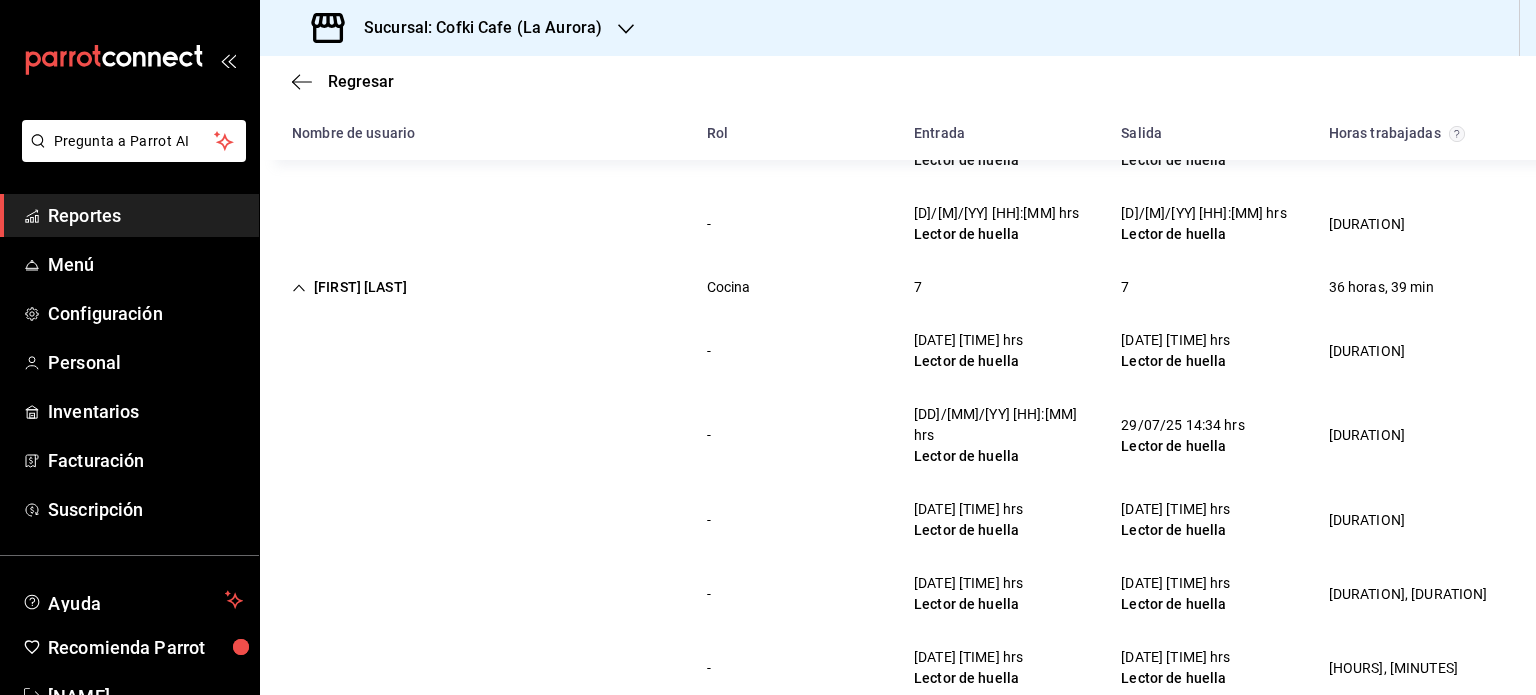 click on "[FIRST] [LAST] [ROLE] [NUMBER] [NUMBER] [DURATION]" at bounding box center [898, 879] 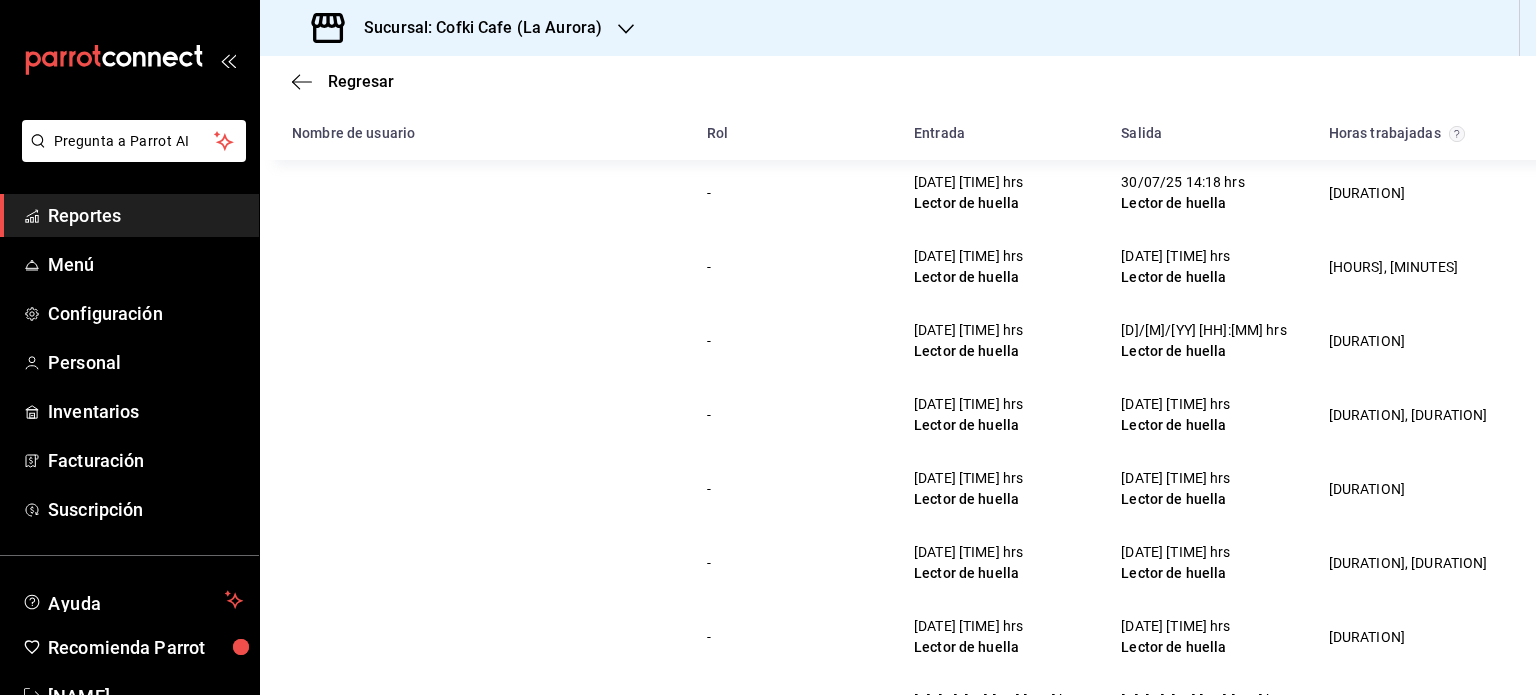 click on "[FIRST] [LAST]" at bounding box center (349, 774) 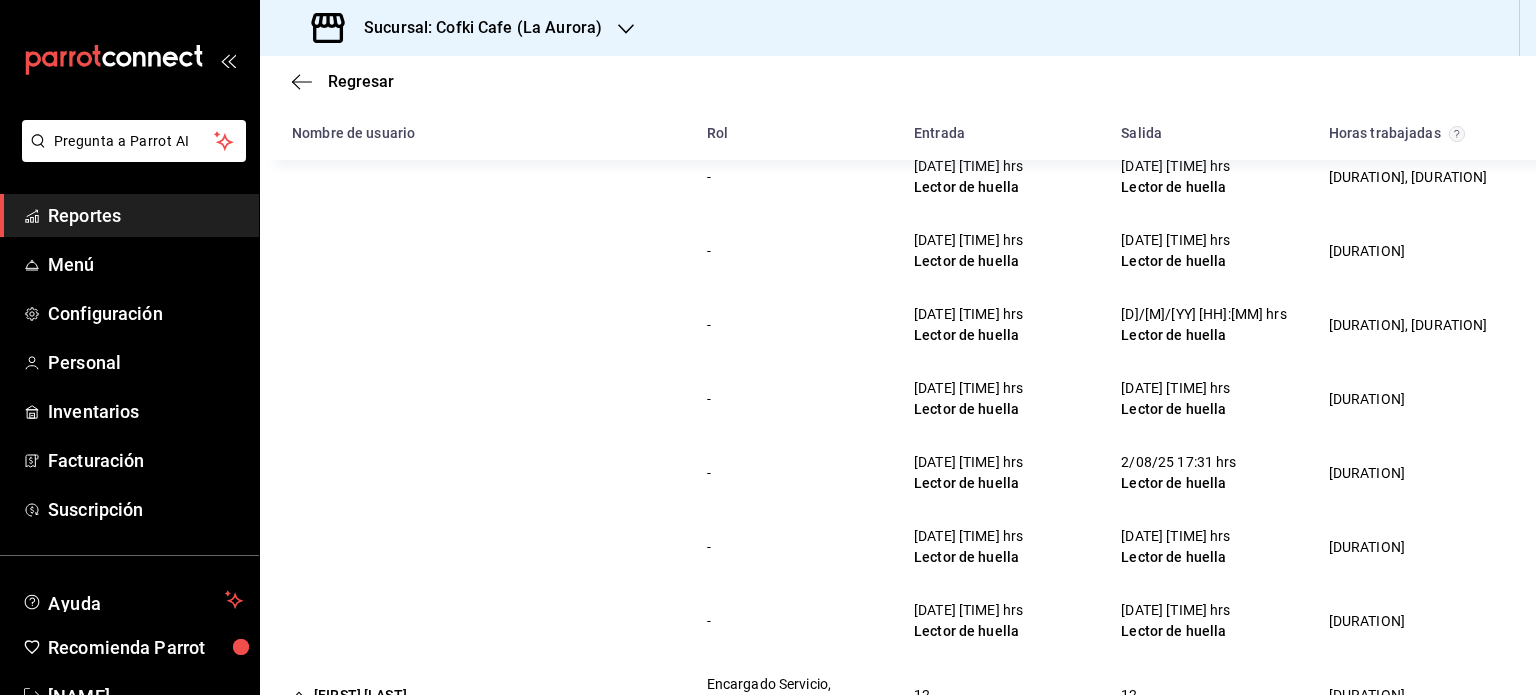 scroll, scrollTop: 4444, scrollLeft: 0, axis: vertical 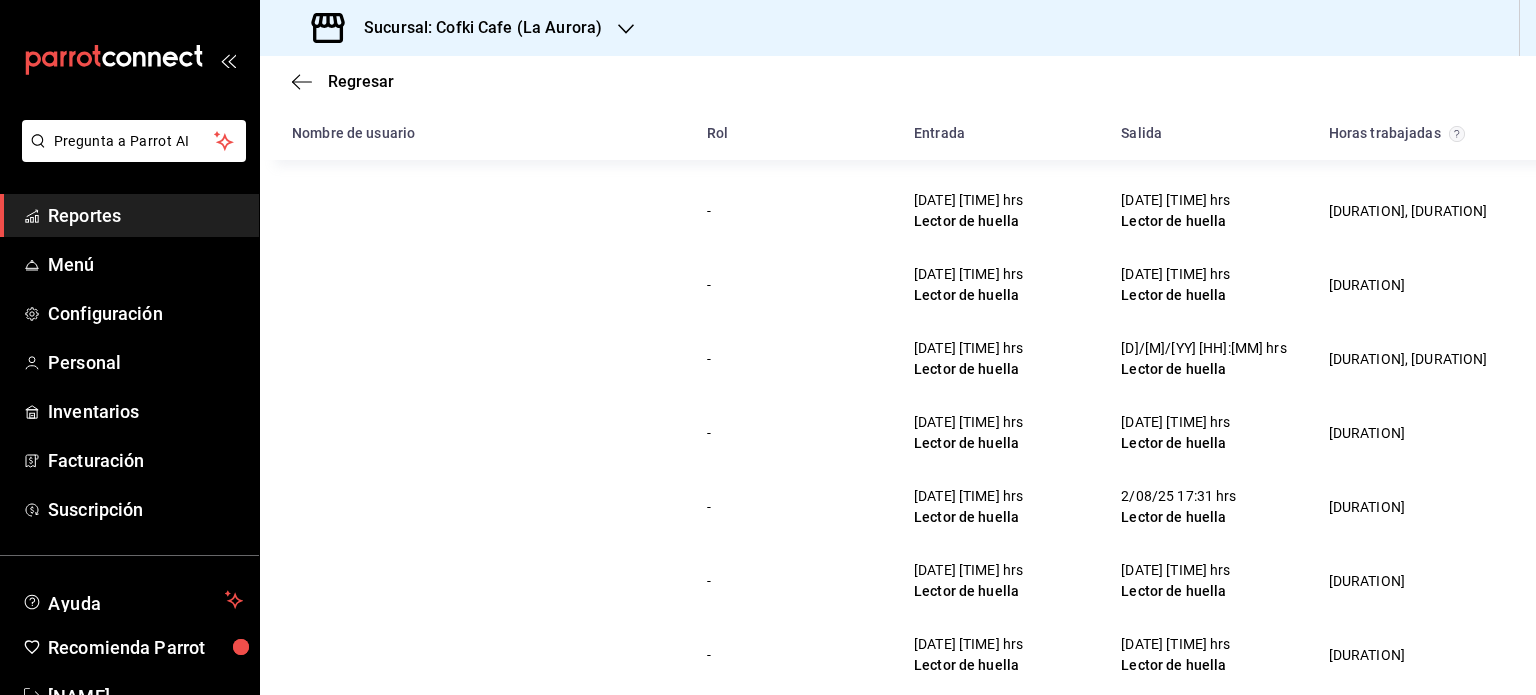 click on "[FIRST] [LAST]" at bounding box center (349, 729) 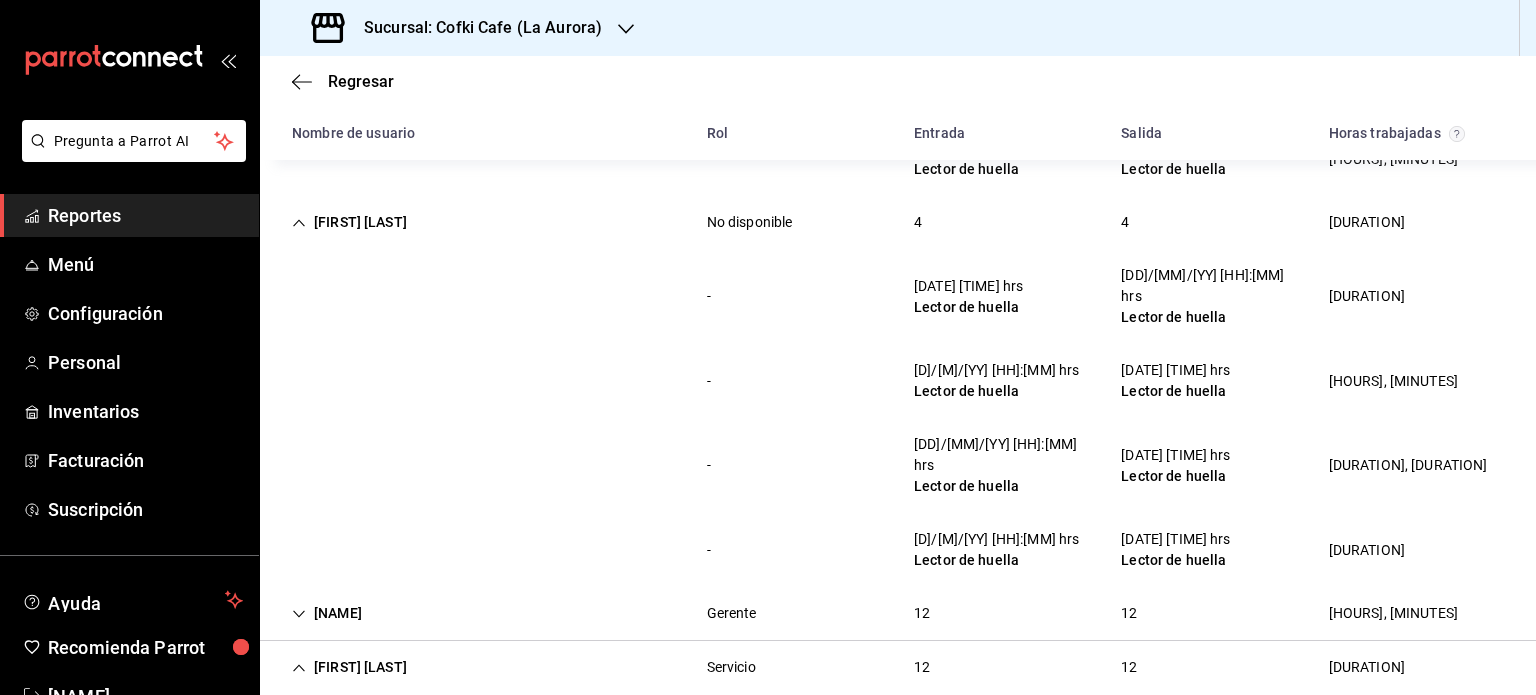 click on "[FIRST] [LAST]" at bounding box center [349, 667] 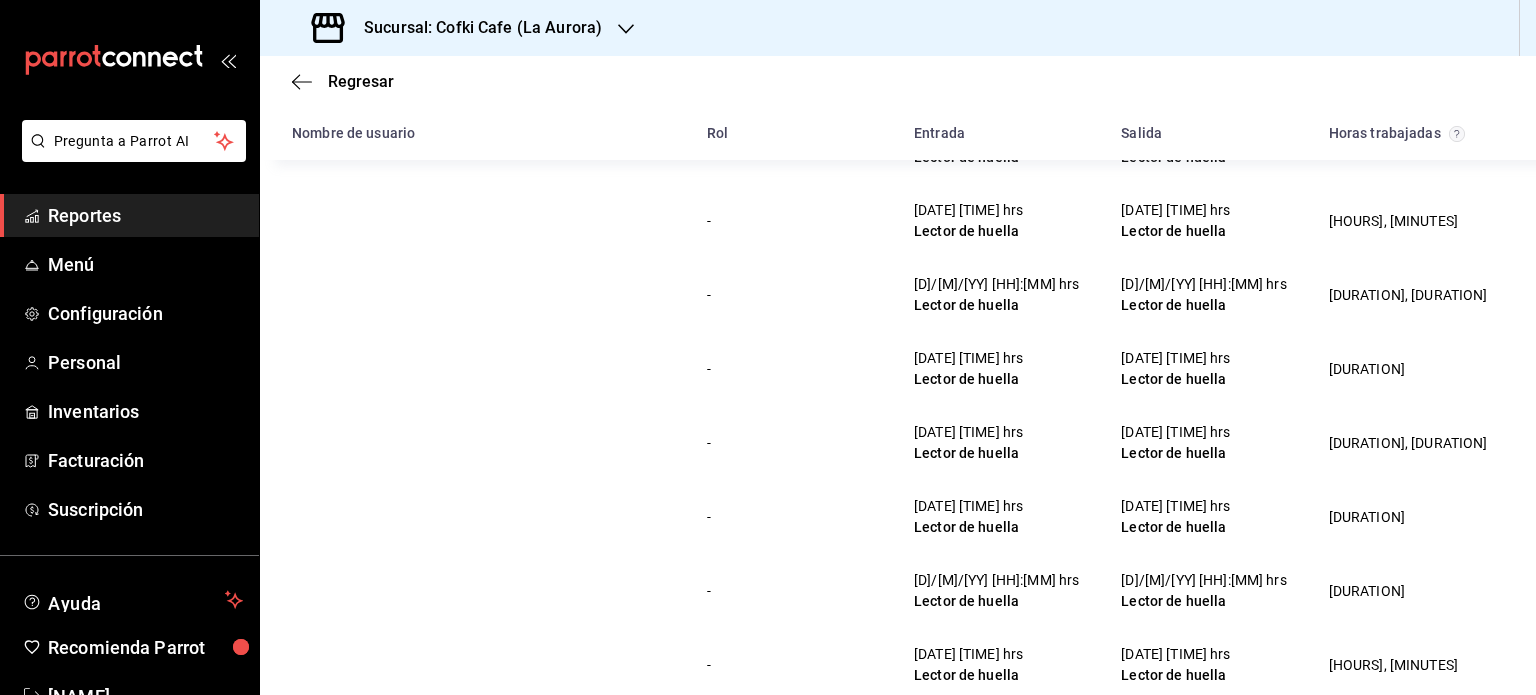 scroll, scrollTop: 3004, scrollLeft: 0, axis: vertical 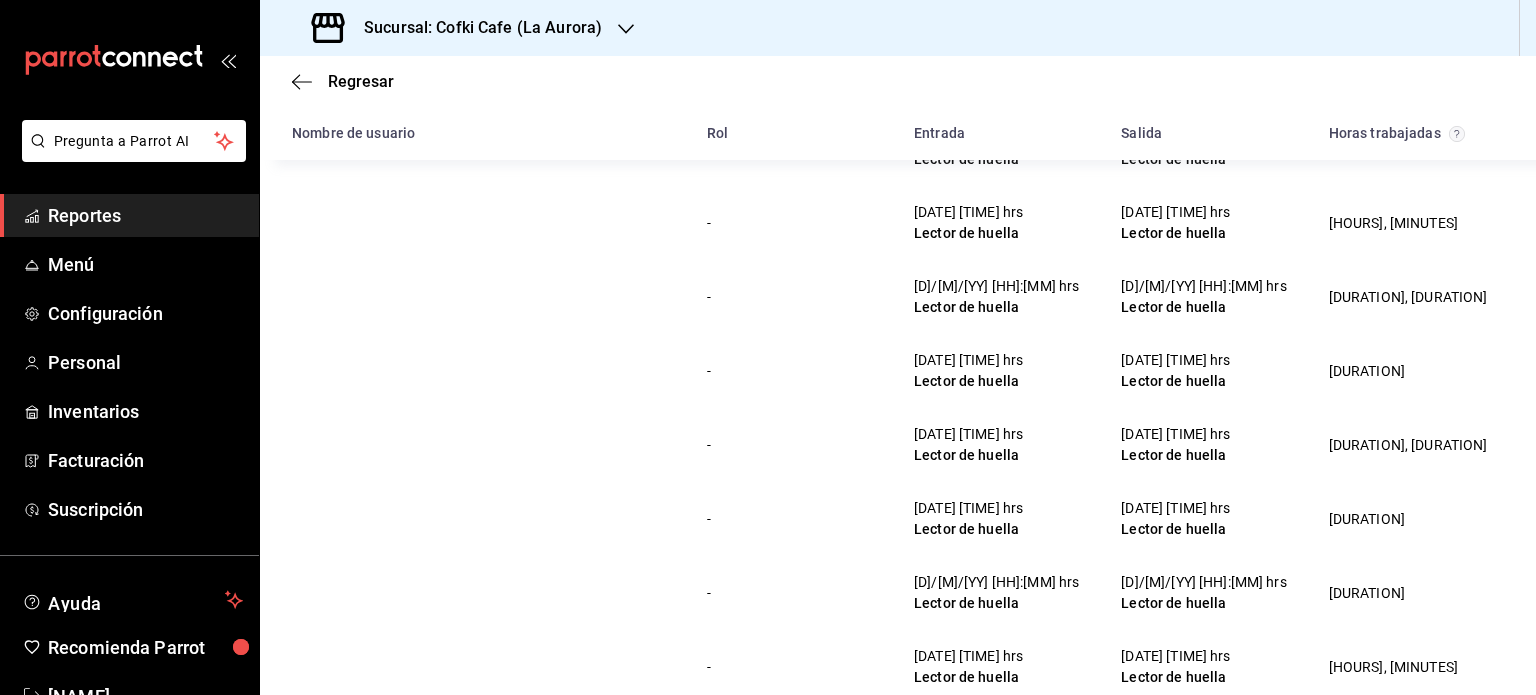 click on "[FIRST] [LAST] No disponible 4 4 [DURATION]" at bounding box center [898, 730] 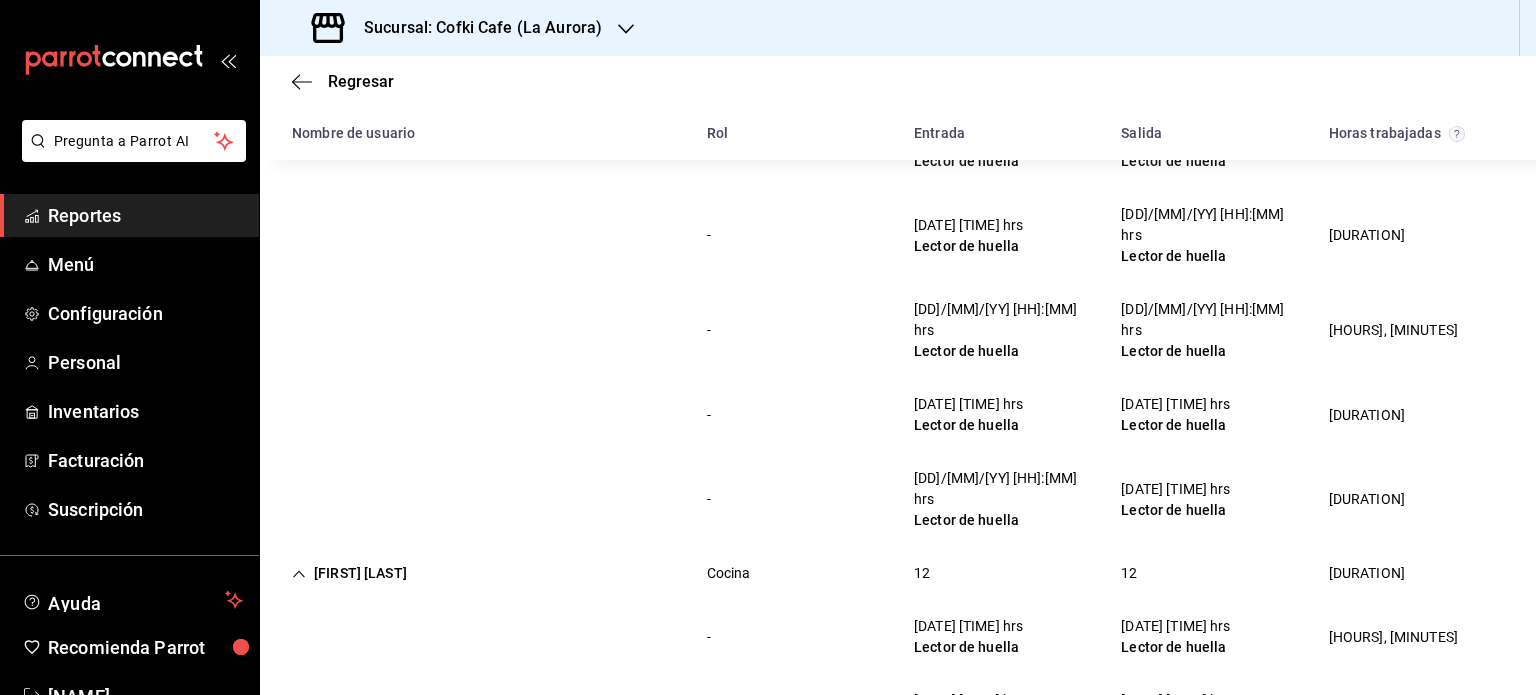 click on "[FIRST] [LAST]" at bounding box center (349, 573) 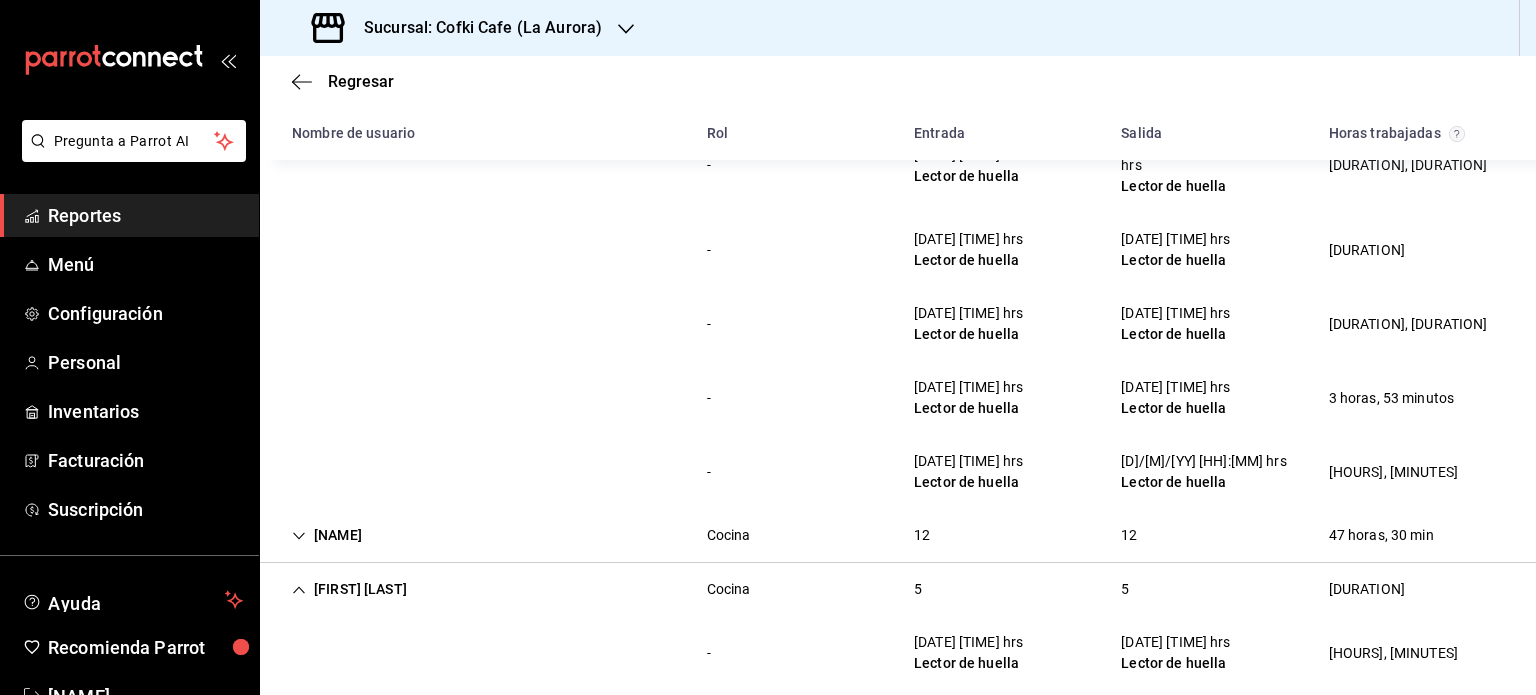 click on "[FIRST] [LAST]" at bounding box center (349, 589) 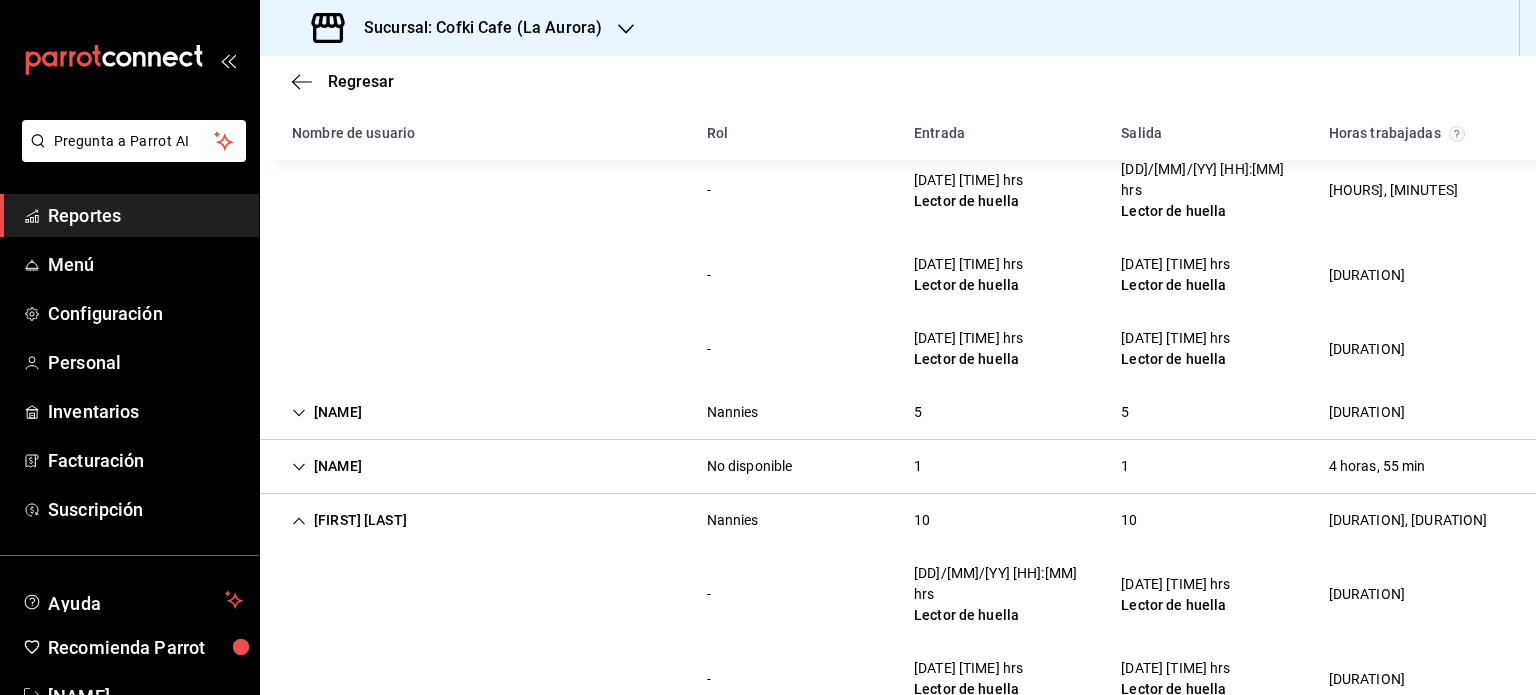 click on "[FIRST] [LAST]" at bounding box center [349, 520] 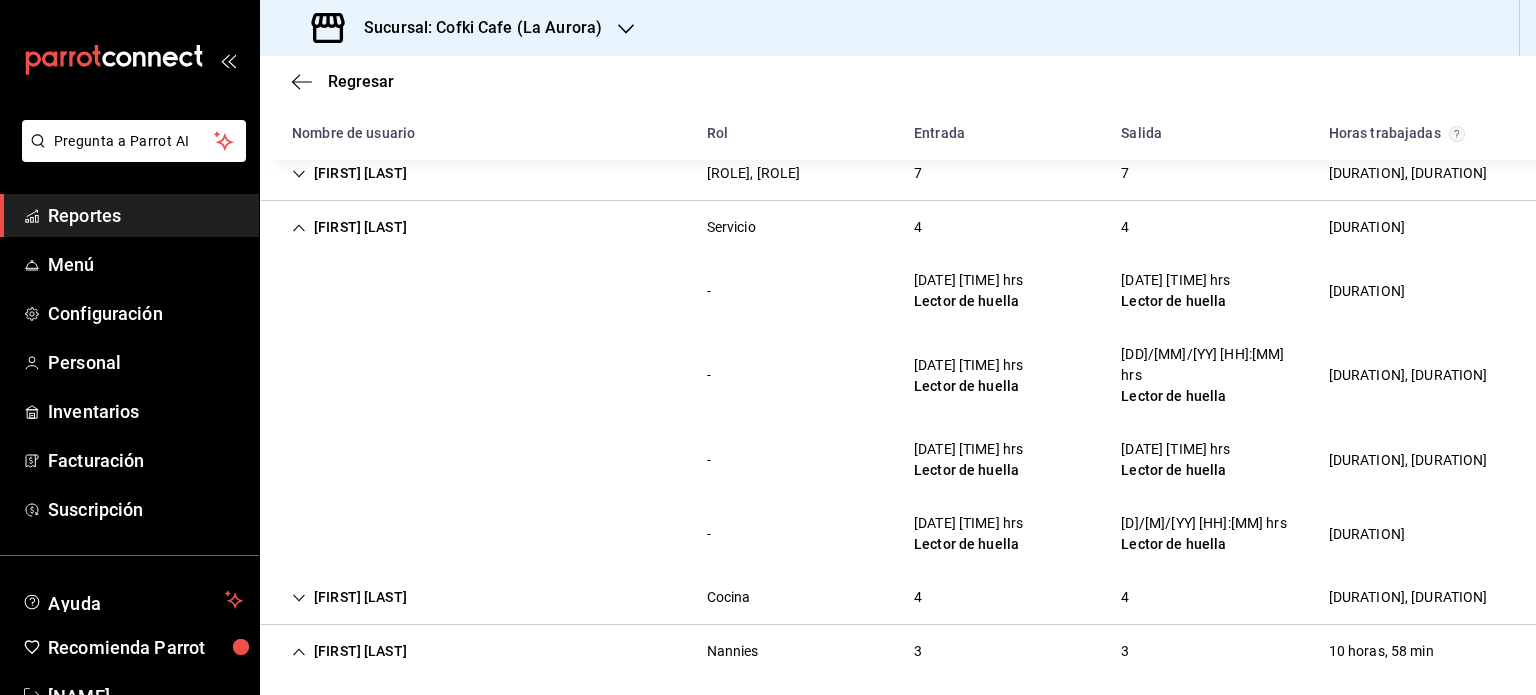 scroll, scrollTop: 271, scrollLeft: 0, axis: vertical 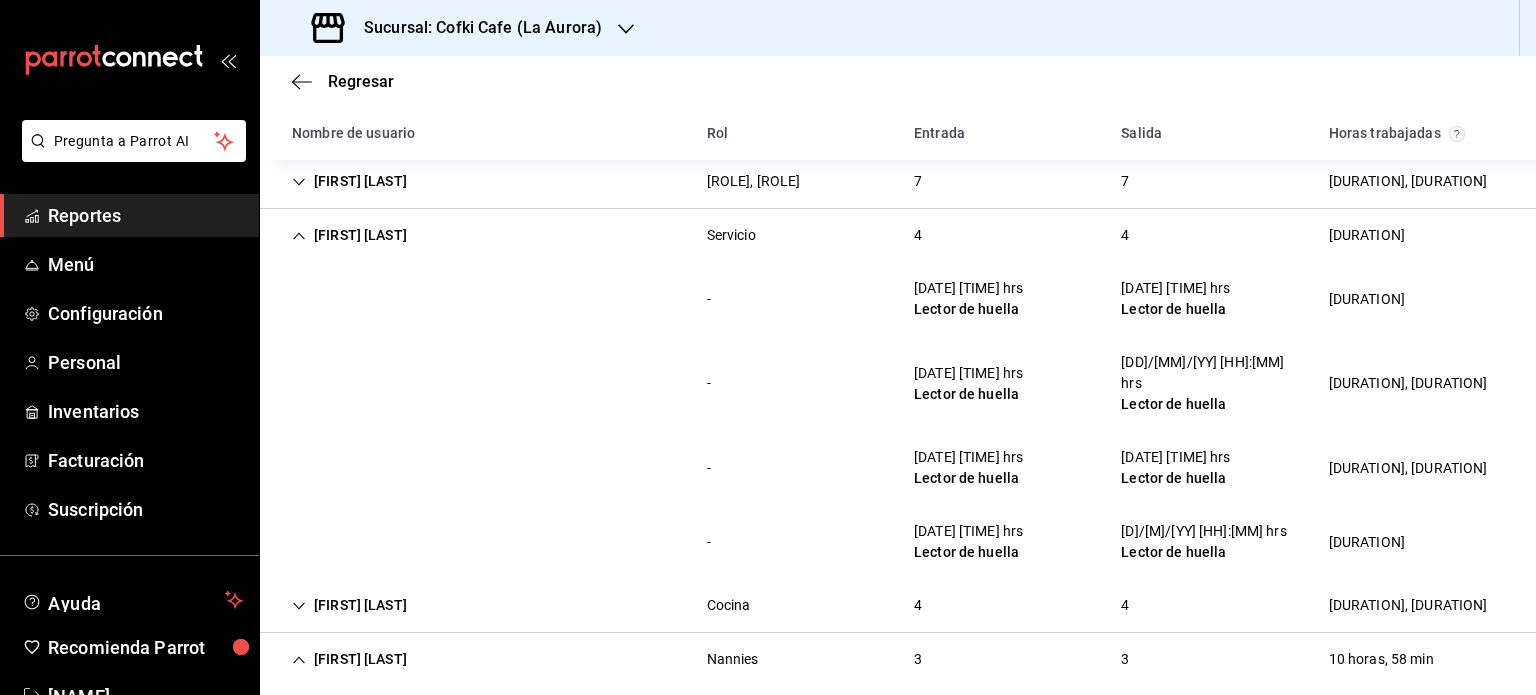 click on "[FIRST] [LAST]" at bounding box center (349, 659) 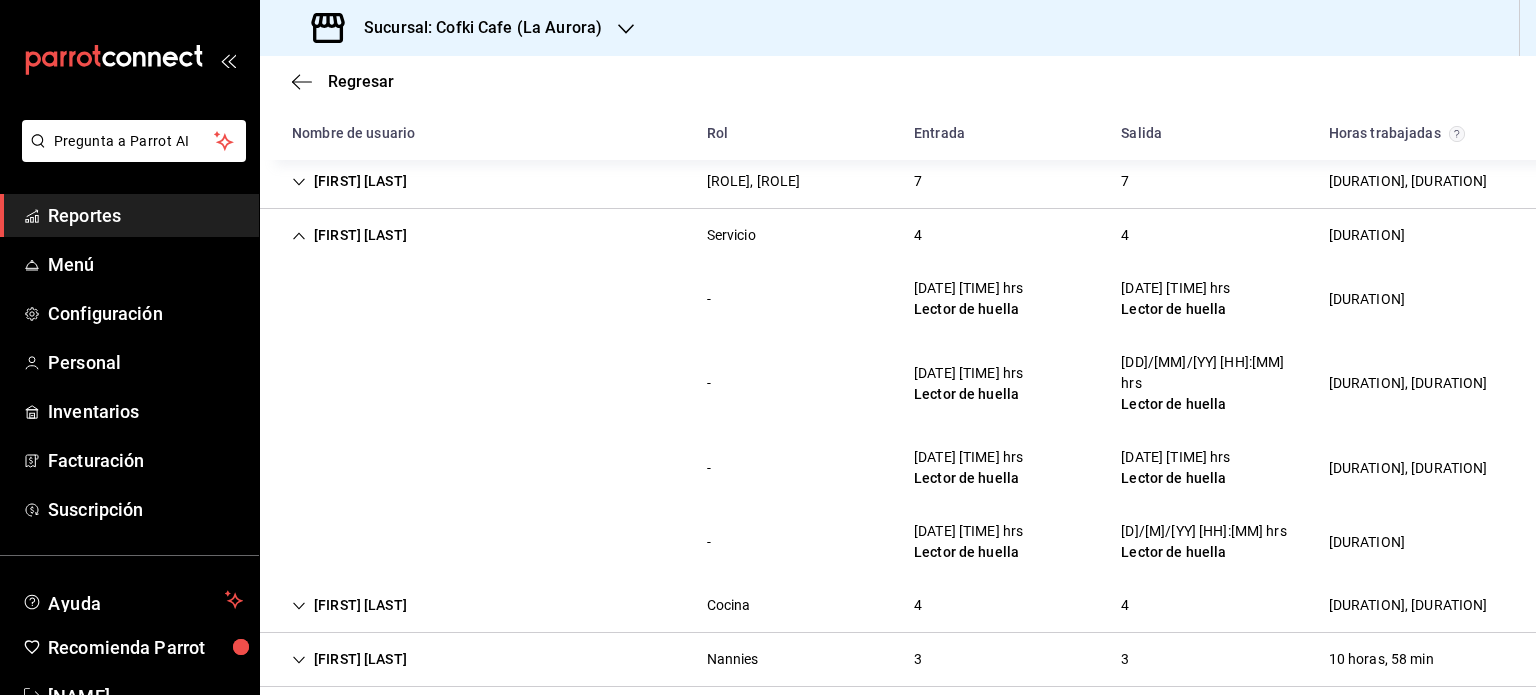 click on "[FIRST] [LAST]" at bounding box center (349, 235) 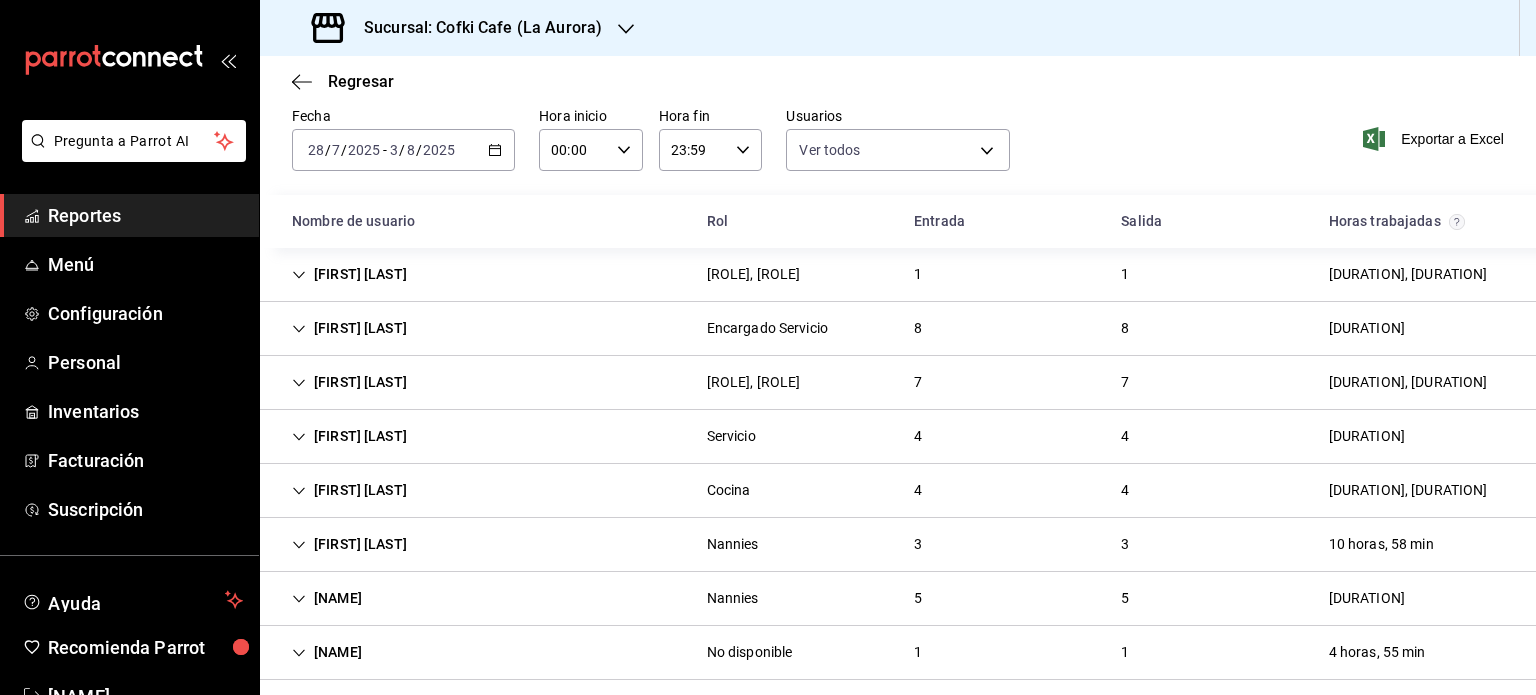 scroll, scrollTop: 0, scrollLeft: 0, axis: both 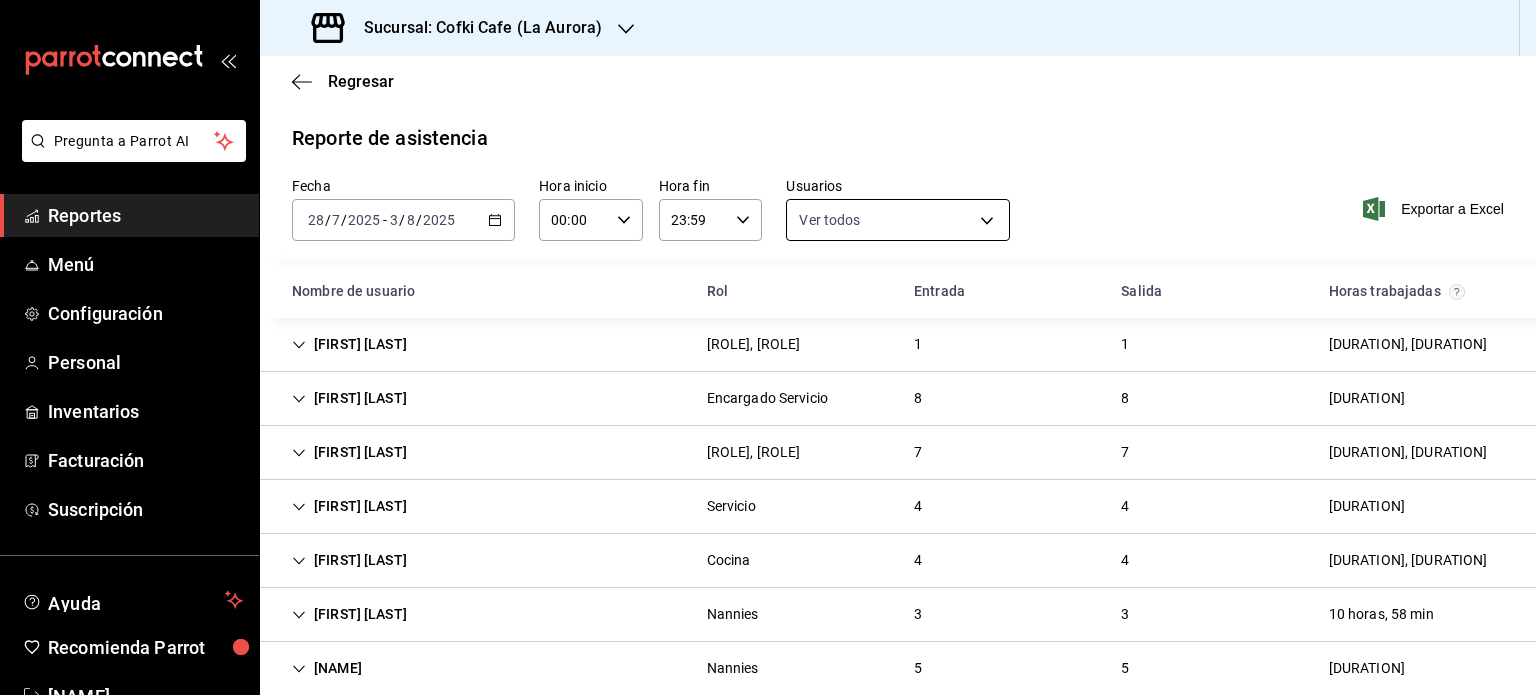 click on "Pregunta a Parrot AI Reportes   Menú   Configuración   Personal   Inventarios   Facturación   Suscripción   Ayuda Recomienda Parrot   [NAME]   Sugerir nueva función   Sucursal: Cofki Cafe (La Aurora) Regresar Reporte de asistencia Fecha [DATE] [DATE] - [DATE] [DATE] Hora inicio 00:00 Hora inicio Hora fin 23:59 Hora fin Usuarios Ver todos Exportar a Excel Nombre de usuario Rol Entrada Salida Horas trabajadas   [NAME] Gerente, Socio 1 1 [DURATION], [DURATION] [NAME] Encargado Servicio 8 8 [DURATION], [DURATION] [NAME] Gerente, Cocina 7 7 [DURATION], [DURATION] [NAME] Servicio 4 4 [DURATION], [DURATION] - [DATE] [TIME]   hrs Lector de huella [DATE] [TIME]   hrs Lector de huella [DURATION], [DURATION] - [DATE] [TIME]   hrs Lector de huella [DATE] [TIME]   hrs Lector de huella [DURATION], [DURATION] - [DATE] [TIME]   hrs Lector de huella [DATE] [TIME]   hrs Lector de huella [DURATION], [DURATION] - [DATE] [TIME]   hrs Lector de huella [DATE] [TIME]   hrs Lector de huella Cocina 4 4" at bounding box center (768, 347) 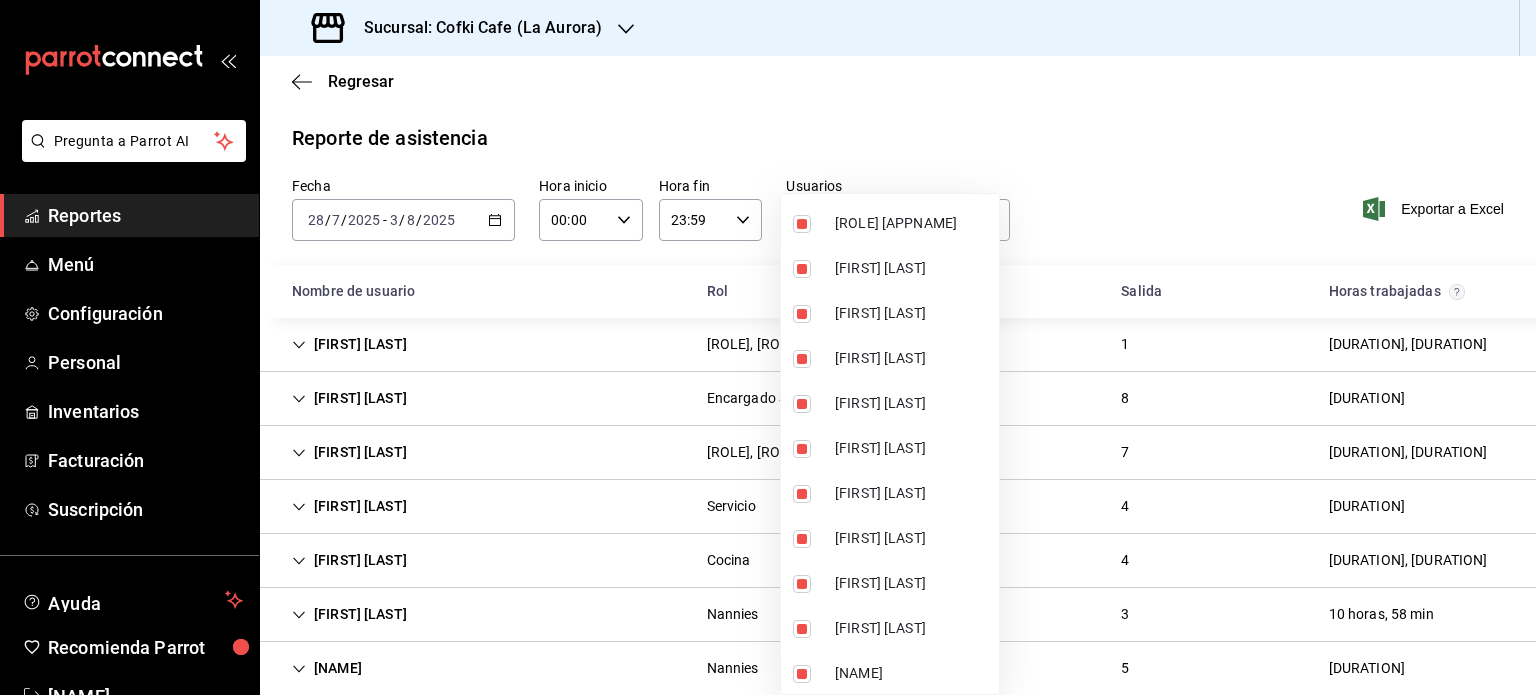 scroll, scrollTop: 5017, scrollLeft: 0, axis: vertical 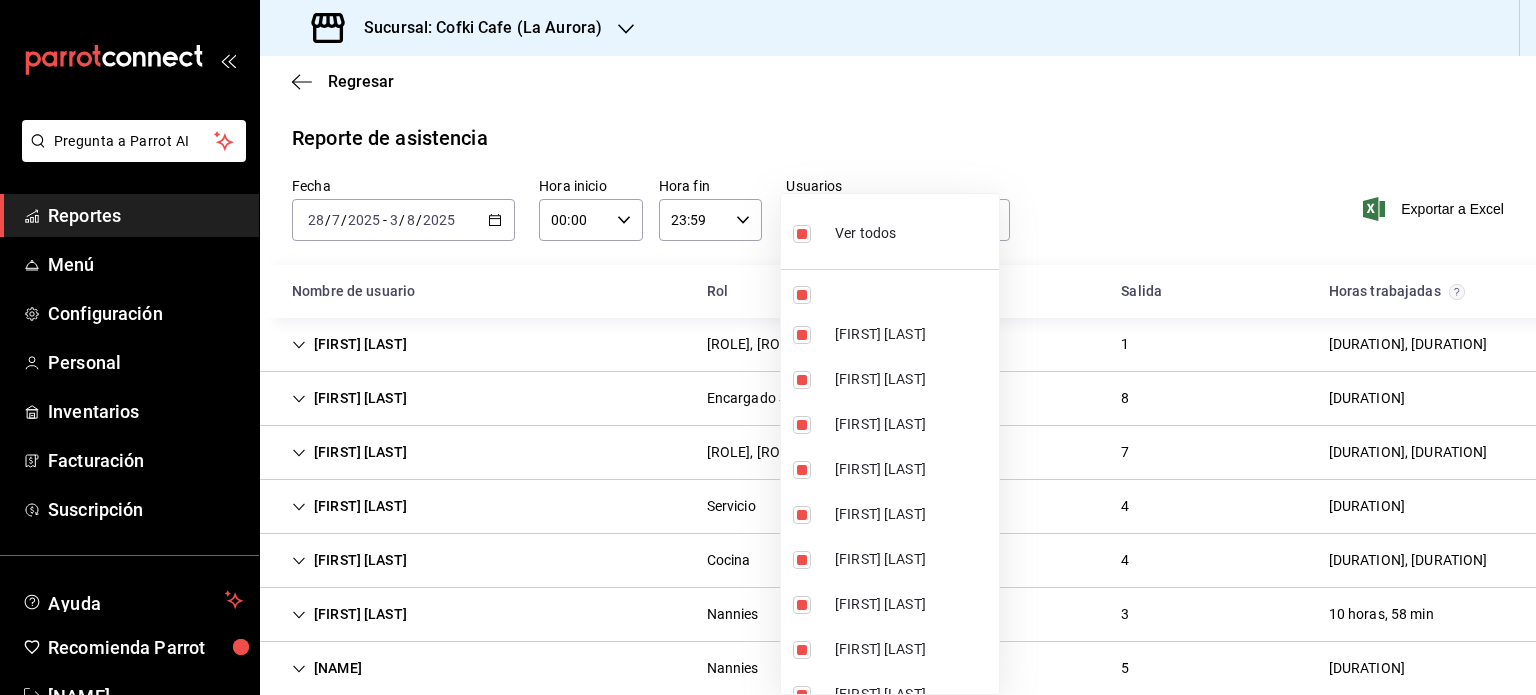 click at bounding box center [806, 233] 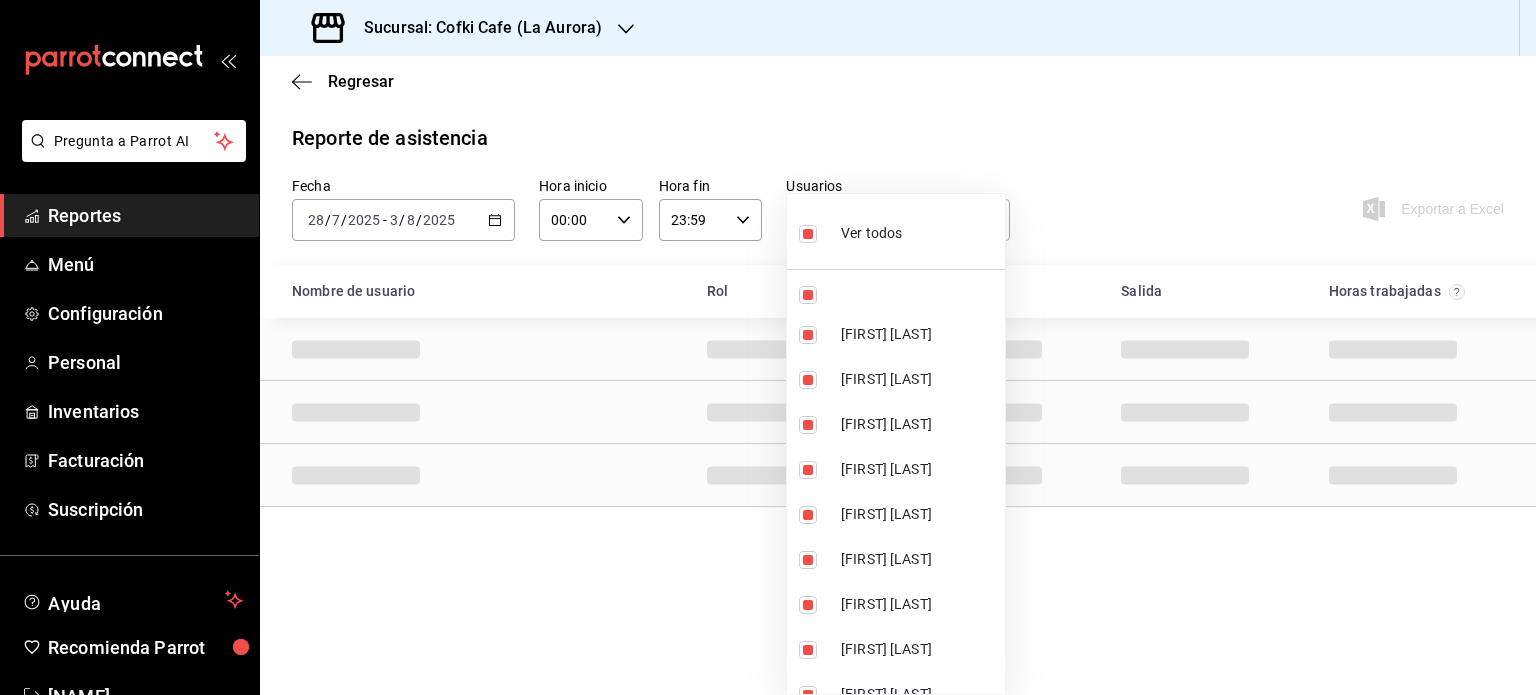 click at bounding box center (808, 234) 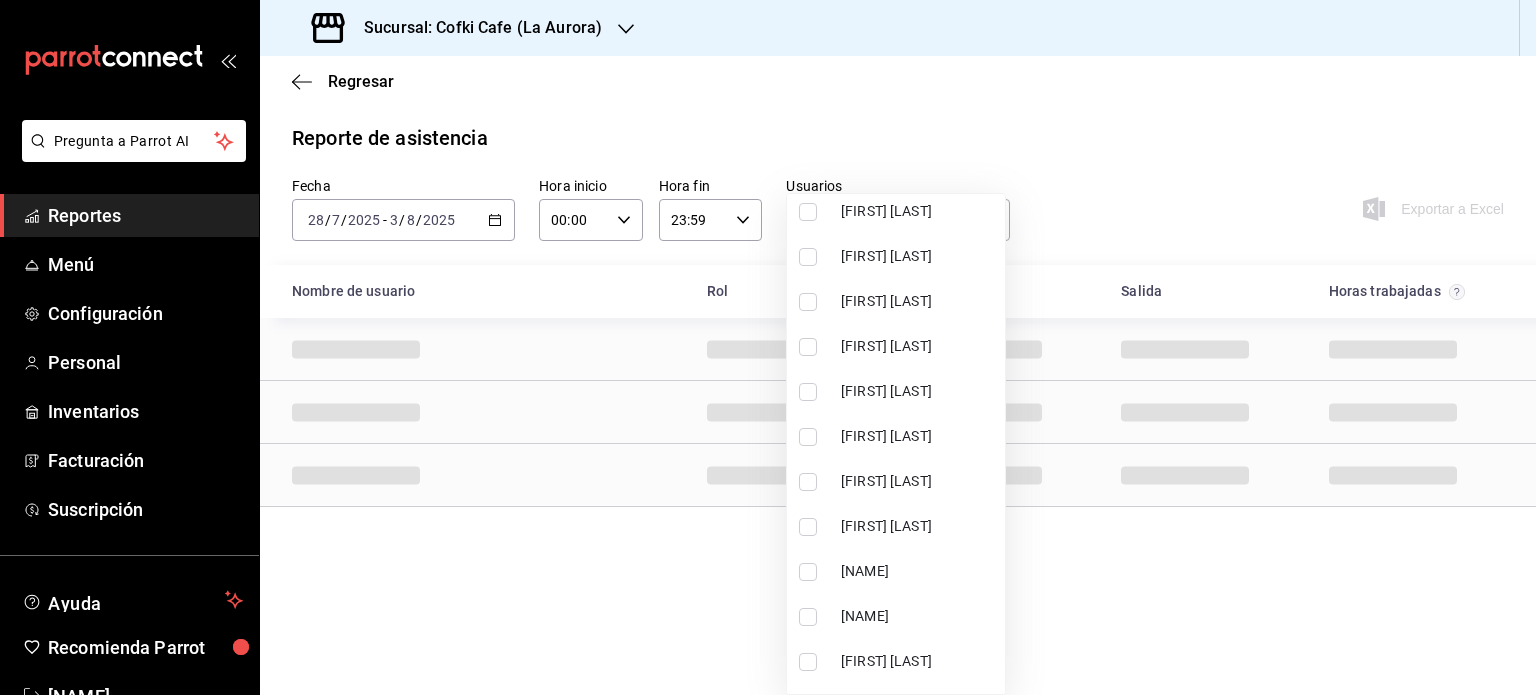 scroll, scrollTop: 5017, scrollLeft: 0, axis: vertical 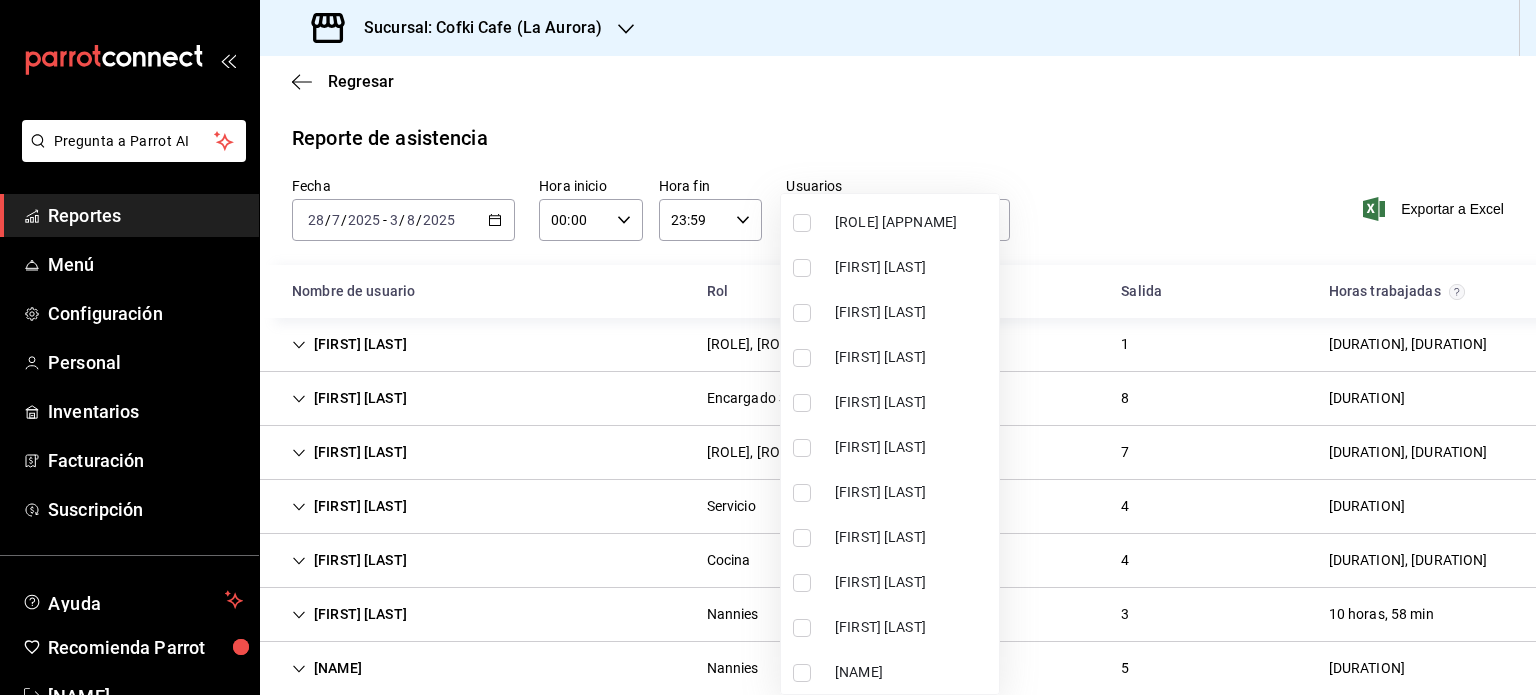 click on "[NAME]" at bounding box center (913, 672) 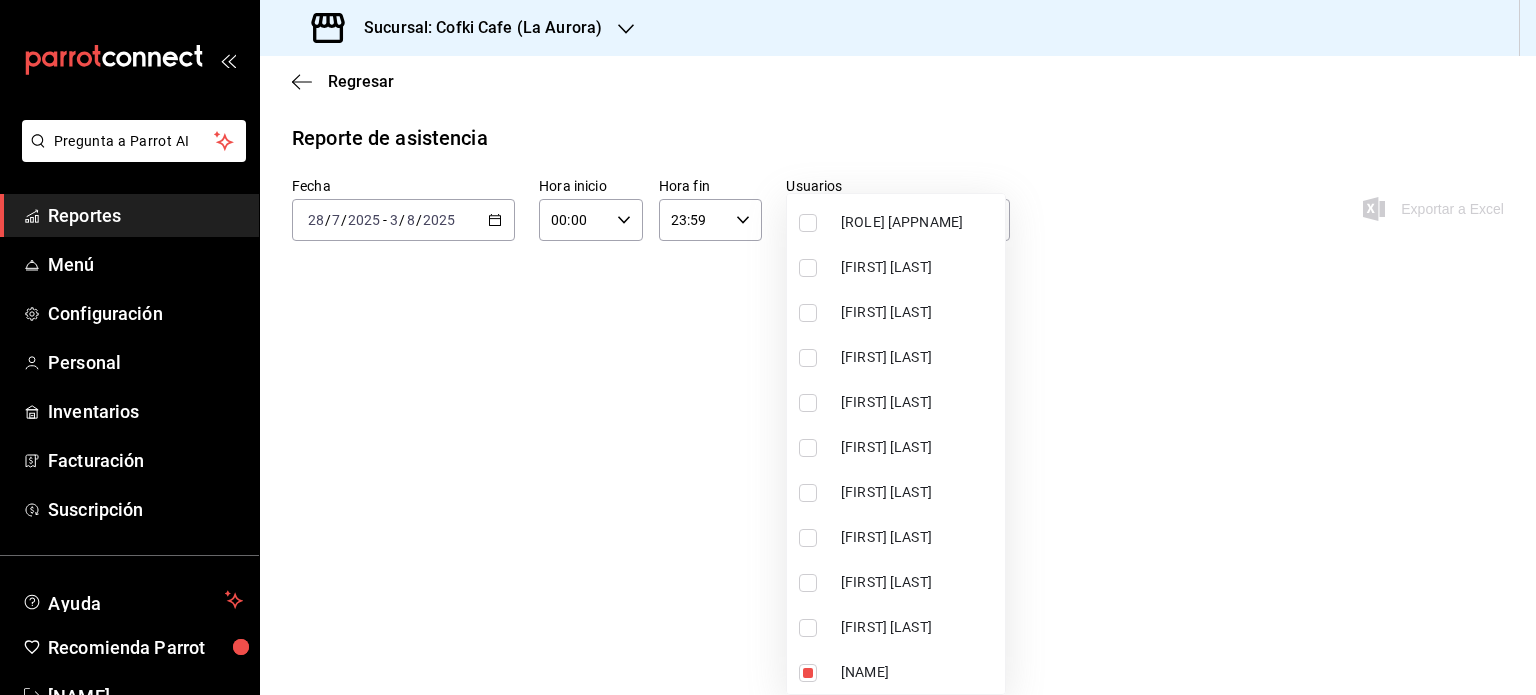 click at bounding box center [768, 347] 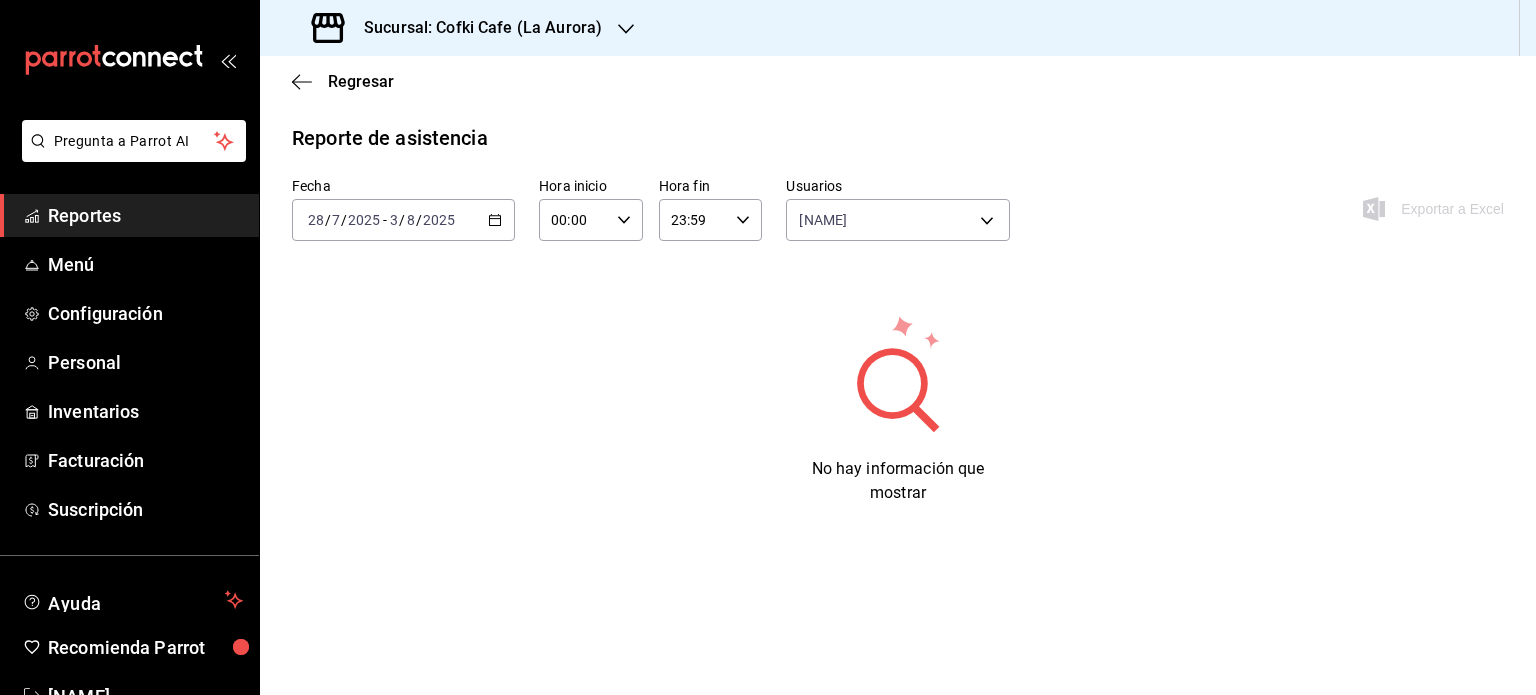 click on "[DATE] [DATE] - [DATE] [DATE]" at bounding box center [403, 220] 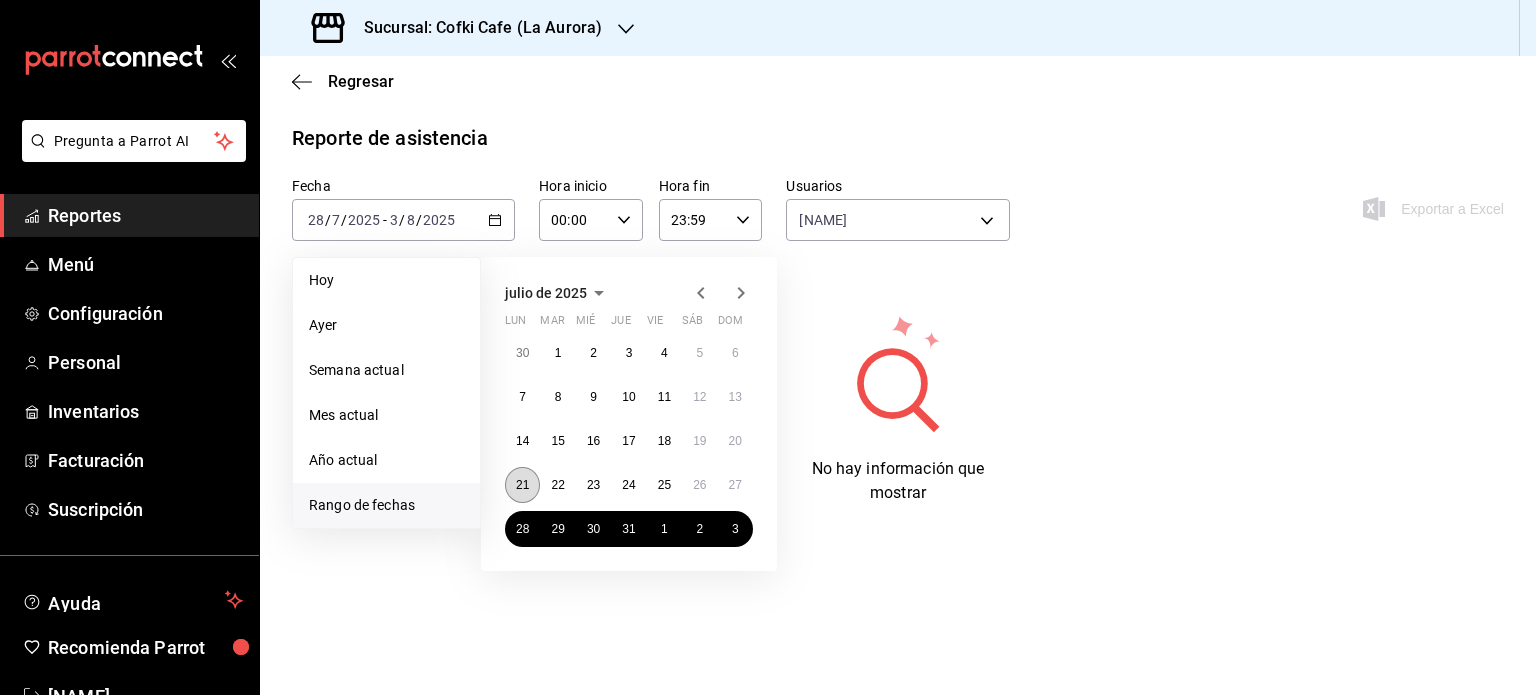 click on "21" at bounding box center (522, 485) 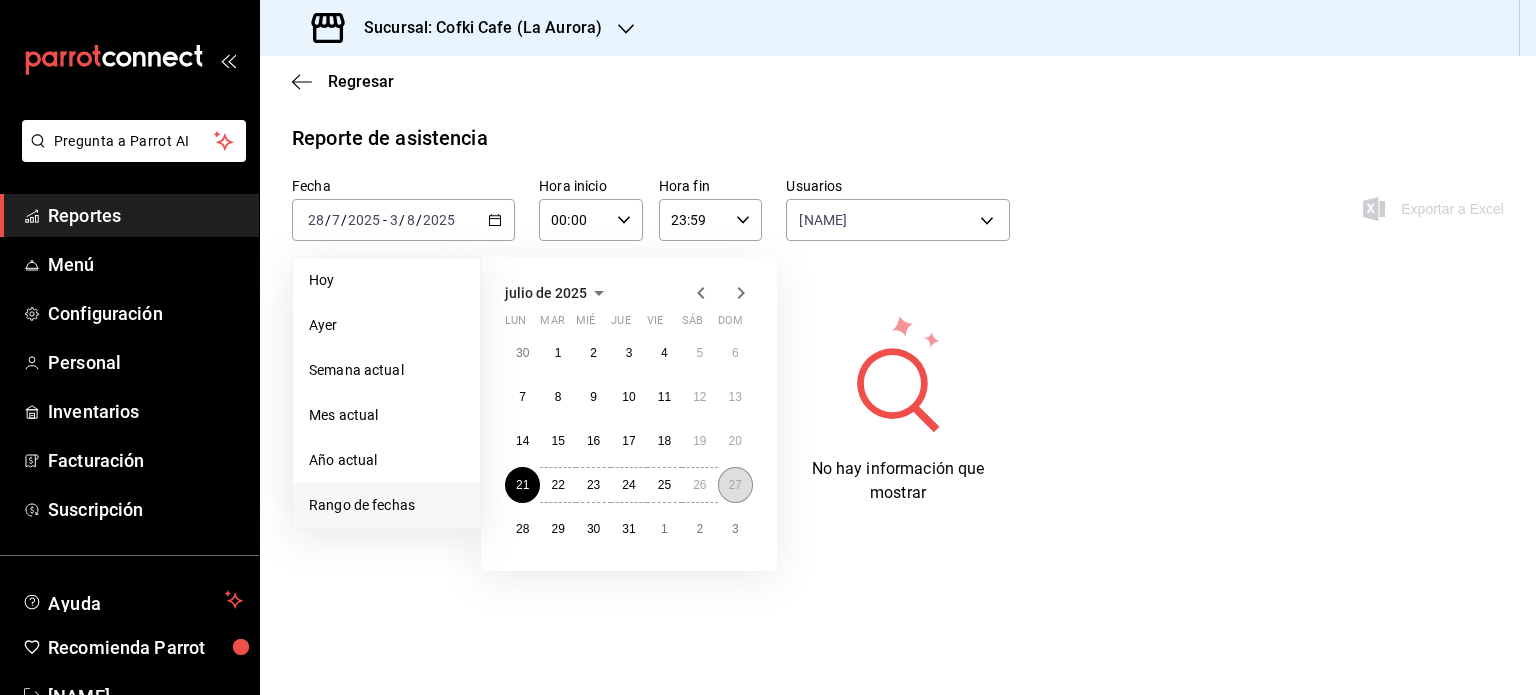 click on "27" at bounding box center (735, 485) 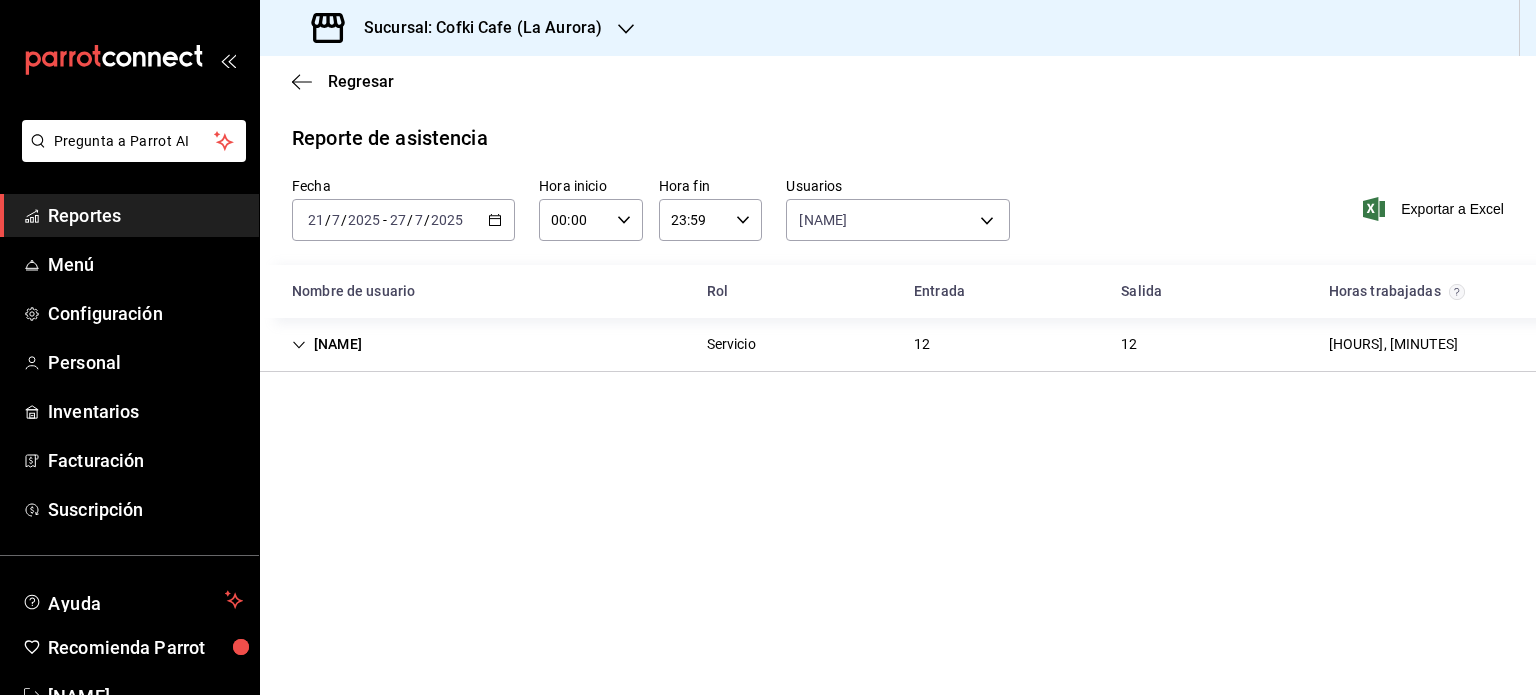 click 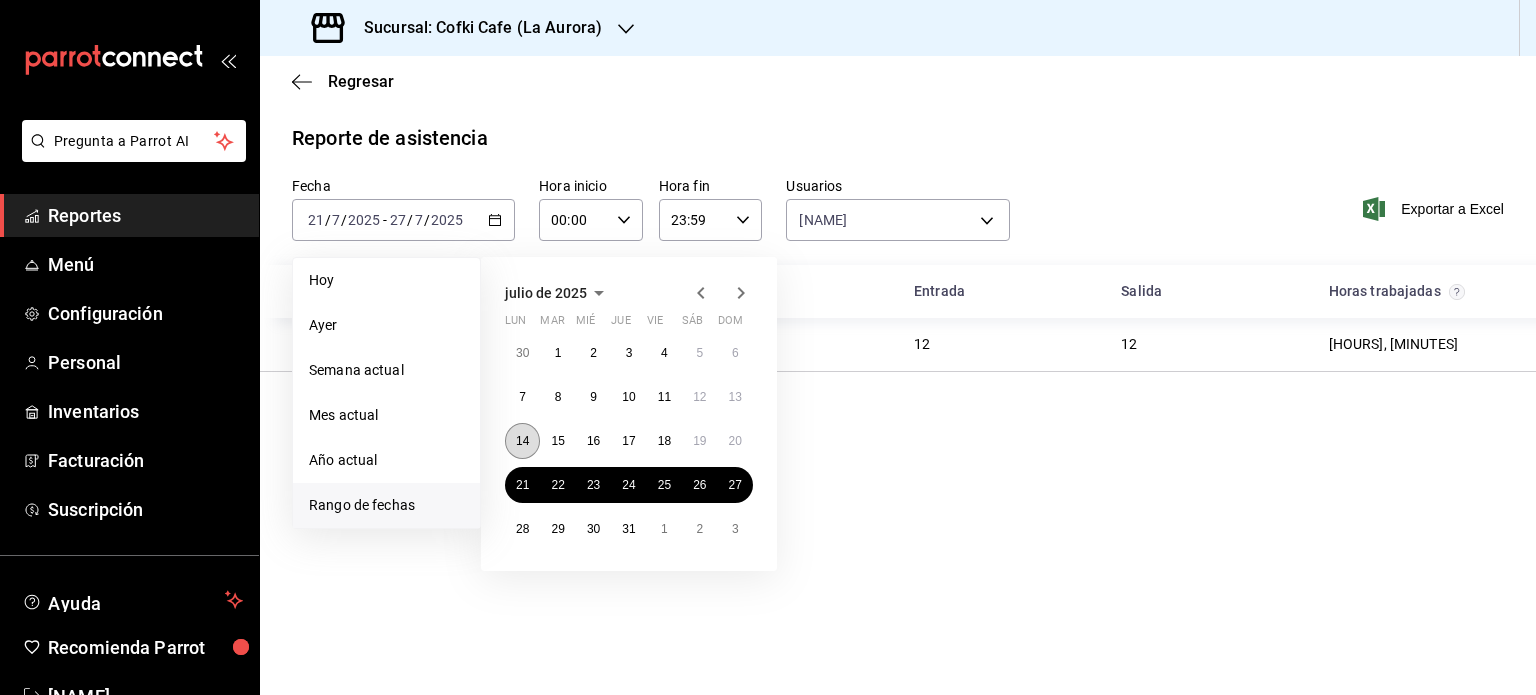 click on "14" at bounding box center [522, 441] 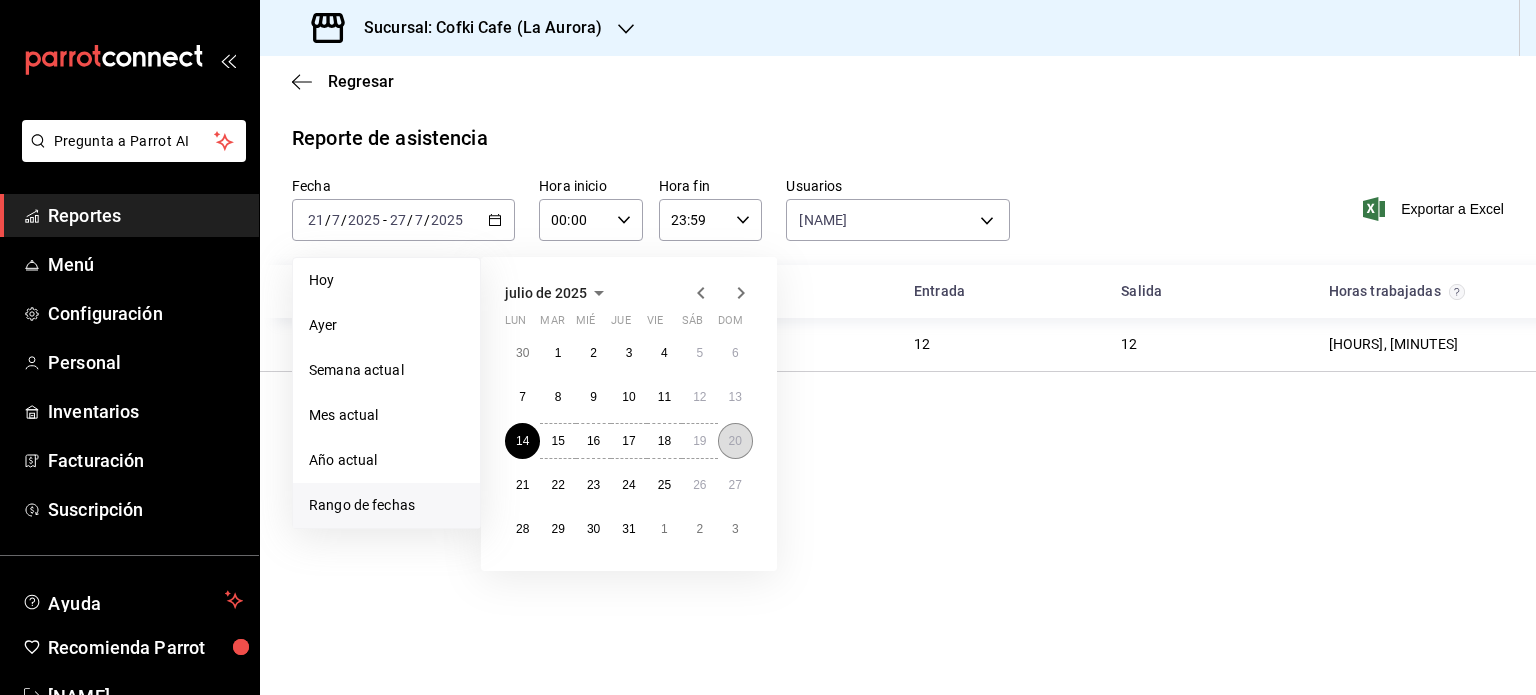click on "20" at bounding box center [735, 441] 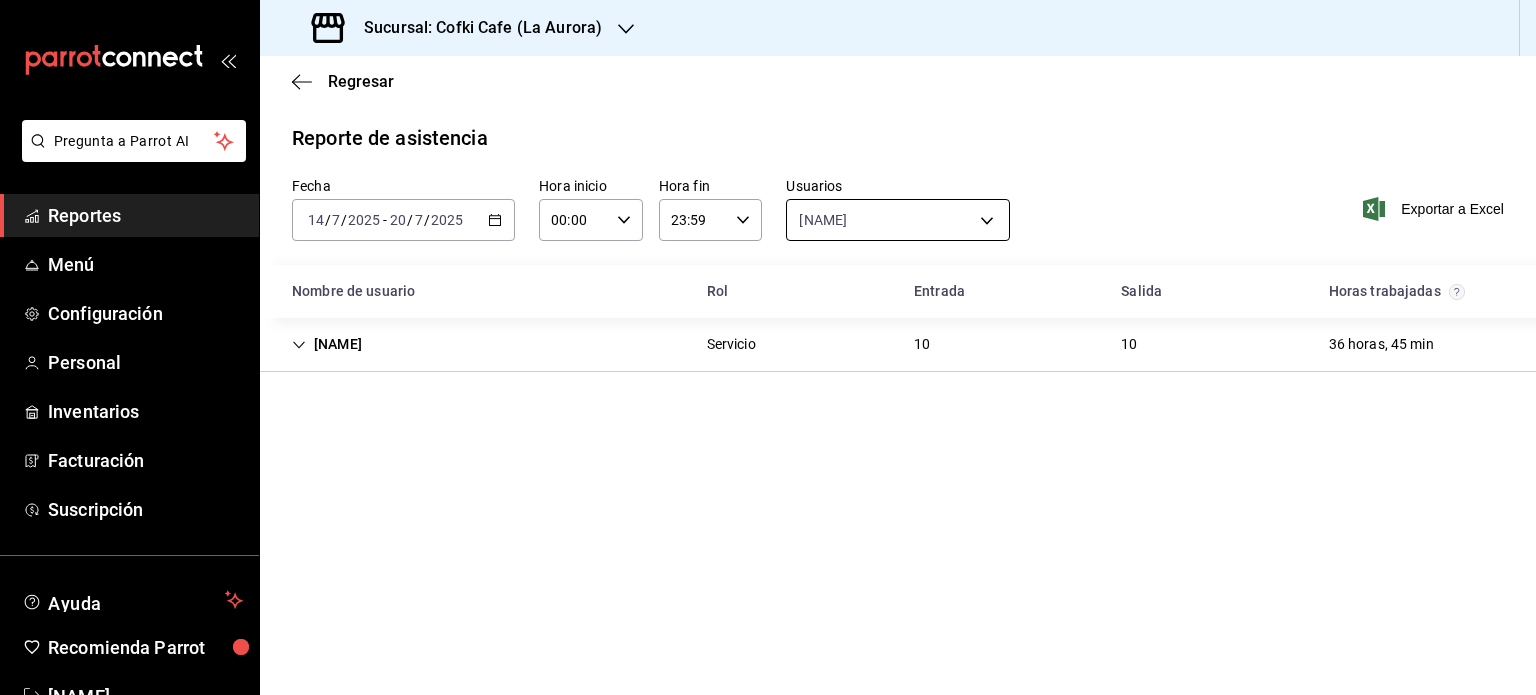 click on "Pregunta a Parrot AI Reportes   Menú   Configuración   Personal   Inventarios   Facturación   Suscripción   Ayuda Recomienda Parrot   [FIRST] [LAST]   Sugerir nueva función   Sucursal: Cofki Cafe (La Aurora) Regresar Reporte de asistencia Fecha [YYYY]-[MM]-[DD] [DD] / [MM] / [YY] - [YY]-[MM]-[DD] [DD] / [MM] / [YY] Hora inicio 00:00 Hora inicio Hora fin 23:59 Hora fin Usuarios [FIRST] [LAST] [UUID] Exportar a Excel Nombre de usuario Rol Entrada Salida Horas trabajadas   [FIRST] [LAST] Servicio 10 10 [HOURS], [MINUTES] GANA 1 MES GRATIS EN TU SUSCRIPCIÓN AQUÍ ¿Recuerdas cómo empezó tu restaurante?
Hoy puedes ayudar a un colega a tener el mismo cambio que tú viviste.
Recomienda Parrot directamente desde tu Portal Administrador.
Es fácil y rápido.
🎁 Por cada restaurante que se una, ganas 1 mes gratis. Pregunta a Parrot AI Reportes   Menú   Configuración   Personal   Inventarios   Facturación   Suscripción   Ayuda Recomienda Parrot   [FIRST] [LAST]   Sugerir nueva función" at bounding box center [768, 347] 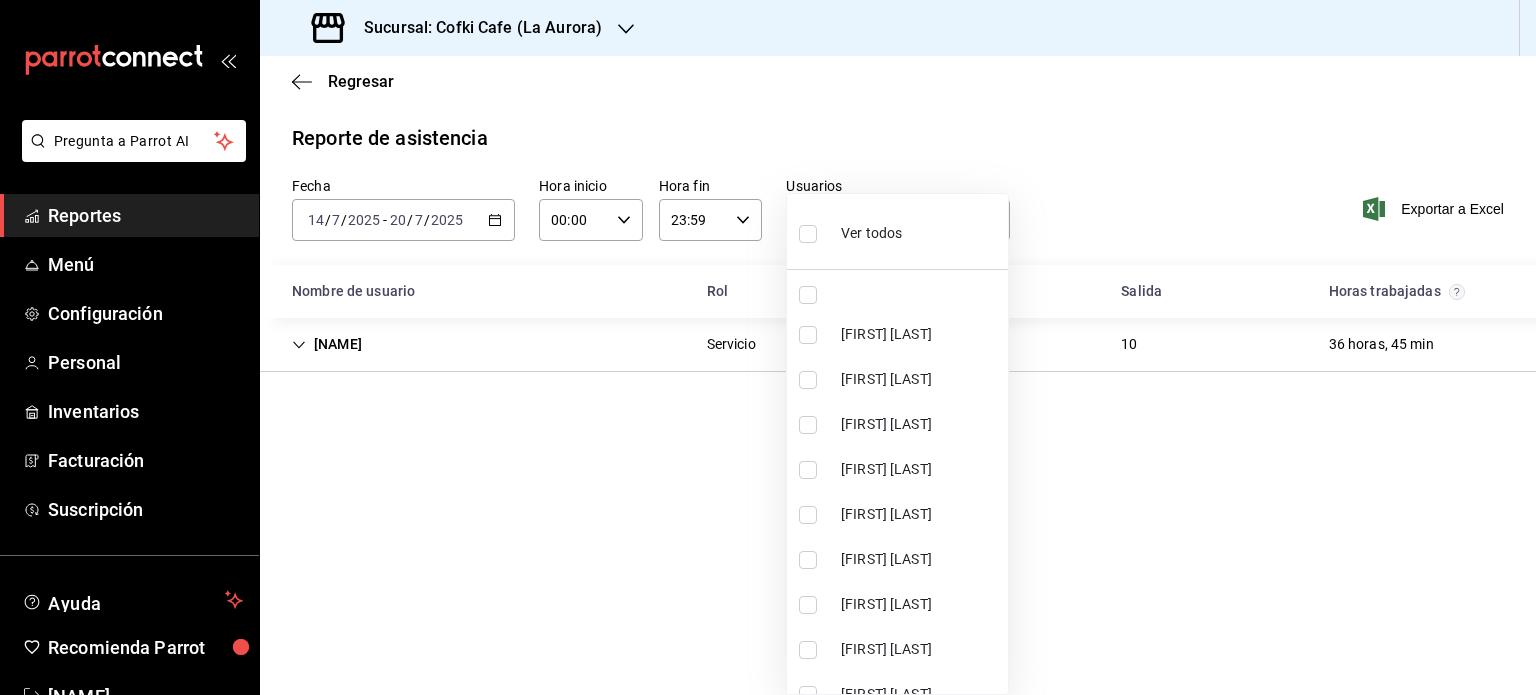 click at bounding box center (812, 233) 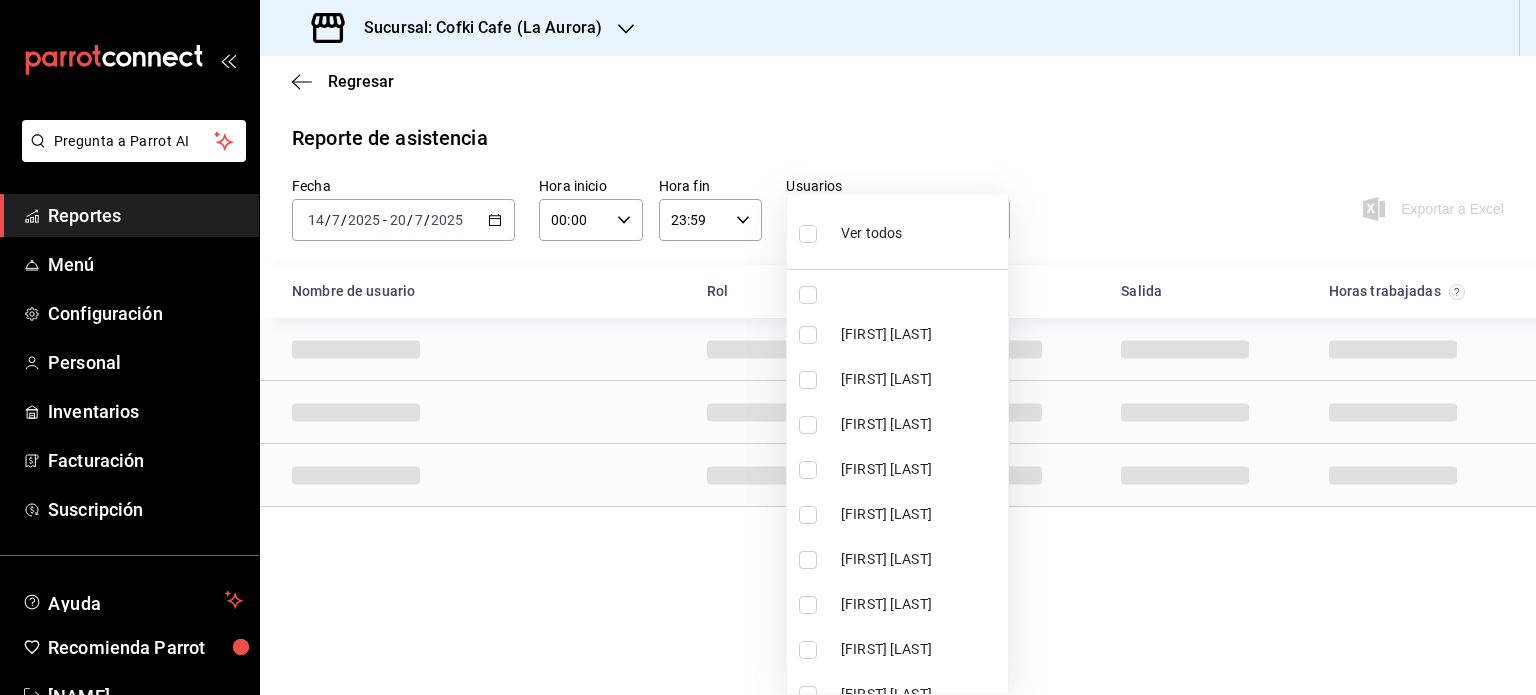 click at bounding box center (768, 347) 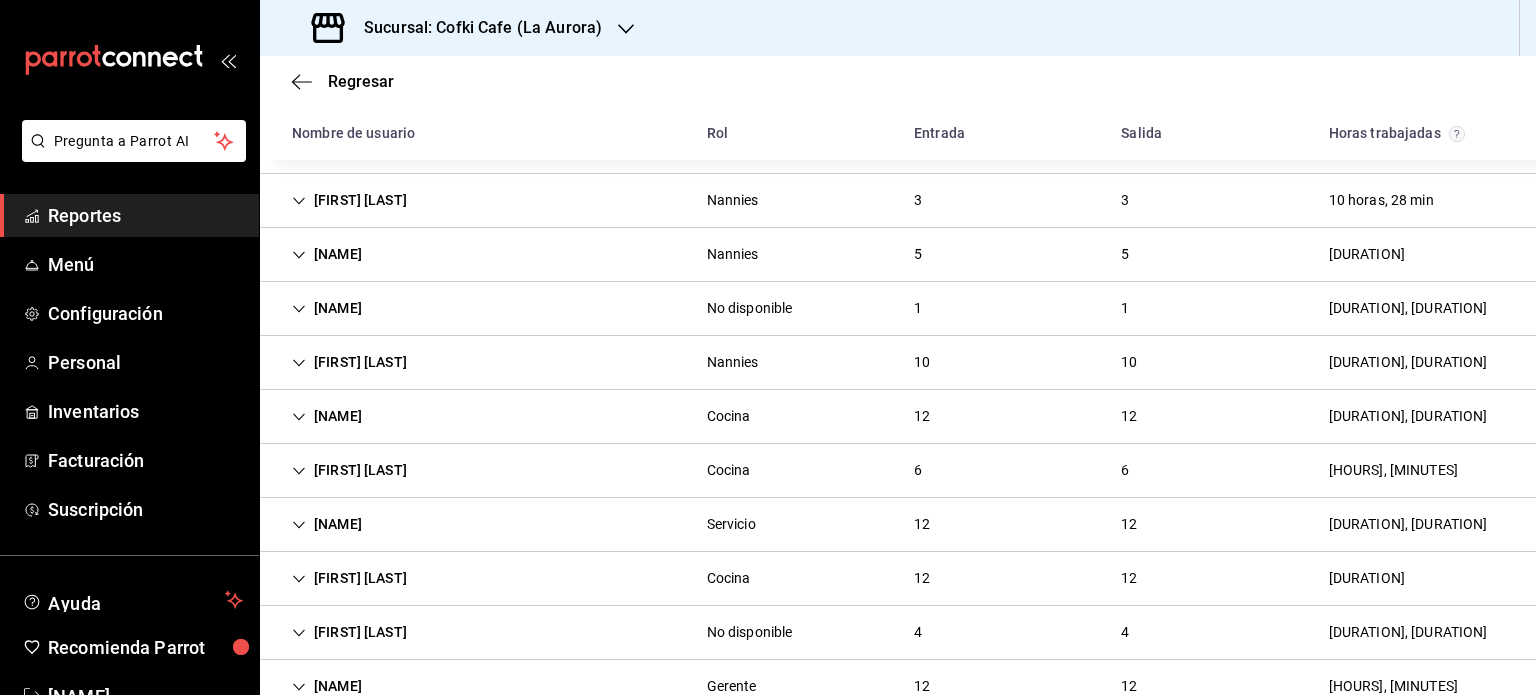 scroll, scrollTop: 423, scrollLeft: 0, axis: vertical 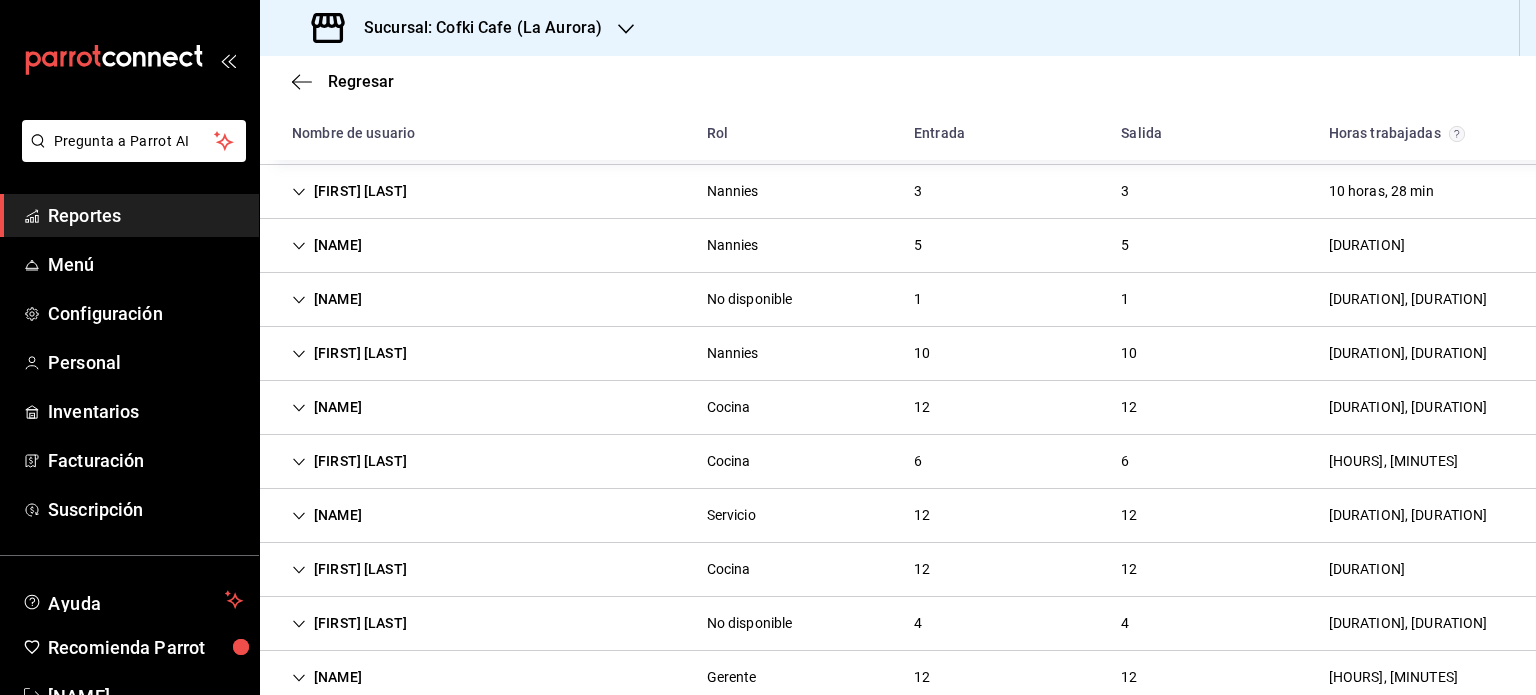 click on "[FIRST] [LAST] [ROLE] [NUMBER] [NUMBER] [DURATION]" at bounding box center (898, 462) 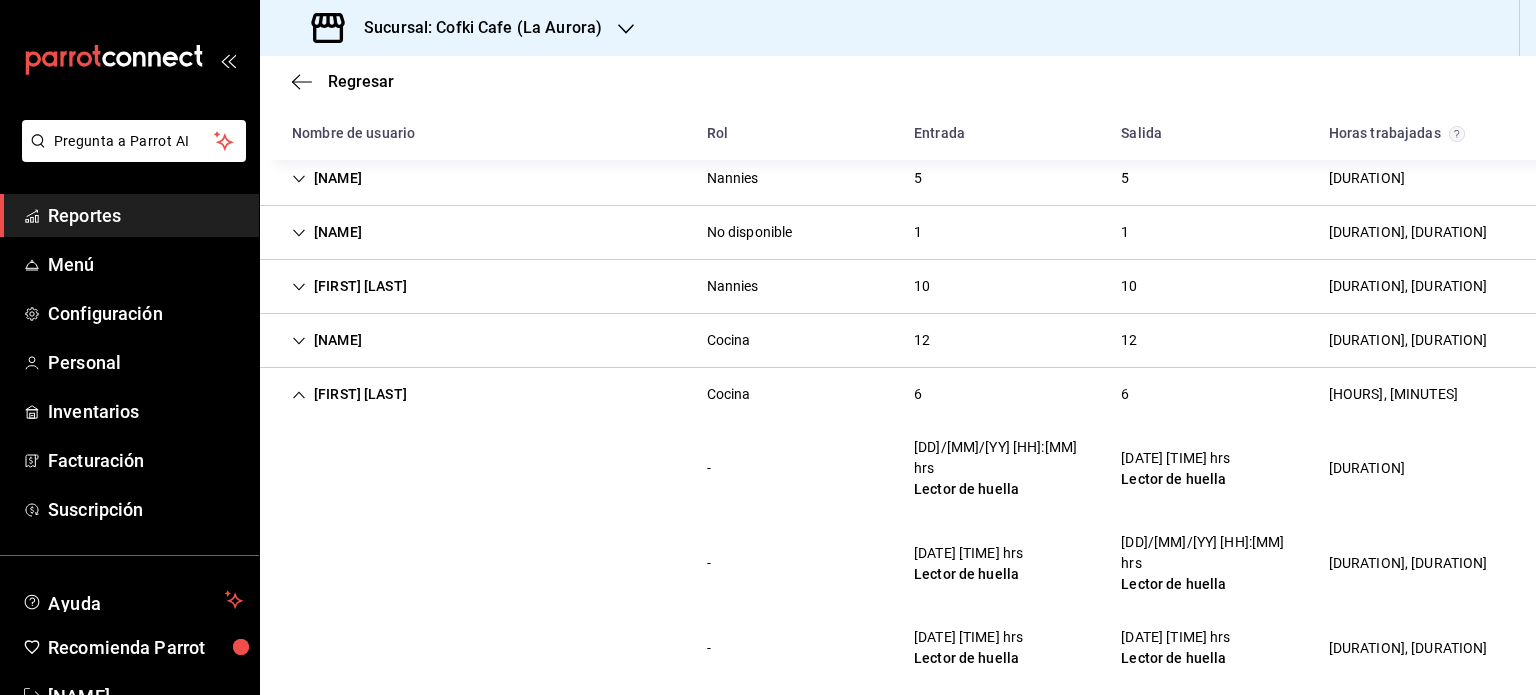 scroll, scrollTop: 488, scrollLeft: 0, axis: vertical 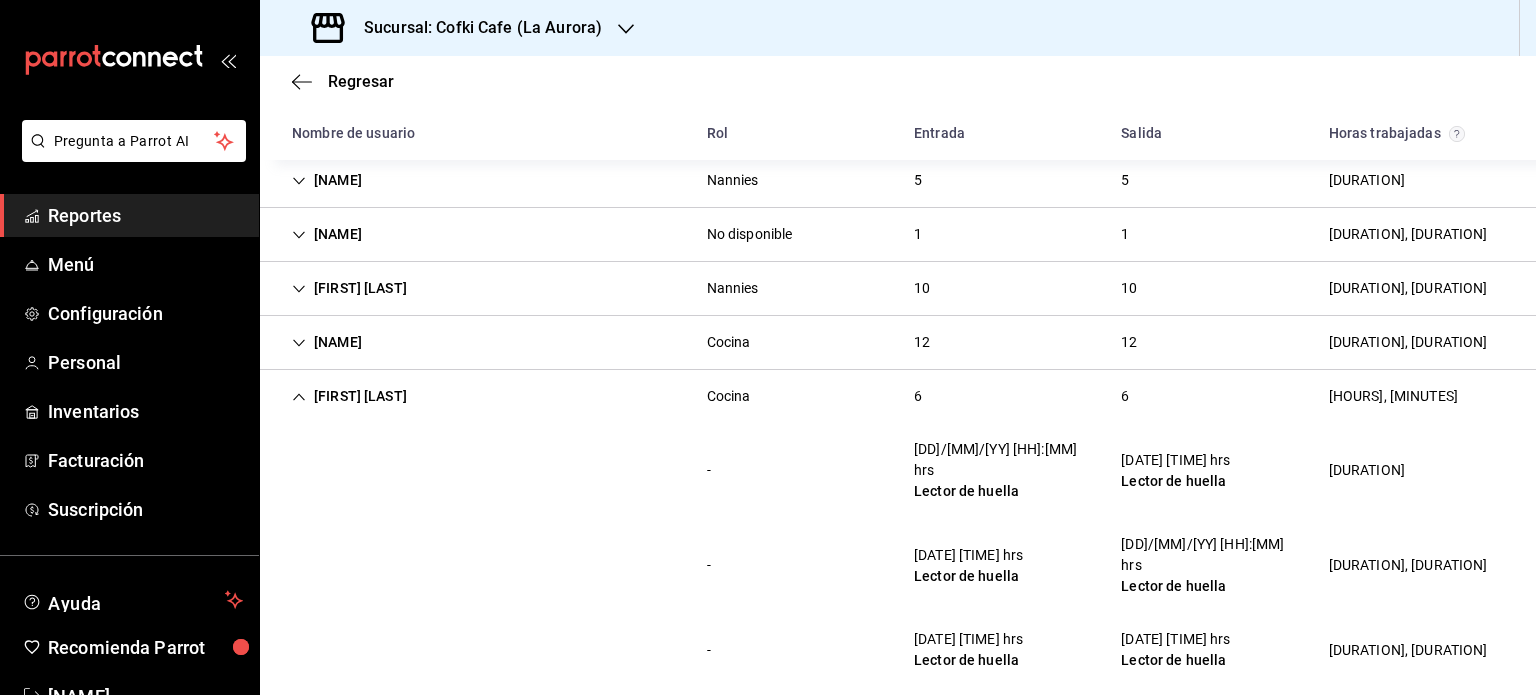 click on "[FIRST] [LAST]" at bounding box center (349, 396) 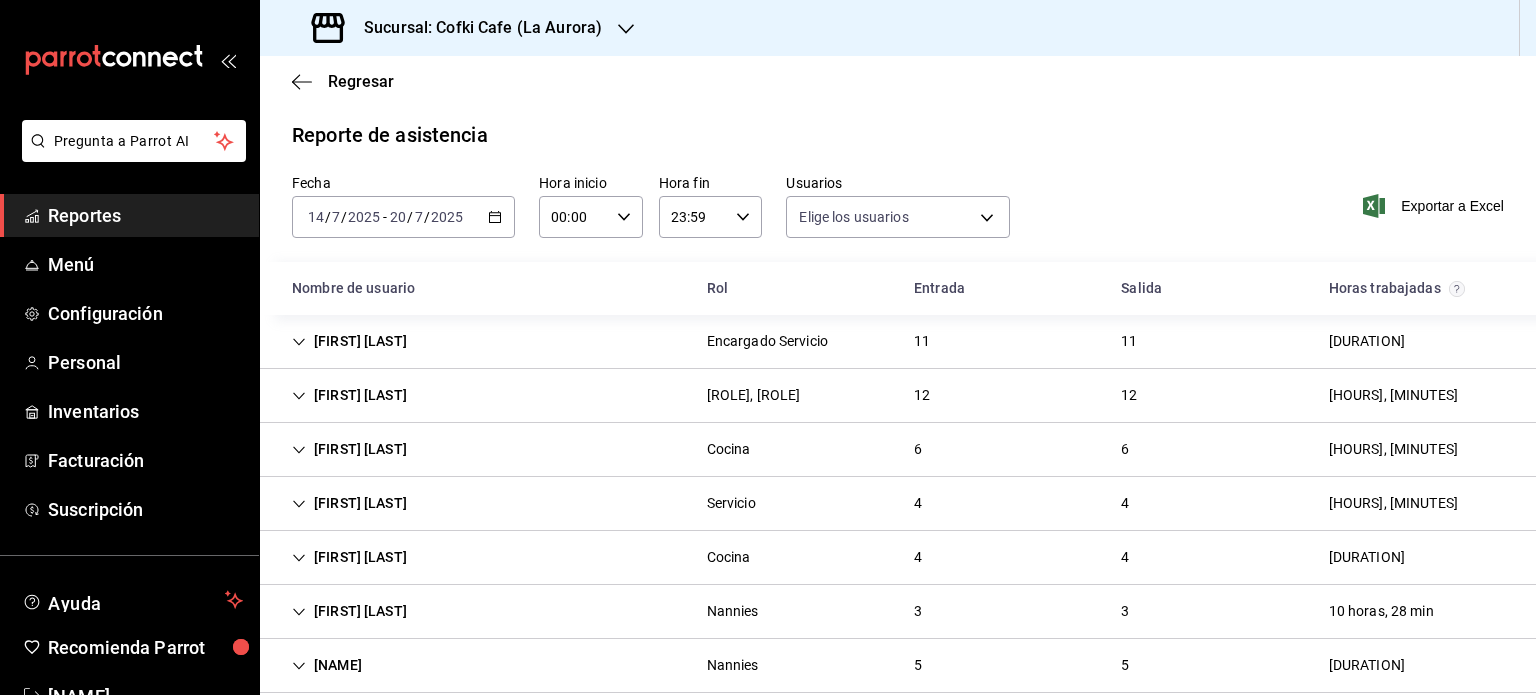scroll, scrollTop: 0, scrollLeft: 0, axis: both 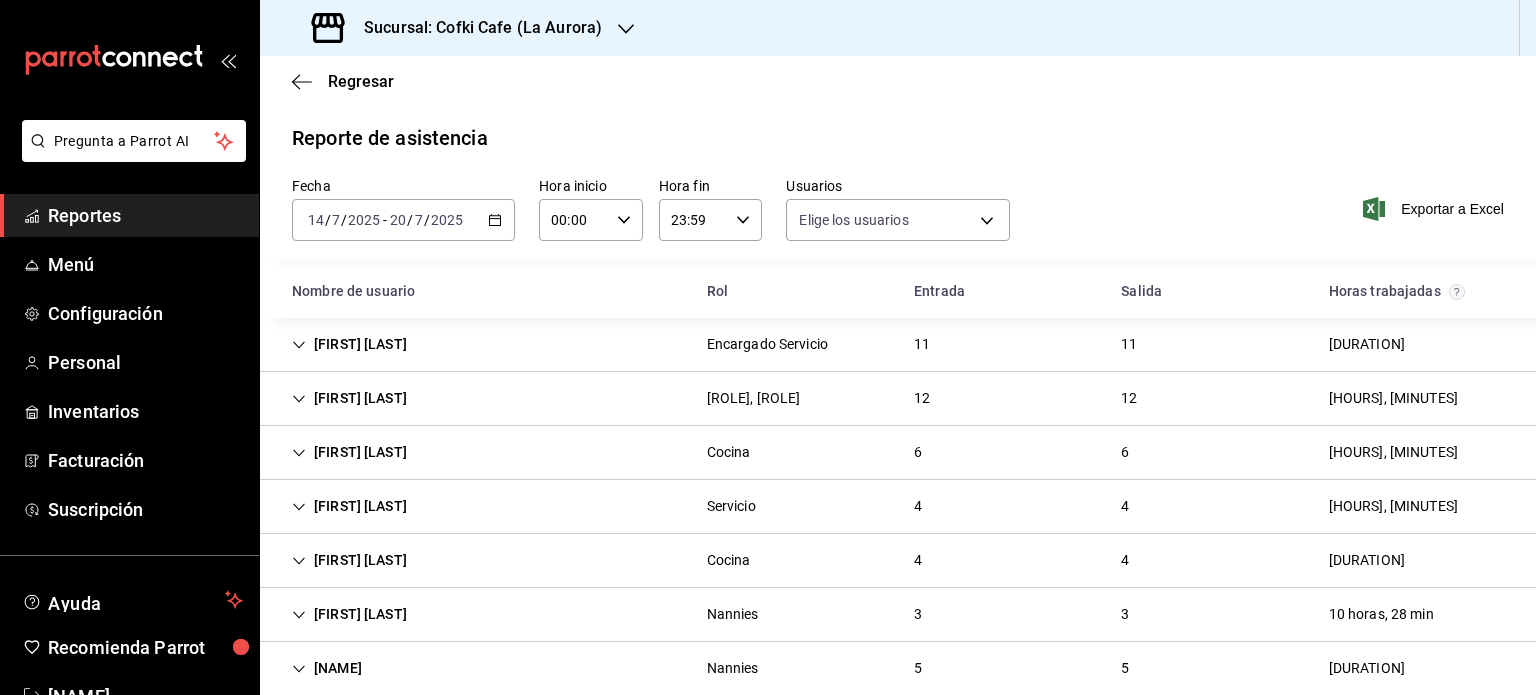 click on "[DATE] [DATE] - [DATE] [DATE]" at bounding box center [403, 220] 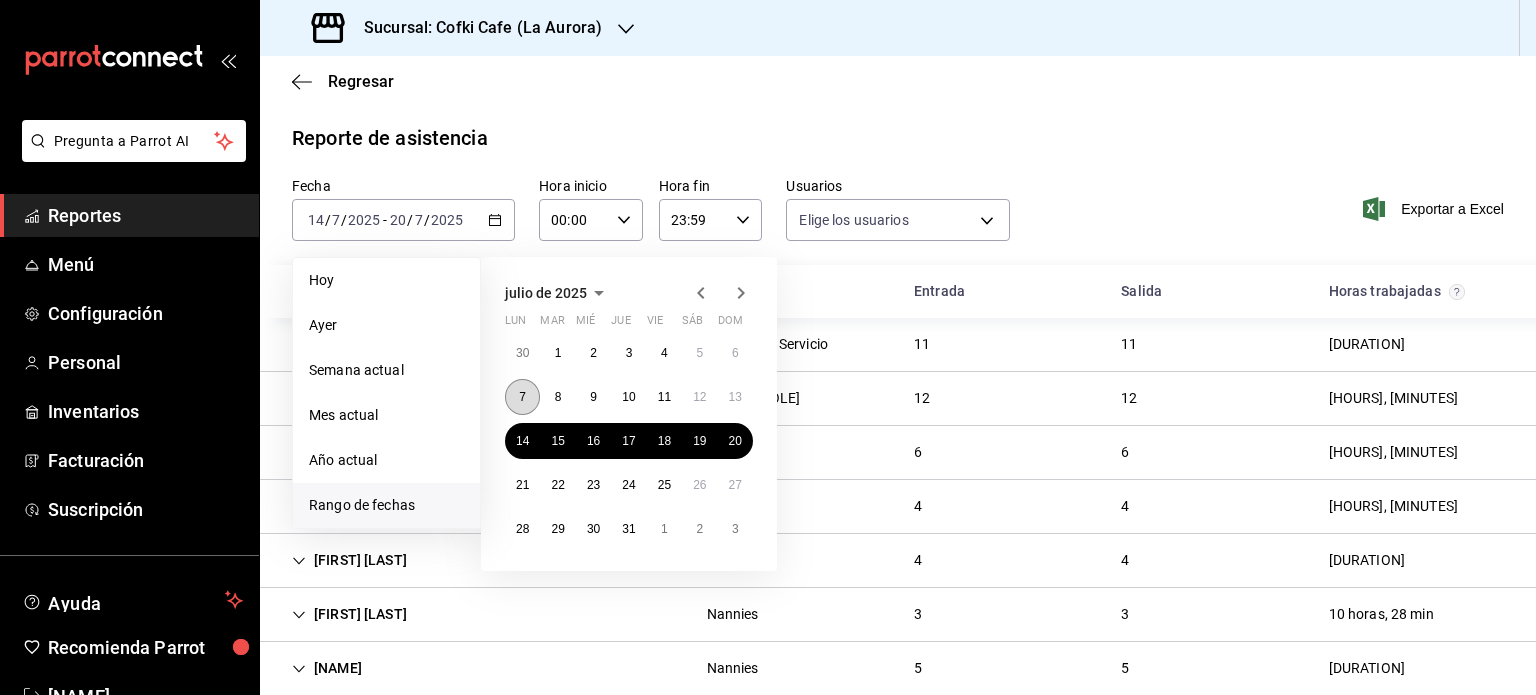 click on "7" at bounding box center [522, 397] 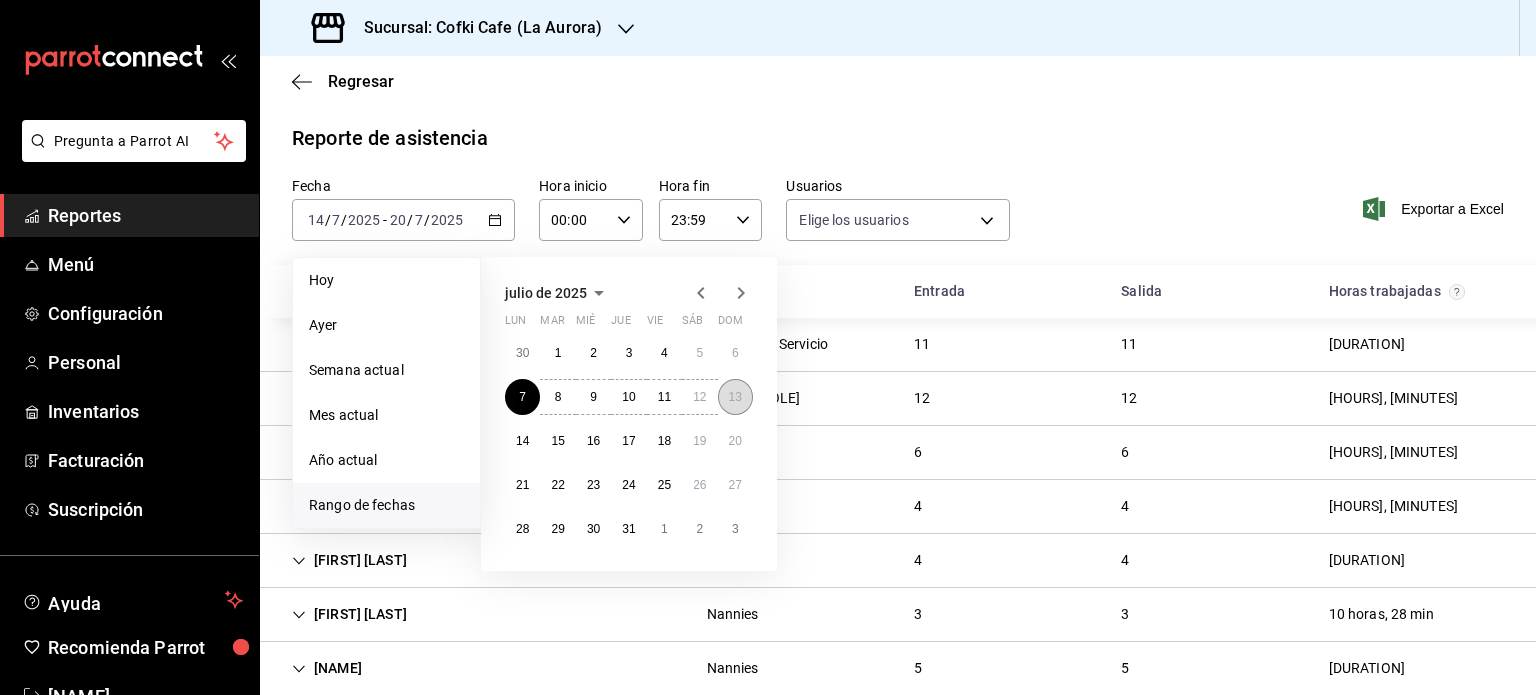 click on "13" at bounding box center [735, 397] 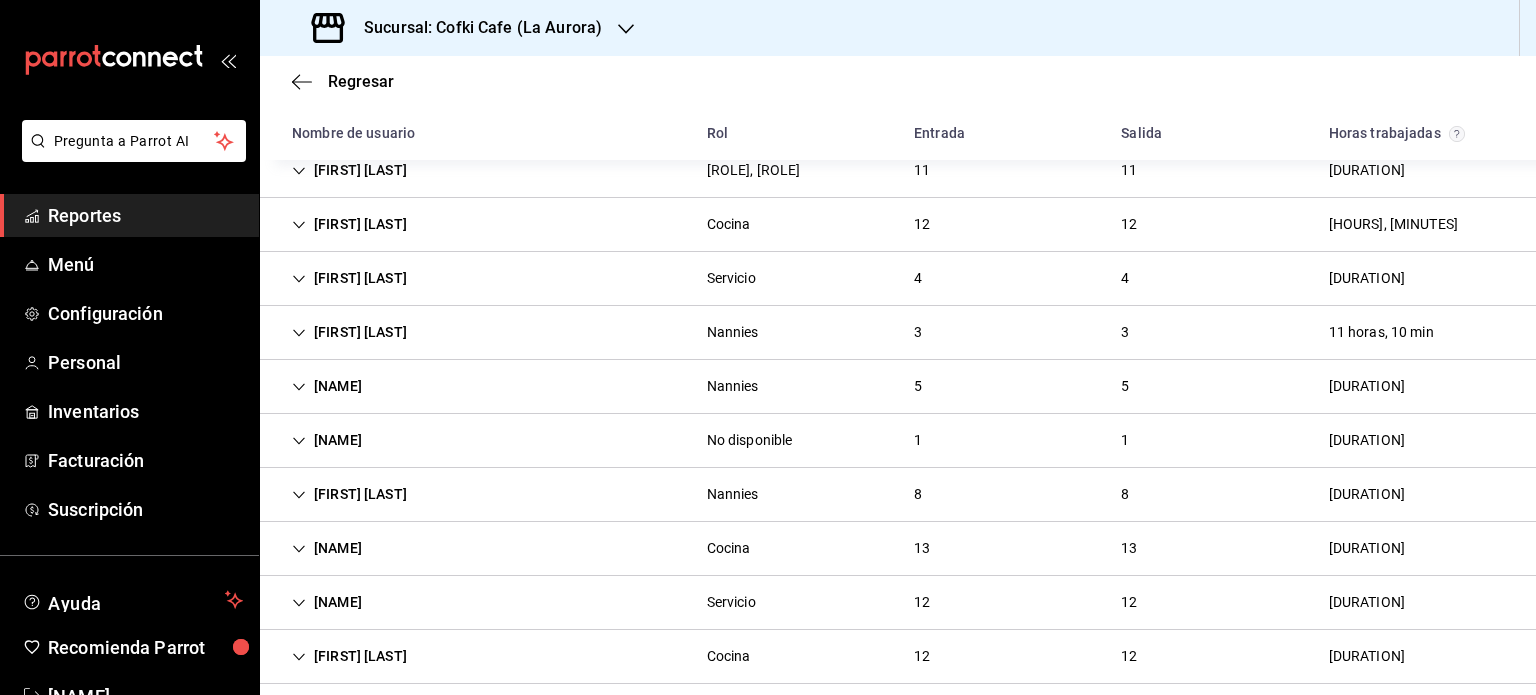 scroll, scrollTop: 0, scrollLeft: 0, axis: both 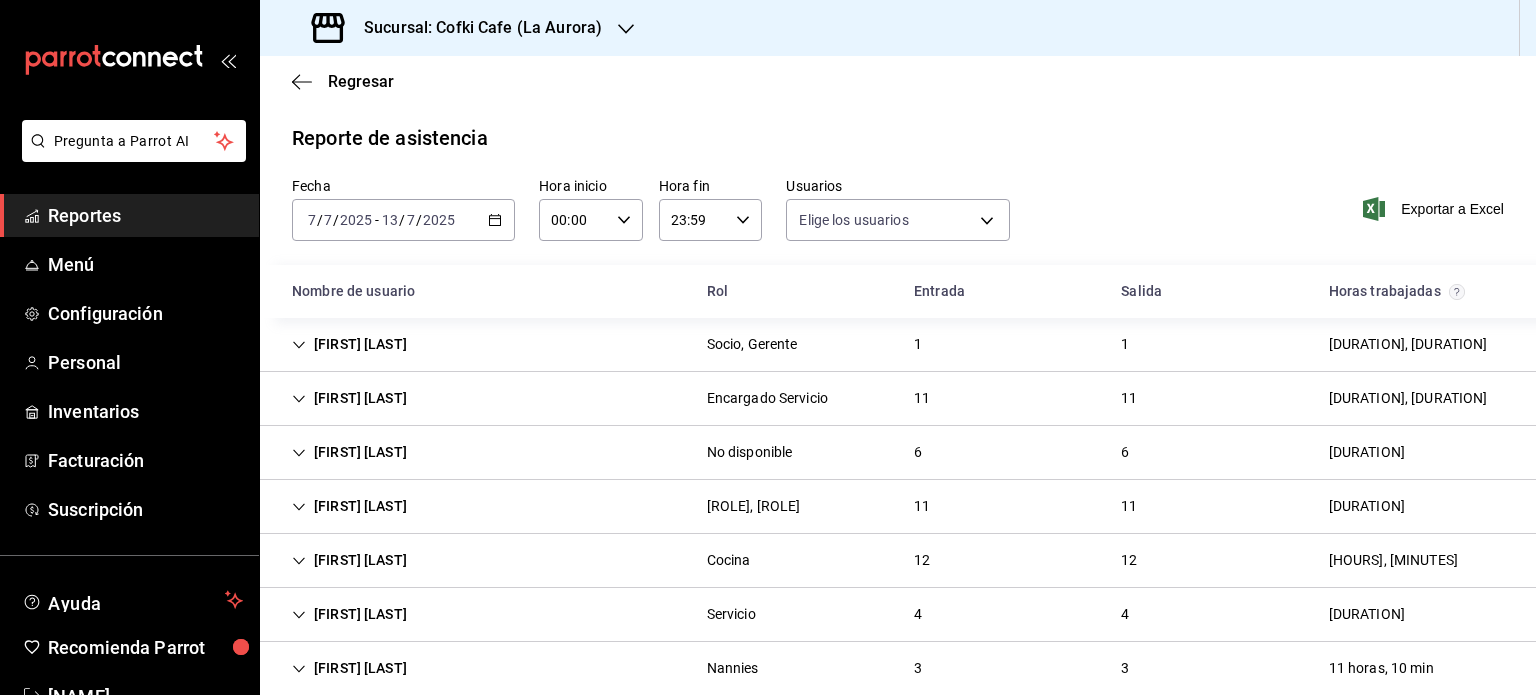 click on "2025-07-07 7 / 7 / 2025 - 2025-07-13 13 / 7 / 2025" at bounding box center [403, 220] 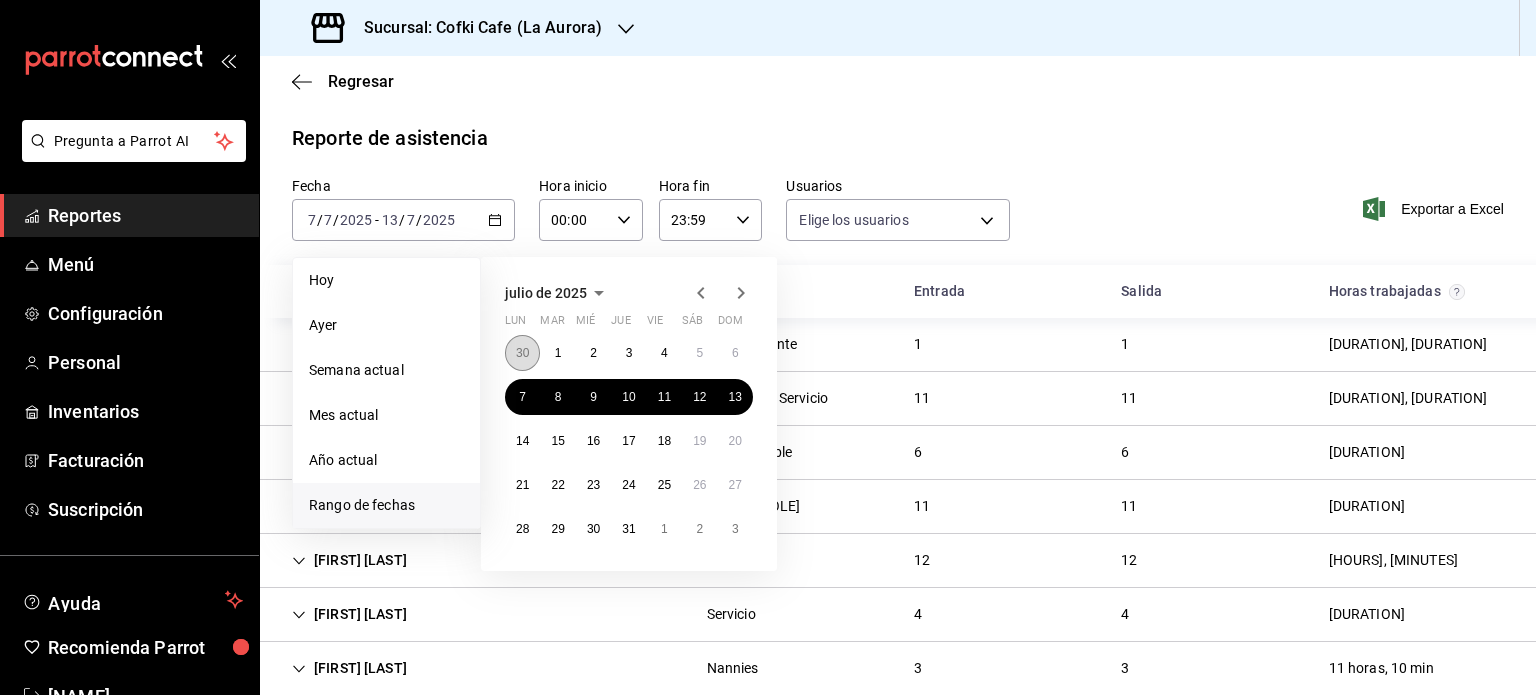 click on "30" at bounding box center (522, 353) 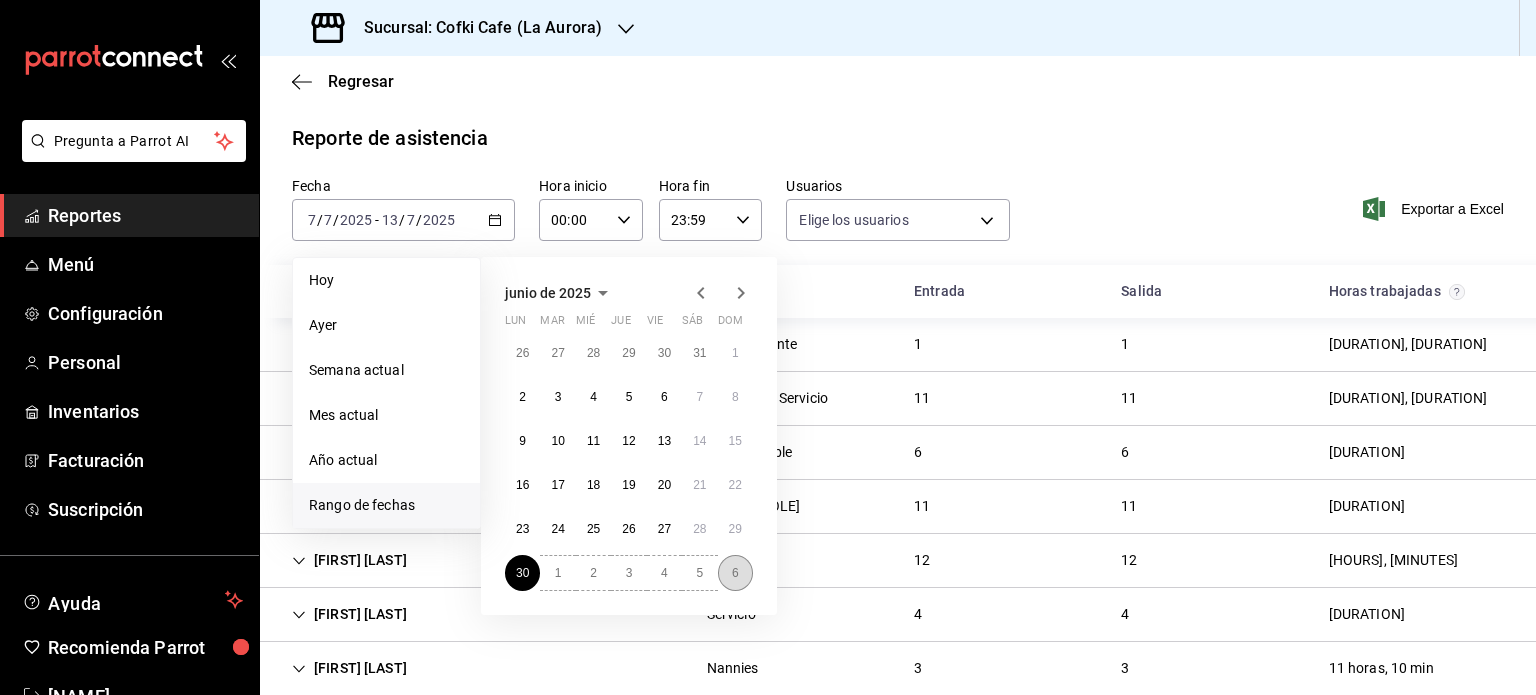 click on "6" at bounding box center (735, 573) 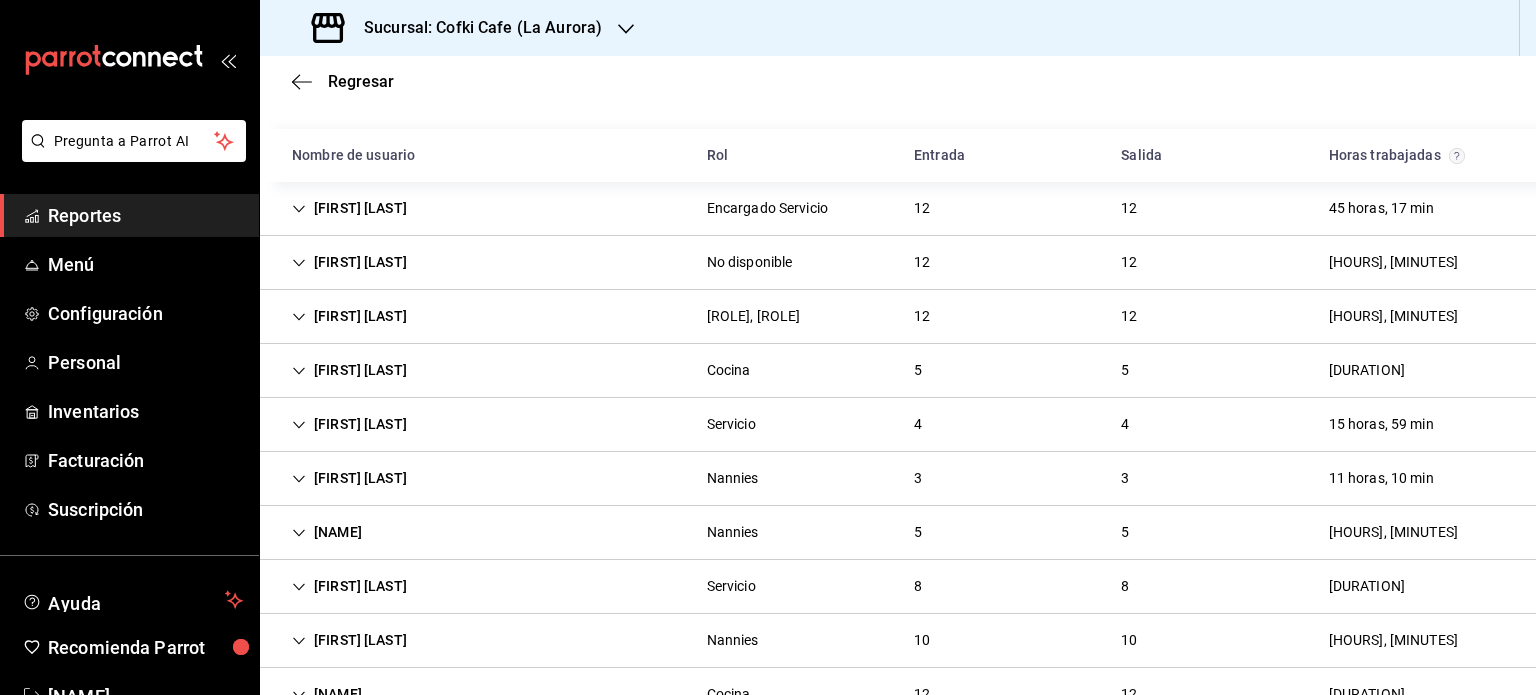 scroll, scrollTop: 138, scrollLeft: 0, axis: vertical 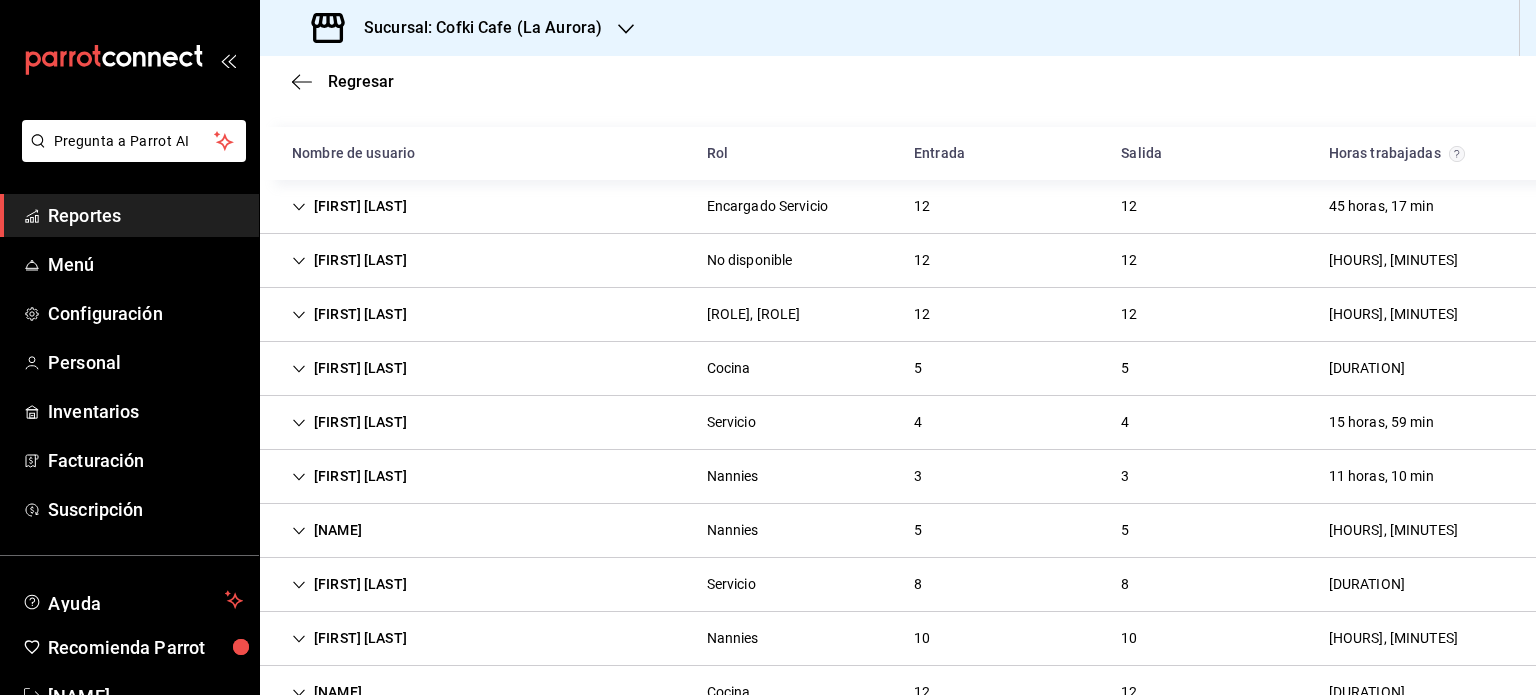 click on "[FIRST] [LAST]" at bounding box center (349, 584) 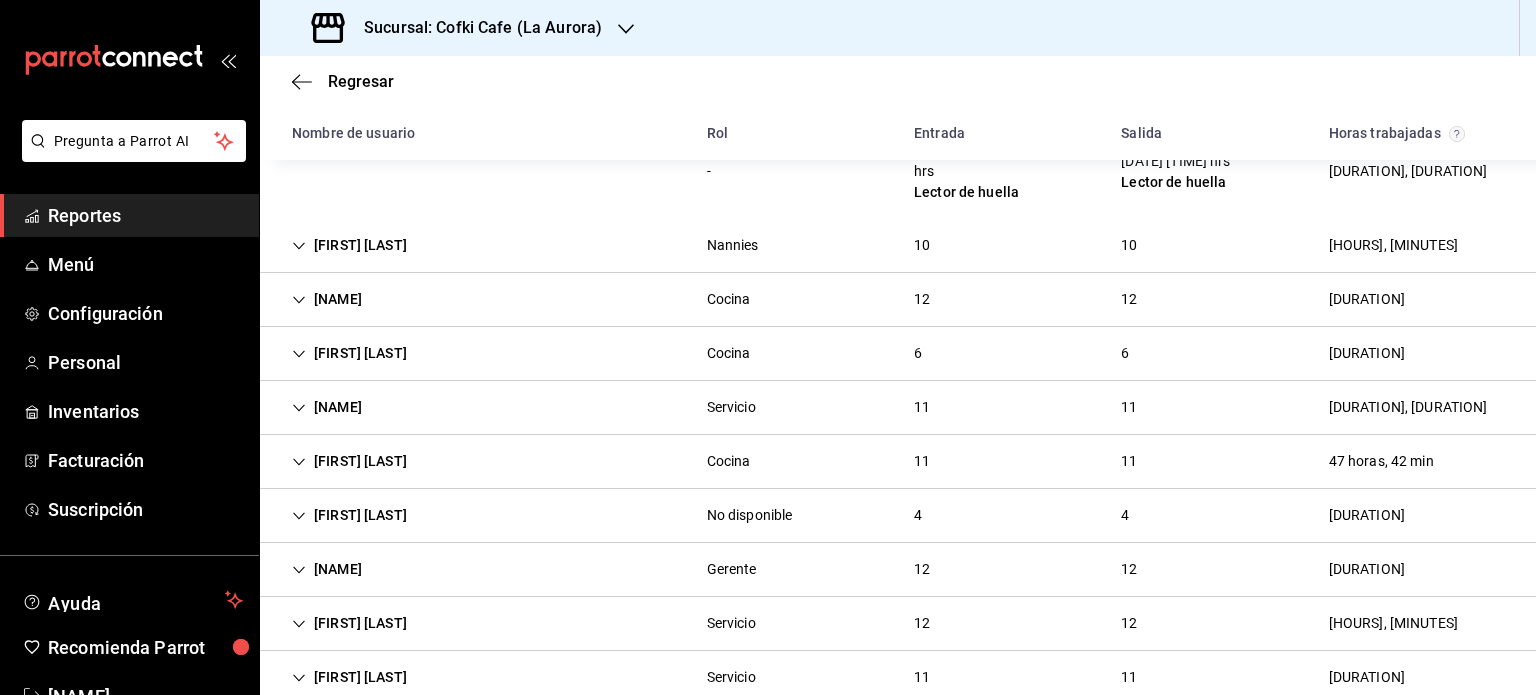 scroll, scrollTop: 1138, scrollLeft: 0, axis: vertical 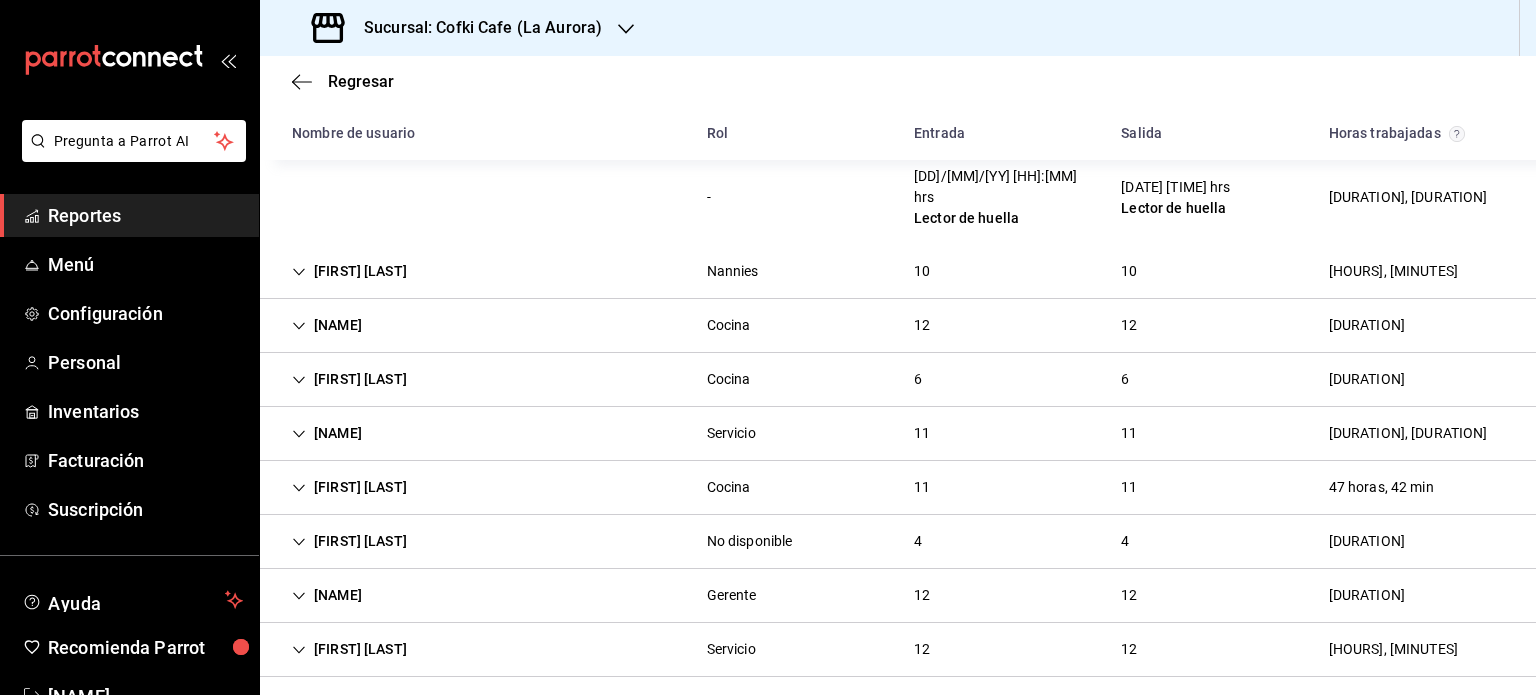 click on "[FIRST] [LAST] Cocina [NUMBER] [NUMBER] [HOURS], [MINUTES]" at bounding box center (898, 380) 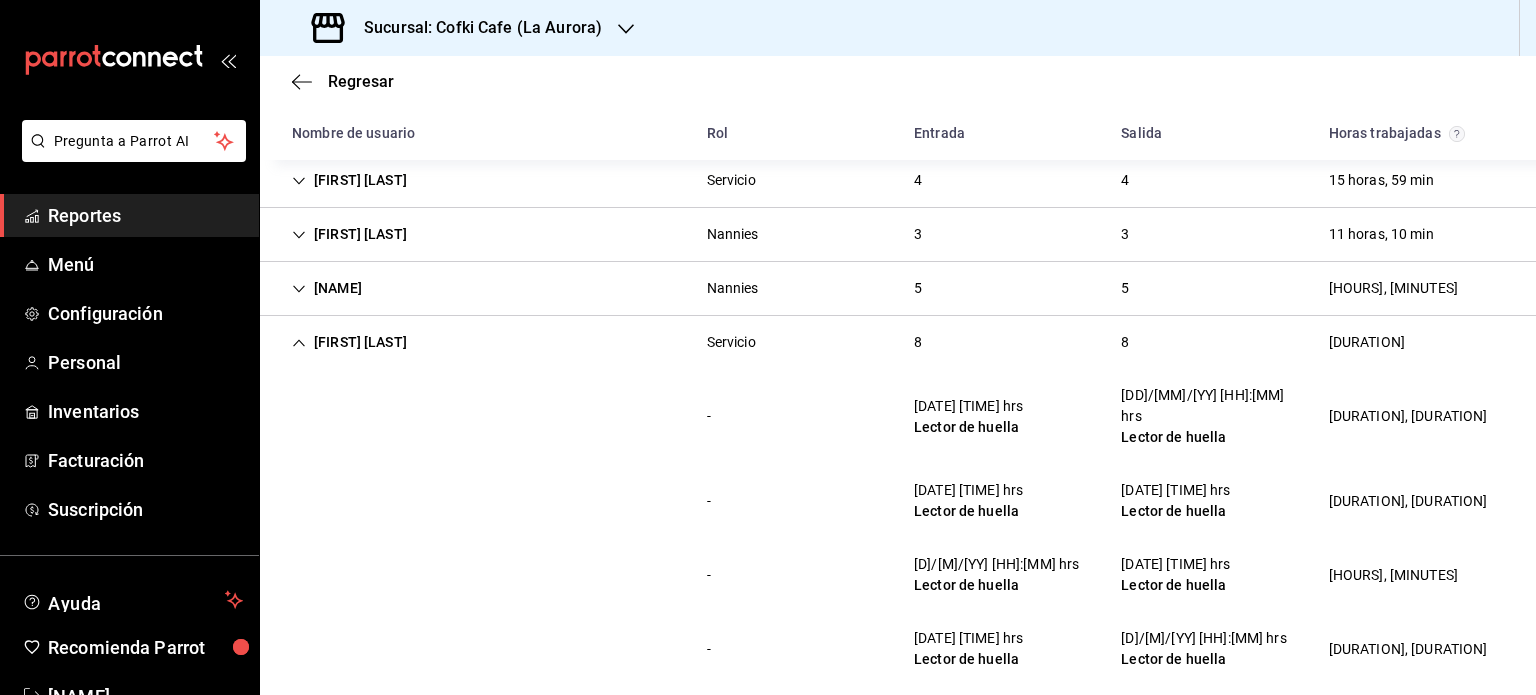 scroll, scrollTop: 372, scrollLeft: 0, axis: vertical 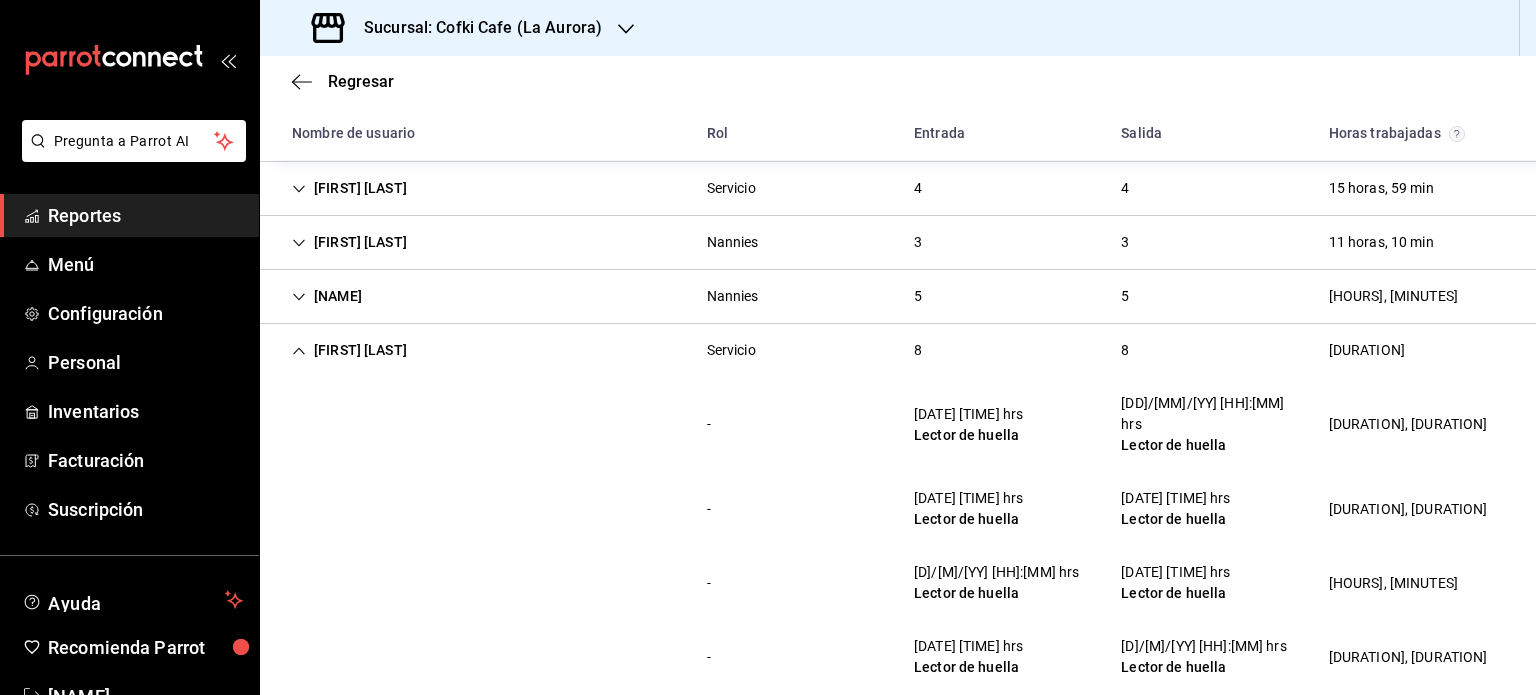 click on "[FIRST] [LAST]" at bounding box center (349, 350) 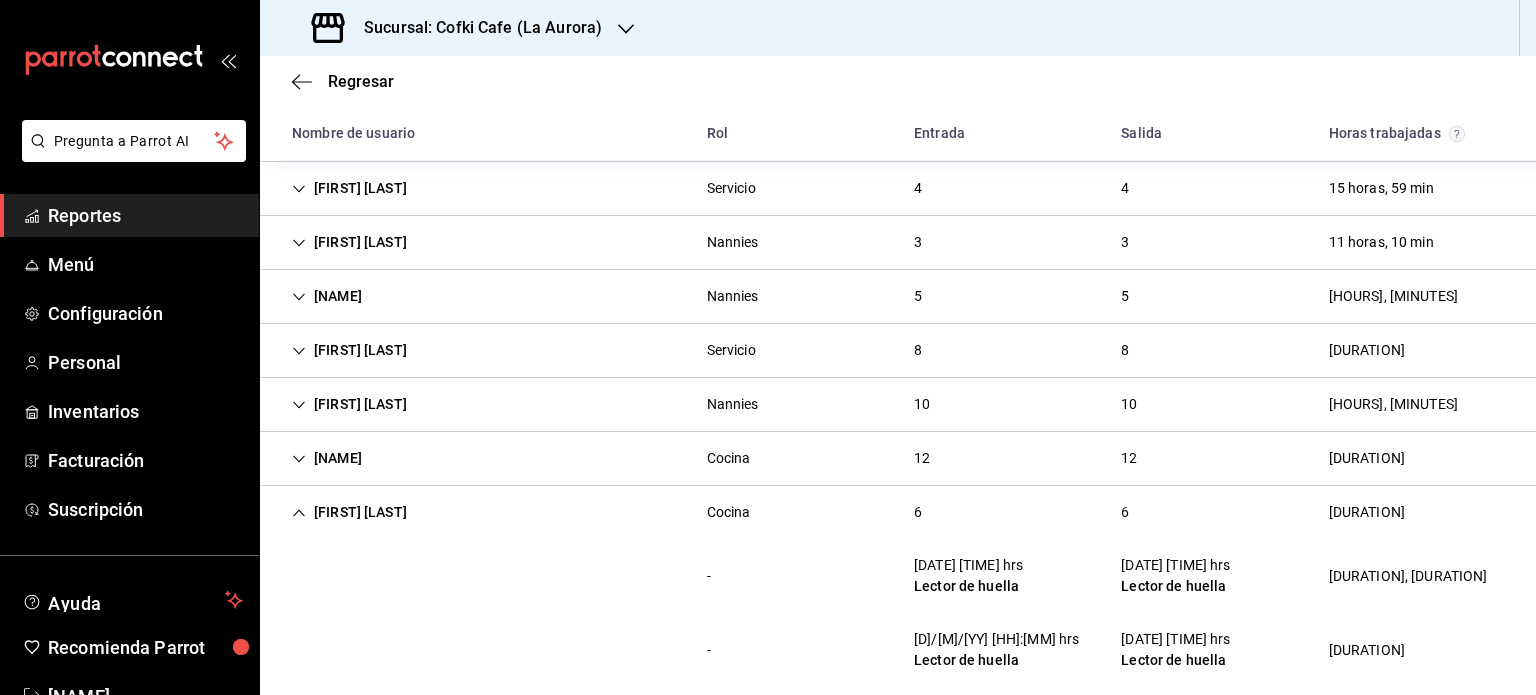click on "[FIRST] [LAST]" at bounding box center (349, 512) 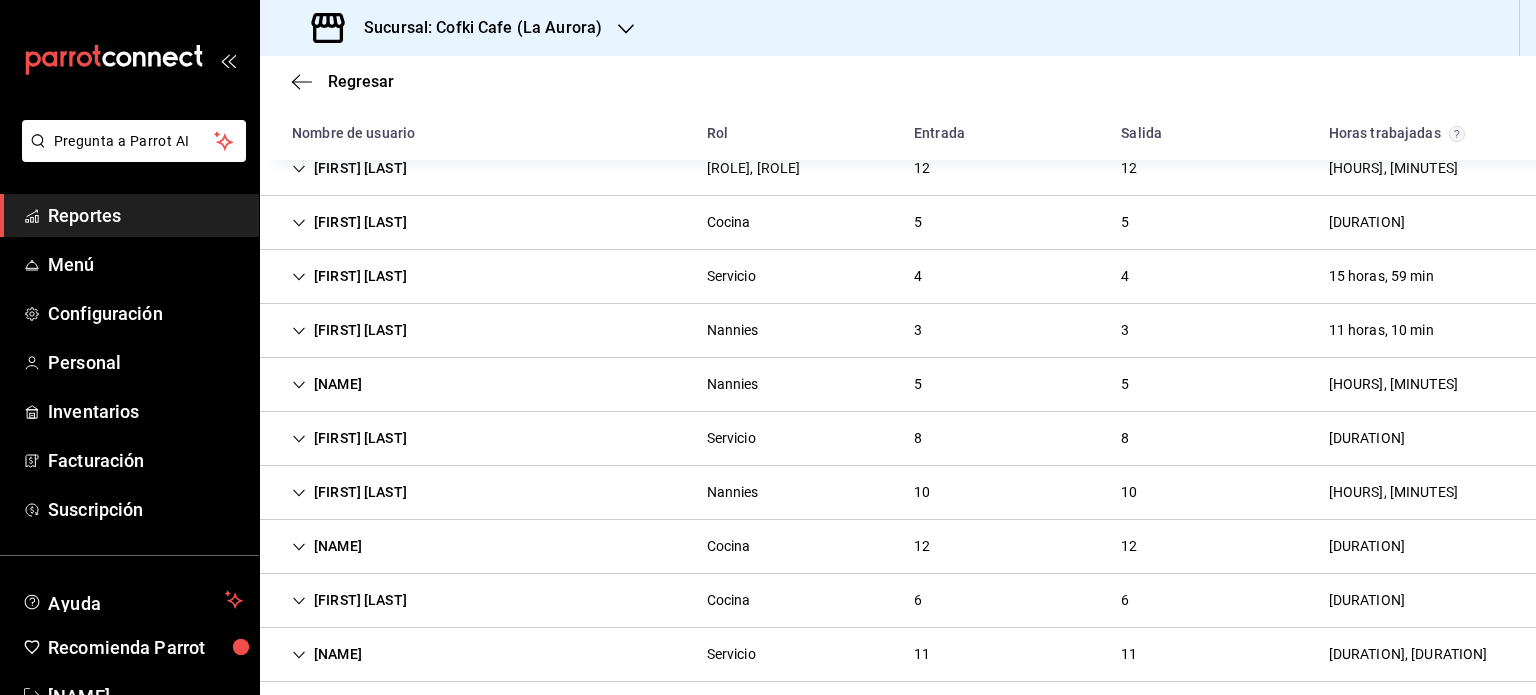 scroll, scrollTop: 0, scrollLeft: 0, axis: both 